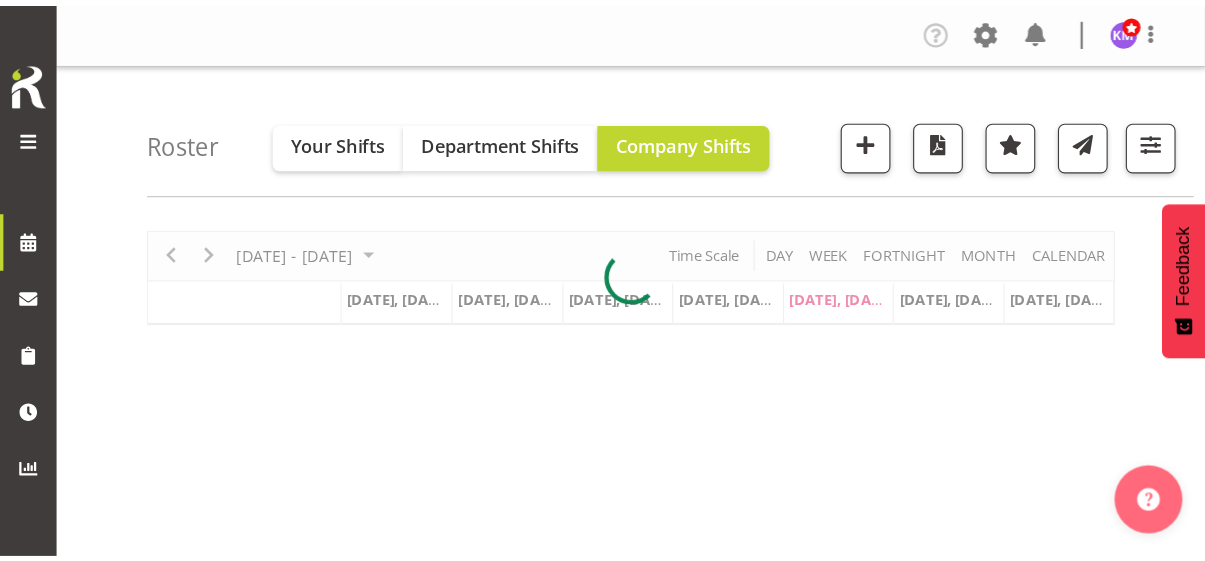 scroll, scrollTop: 0, scrollLeft: 0, axis: both 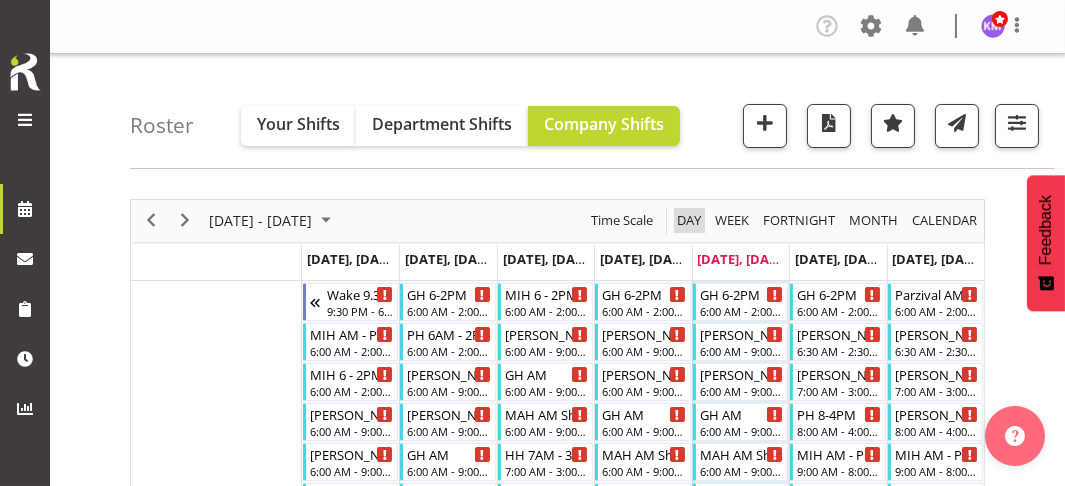 click on "Day" at bounding box center [689, 220] 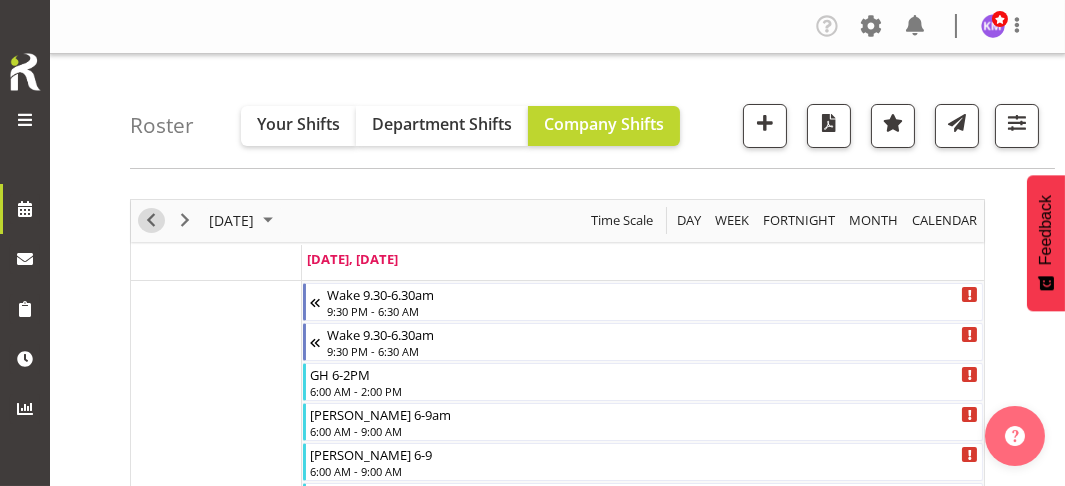 click at bounding box center (151, 220) 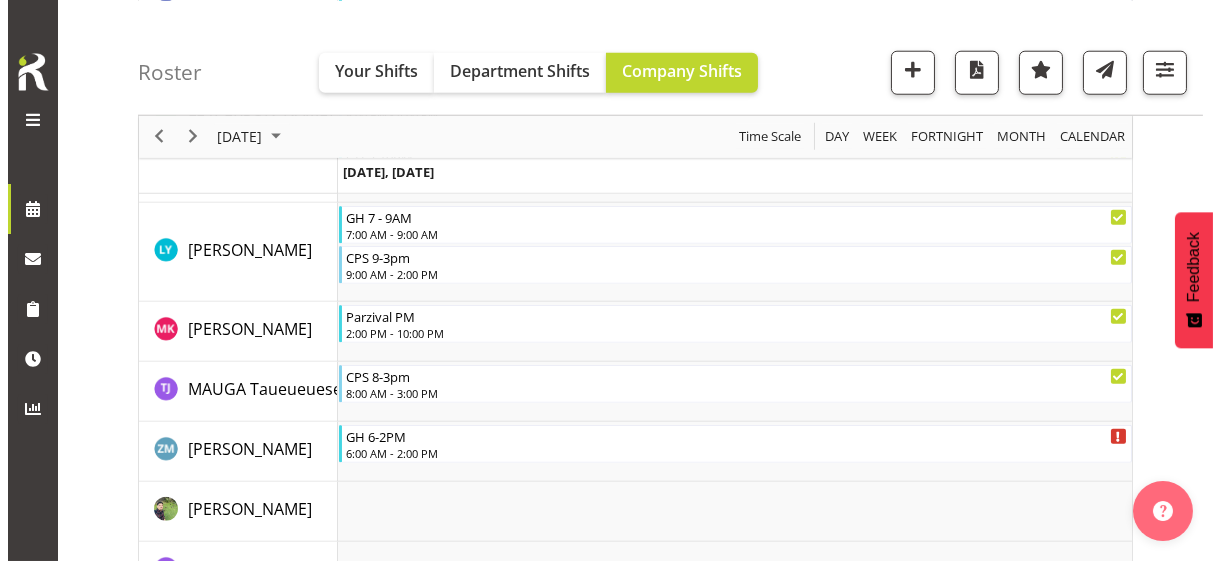 scroll, scrollTop: 4200, scrollLeft: 0, axis: vertical 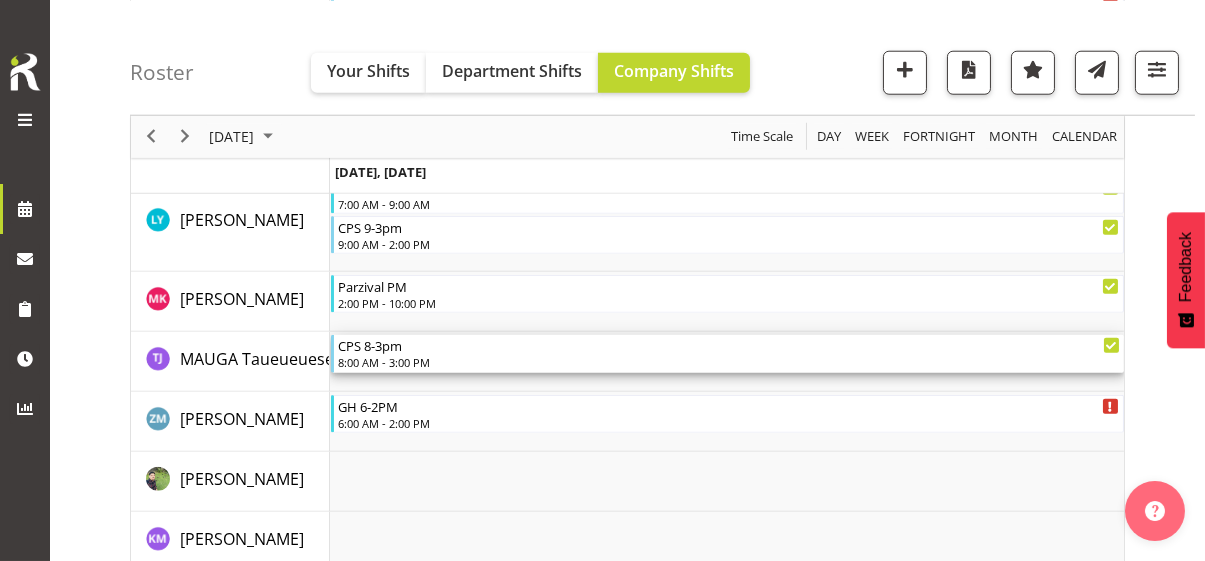 click on "8:00 AM - 3:00 PM" at bounding box center (729, 362) 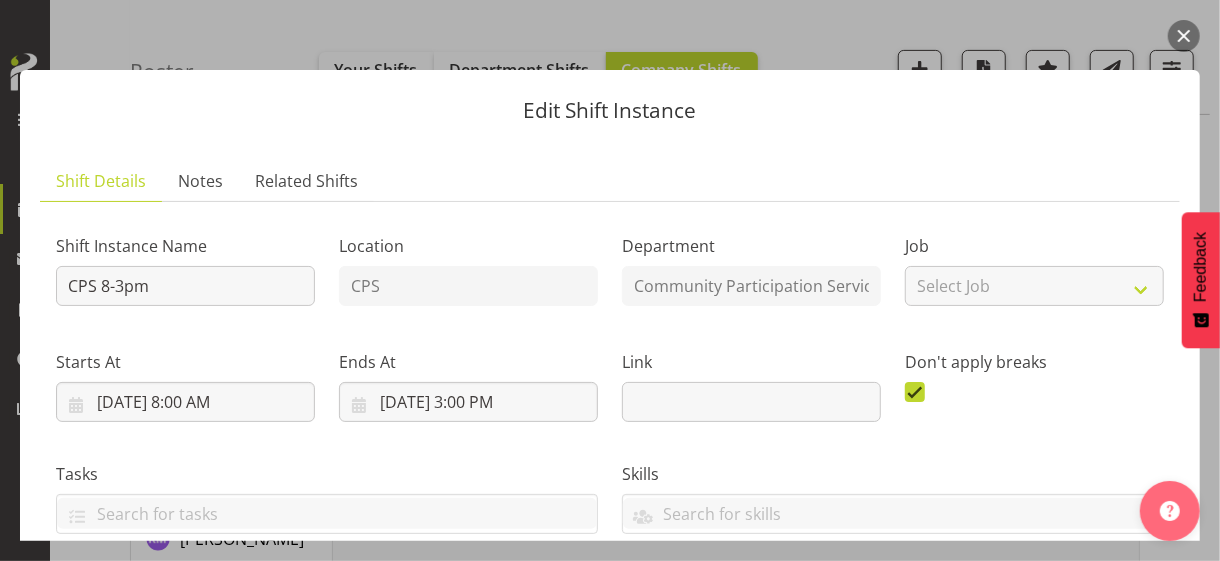 scroll, scrollTop: 400, scrollLeft: 0, axis: vertical 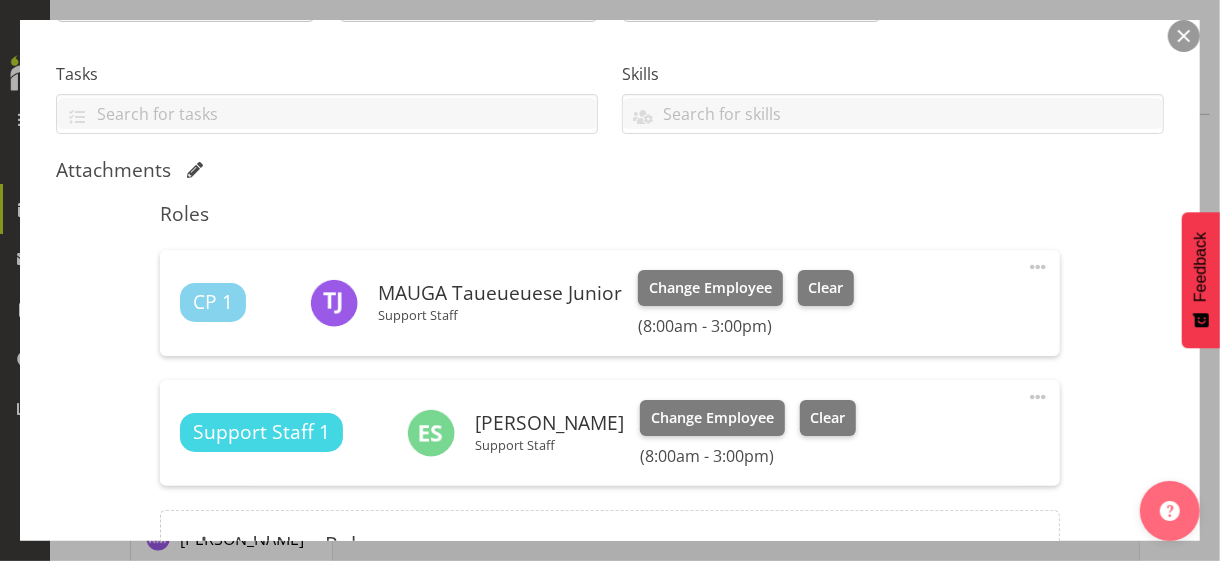 click at bounding box center [1038, 267] 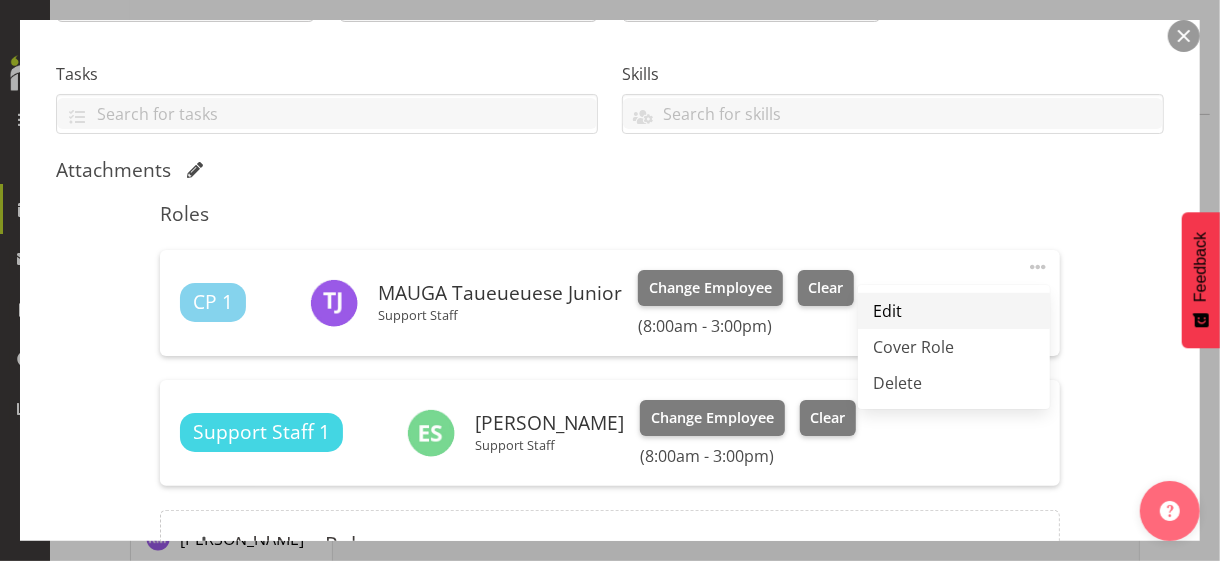 click on "Edit" at bounding box center (954, 311) 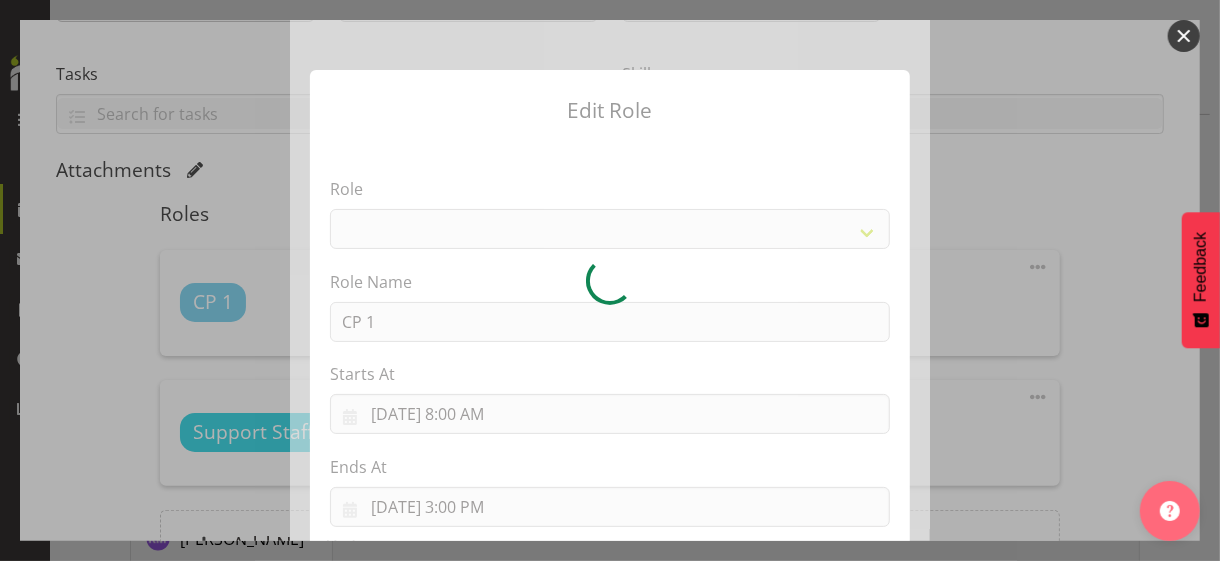 select 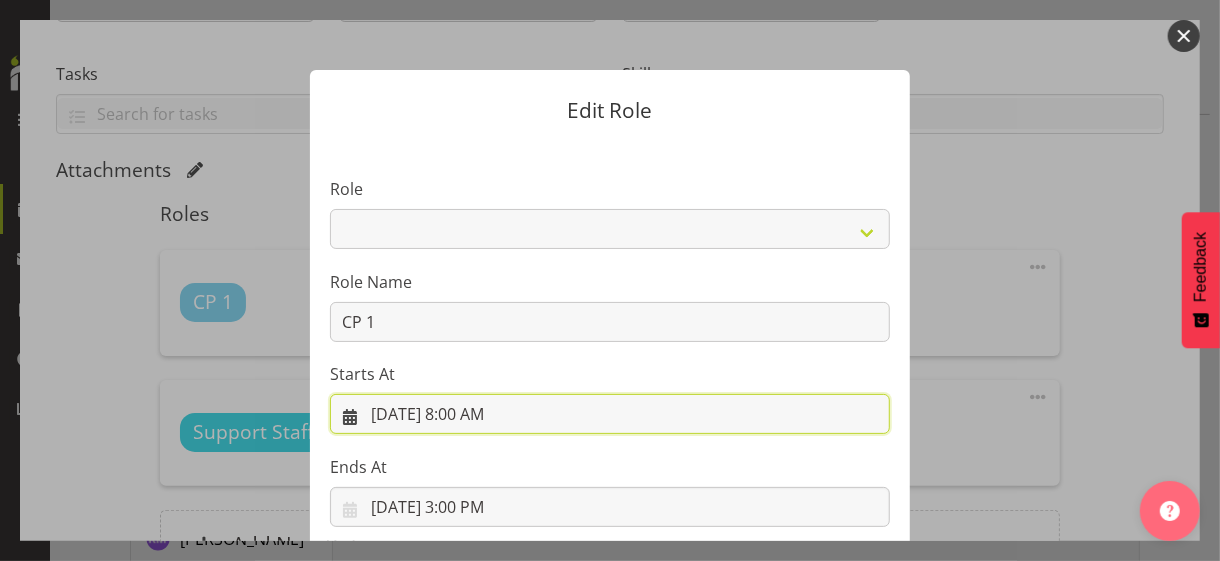 click on "[DATE] 8:00 AM" at bounding box center (610, 414) 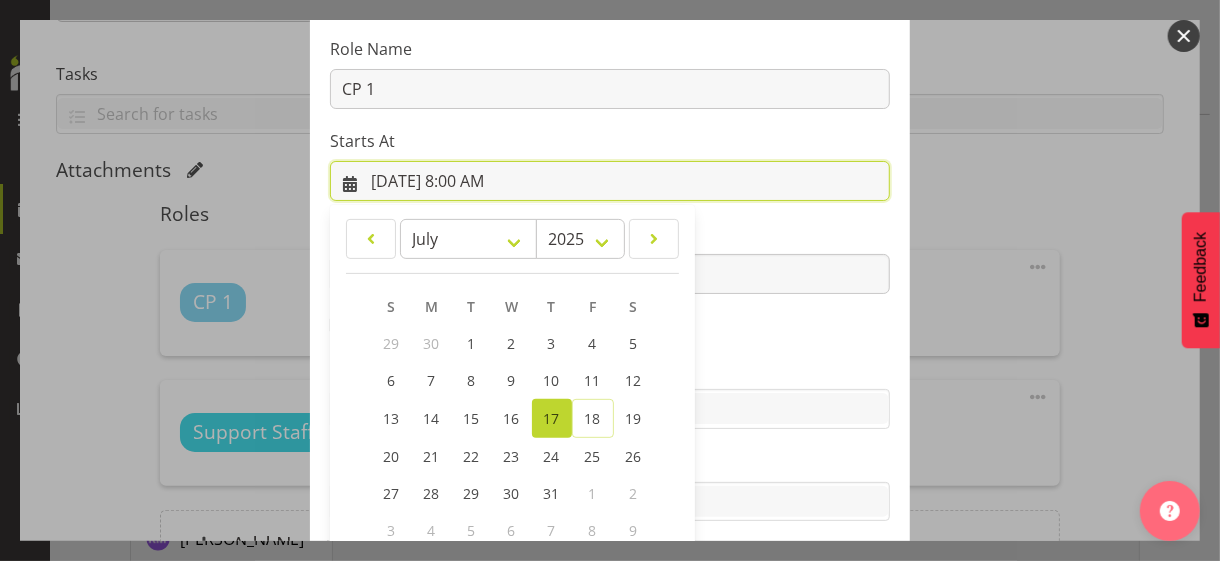 scroll, scrollTop: 347, scrollLeft: 0, axis: vertical 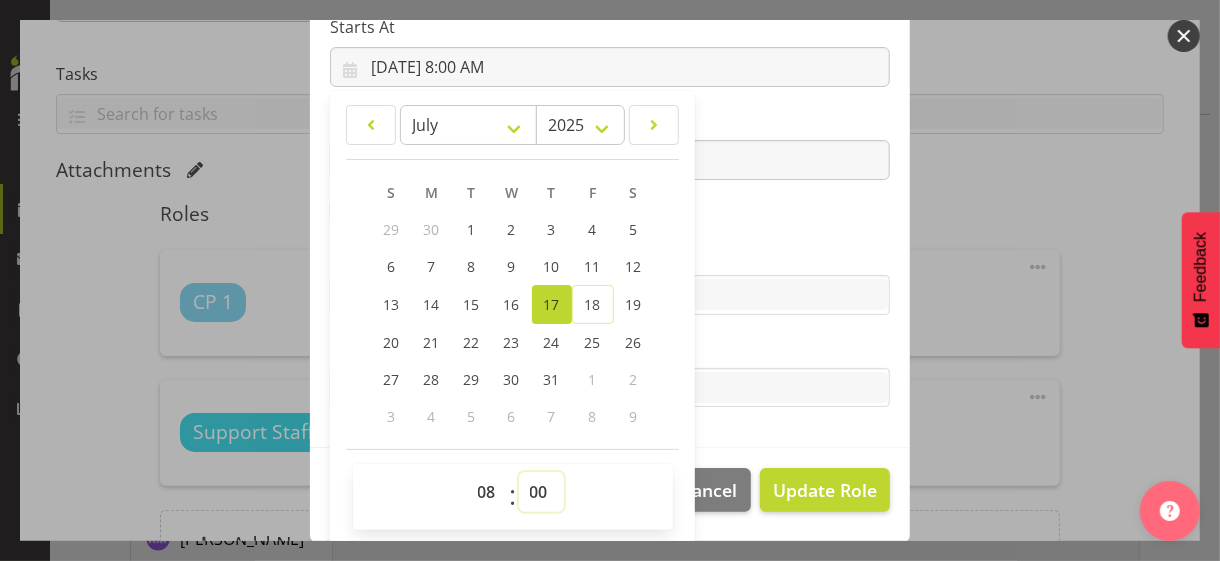 drag, startPoint x: 530, startPoint y: 494, endPoint x: 526, endPoint y: 471, distance: 23.345236 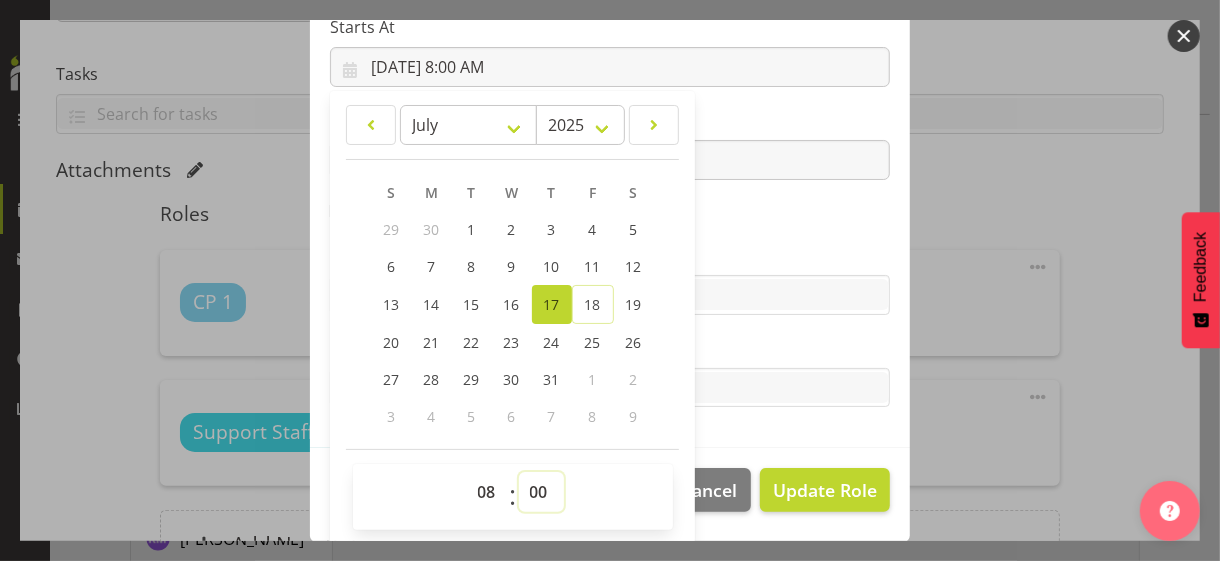 click on "00   01   02   03   04   05   06   07   08   09   10   11   12   13   14   15   16   17   18   19   20   21   22   23   24   25   26   27   28   29   30   31   32   33   34   35   36   37   38   39   40   41   42   43   44   45   46   47   48   49   50   51   52   53   54   55   56   57   58   59" at bounding box center [541, 492] 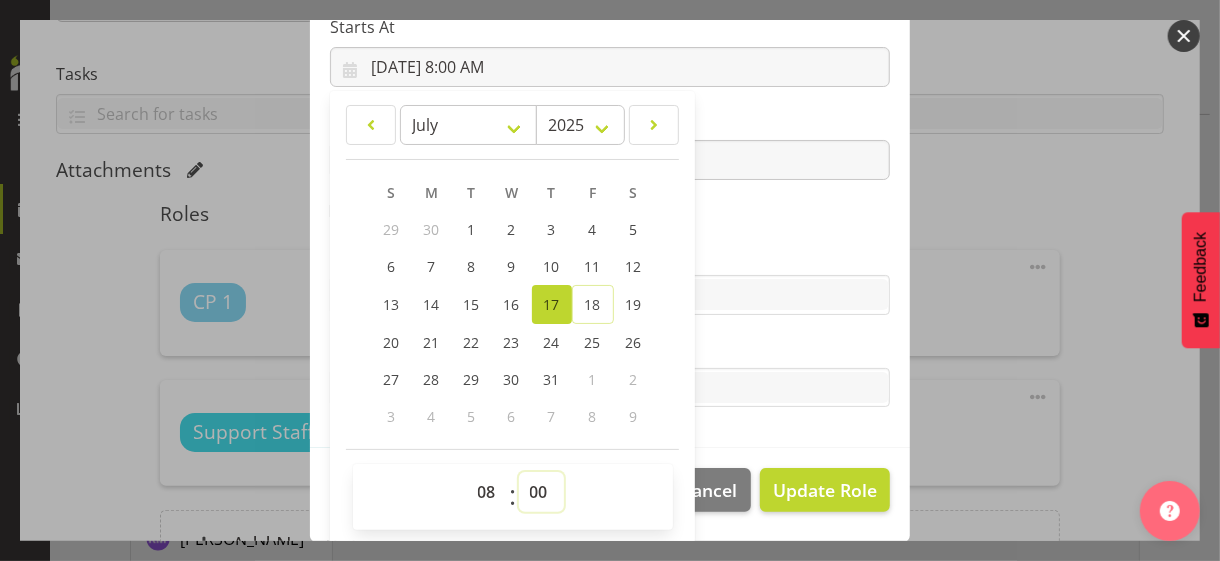 select on "30" 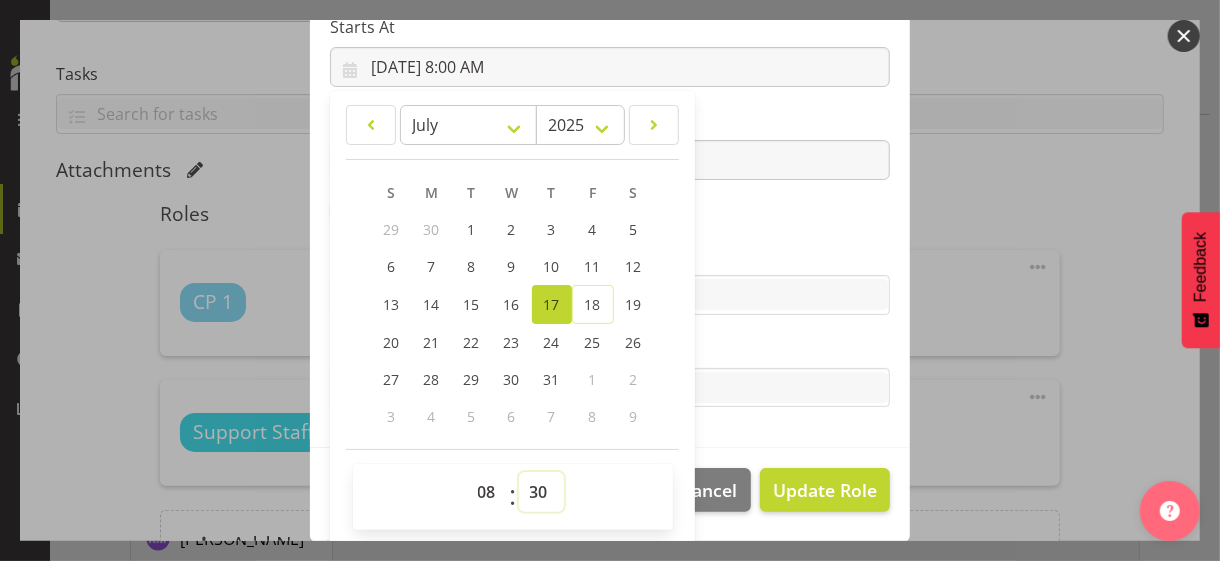 click on "00   01   02   03   04   05   06   07   08   09   10   11   12   13   14   15   16   17   18   19   20   21   22   23   24   25   26   27   28   29   30   31   32   33   34   35   36   37   38   39   40   41   42   43   44   45   46   47   48   49   50   51   52   53   54   55   56   57   58   59" at bounding box center [541, 492] 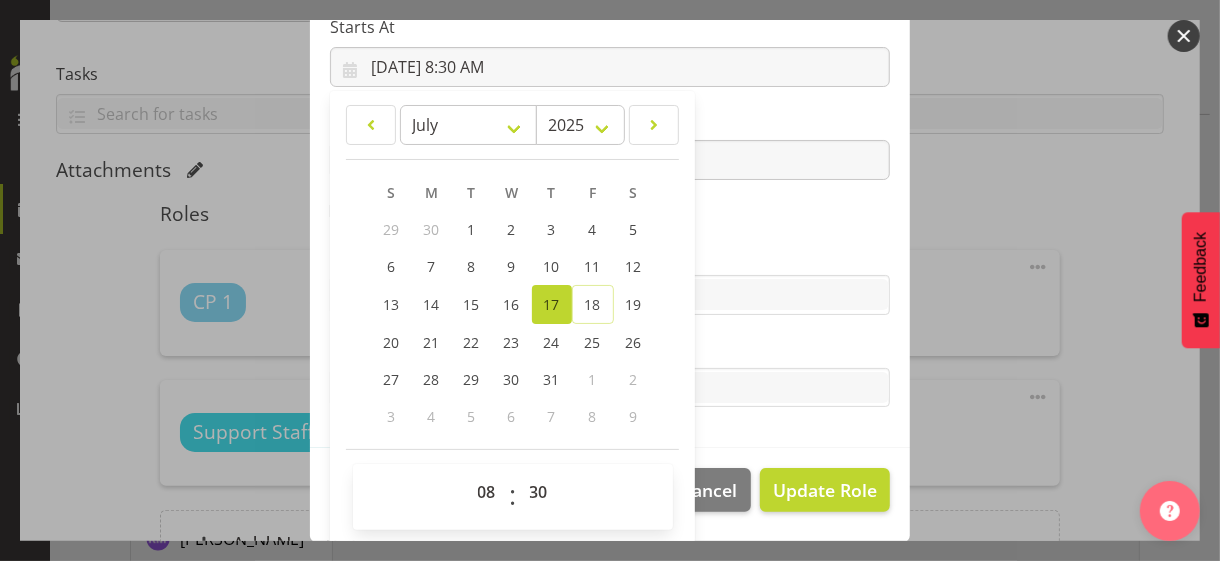 click on "Tasks" at bounding box center (610, 348) 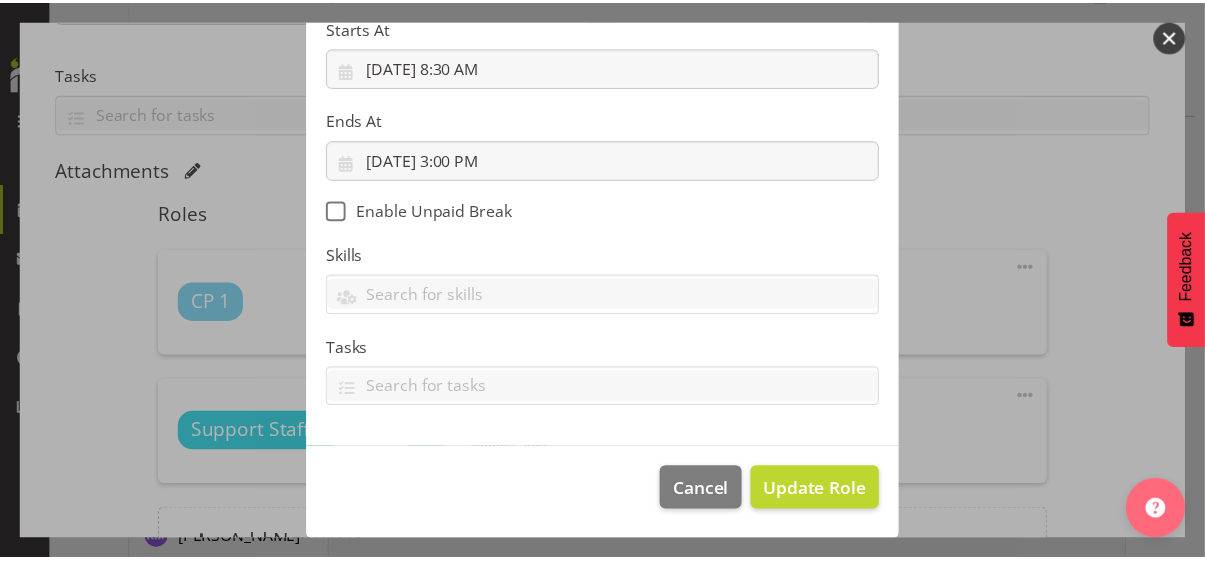 scroll, scrollTop: 346, scrollLeft: 0, axis: vertical 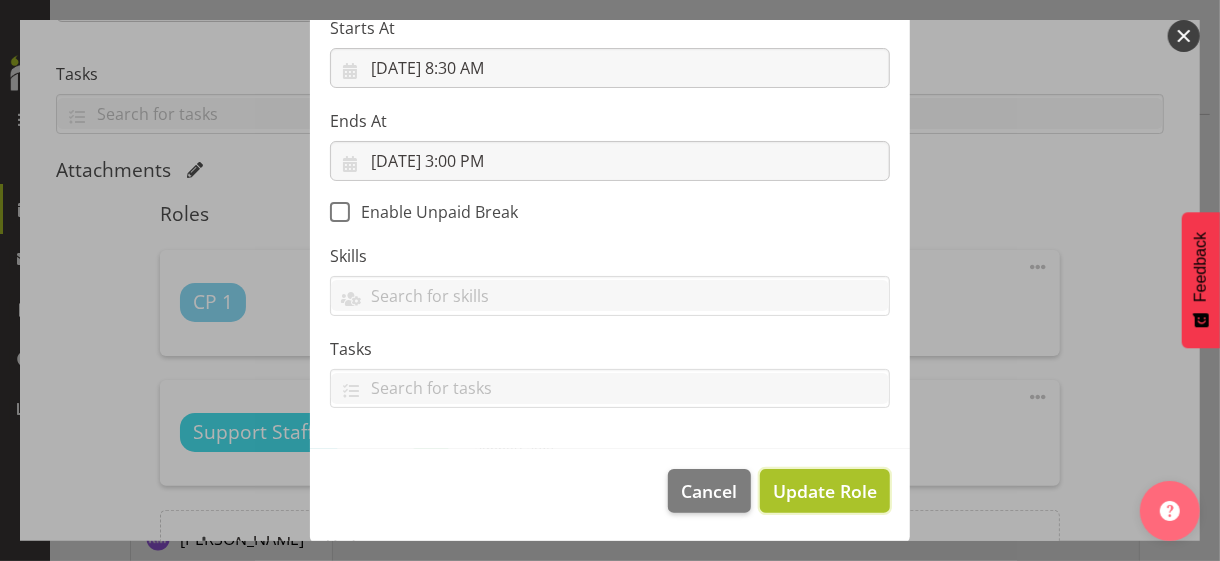 click on "Update Role" at bounding box center [825, 491] 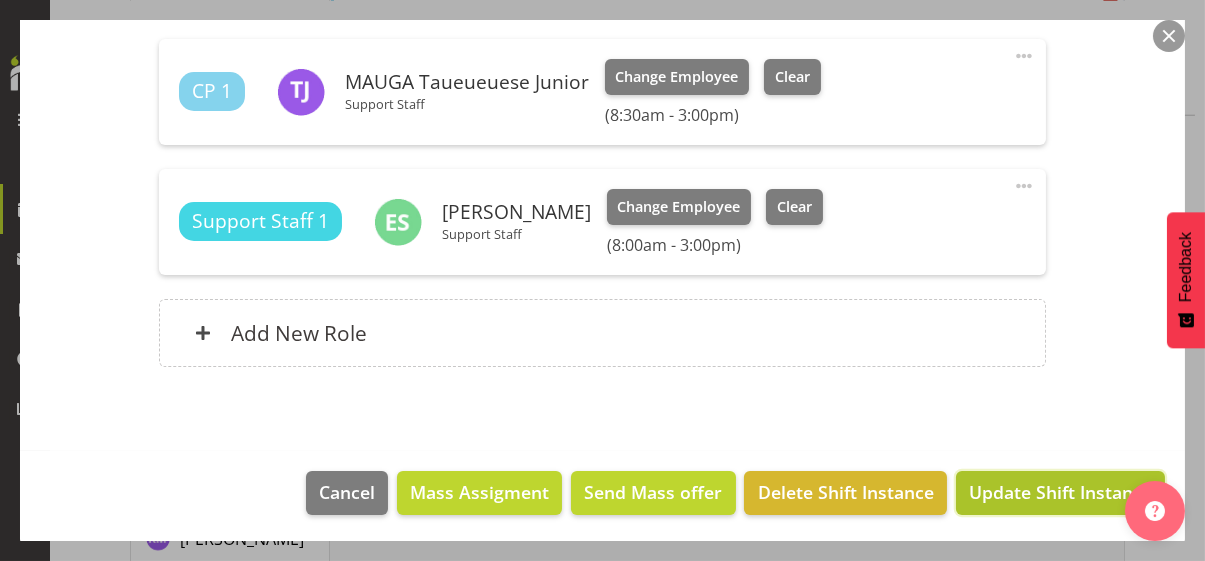 click on "Update Shift Instance" at bounding box center [1060, 492] 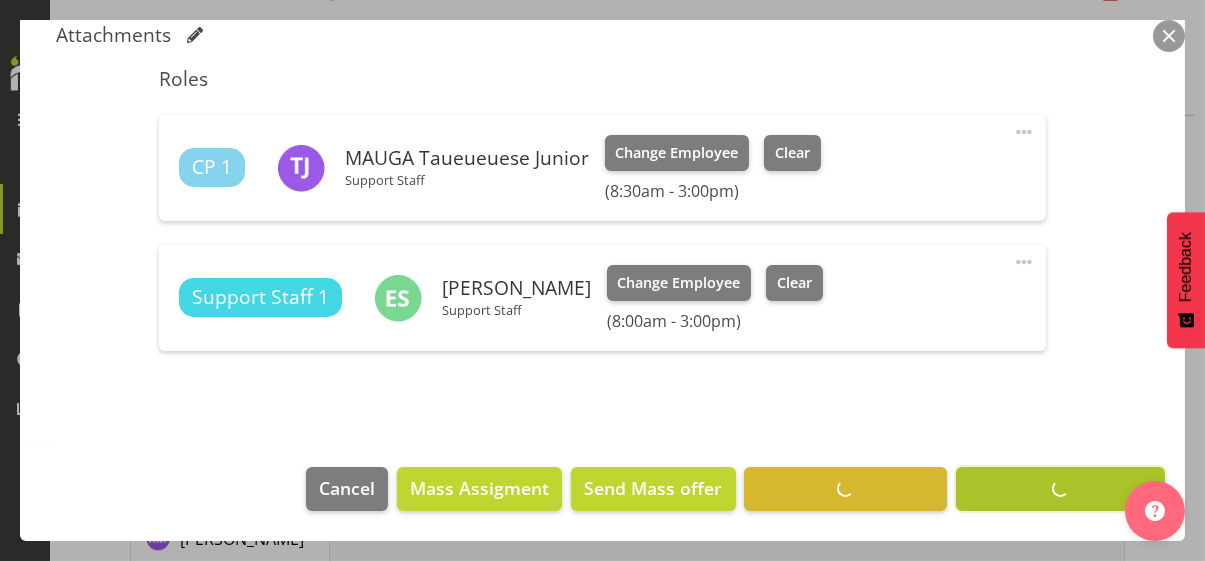 scroll, scrollTop: 532, scrollLeft: 0, axis: vertical 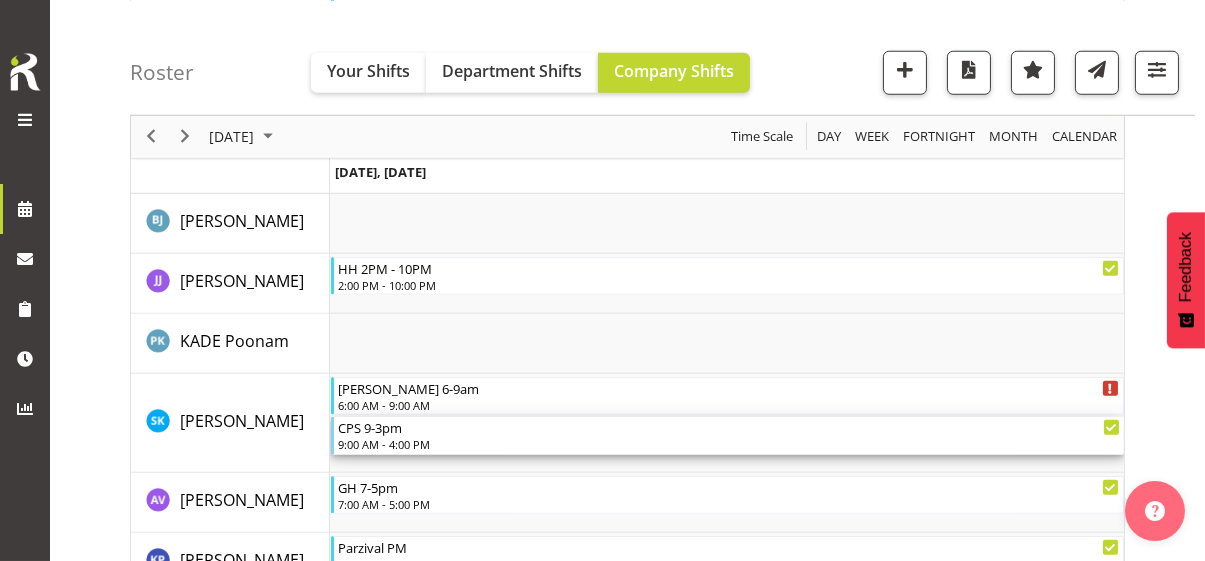 click on "9:00 AM - 4:00 PM" at bounding box center [729, 444] 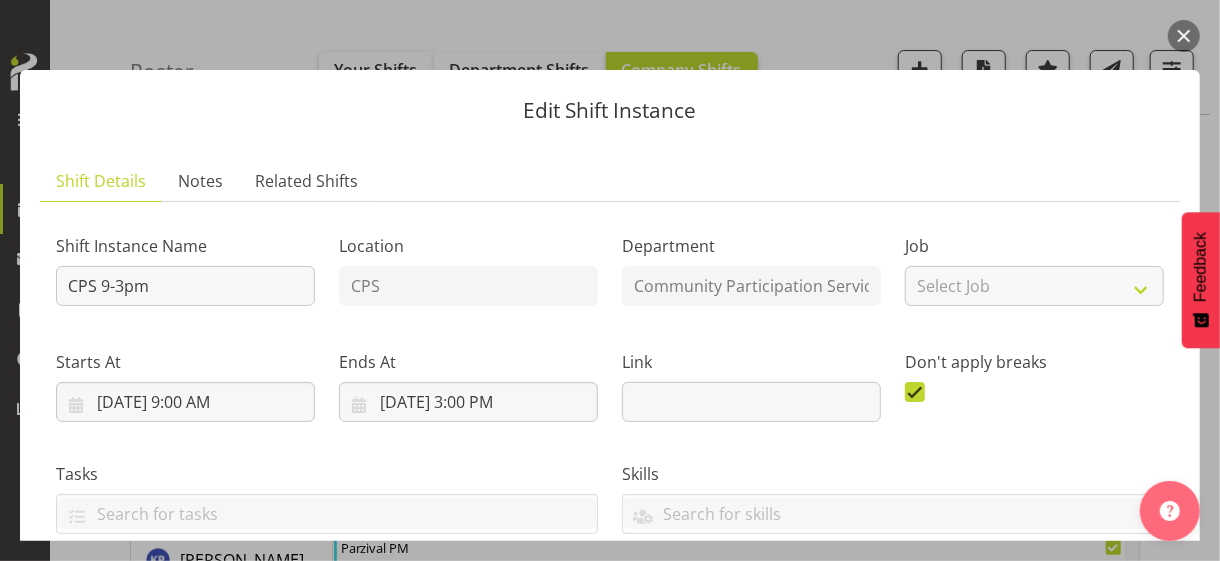scroll, scrollTop: 611, scrollLeft: 0, axis: vertical 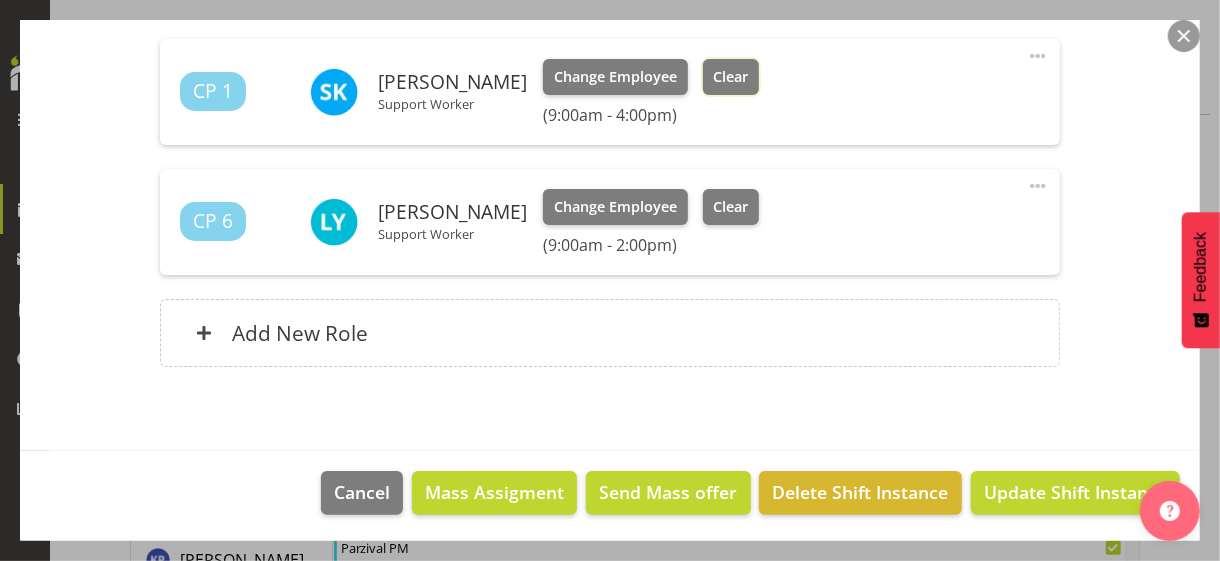 drag, startPoint x: 760, startPoint y: 76, endPoint x: 787, endPoint y: 98, distance: 34.828148 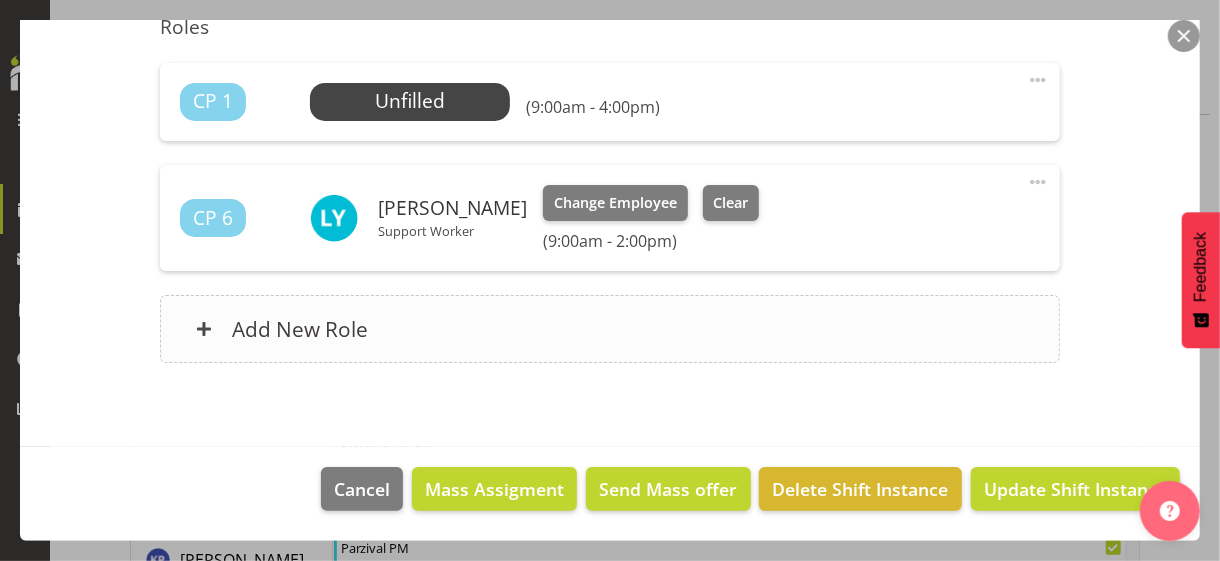 scroll, scrollTop: 584, scrollLeft: 0, axis: vertical 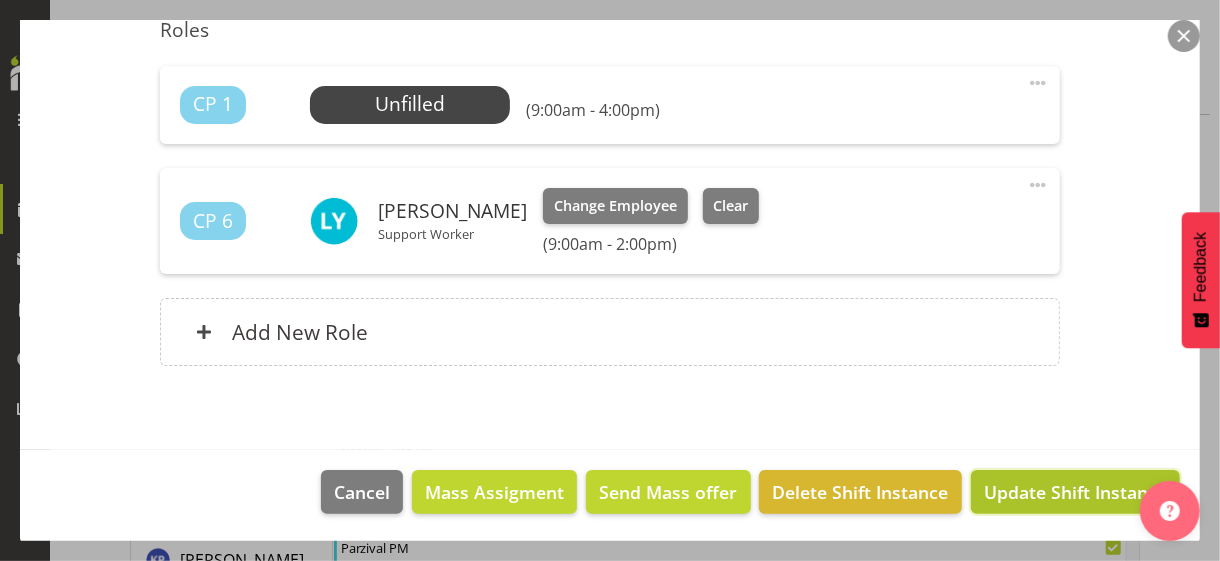 click on "Update Shift Instance" at bounding box center [1075, 492] 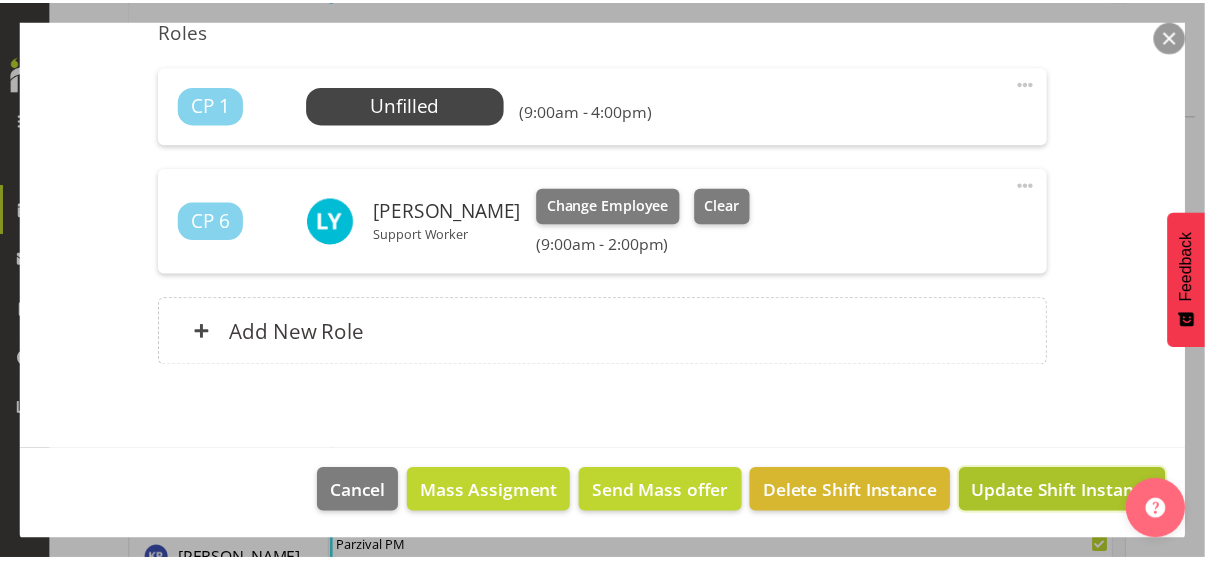 scroll, scrollTop: 505, scrollLeft: 0, axis: vertical 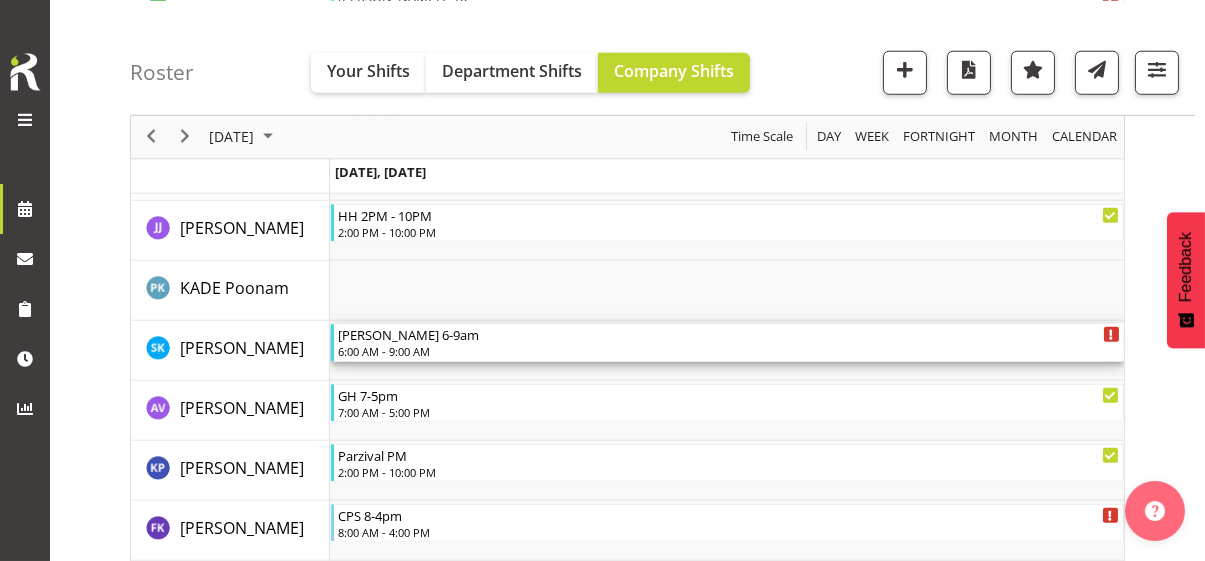 click on "6:00 AM - 9:00 AM" at bounding box center (729, 351) 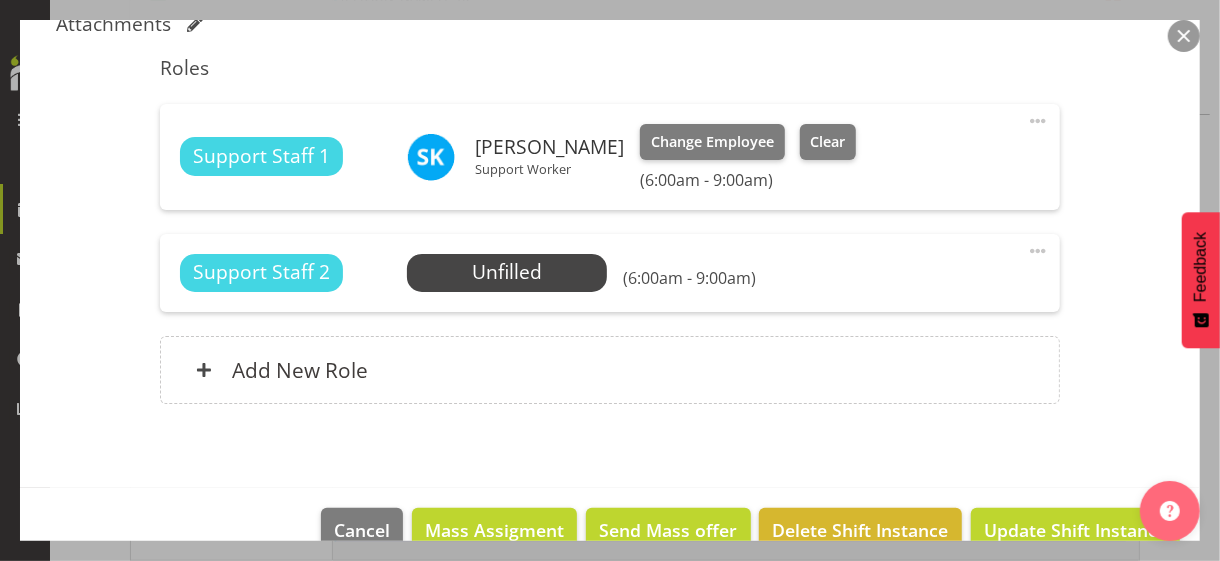 scroll, scrollTop: 584, scrollLeft: 0, axis: vertical 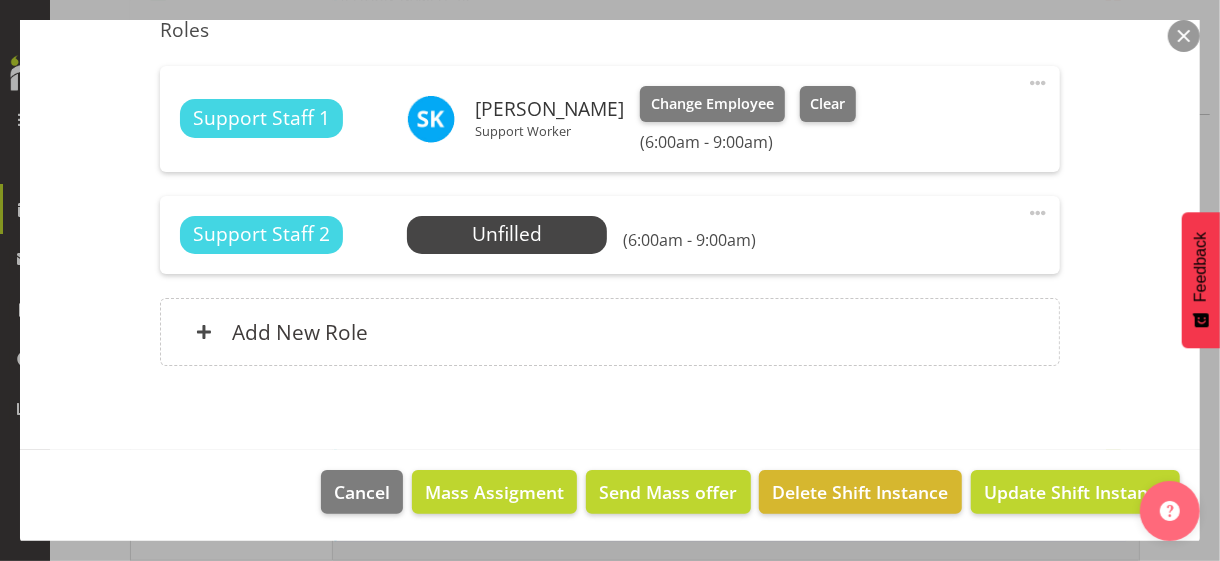 click at bounding box center (1038, 83) 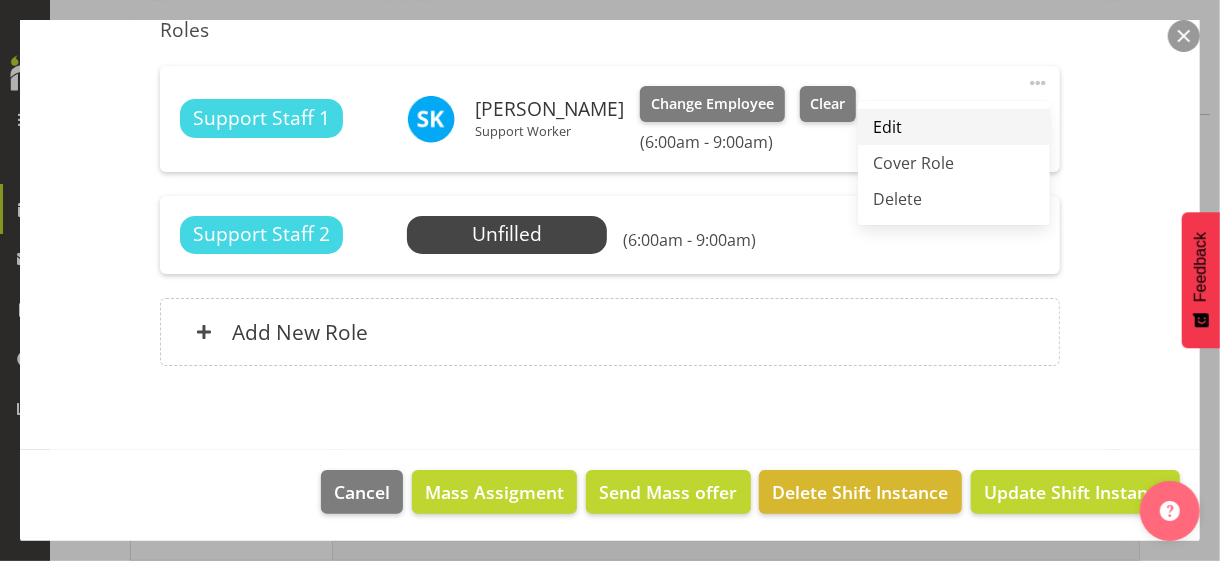 click on "Edit" at bounding box center [954, 127] 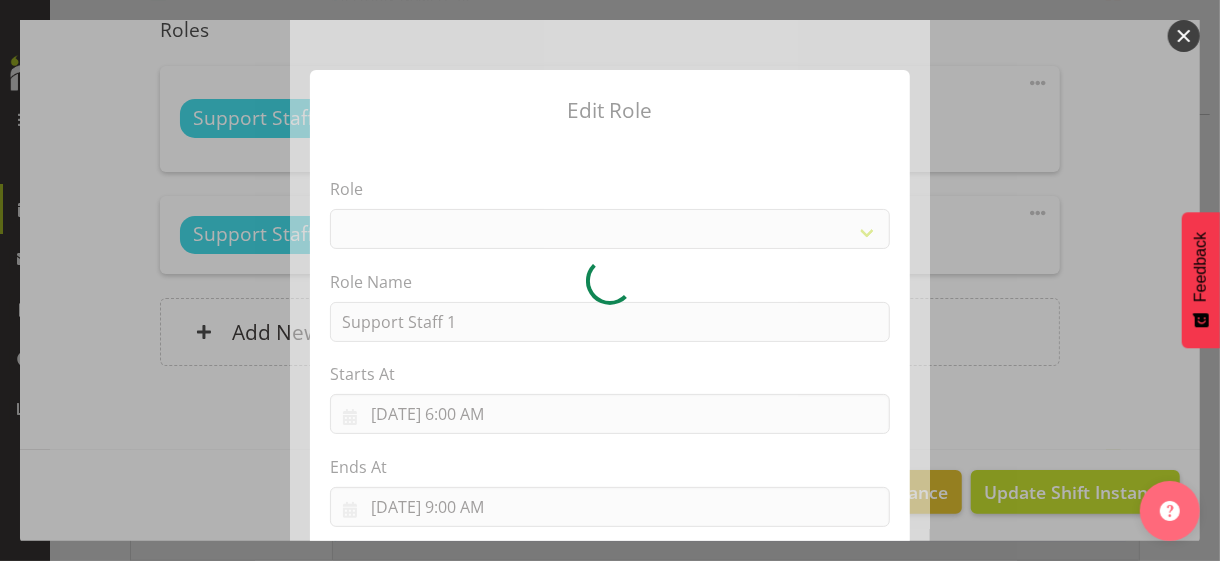 select on "1091" 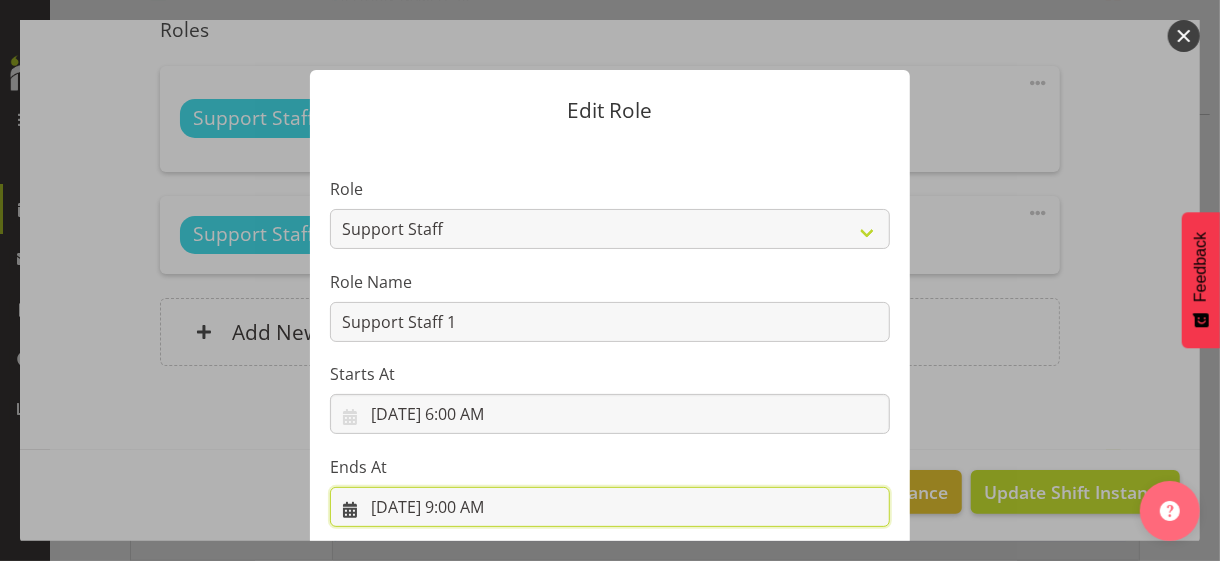 click on "[DATE] 9:00 AM" at bounding box center [610, 507] 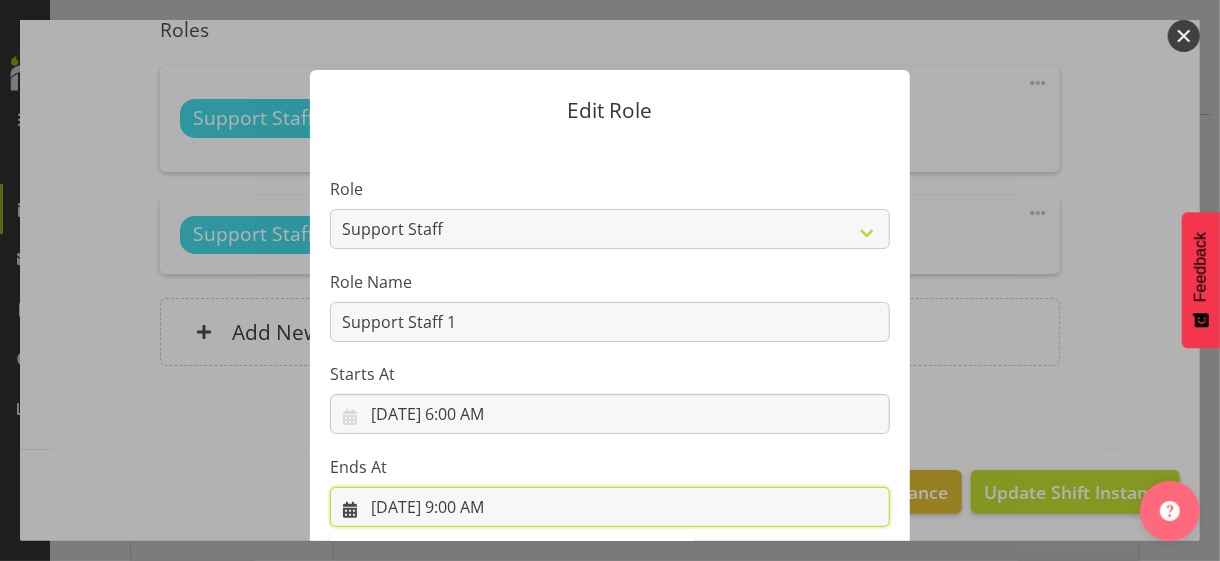 scroll, scrollTop: 441, scrollLeft: 0, axis: vertical 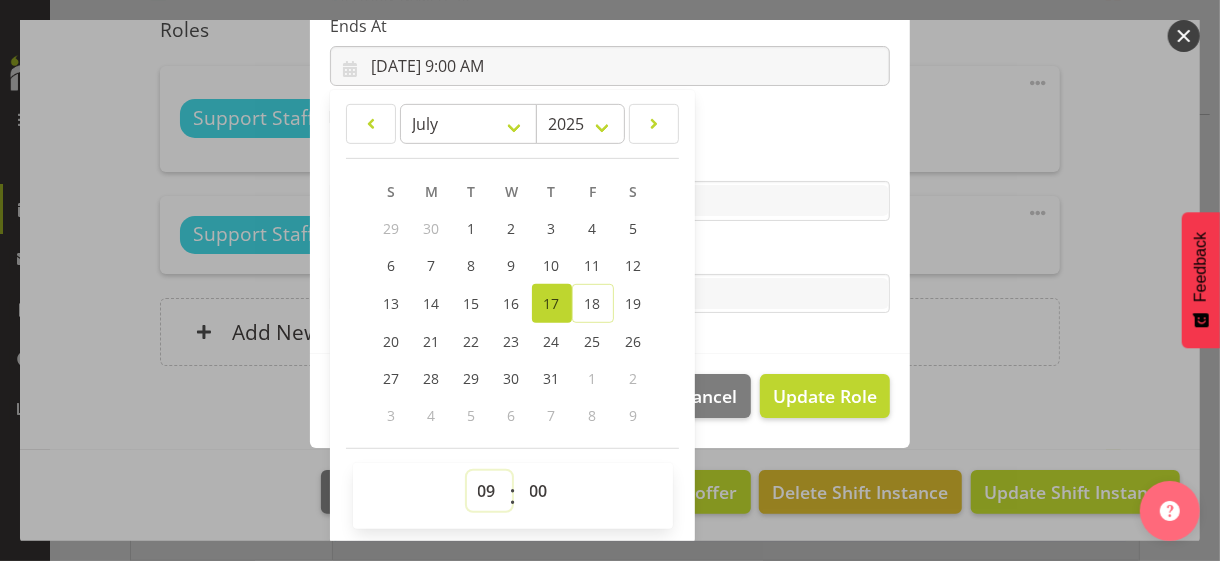 drag, startPoint x: 473, startPoint y: 487, endPoint x: 477, endPoint y: 473, distance: 14.56022 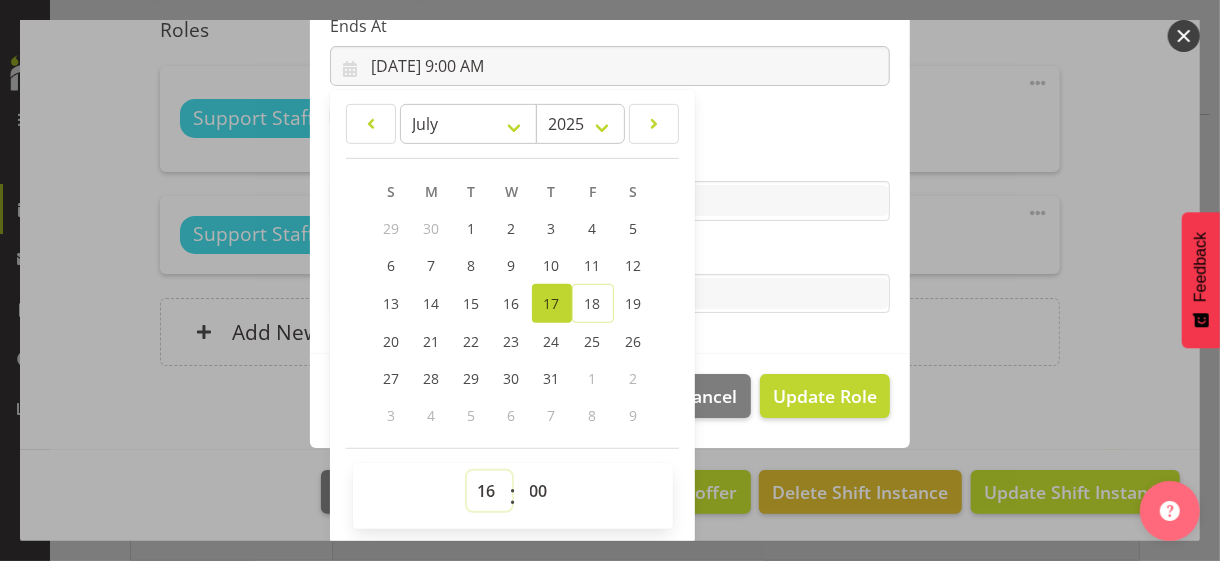 click on "00   01   02   03   04   05   06   07   08   09   10   11   12   13   14   15   16   17   18   19   20   21   22   23" at bounding box center [489, 491] 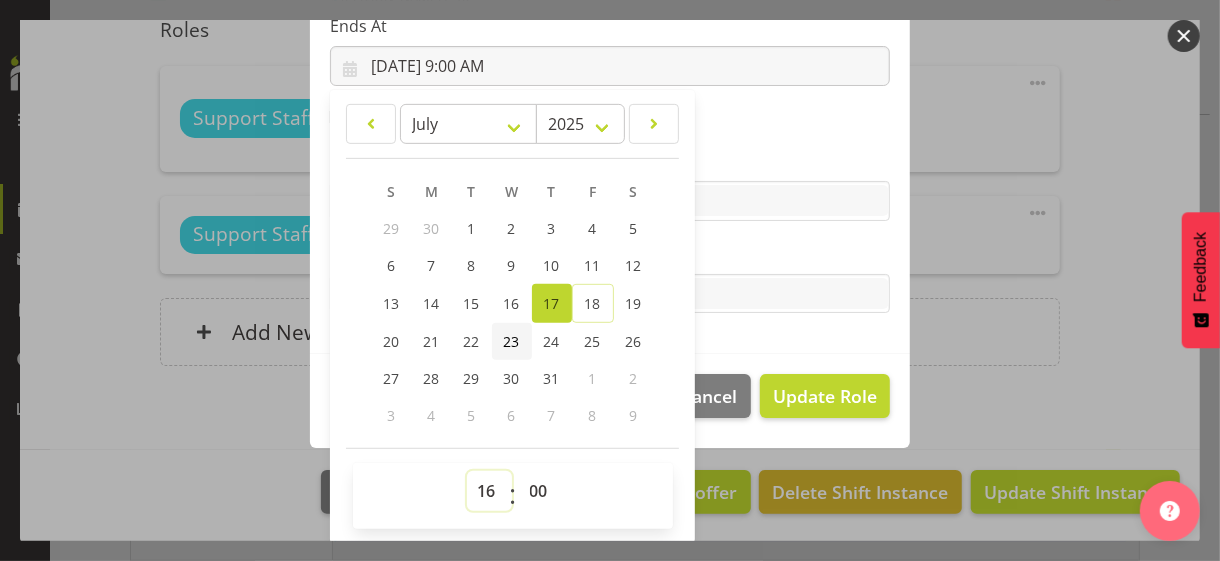 type on "[DATE] 4:00 PM" 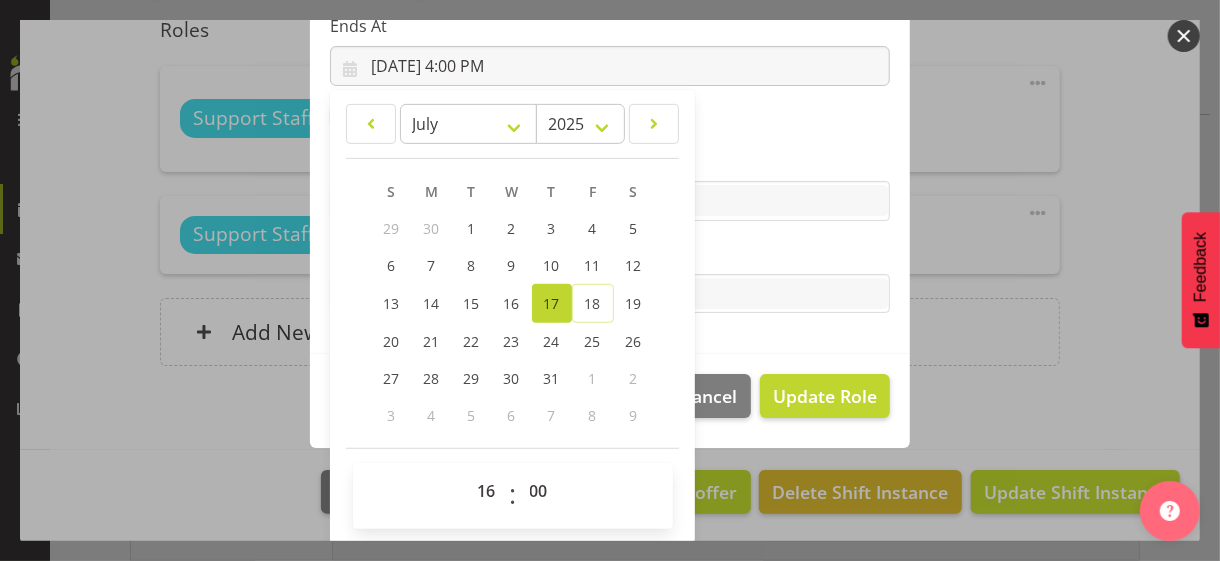 click on "Tasks" at bounding box center [610, 254] 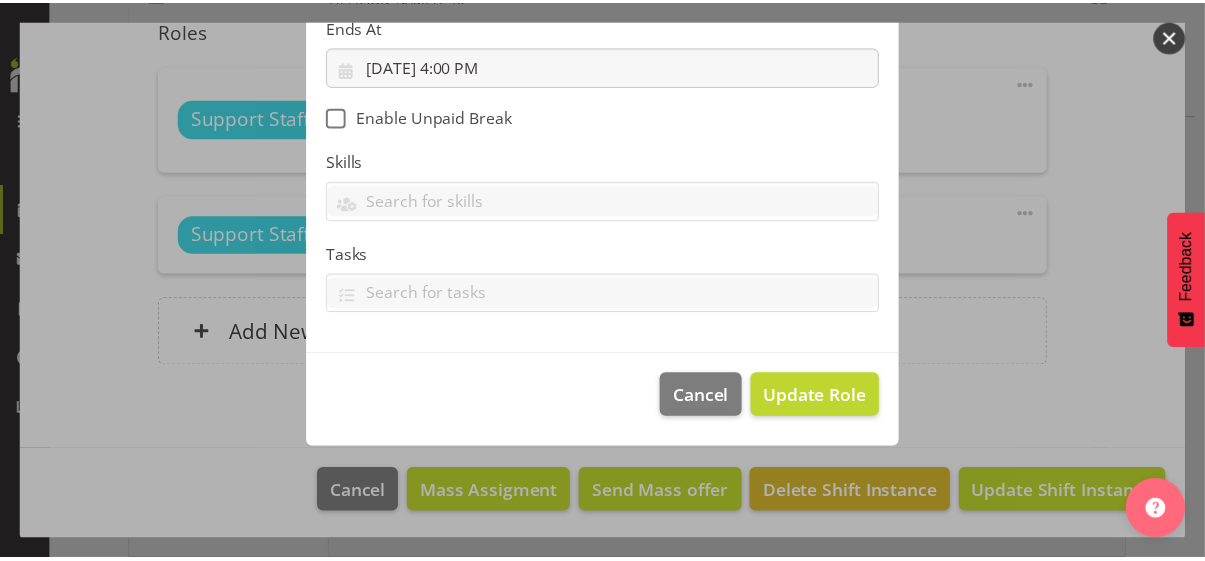 scroll, scrollTop: 346, scrollLeft: 0, axis: vertical 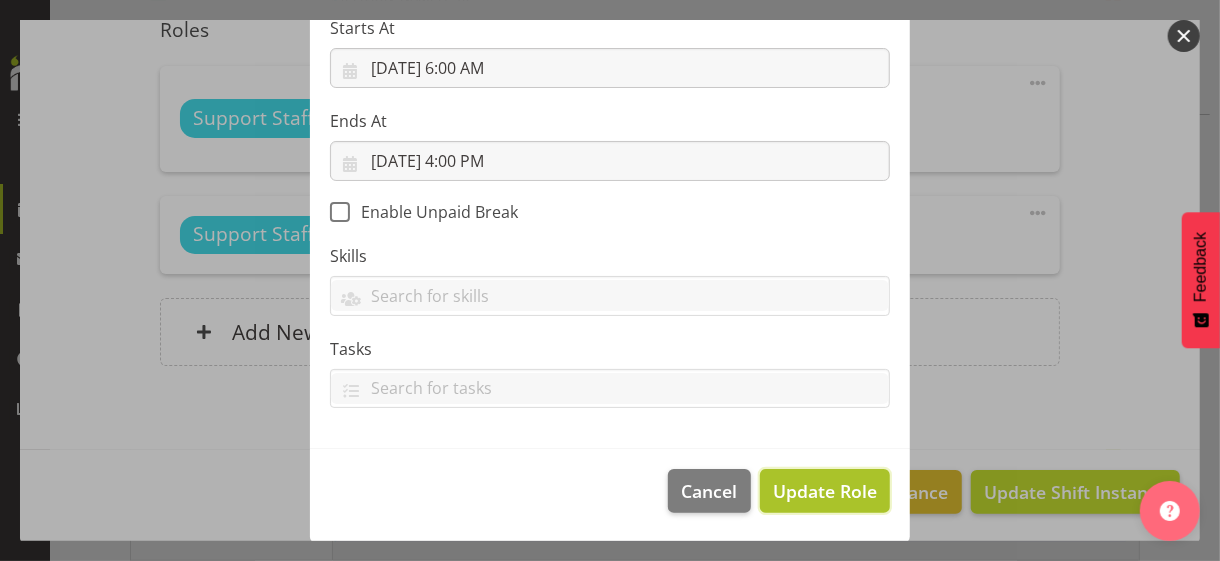 click on "Update Role" at bounding box center [825, 491] 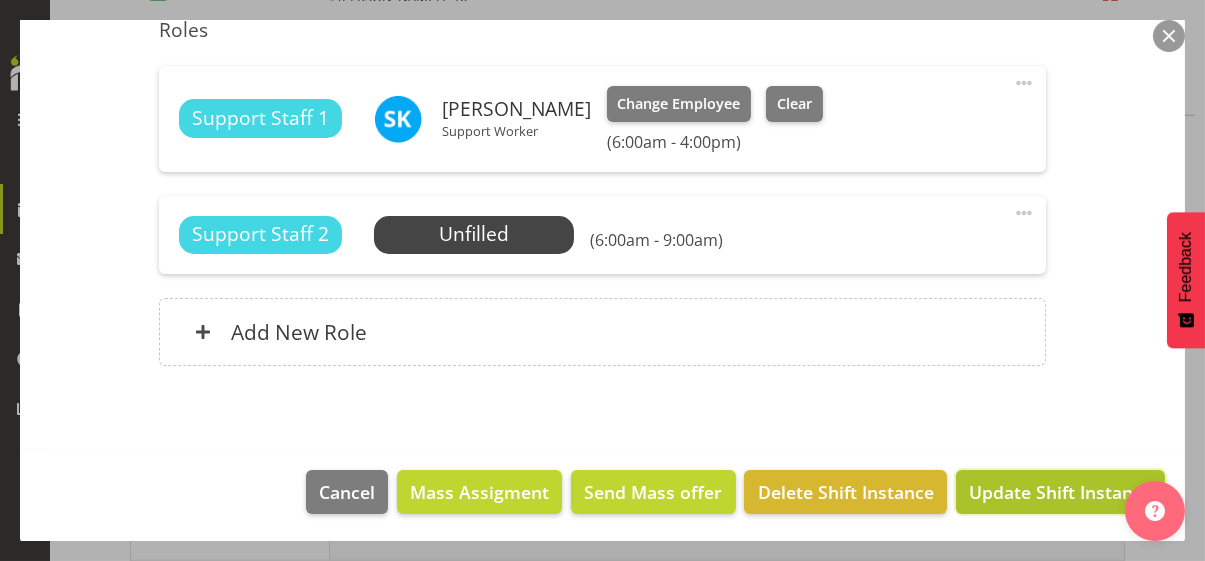 click on "Update Shift Instance" at bounding box center (1060, 492) 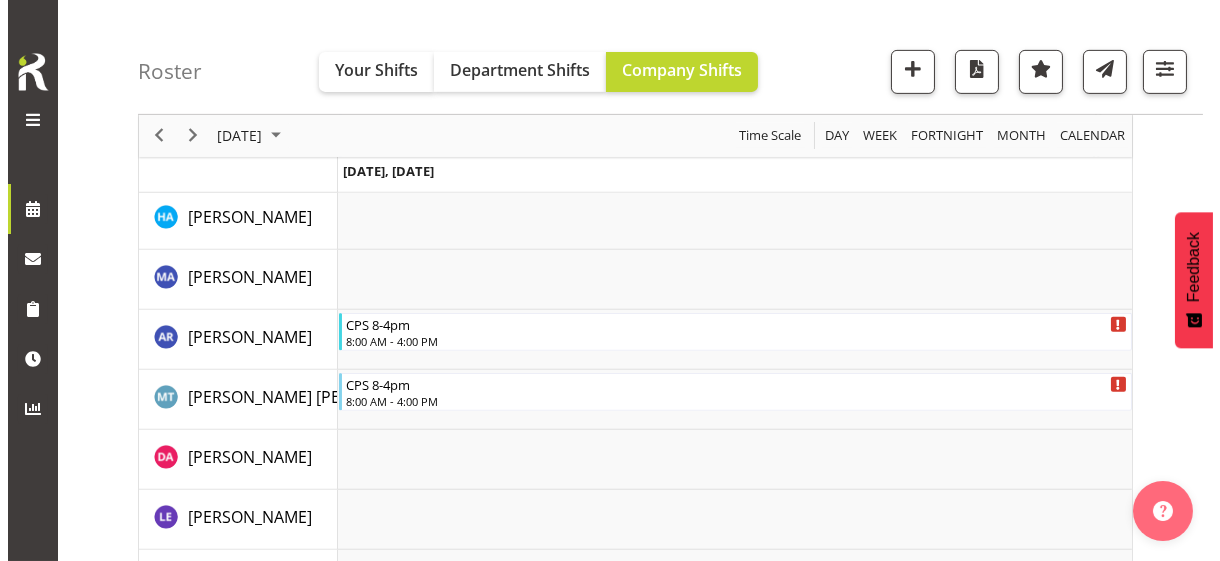 scroll, scrollTop: 1706, scrollLeft: 0, axis: vertical 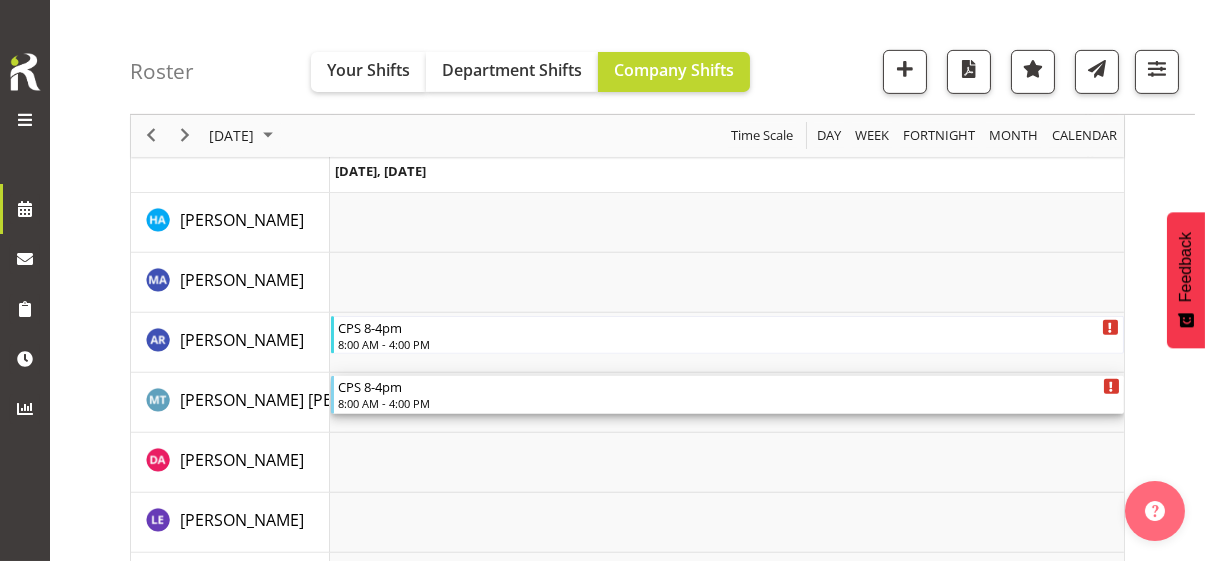click on "8:00 AM - 4:00 PM" at bounding box center (729, 403) 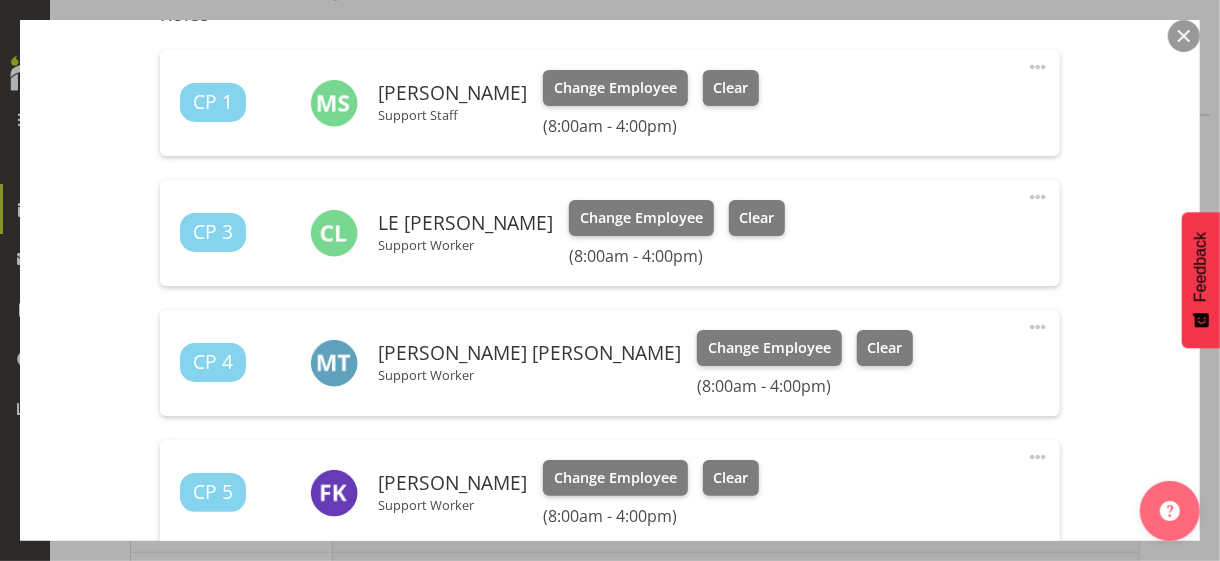 scroll, scrollTop: 700, scrollLeft: 0, axis: vertical 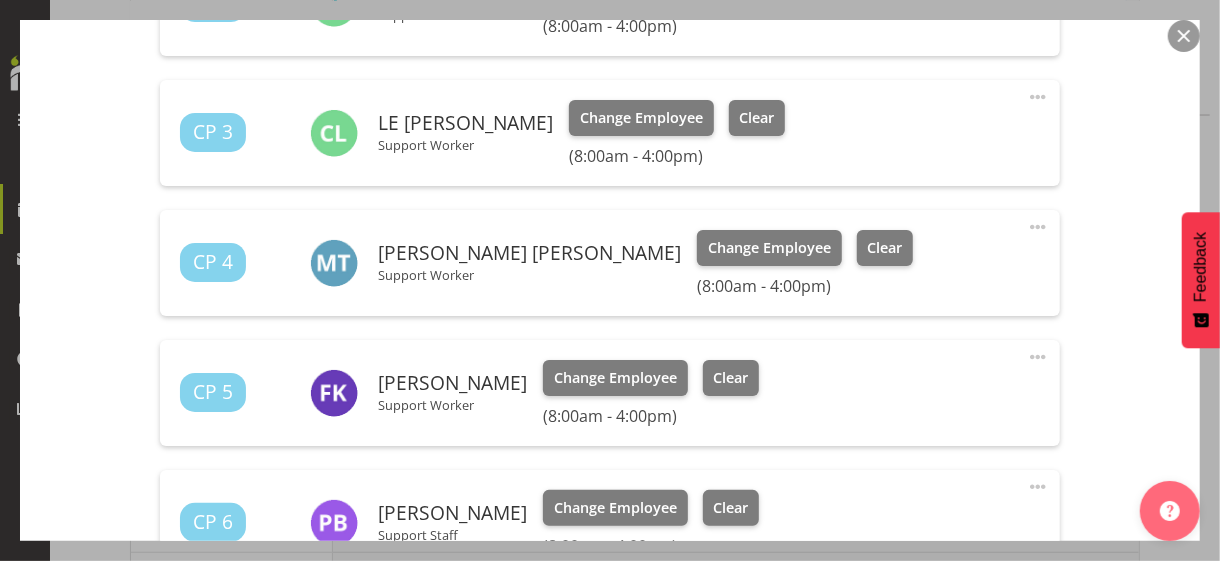 click at bounding box center [1038, 227] 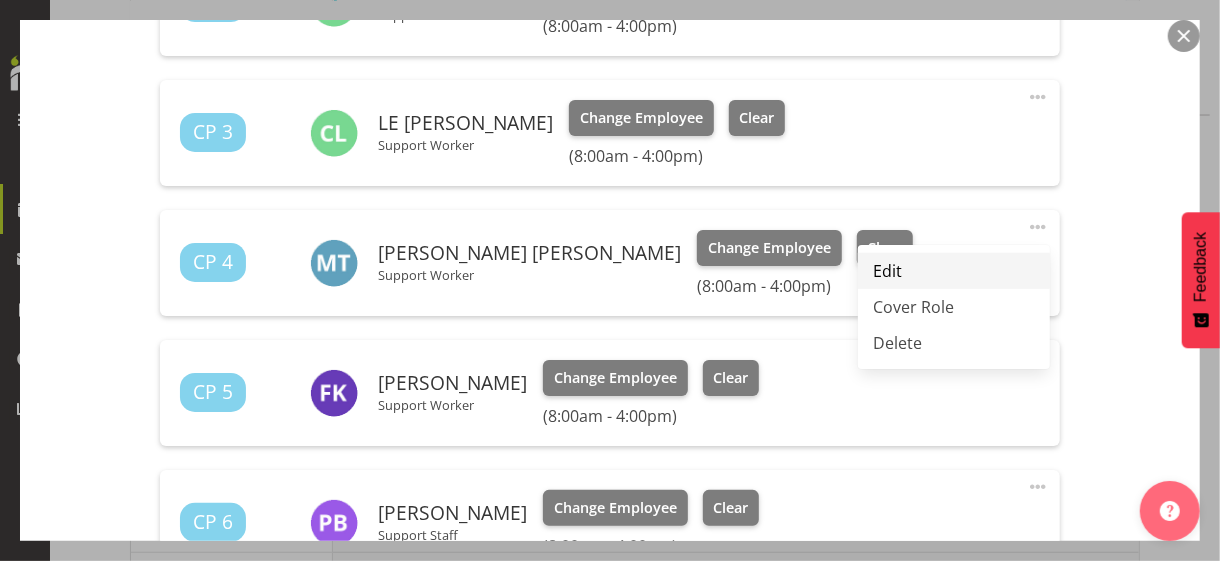 click on "Edit" at bounding box center (954, 271) 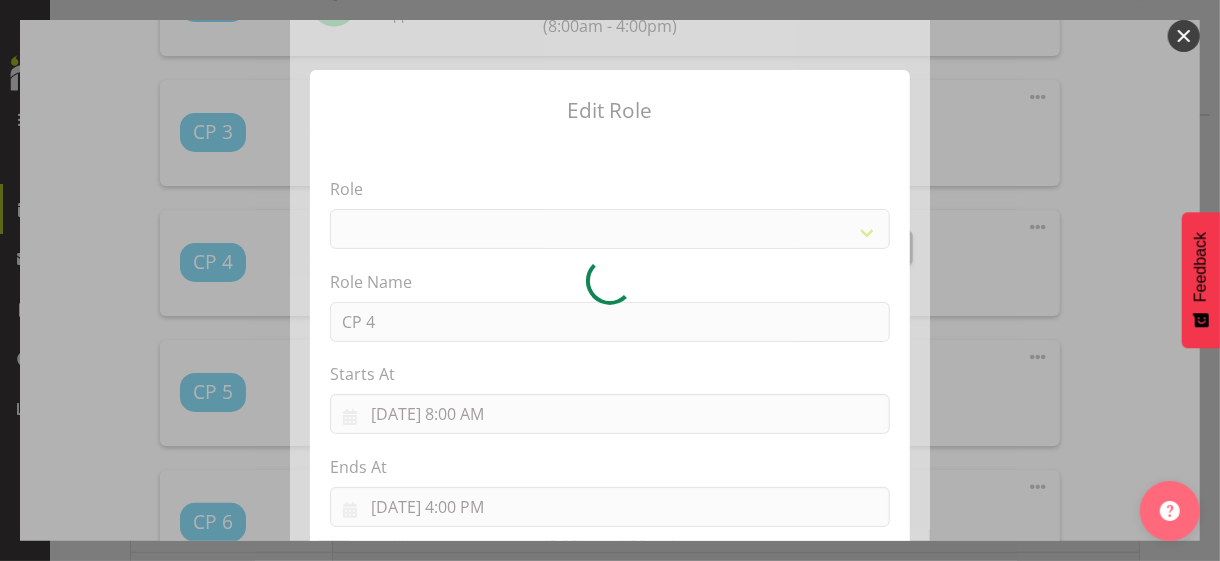 select 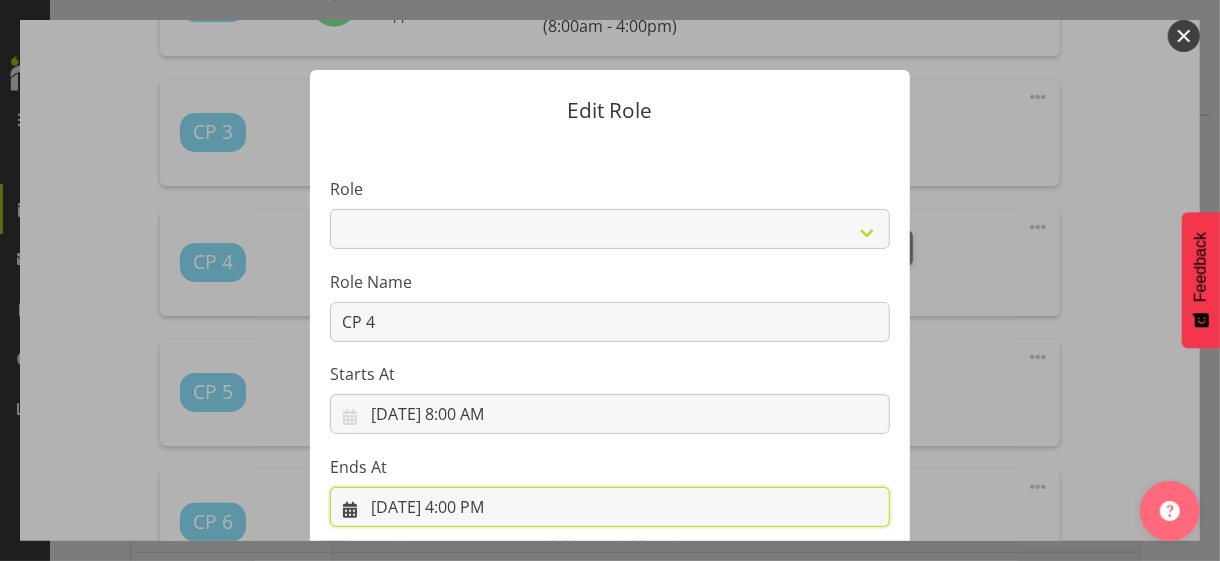 click on "[DATE] 4:00 PM" at bounding box center [610, 507] 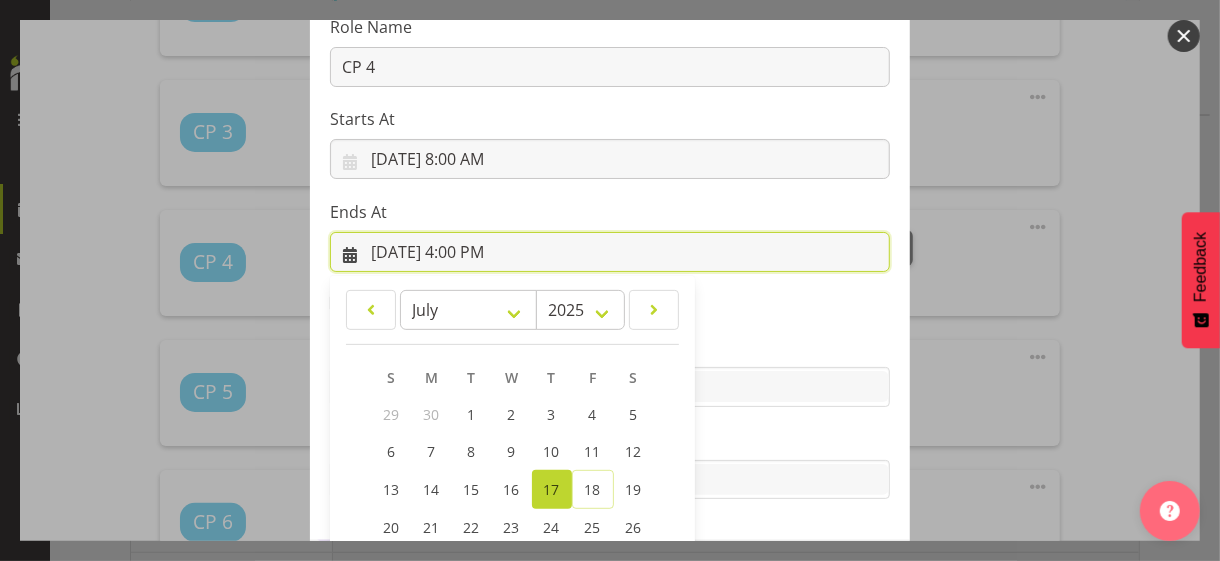 scroll, scrollTop: 441, scrollLeft: 0, axis: vertical 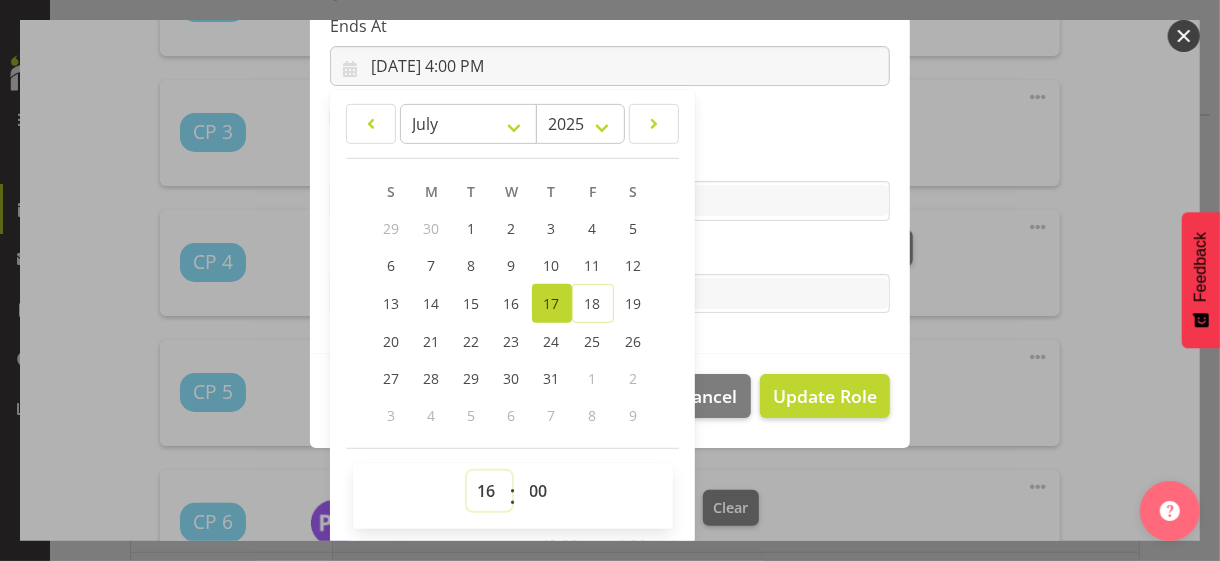 drag, startPoint x: 475, startPoint y: 482, endPoint x: 476, endPoint y: 470, distance: 12.0415945 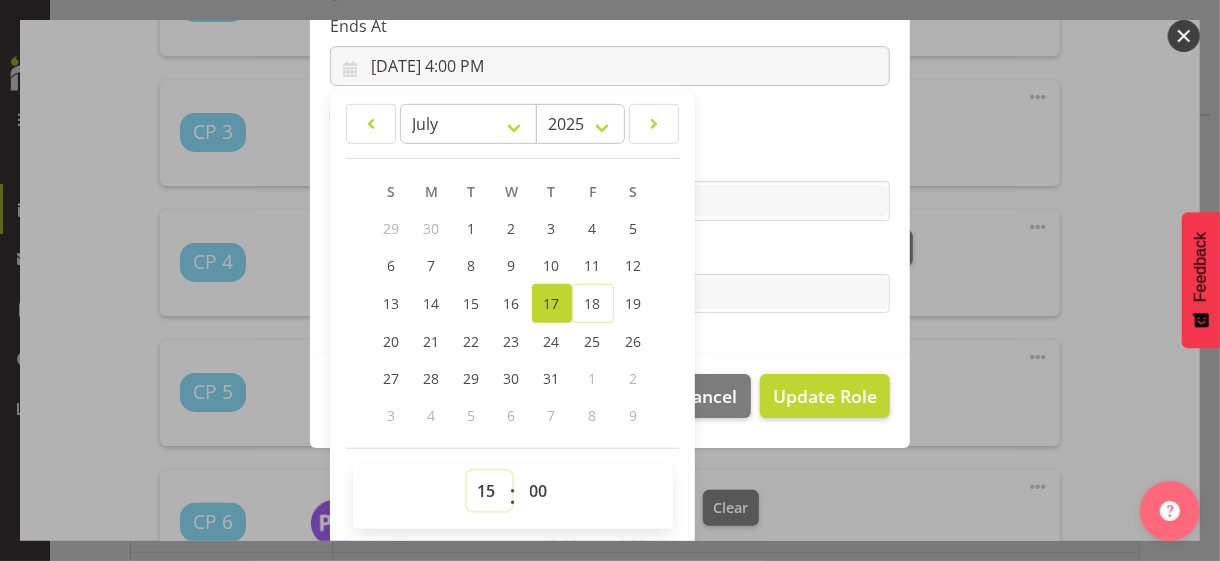 click on "00   01   02   03   04   05   06   07   08   09   10   11   12   13   14   15   16   17   18   19   20   21   22   23" at bounding box center (489, 491) 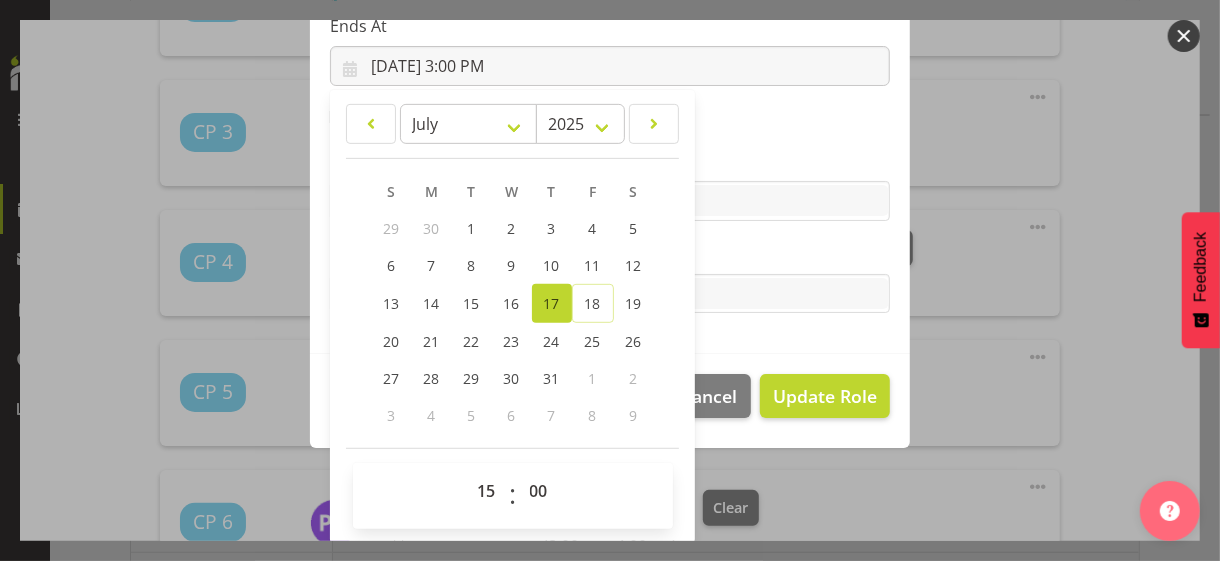 click on "Tasks" at bounding box center [610, 254] 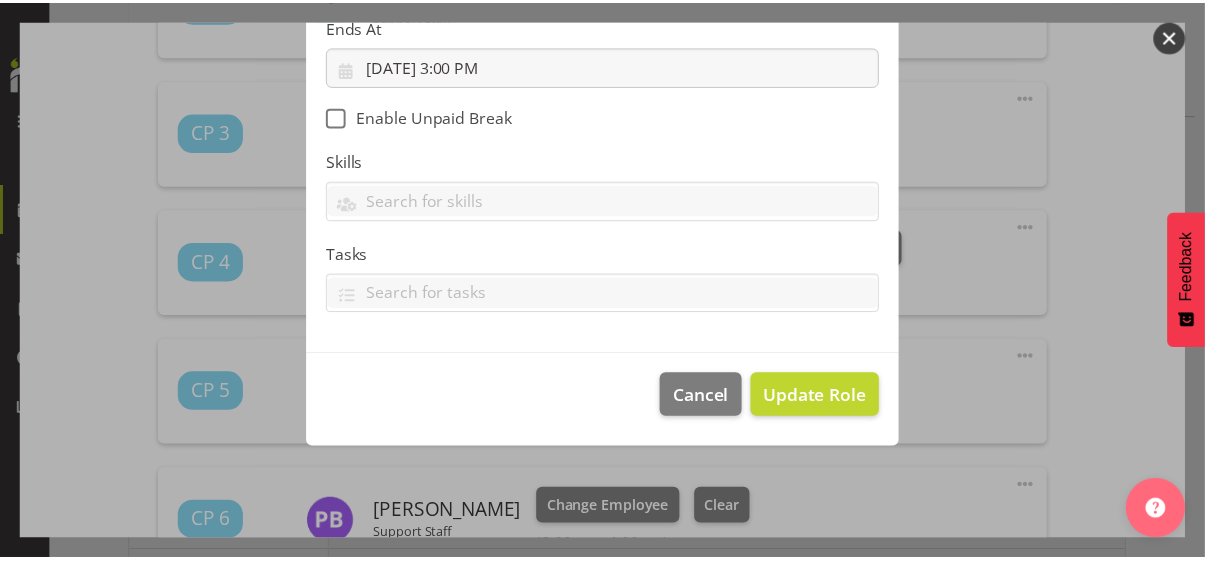 scroll, scrollTop: 346, scrollLeft: 0, axis: vertical 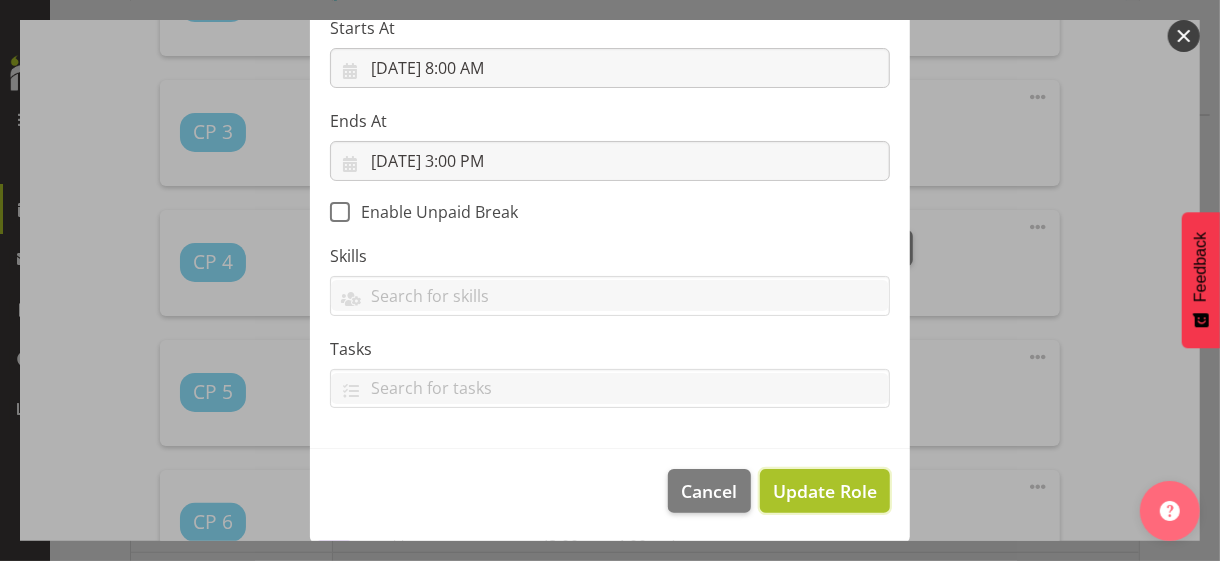 click on "Update Role" at bounding box center (825, 491) 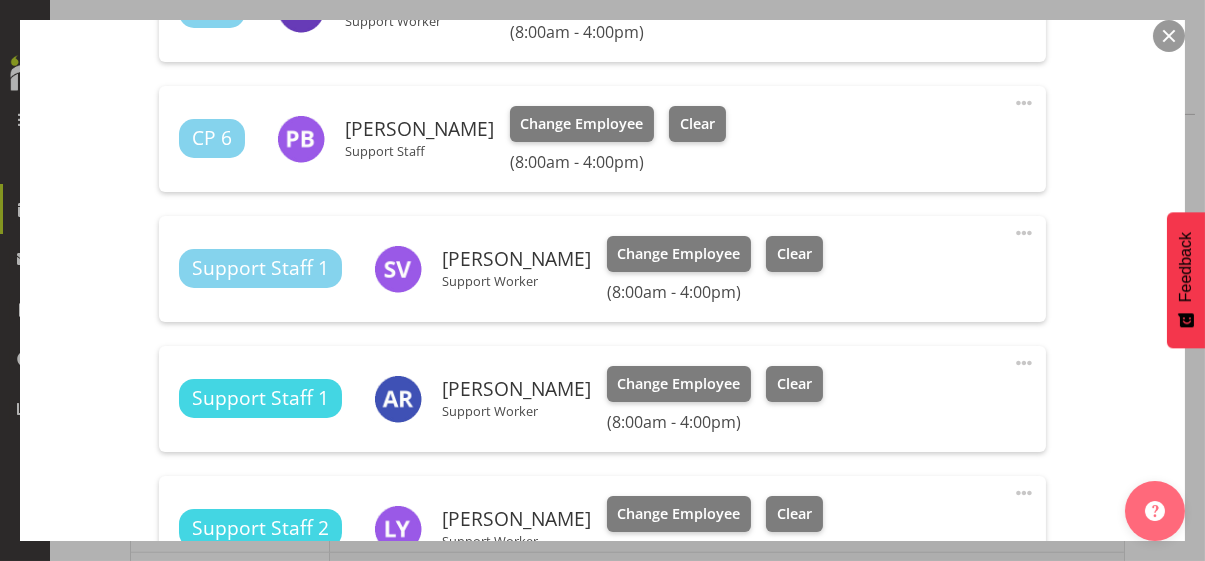 scroll, scrollTop: 1000, scrollLeft: 0, axis: vertical 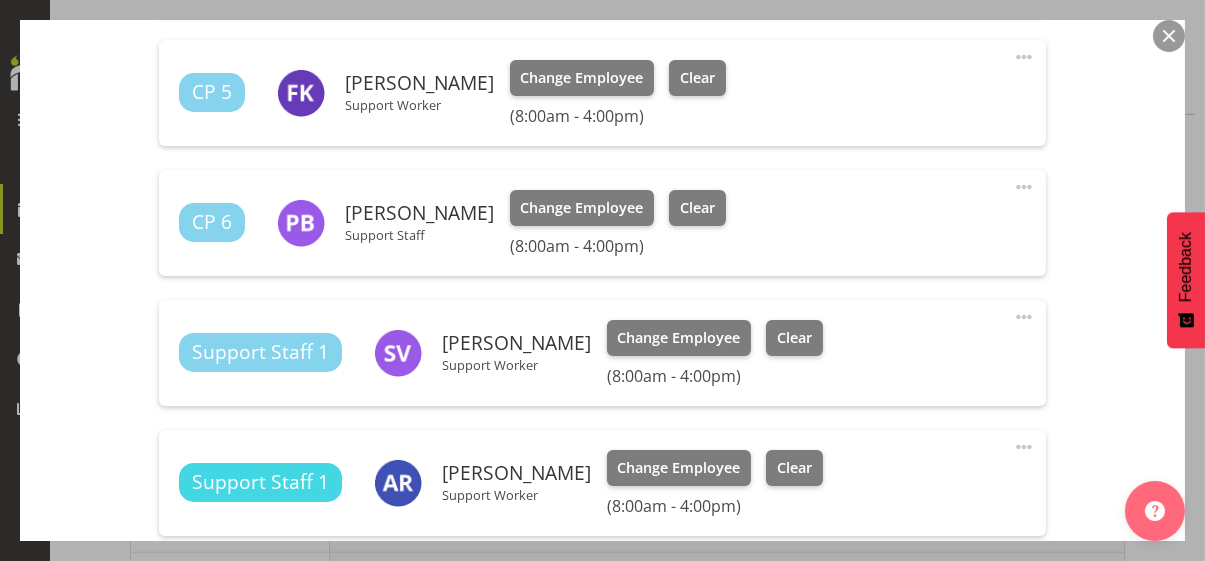 click on "Shift Instance Name CPS 8-4pm   Location CPS   Department Community Participation Services   Job  Select Job  Create new job
Starts At
[DATE] 8:00 AM  January   February   March   April   May   June   July   August   September   October   November   [DATE]   2034   2033   2032   2031   2030   2029   2028   2027   2026   2025   2024   2023   2022   2021   2020   2019   2018   2017   2016   2015   2014   2013   2012   2011   2010   2009   2008   2007   2006   2005   2004   2003   2002   2001   2000   1999   1998   1997   1996   1995   1994   1993   1992   1991   1990   1989   1988   1987   1986   1985   1984   1983   1982   1981   1980   1979   1978   1977   1976   1975   1974   1973   1972   1971   1970   1969   1968   1967   1966   1965   1964   1963   1962   1961   1960   1959   1958   1957   1956   1955   1954   1953   1952   1951   1950   1949   1948   1947   1946   1945   1944   1943   1942   1941   1940   1939   1938   1937   1936   1935   1934   1933   1932   1931  S" at bounding box center (602, 358) 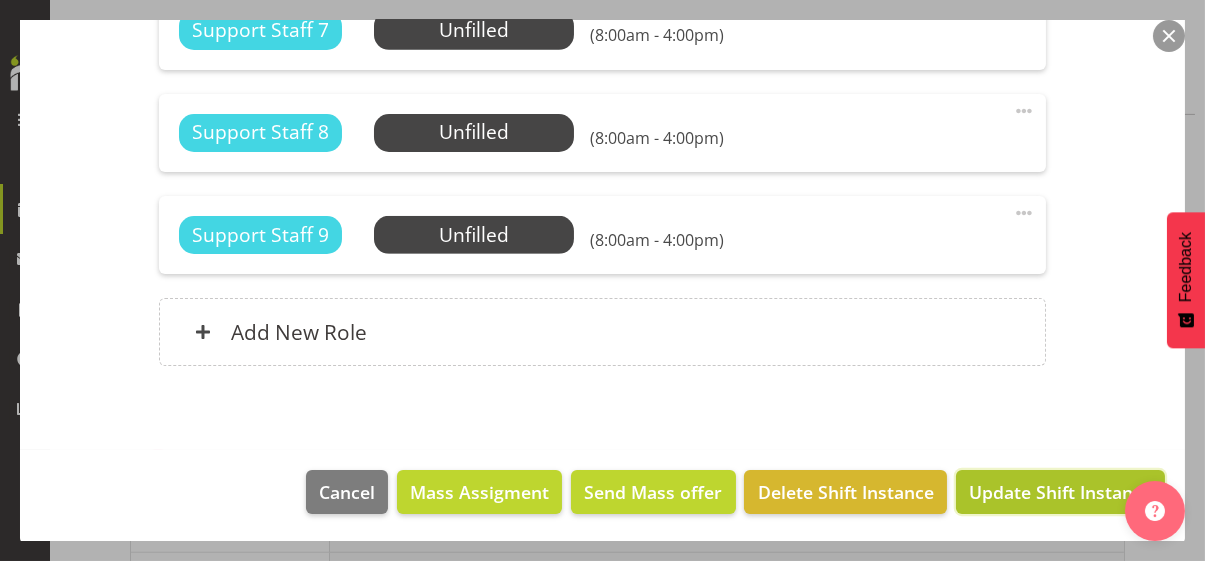 click on "Update Shift Instance" at bounding box center [1060, 492] 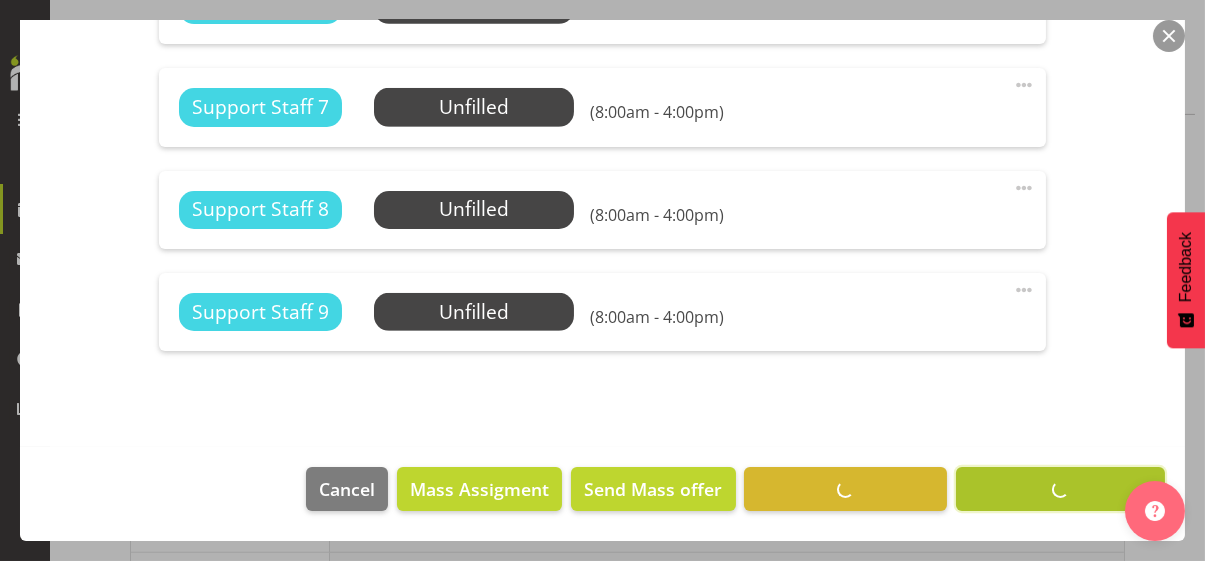scroll, scrollTop: 2029, scrollLeft: 0, axis: vertical 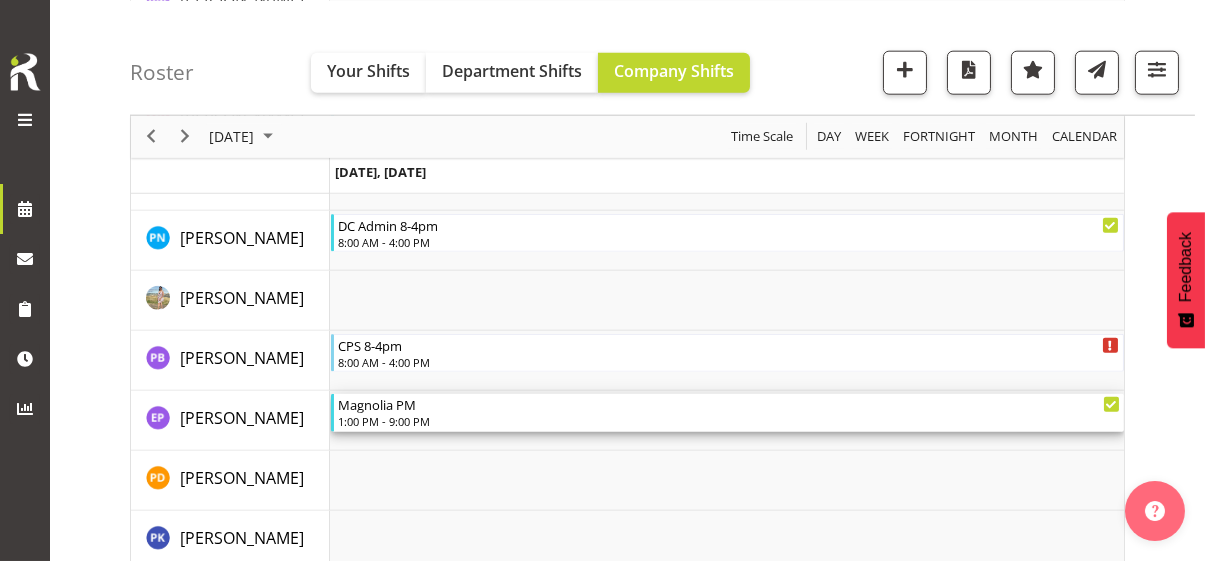 click on "1:00 PM - 9:00 PM" at bounding box center (729, 421) 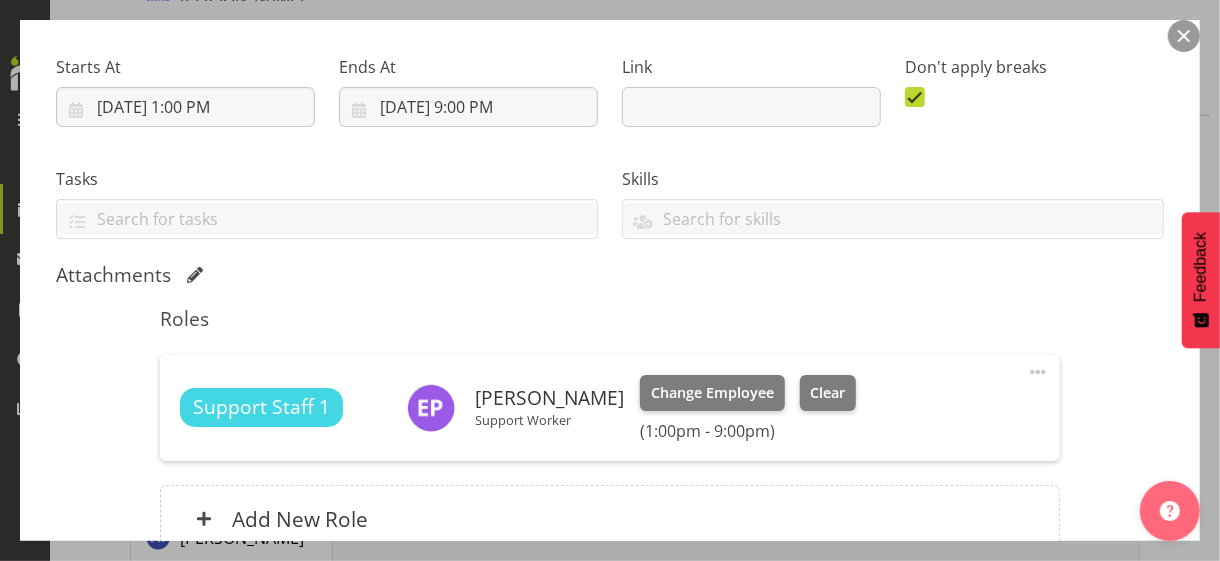 scroll, scrollTop: 481, scrollLeft: 0, axis: vertical 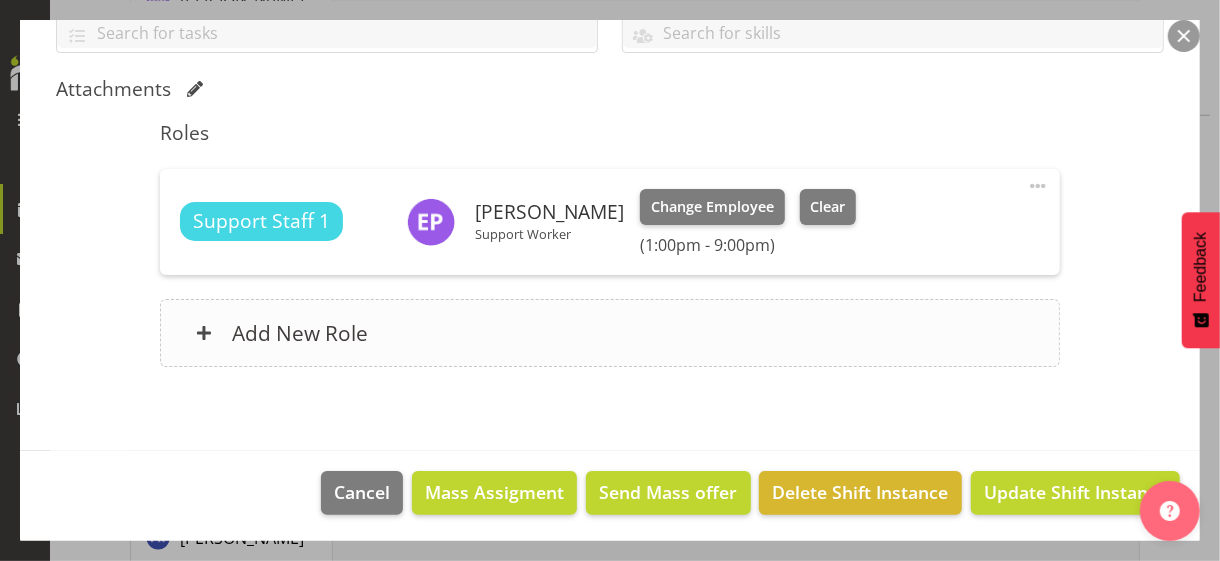 click on "Add New Role" at bounding box center (609, 333) 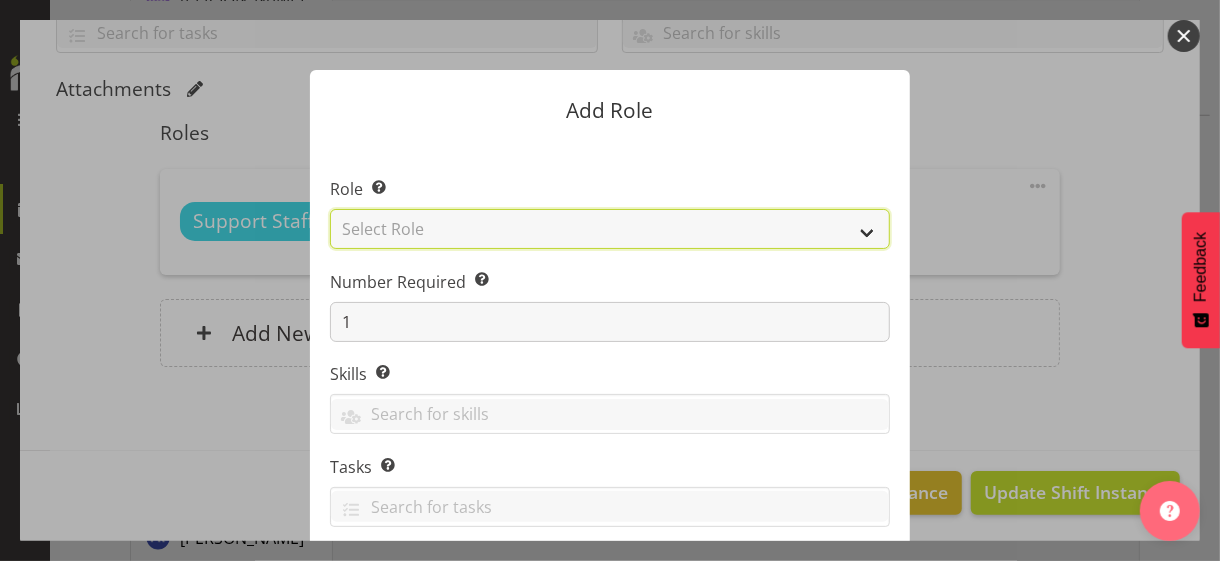 click on "Select Role  CP House Leader Support Staff Wake" at bounding box center (610, 229) 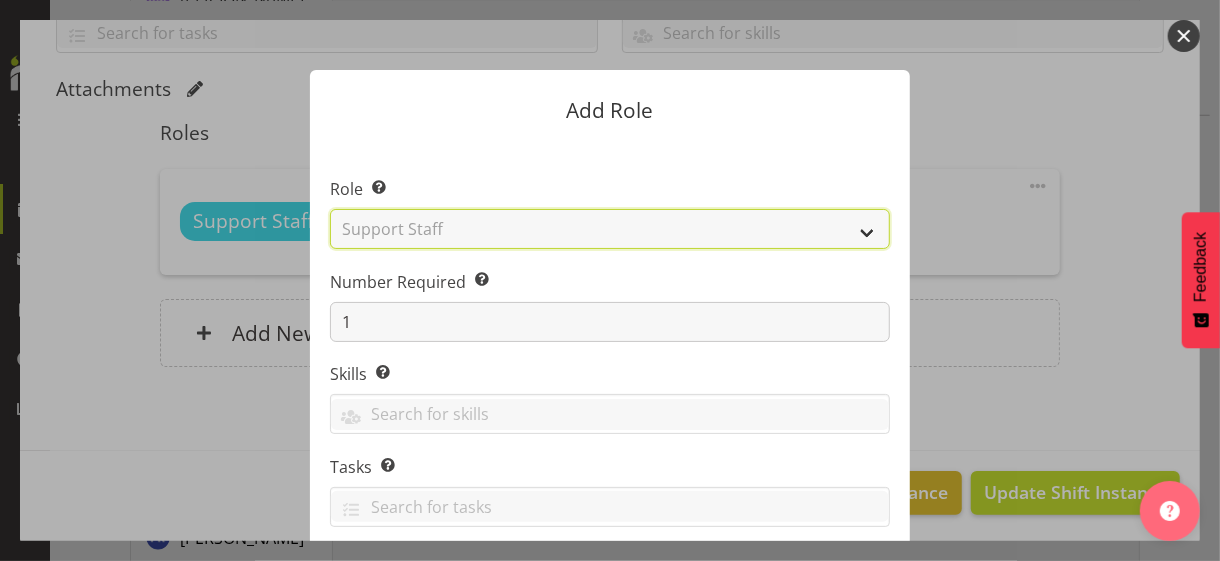 click on "Select Role  CP House Leader Support Staff Wake" at bounding box center (610, 229) 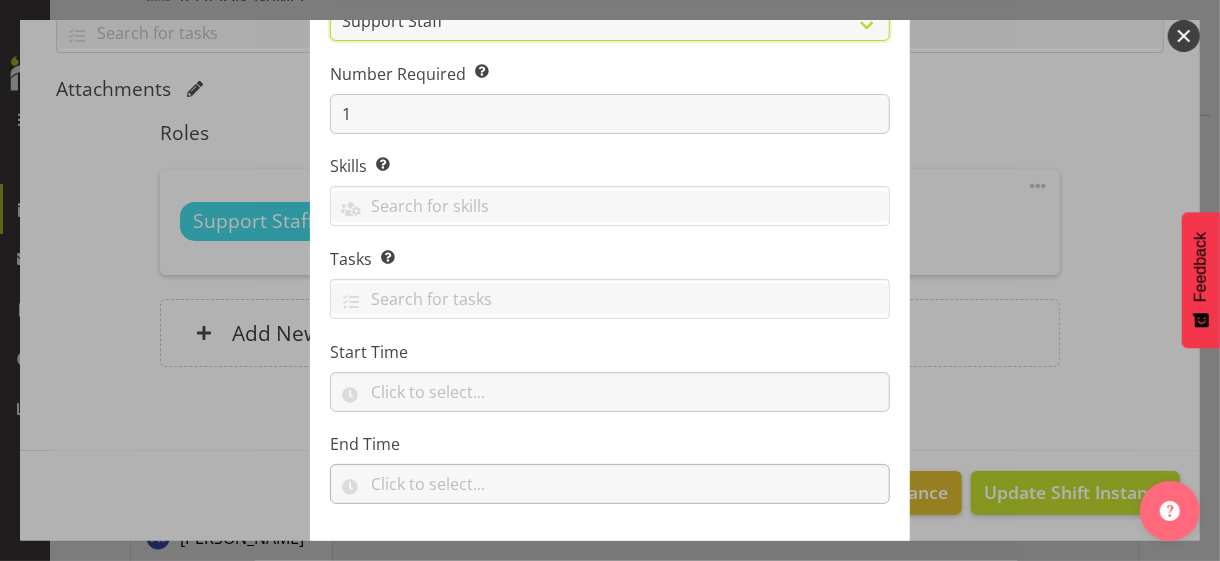 scroll, scrollTop: 304, scrollLeft: 0, axis: vertical 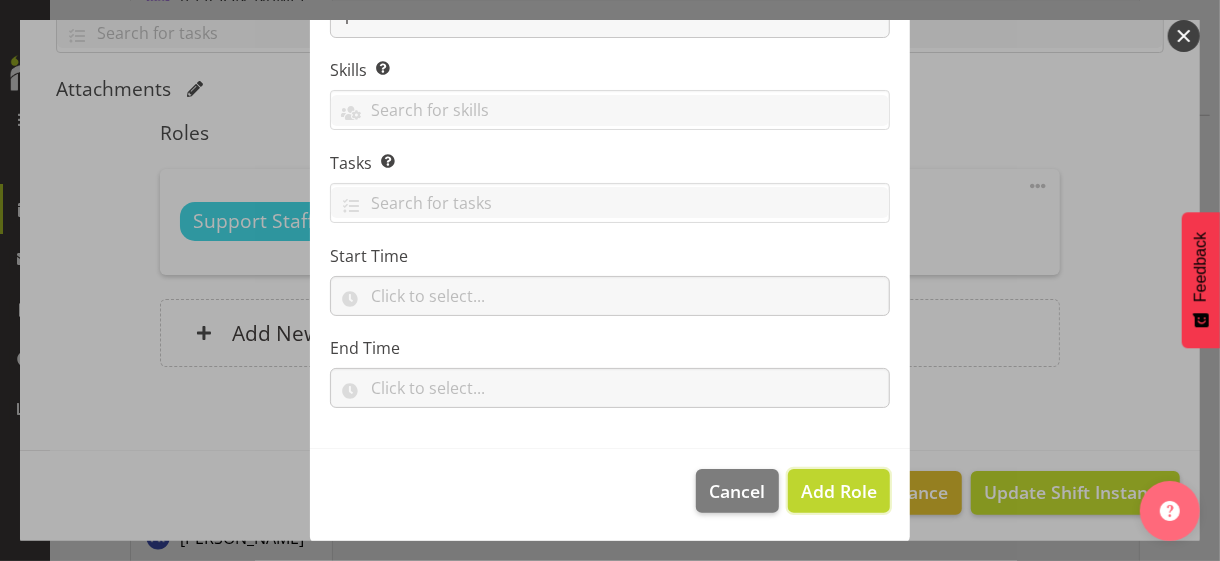 click on "Add Role" at bounding box center [839, 491] 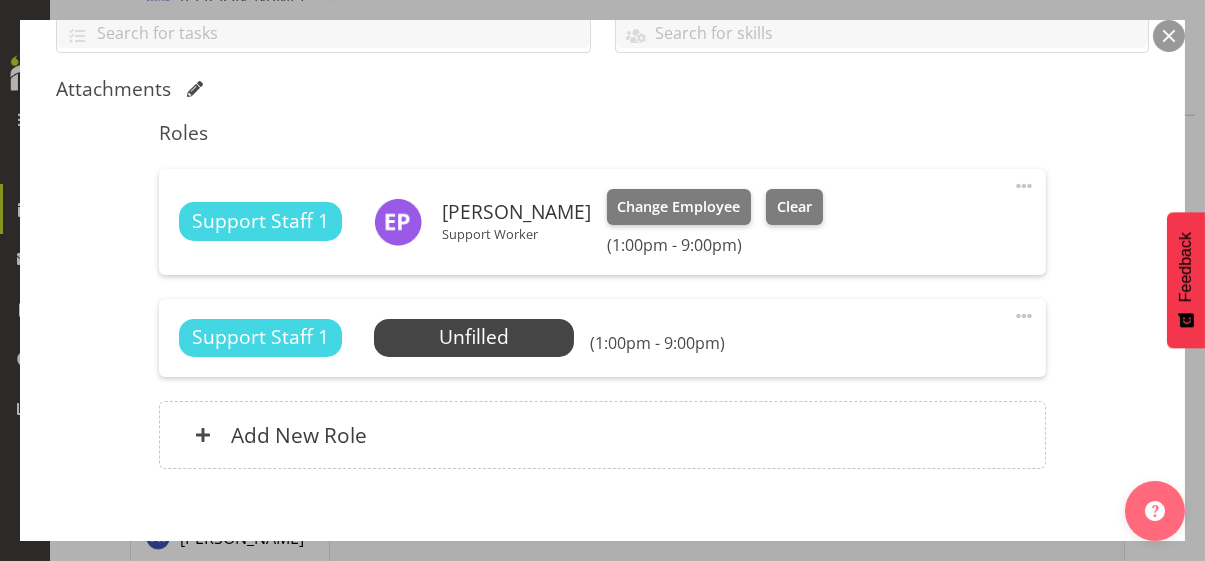 click at bounding box center [1024, 316] 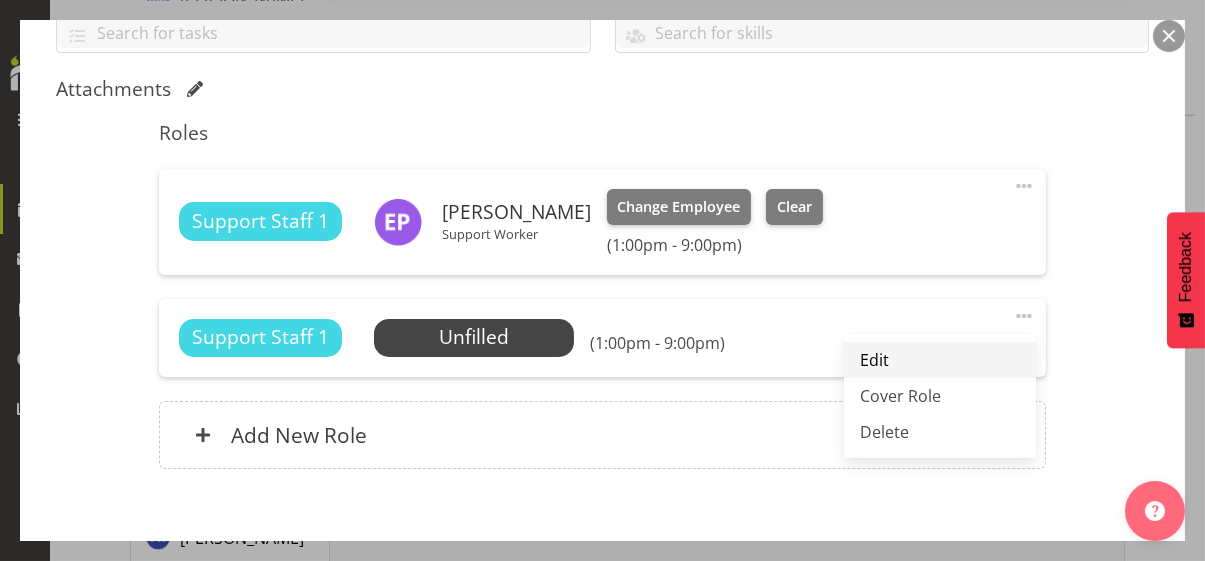click on "Edit" at bounding box center [940, 360] 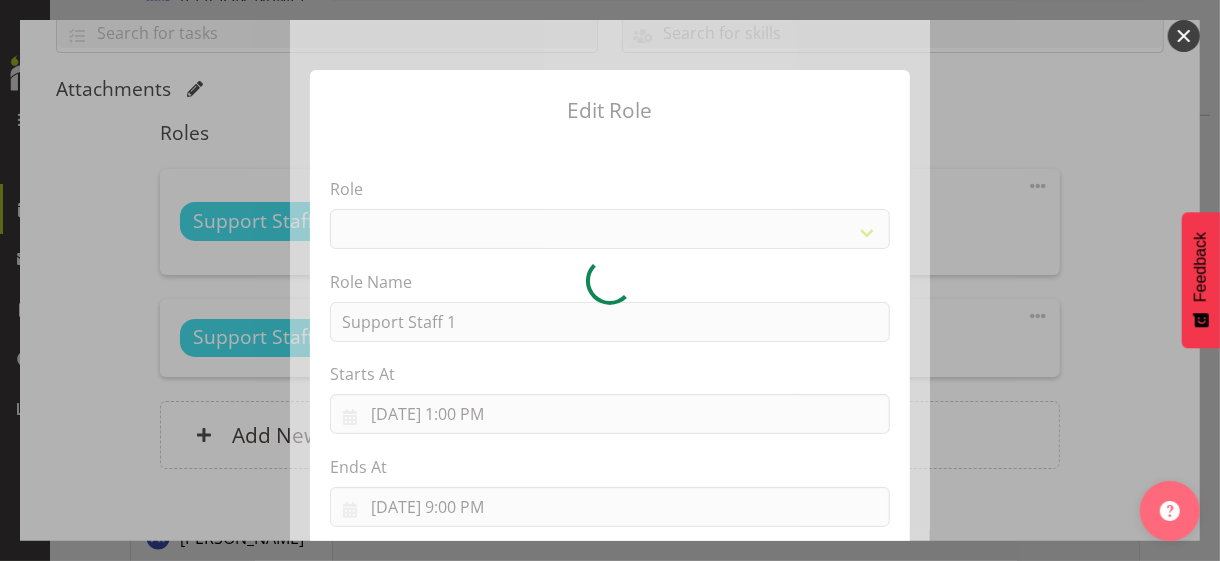 select on "1091" 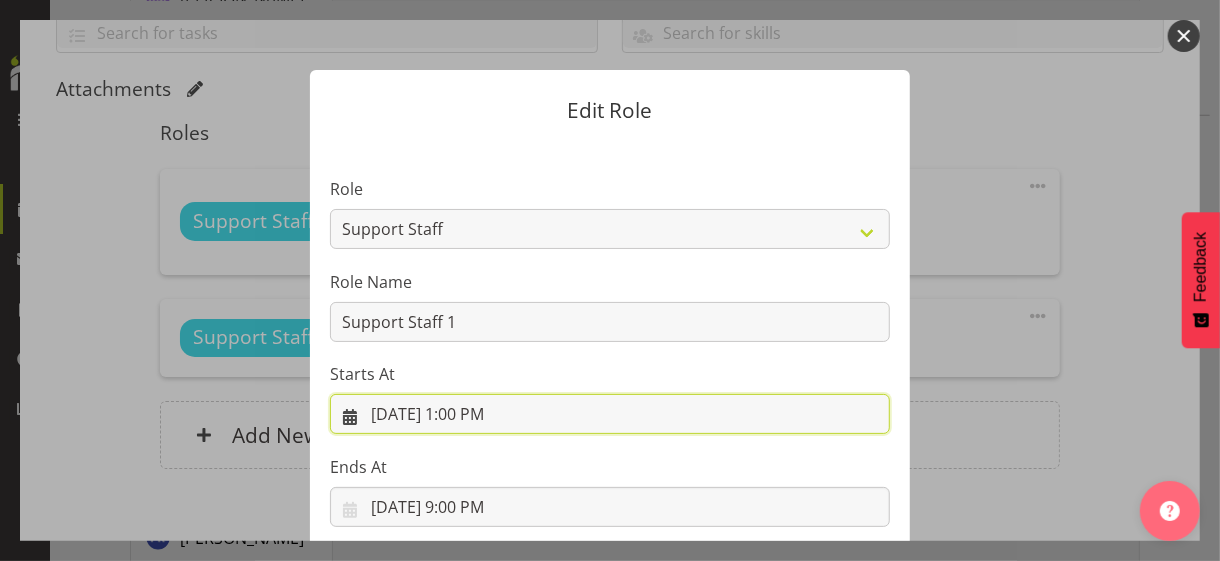 click on "[DATE] 1:00 PM" at bounding box center (610, 414) 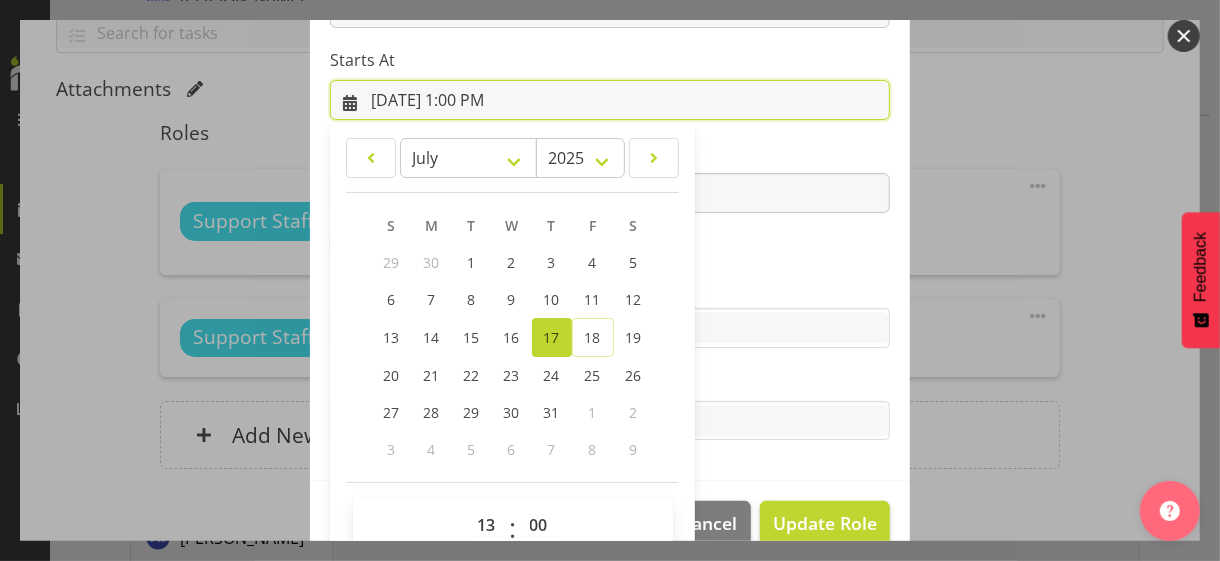scroll, scrollTop: 347, scrollLeft: 0, axis: vertical 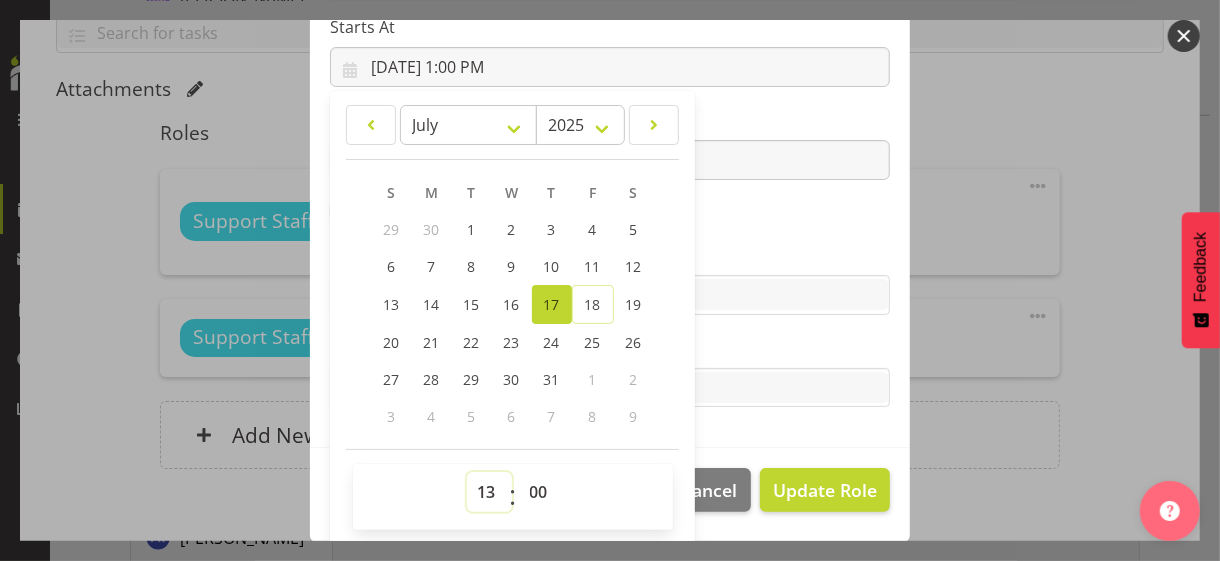 click on "00   01   02   03   04   05   06   07   08   09   10   11   12   13   14   15   16   17   18   19   20   21   22   23" at bounding box center [489, 492] 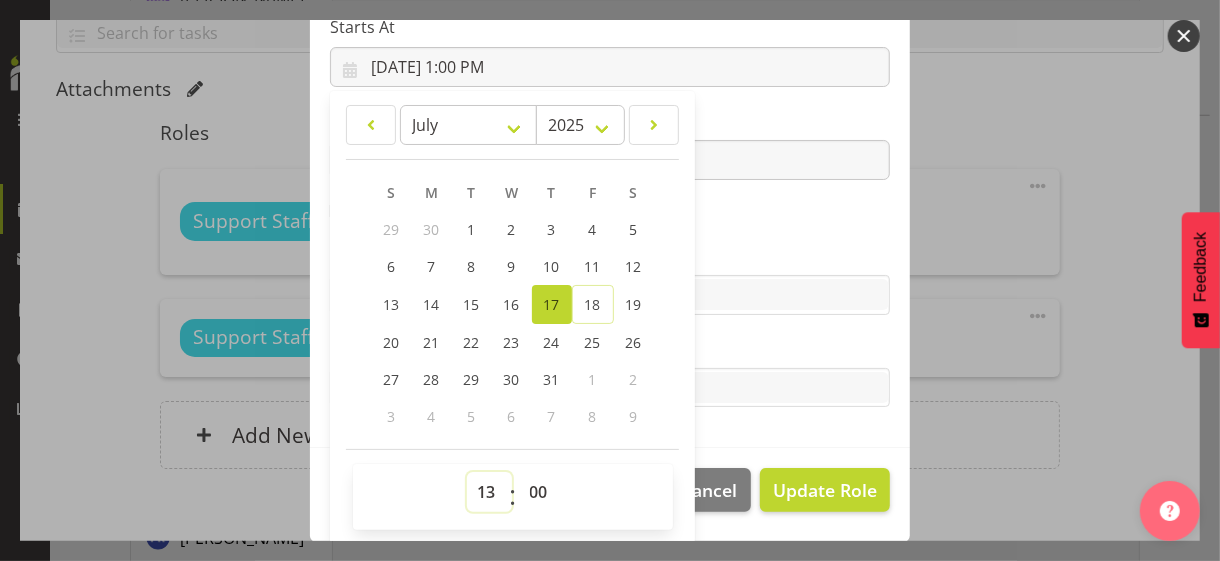 select on "15" 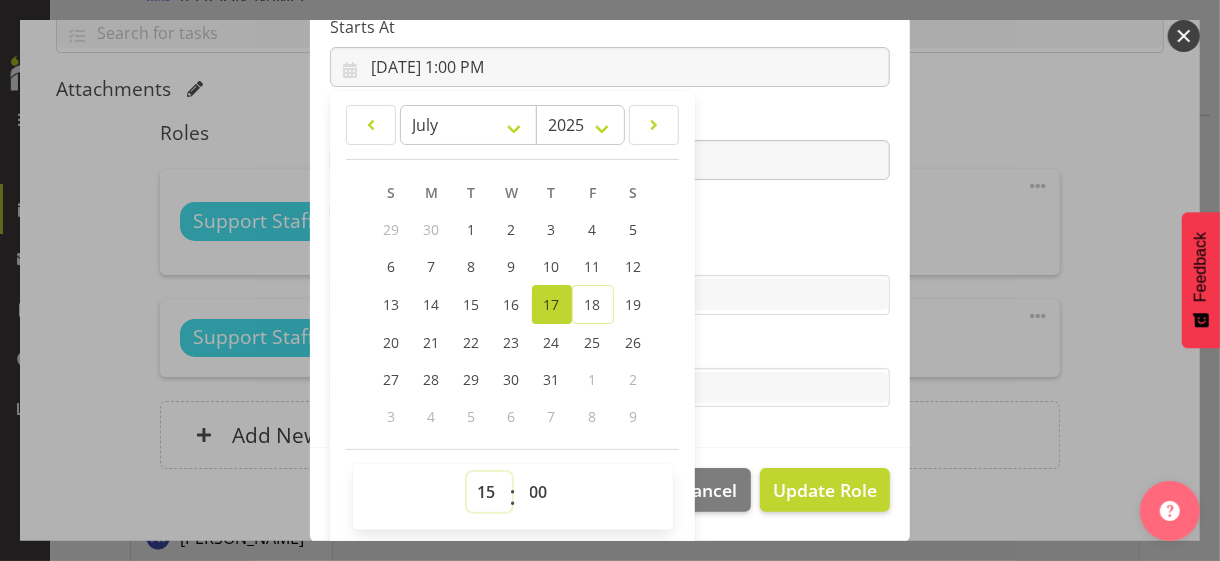click on "00   01   02   03   04   05   06   07   08   09   10   11   12   13   14   15   16   17   18   19   20   21   22   23" at bounding box center [489, 492] 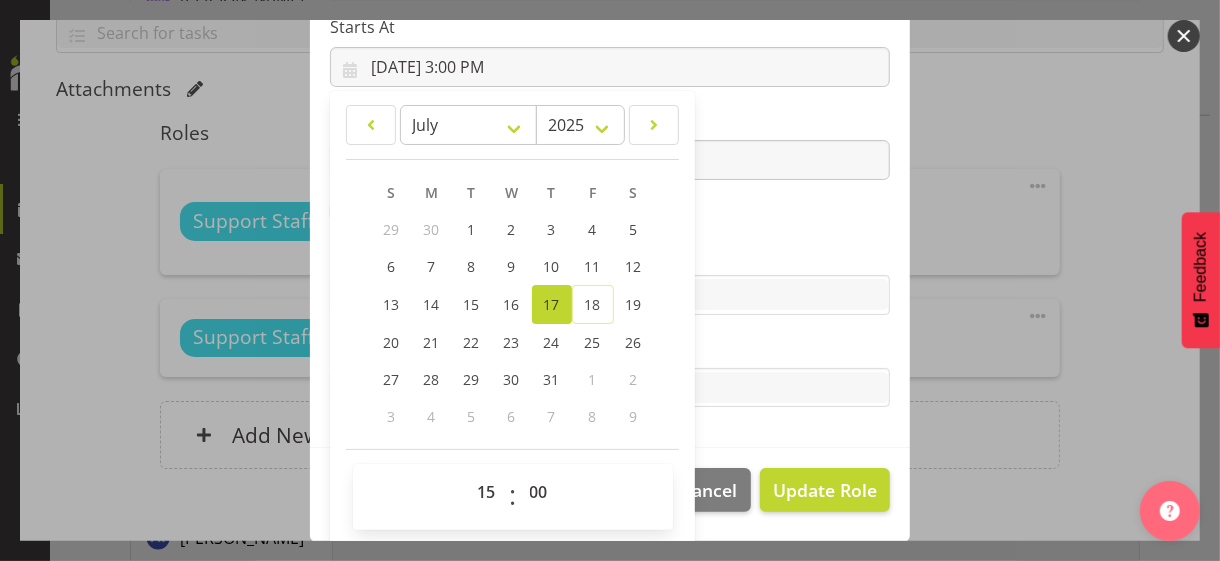 click on "Role CP House Leader Support Staff Wake   Role Name Support Staff 1
Starts At
[DATE] 3:00 PM  January   February   March   April   May   June   July   August   September   October   November   [DATE]   2034   2033   2032   2031   2030   2029   2028   2027   2026   2025   2024   2023   2022   2021   2020   2019   2018   2017   2016   2015   2014   2013   2012   2011   2010   2009   2008   2007   2006   2005   2004   2003   2002   2001   2000   1999   1998   1997   1996   1995   1994   1993   1992   1991   1990   1989   1988   1987   1986   1985   1984   1983   1982   1981   1980   1979   1978   1977   1976   1975   1974   1973   1972   1971   1970   1969   1968   1967   1966   1965   1964   1963   1962   1961   1960   1959   1958   1957   1956   1955   1954   1953   1952   1951   1950   1949   1948   1947   1946   1945   1944   1943   1942   1941   1940   1939   1938   1937   1936   1935   1934   1933   1932   1931   1930   1929   1928   1927   1926   1925  S M T W T F S 29 1" at bounding box center [610, 121] 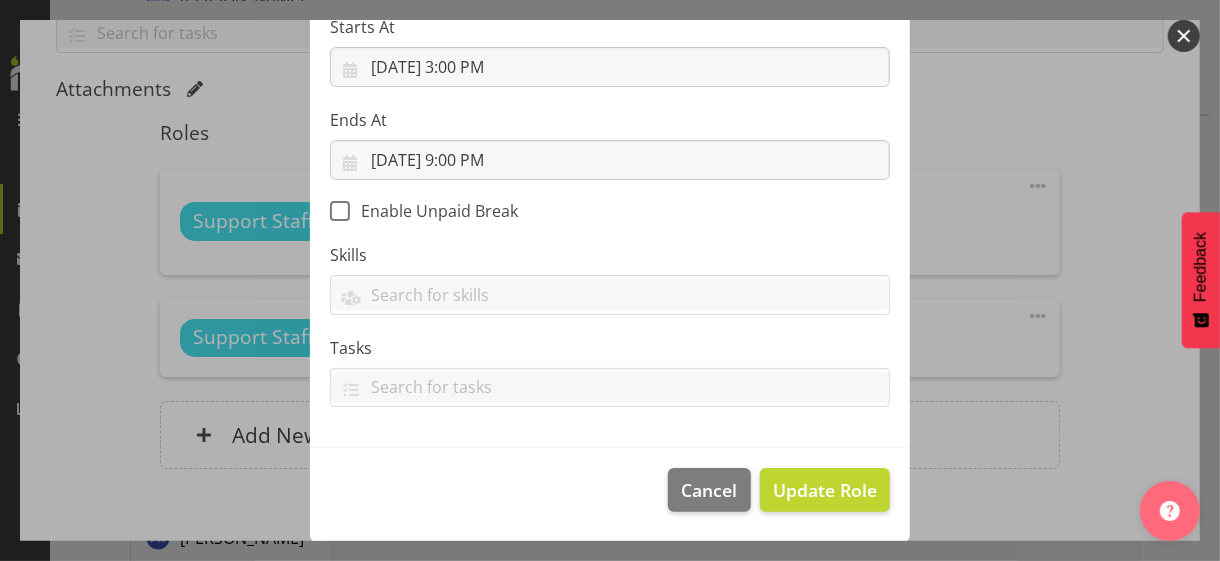 scroll, scrollTop: 346, scrollLeft: 0, axis: vertical 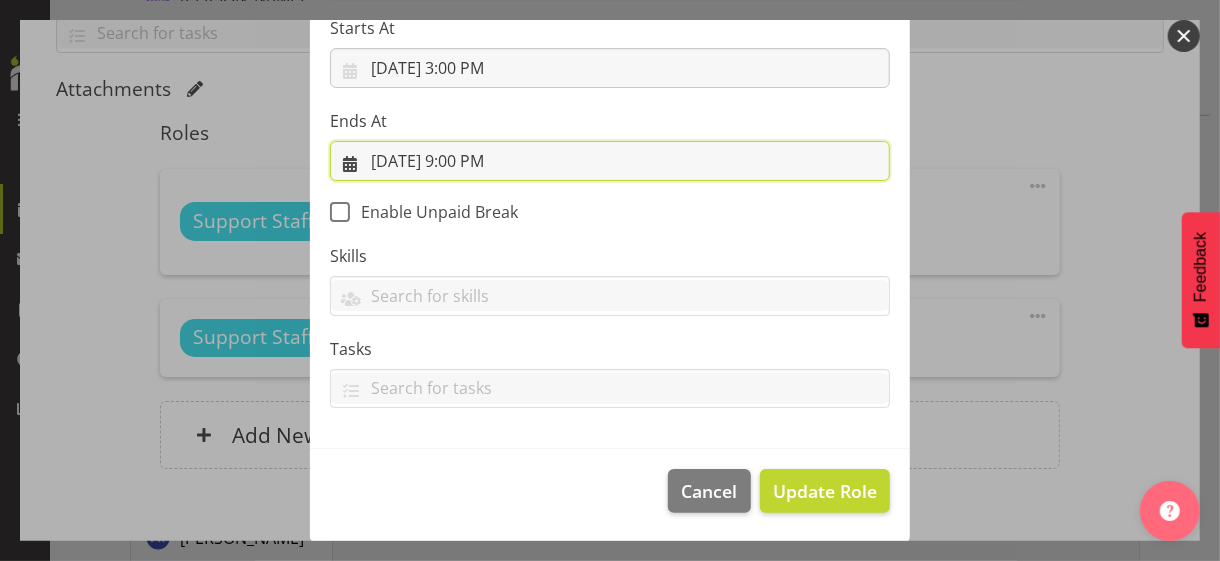 click on "[DATE] 9:00 PM" at bounding box center (610, 161) 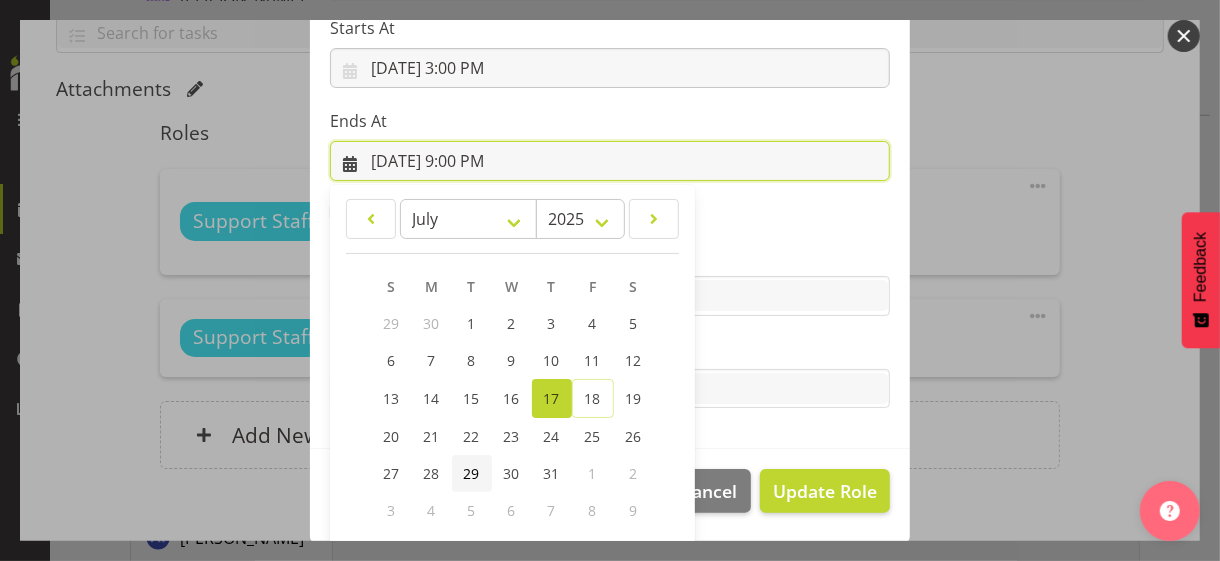 scroll, scrollTop: 441, scrollLeft: 0, axis: vertical 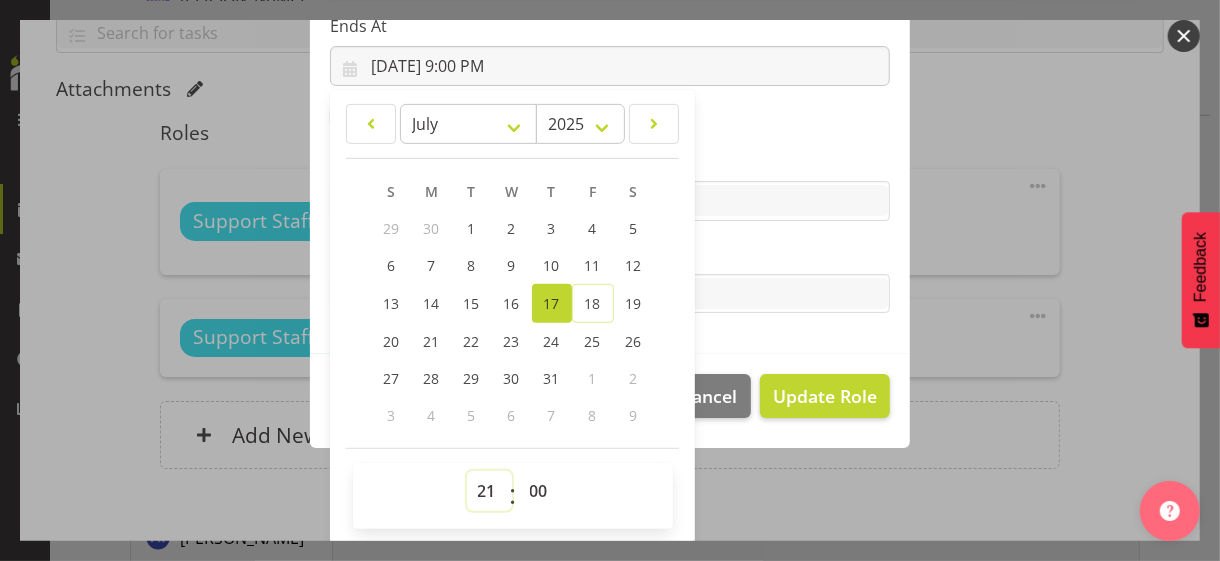 click on "00   01   02   03   04   05   06   07   08   09   10   11   12   13   14   15   16   17   18   19   20   21   22   23" at bounding box center [489, 491] 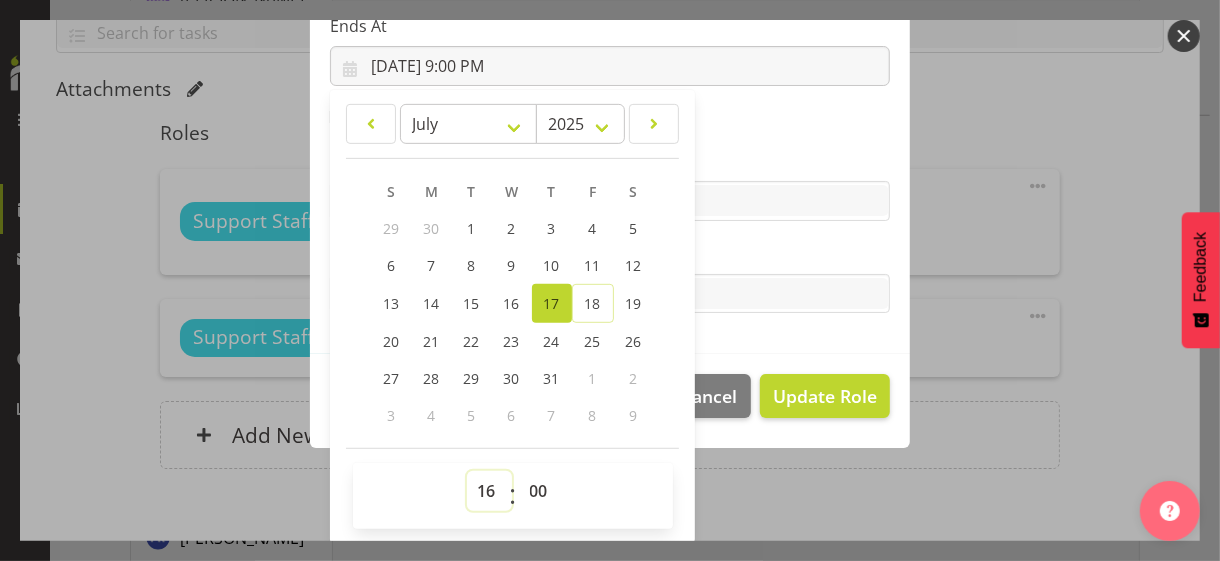click on "00   01   02   03   04   05   06   07   08   09   10   11   12   13   14   15   16   17   18   19   20   21   22   23" at bounding box center [489, 491] 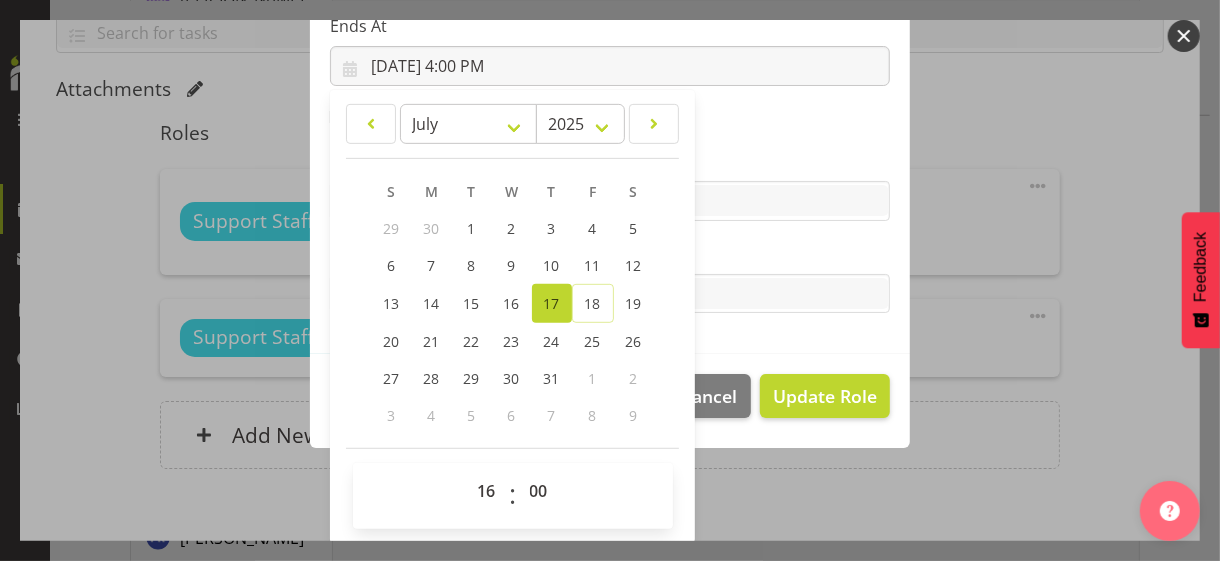 click on "Tasks" at bounding box center [610, 254] 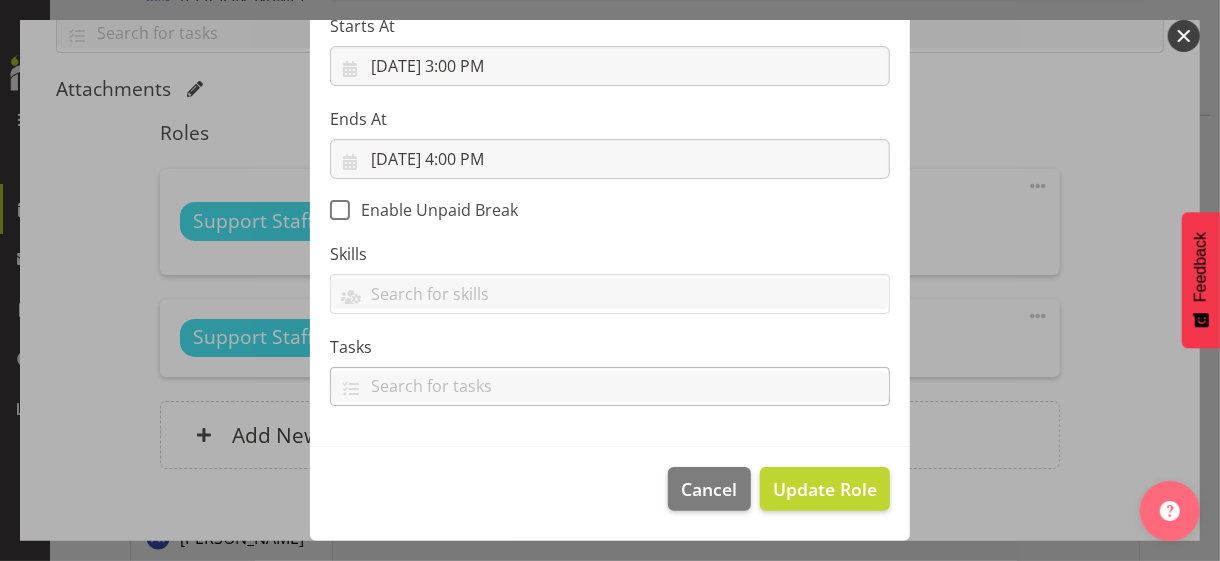 scroll, scrollTop: 346, scrollLeft: 0, axis: vertical 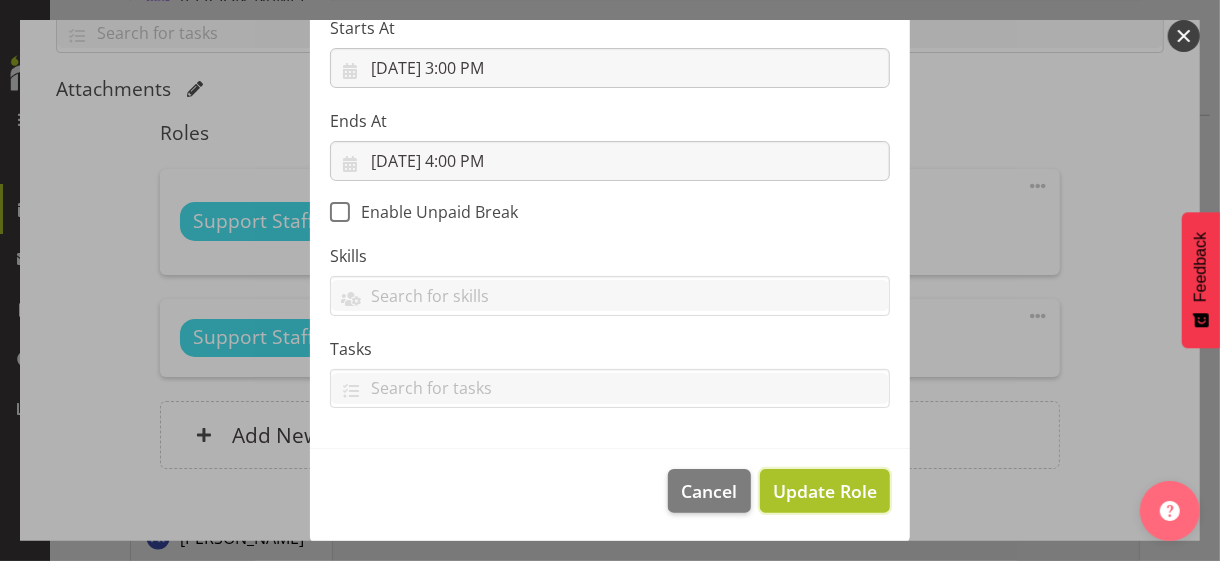 click on "Update Role" at bounding box center (825, 491) 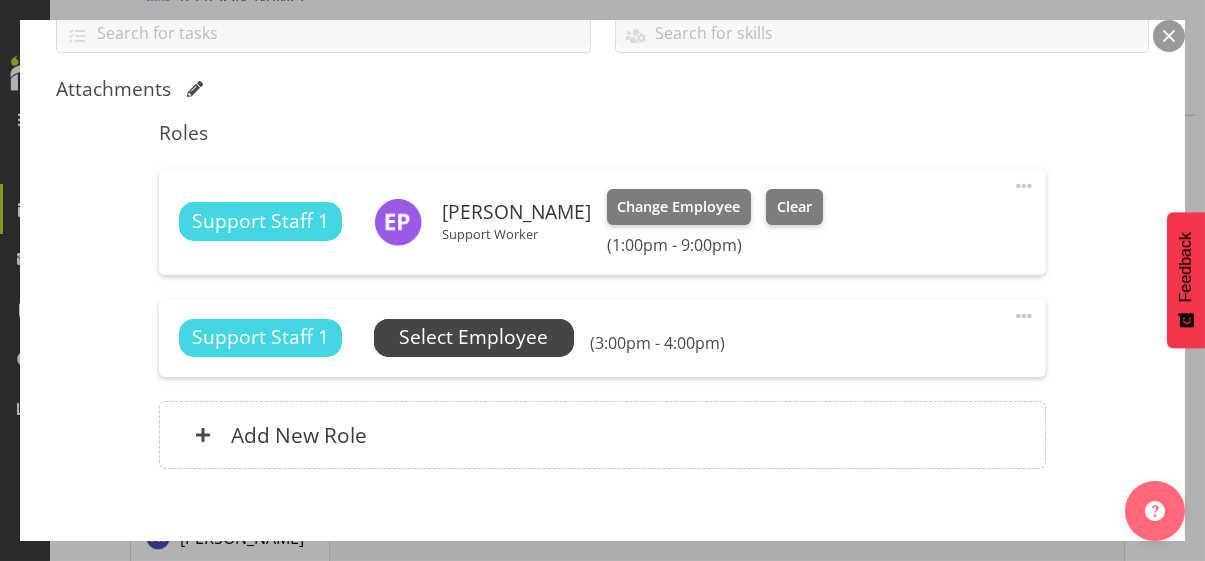 click on "Select Employee" at bounding box center [473, 337] 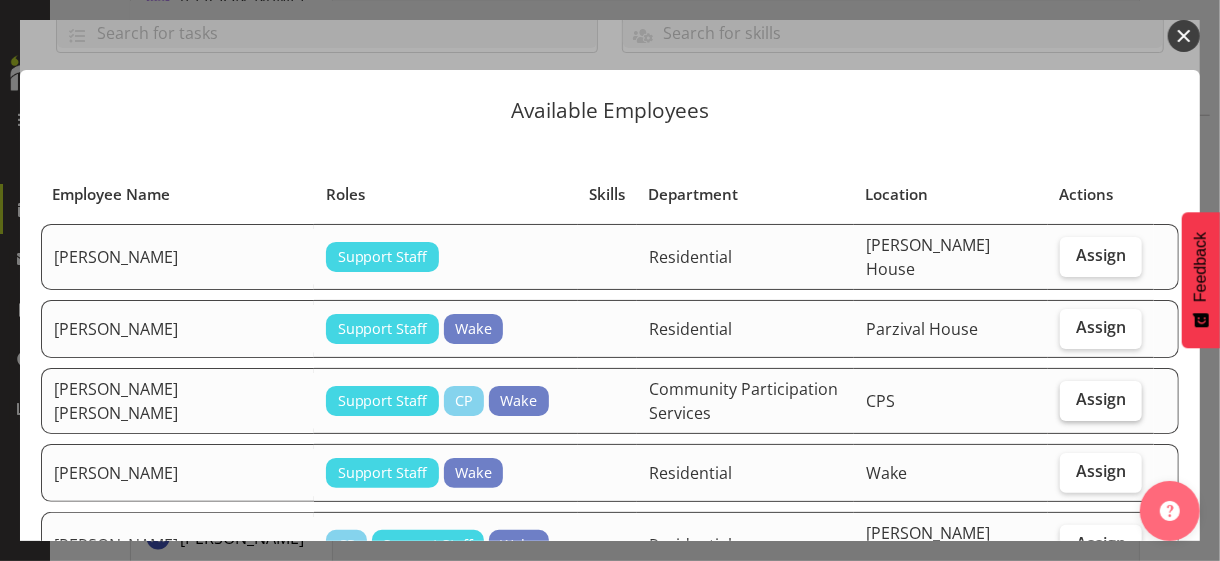 click on "Assign" at bounding box center [1101, 399] 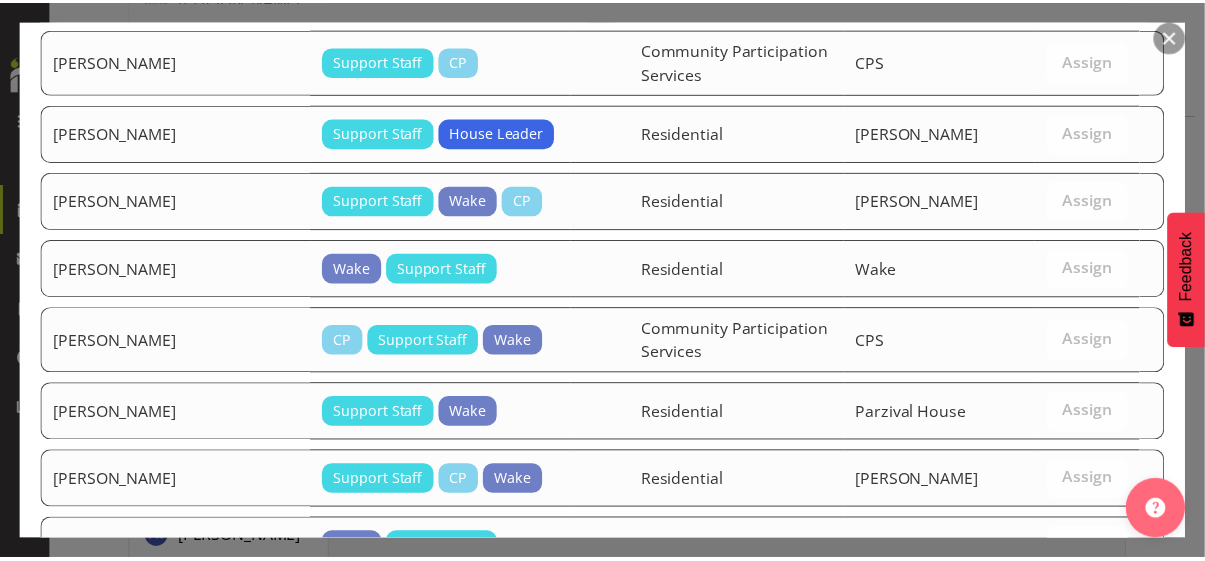 scroll, scrollTop: 2605, scrollLeft: 0, axis: vertical 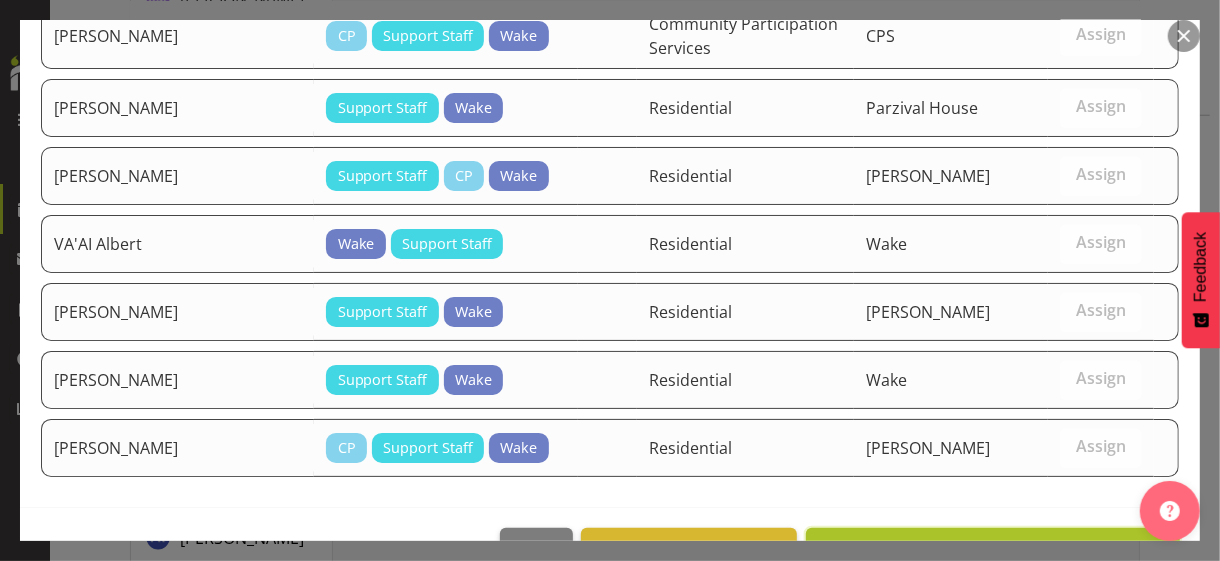 click on "Assign [PERSON_NAME] [PERSON_NAME]" at bounding box center [993, 550] 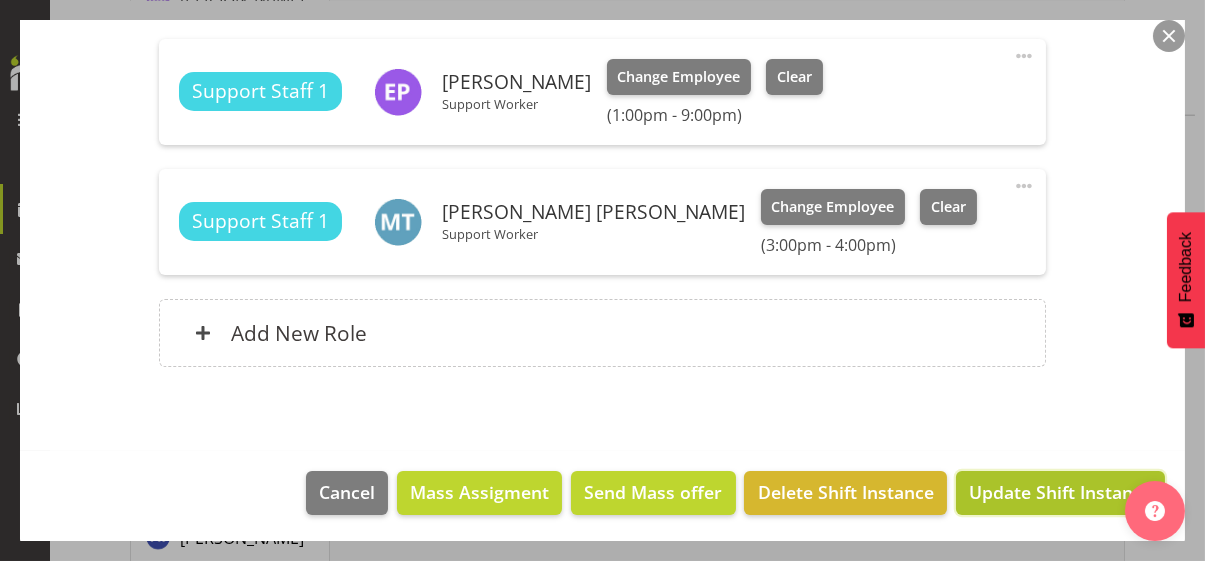 click on "Update Shift Instance" at bounding box center (1060, 492) 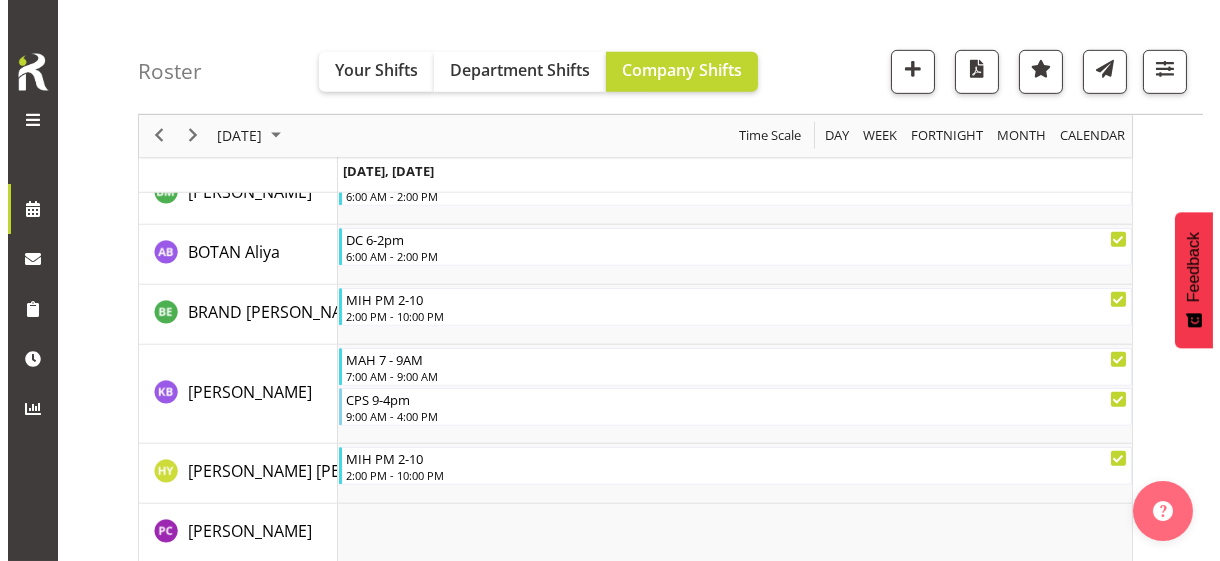 scroll, scrollTop: 2281, scrollLeft: 0, axis: vertical 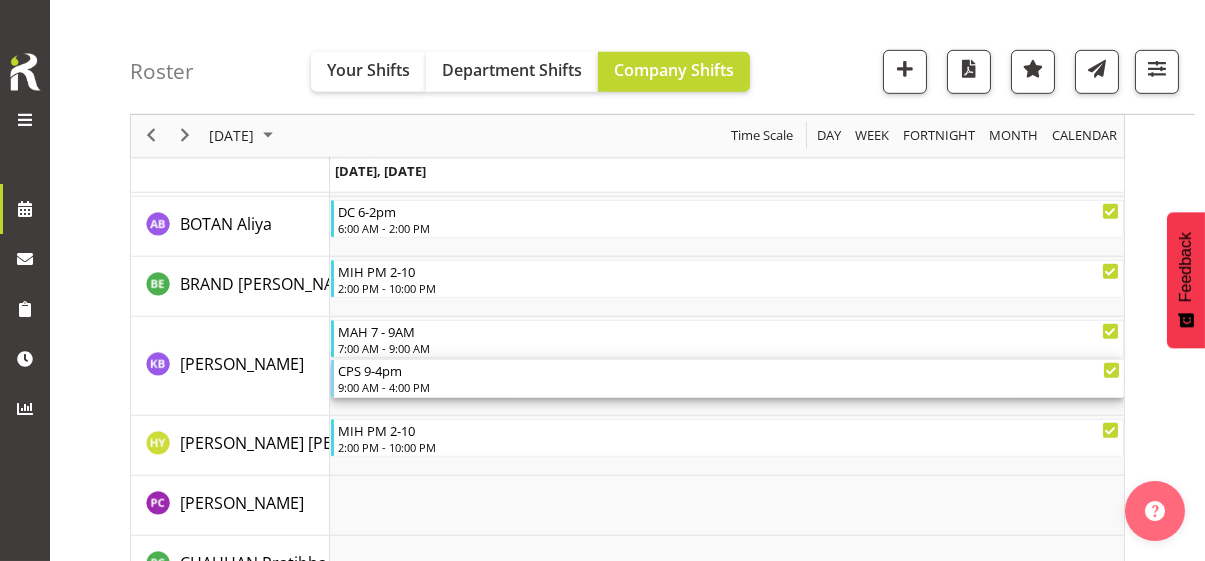 click on "9:00 AM - 4:00 PM" at bounding box center [729, 387] 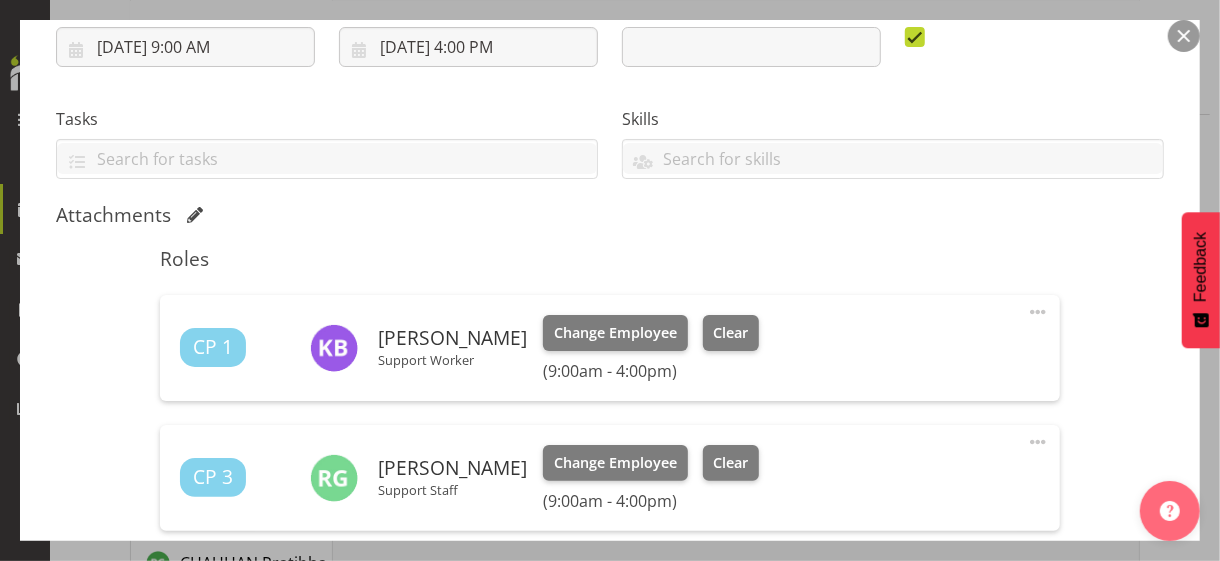 scroll, scrollTop: 500, scrollLeft: 0, axis: vertical 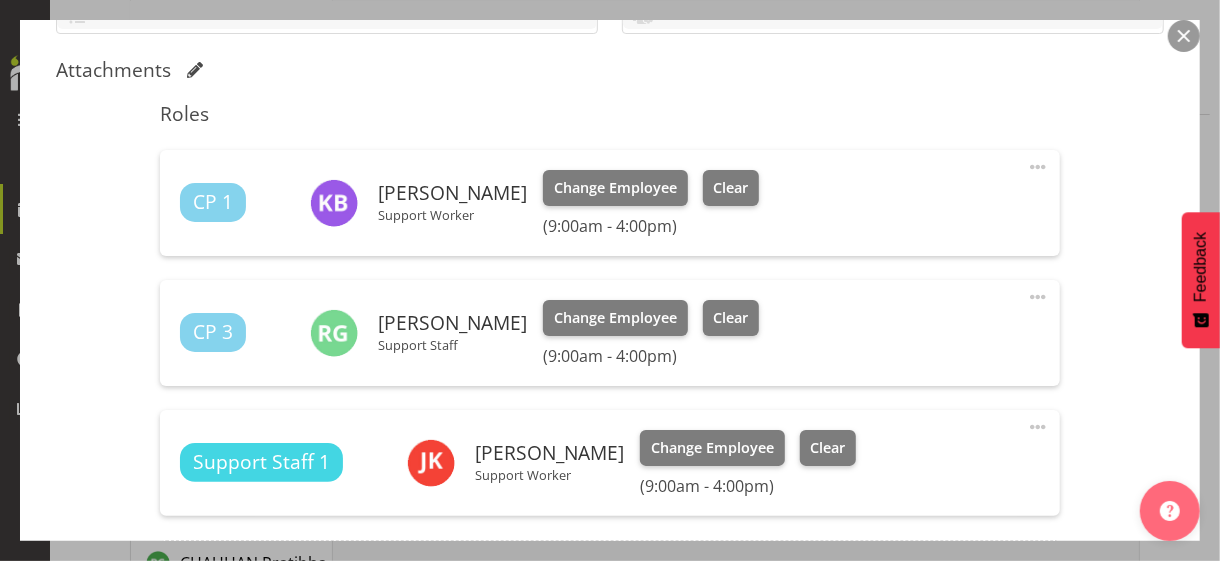 click at bounding box center [1038, 167] 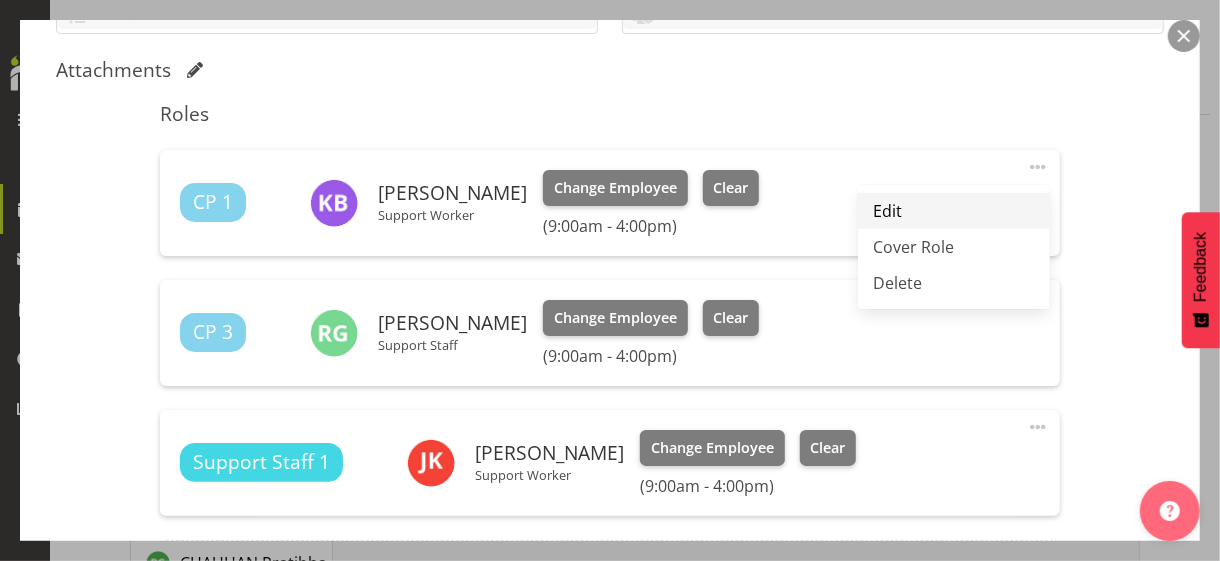 click on "Edit" at bounding box center (954, 211) 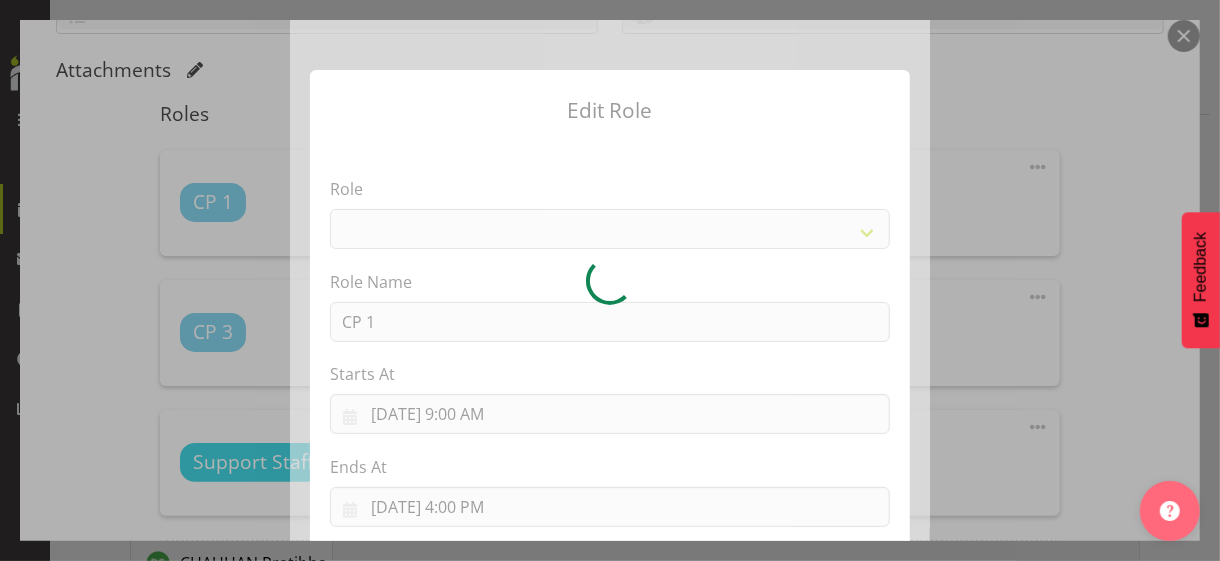 select 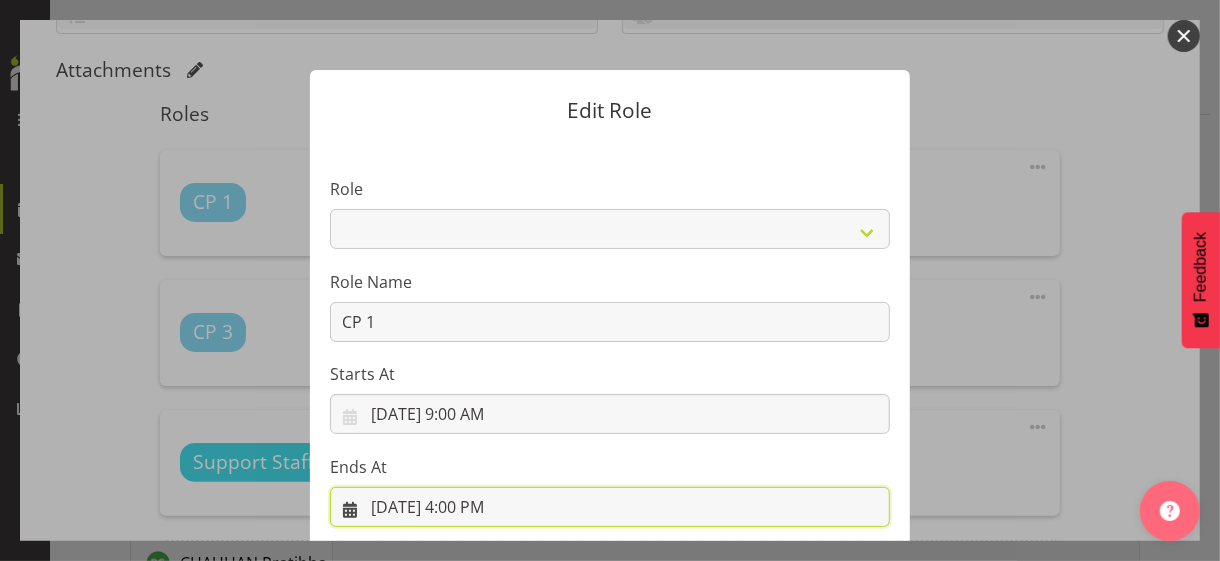 click on "[DATE] 4:00 PM" at bounding box center [610, 507] 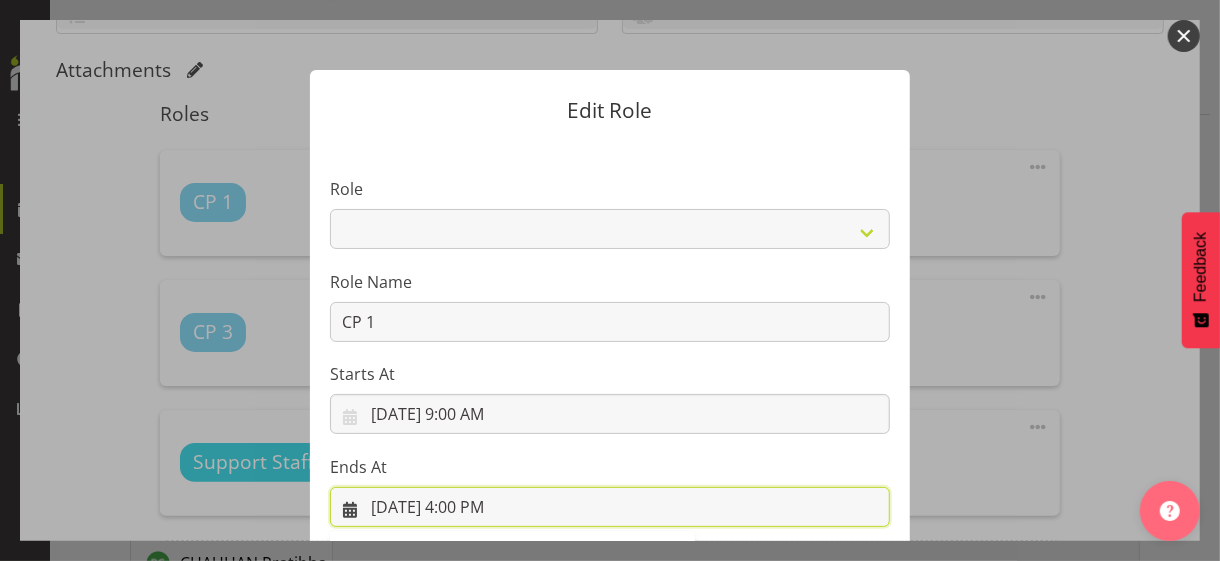 scroll, scrollTop: 441, scrollLeft: 0, axis: vertical 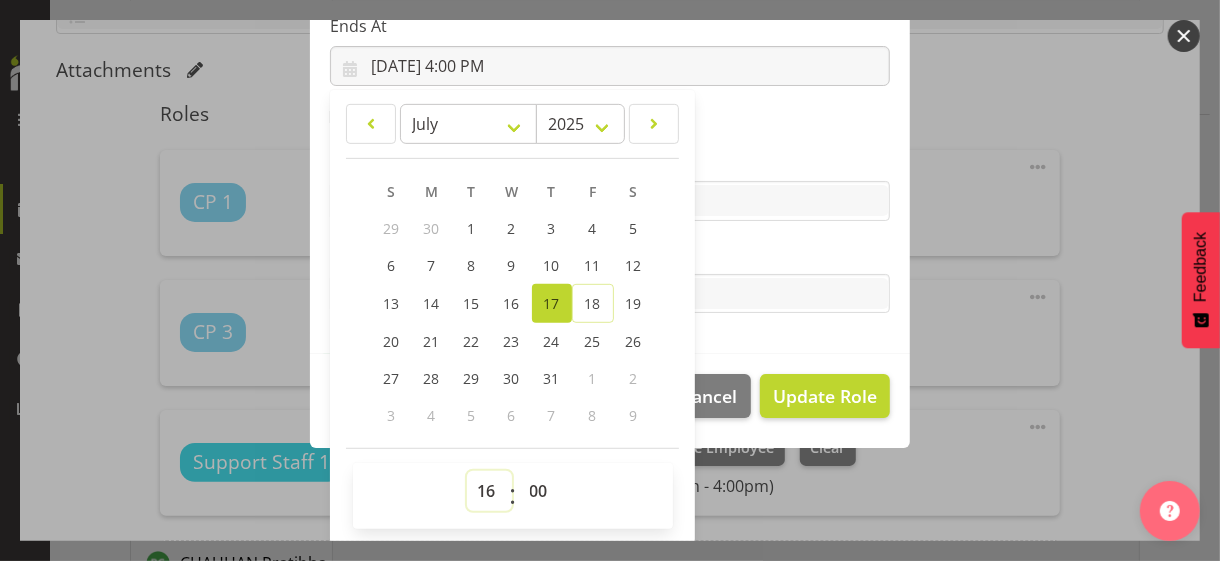 click on "00   01   02   03   04   05   06   07   08   09   10   11   12   13   14   15   16   17   18   19   20   21   22   23" at bounding box center [489, 491] 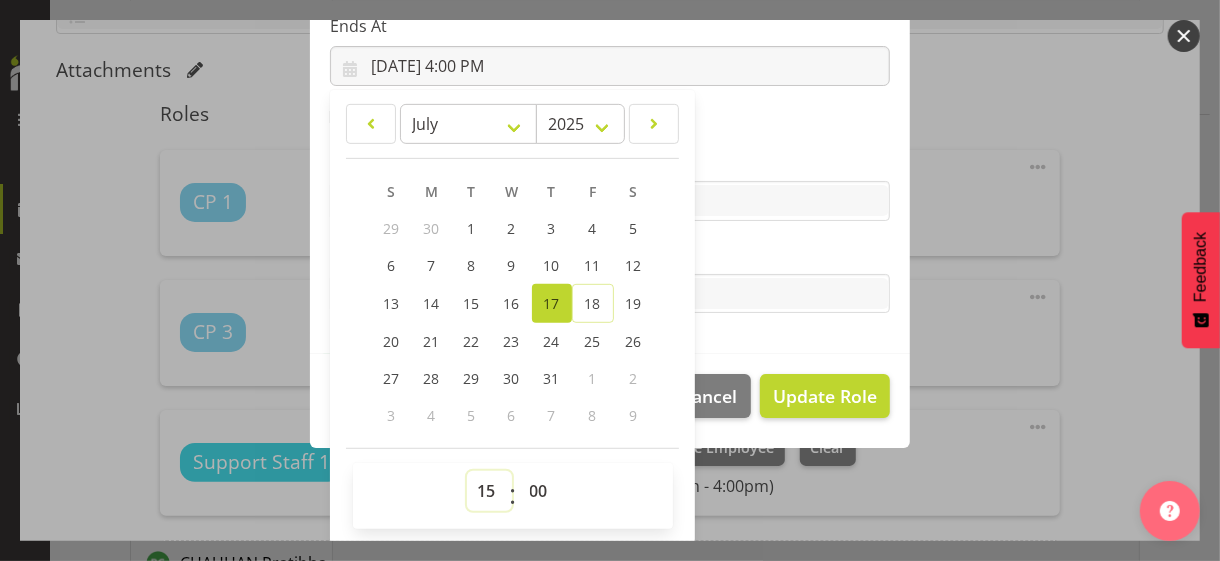 click on "00   01   02   03   04   05   06   07   08   09   10   11   12   13   14   15   16   17   18   19   20   21   22   23" at bounding box center [489, 491] 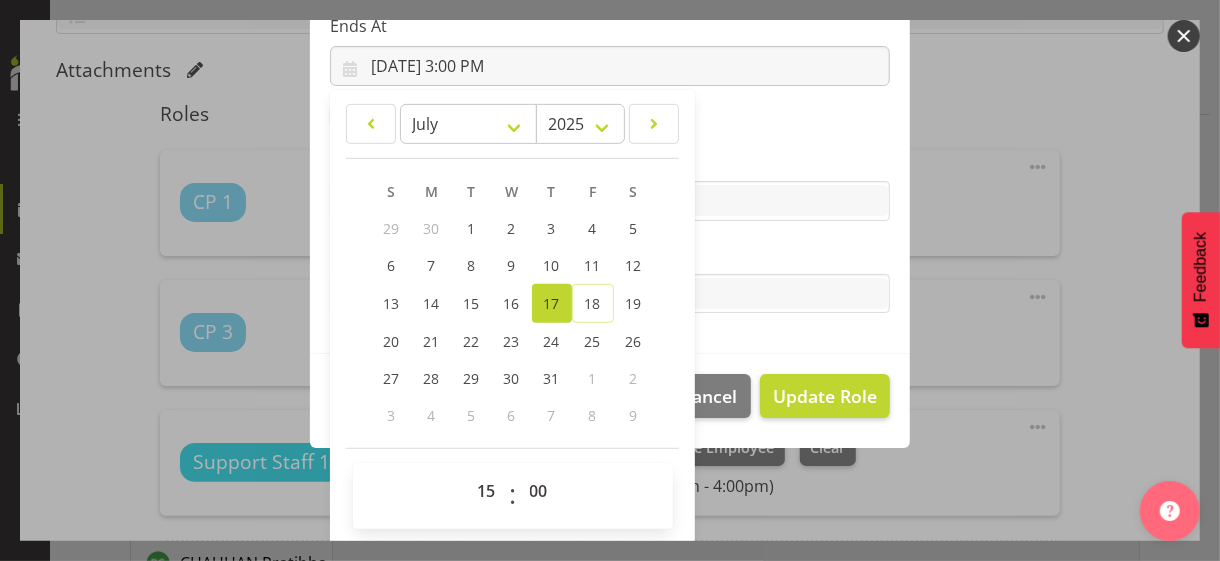 click on "Tasks" at bounding box center [610, 254] 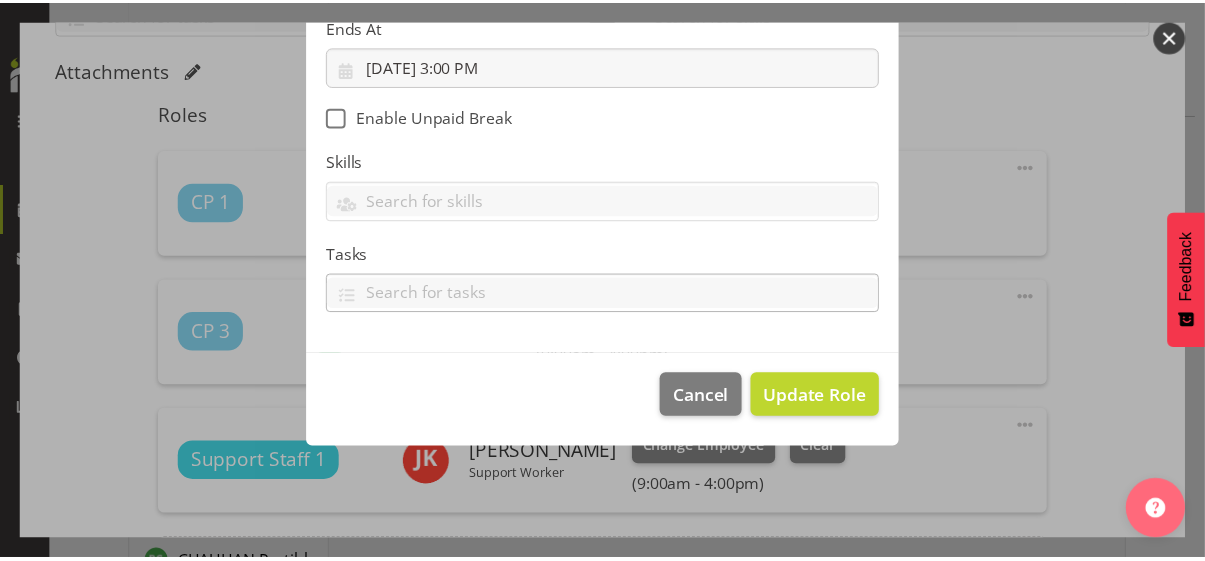 scroll, scrollTop: 346, scrollLeft: 0, axis: vertical 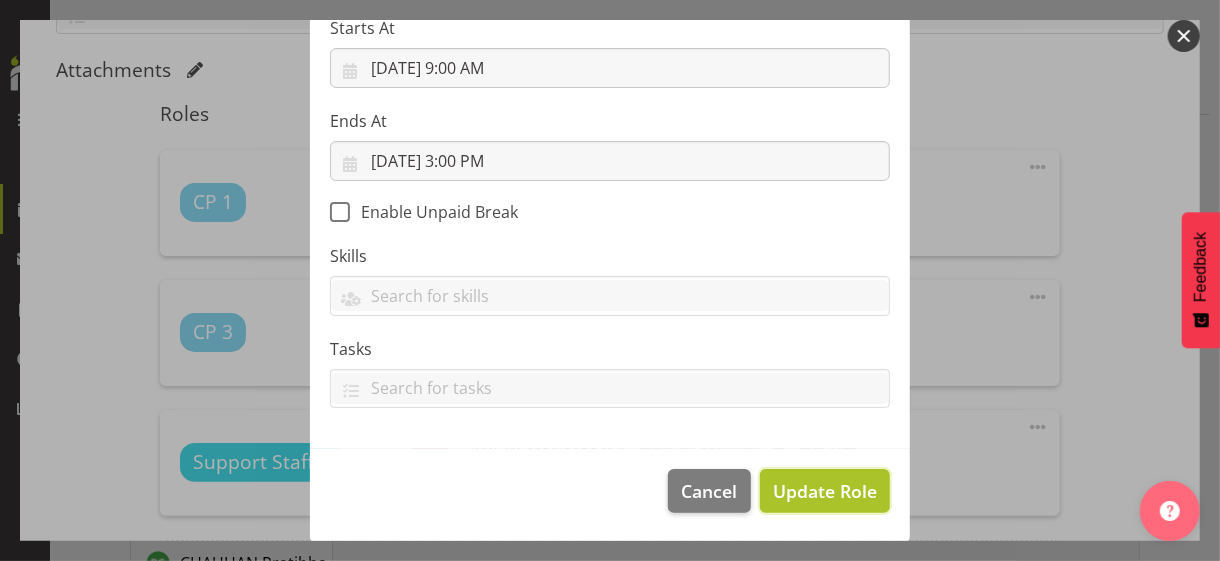 click on "Update Role" at bounding box center (825, 491) 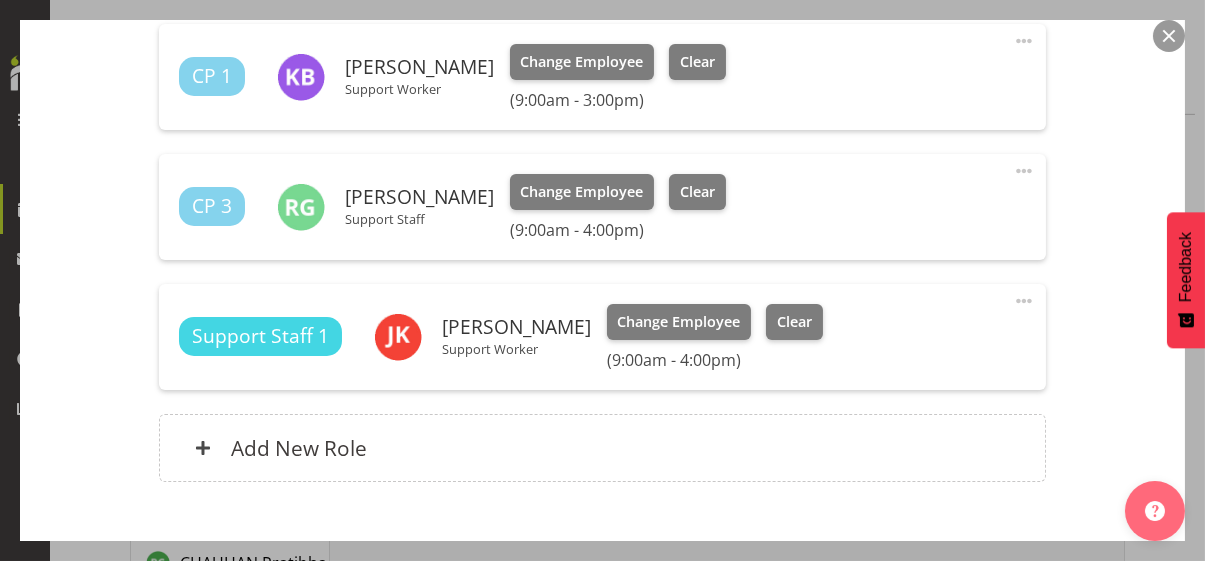 scroll, scrollTop: 741, scrollLeft: 0, axis: vertical 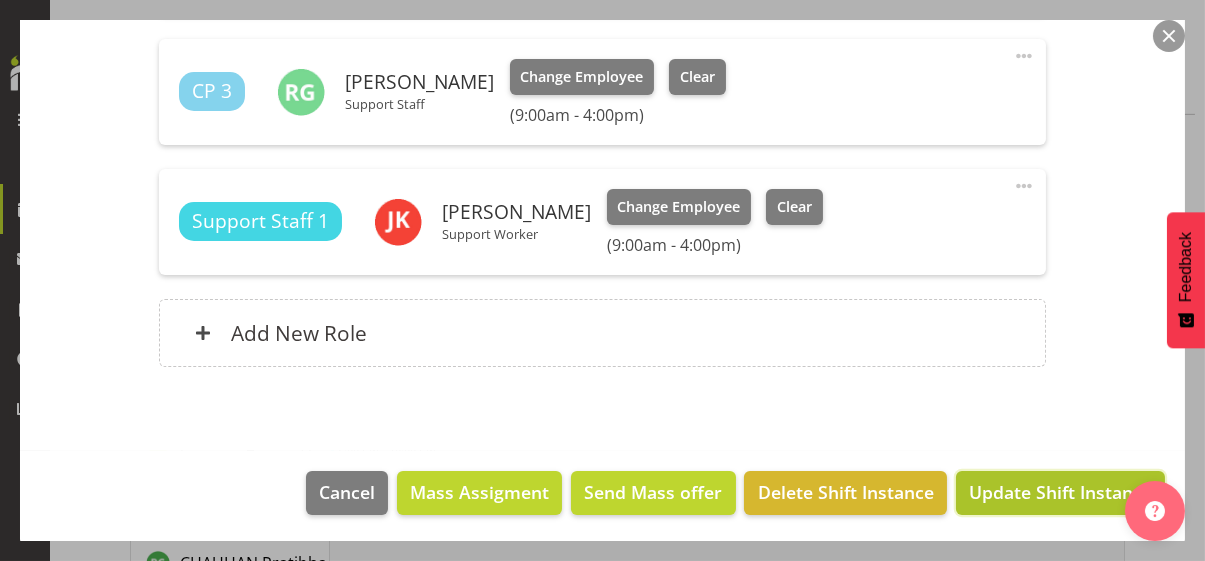 click on "Update Shift Instance" at bounding box center (1060, 492) 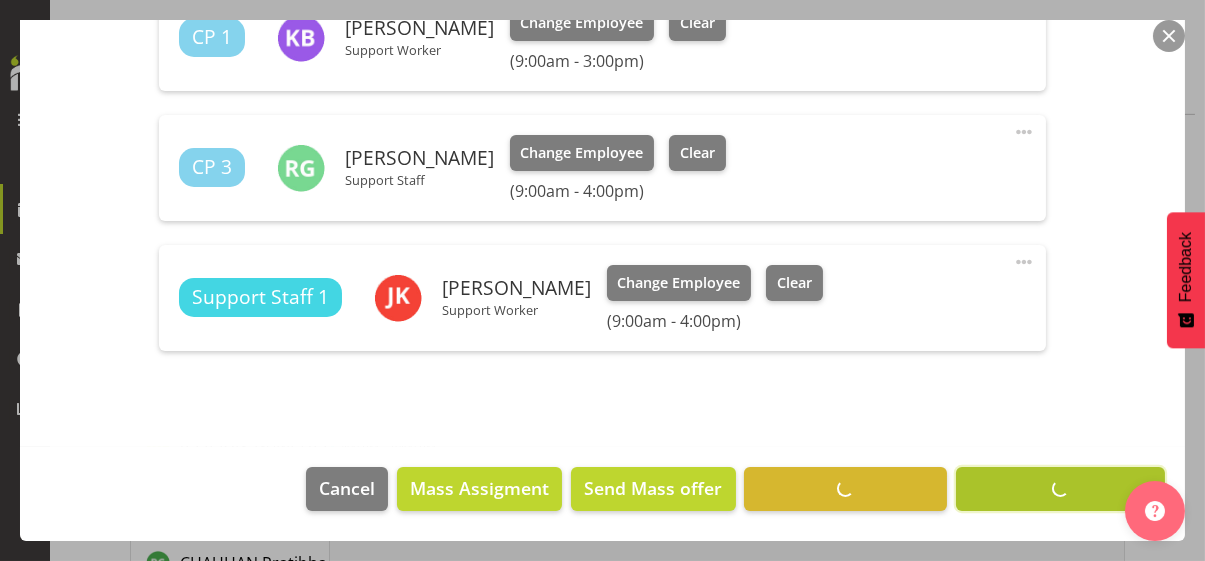 scroll, scrollTop: 662, scrollLeft: 0, axis: vertical 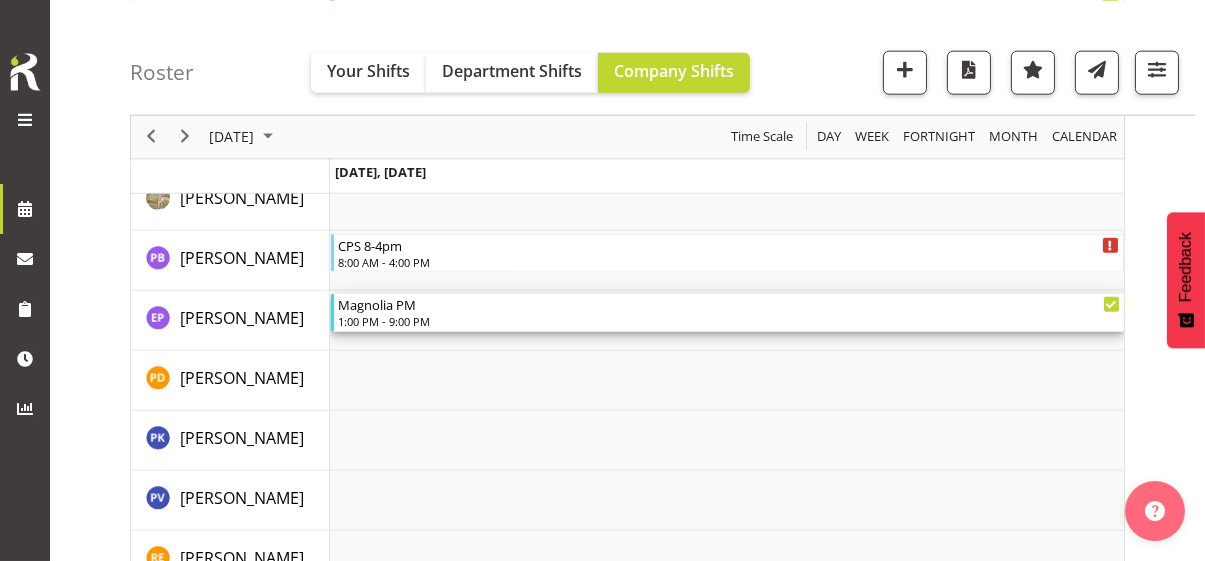 click on "1:00 PM - 9:00 PM" at bounding box center (729, 321) 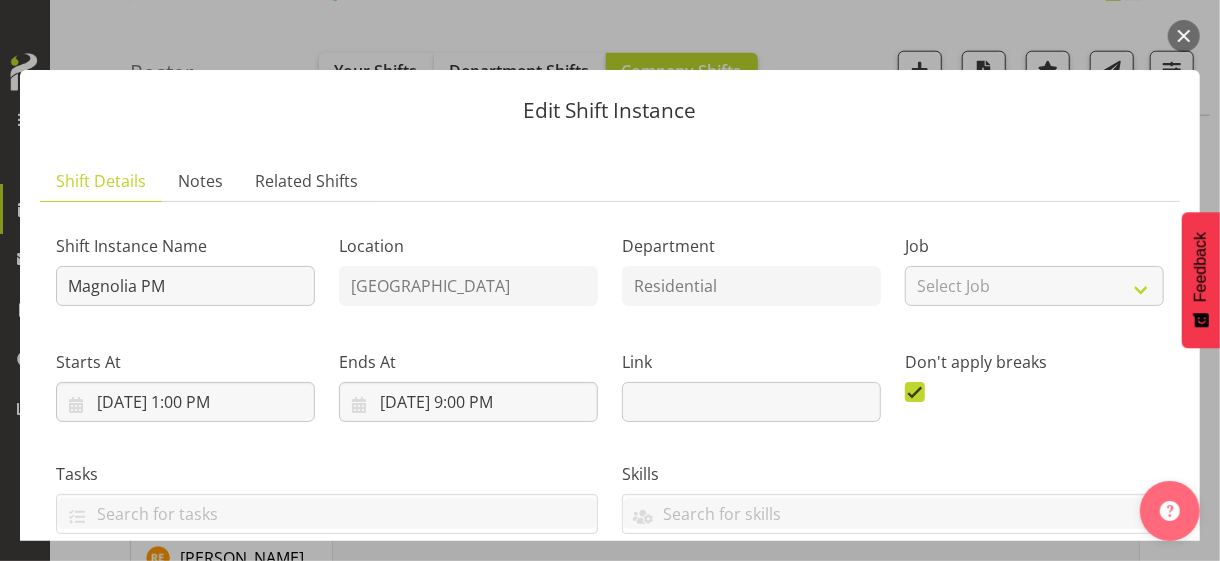 scroll, scrollTop: 500, scrollLeft: 0, axis: vertical 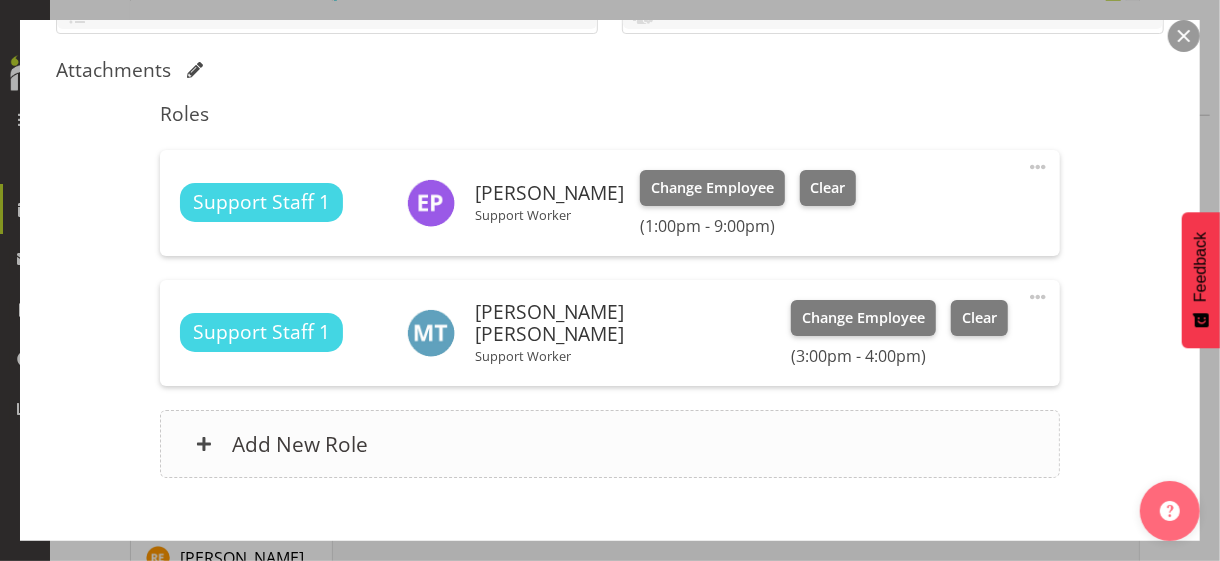 click on "Add New Role" at bounding box center [609, 444] 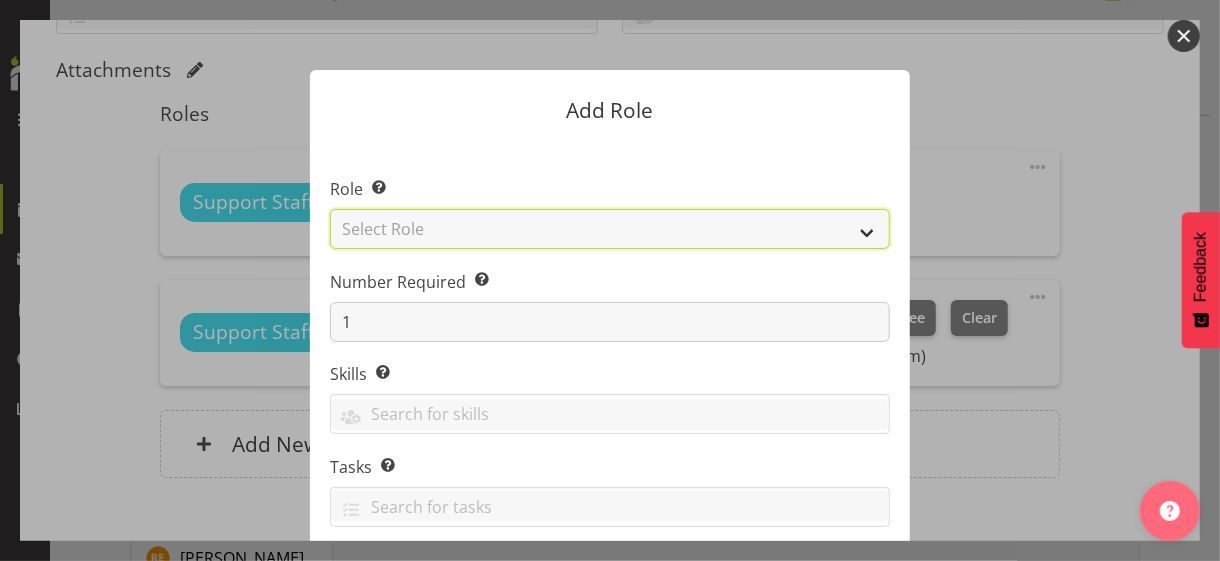 click on "Select Role  CP House Leader Support Staff Wake" at bounding box center [610, 229] 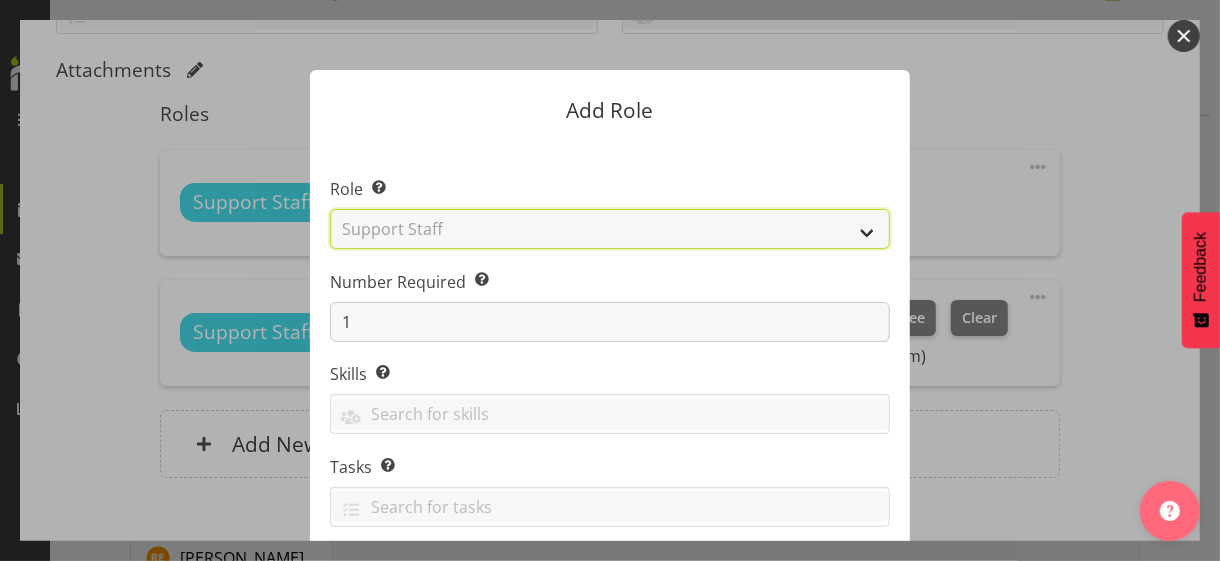 click on "Select Role  CP House Leader Support Staff Wake" at bounding box center (610, 229) 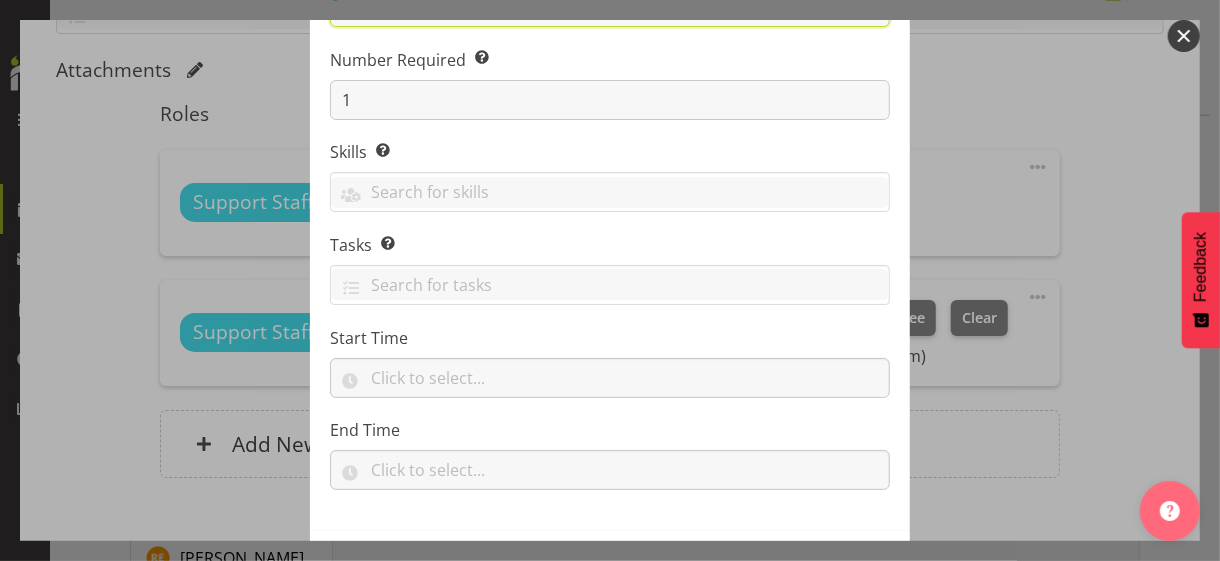 scroll, scrollTop: 304, scrollLeft: 0, axis: vertical 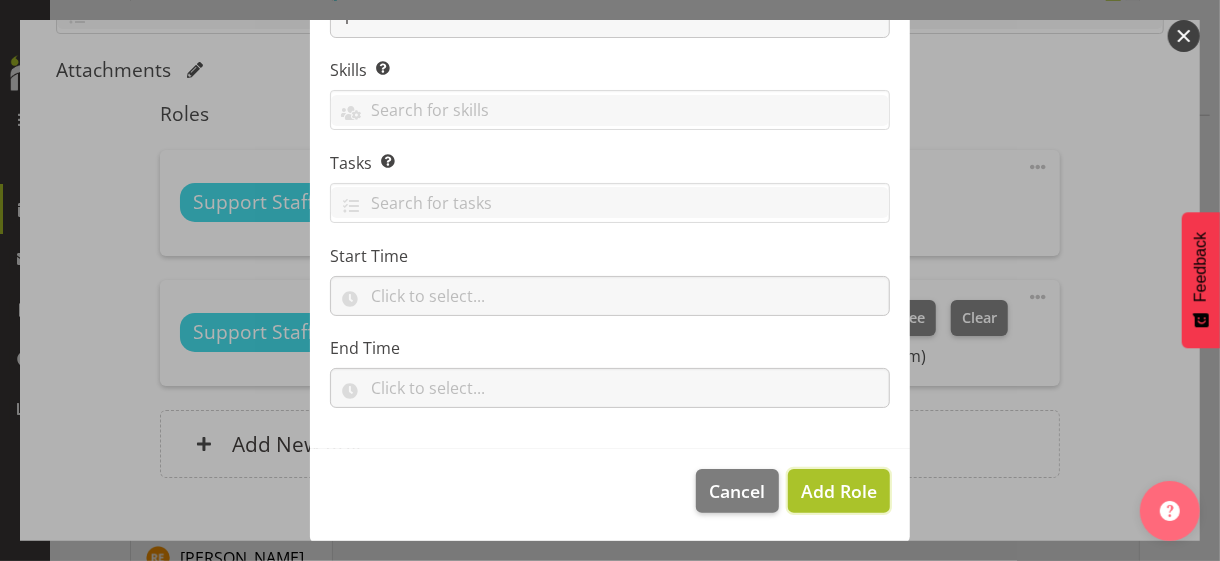 click on "Add Role" at bounding box center [839, 491] 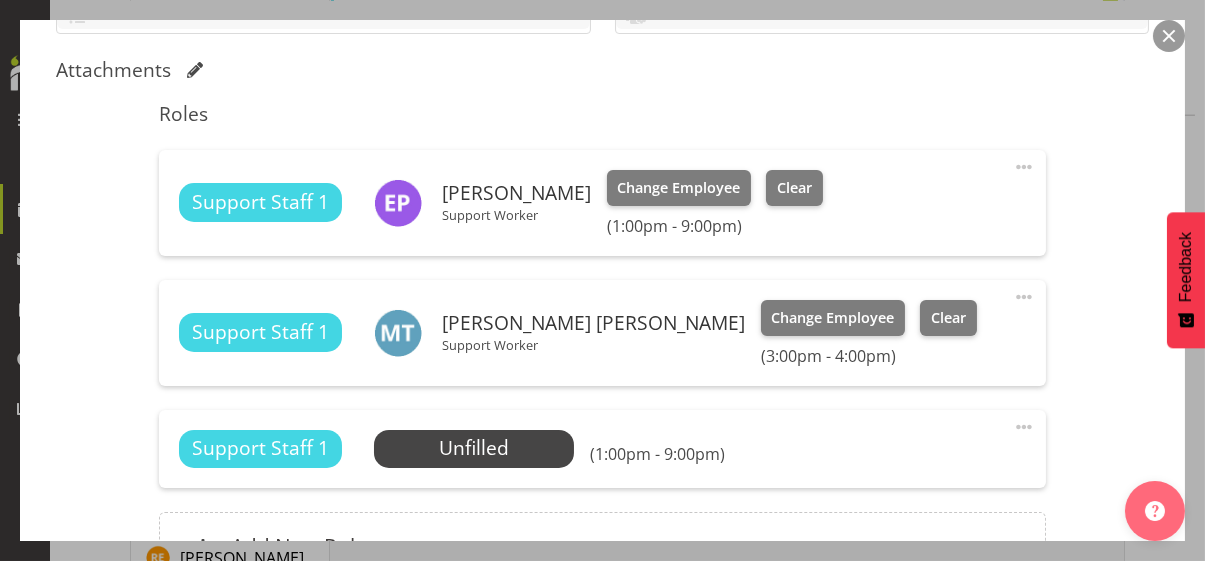 click at bounding box center (1024, 427) 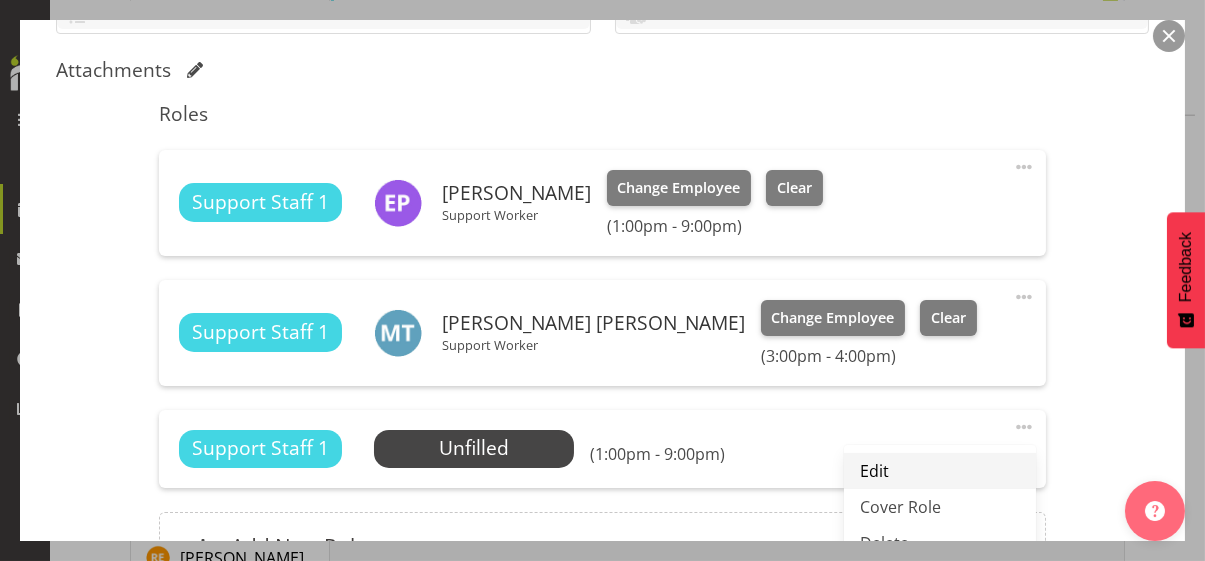 click on "Edit" at bounding box center (940, 471) 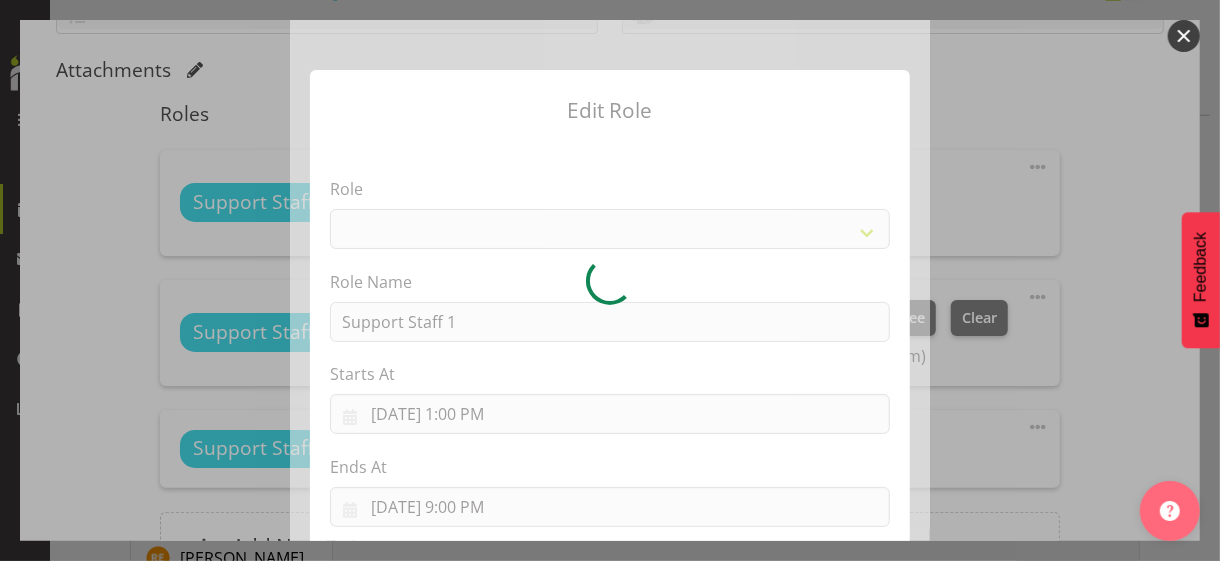 select on "1091" 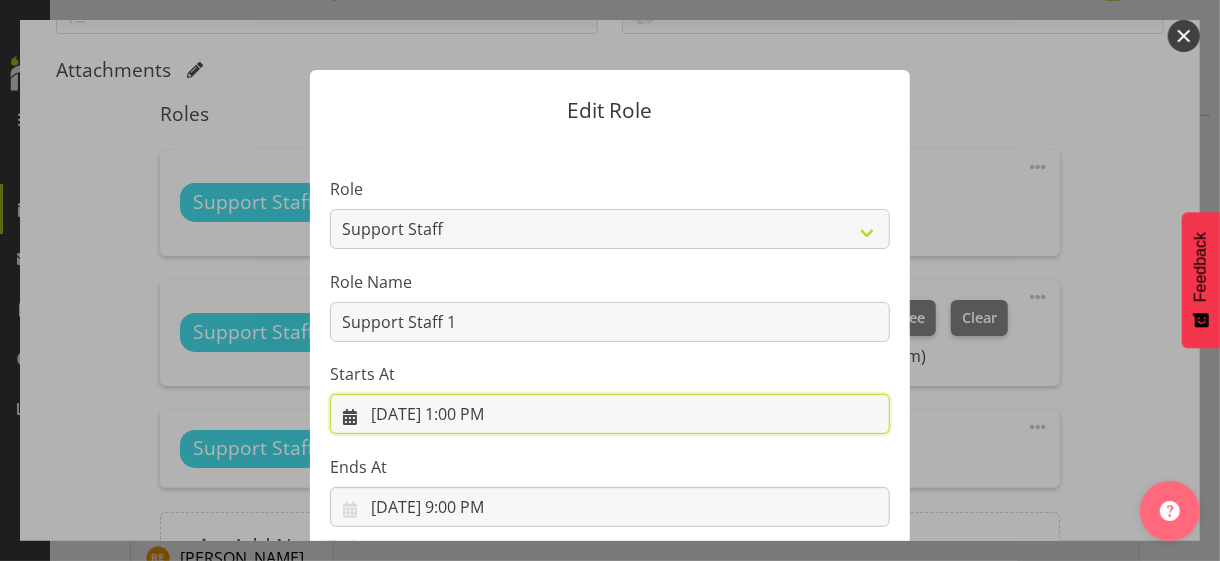 click on "[DATE] 1:00 PM" at bounding box center (610, 414) 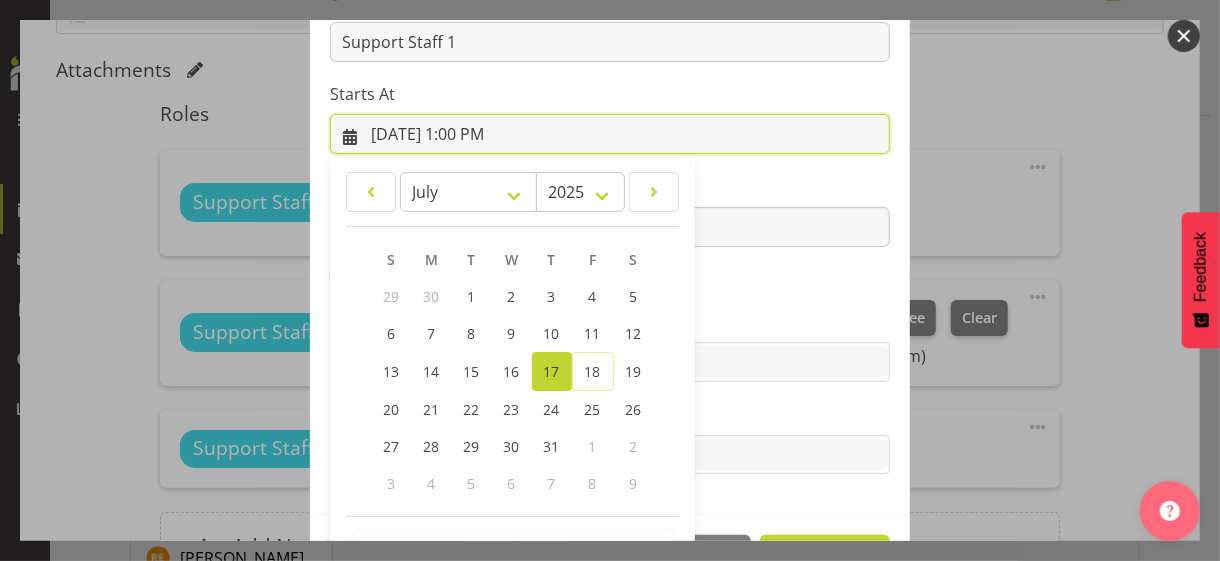scroll, scrollTop: 347, scrollLeft: 0, axis: vertical 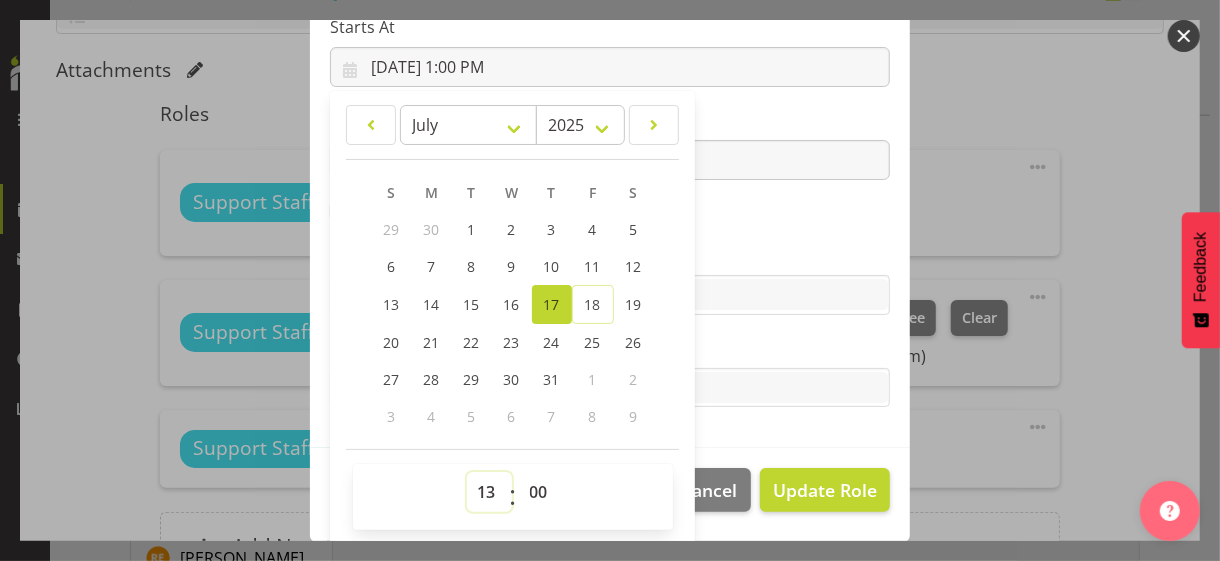click on "00   01   02   03   04   05   06   07   08   09   10   11   12   13   14   15   16   17   18   19   20   21   22   23" at bounding box center [489, 492] 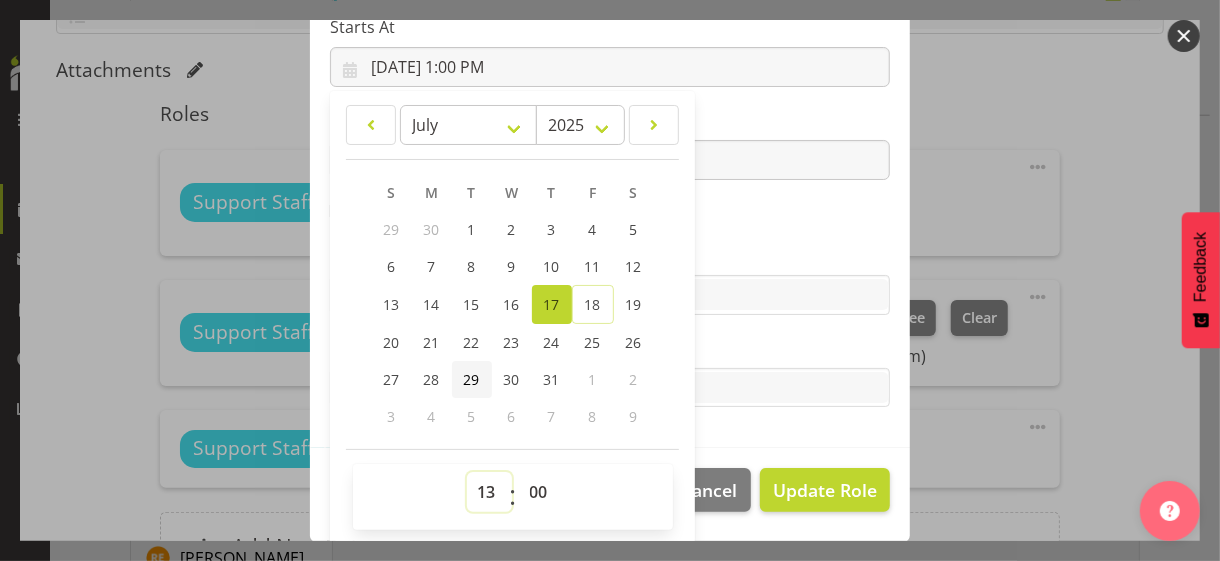 select on "15" 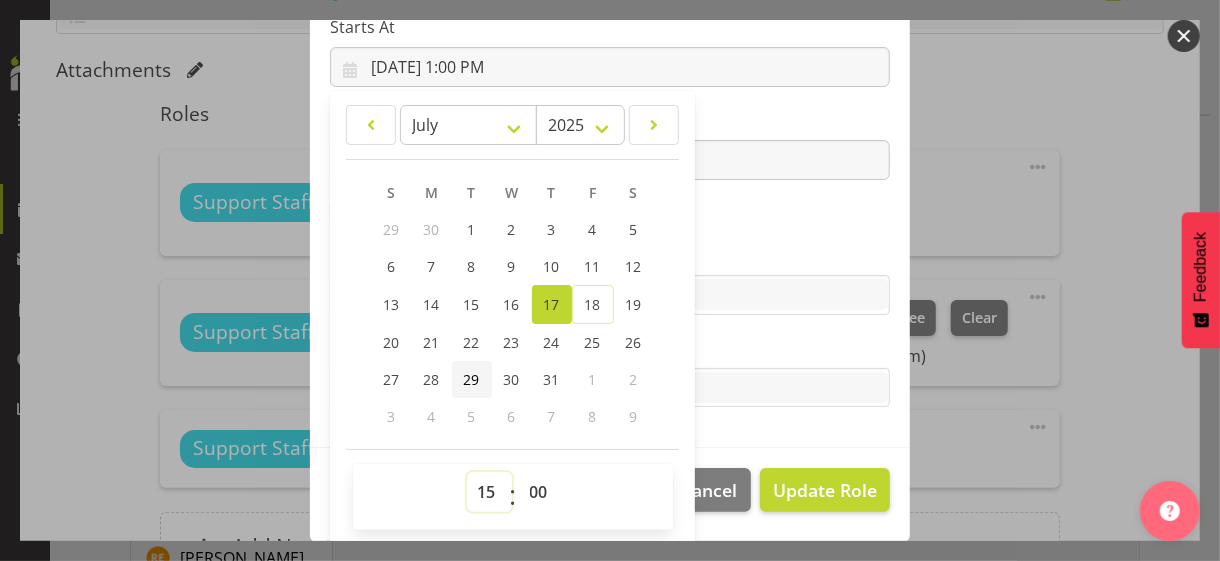 click on "00   01   02   03   04   05   06   07   08   09   10   11   12   13   14   15   16   17   18   19   20   21   22   23" at bounding box center (489, 492) 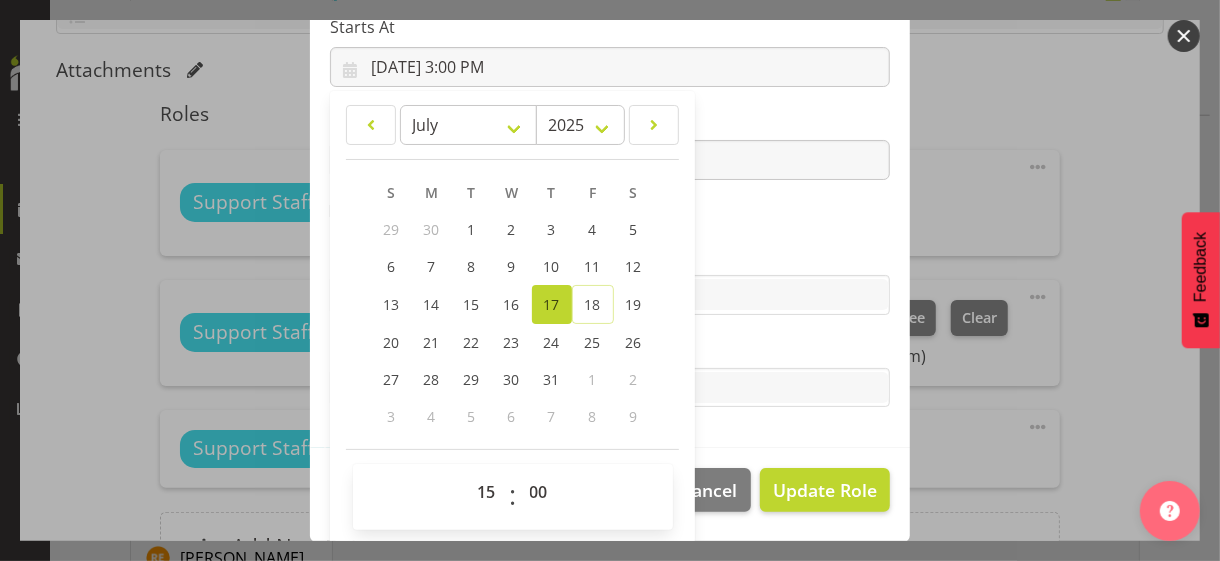 click on "Skills" at bounding box center [610, 255] 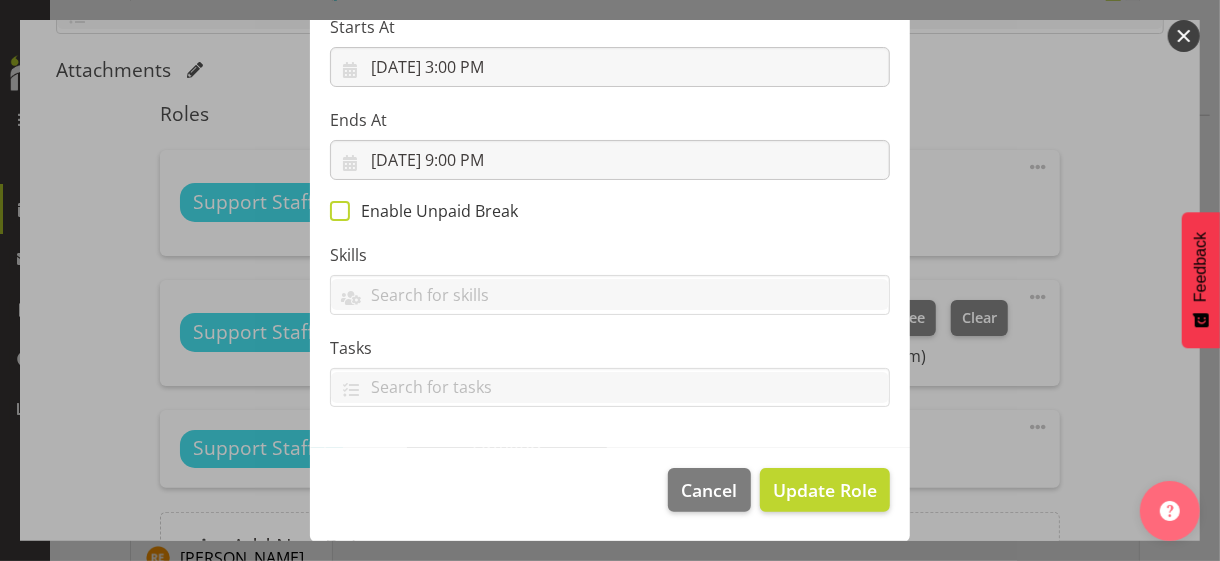 scroll, scrollTop: 346, scrollLeft: 0, axis: vertical 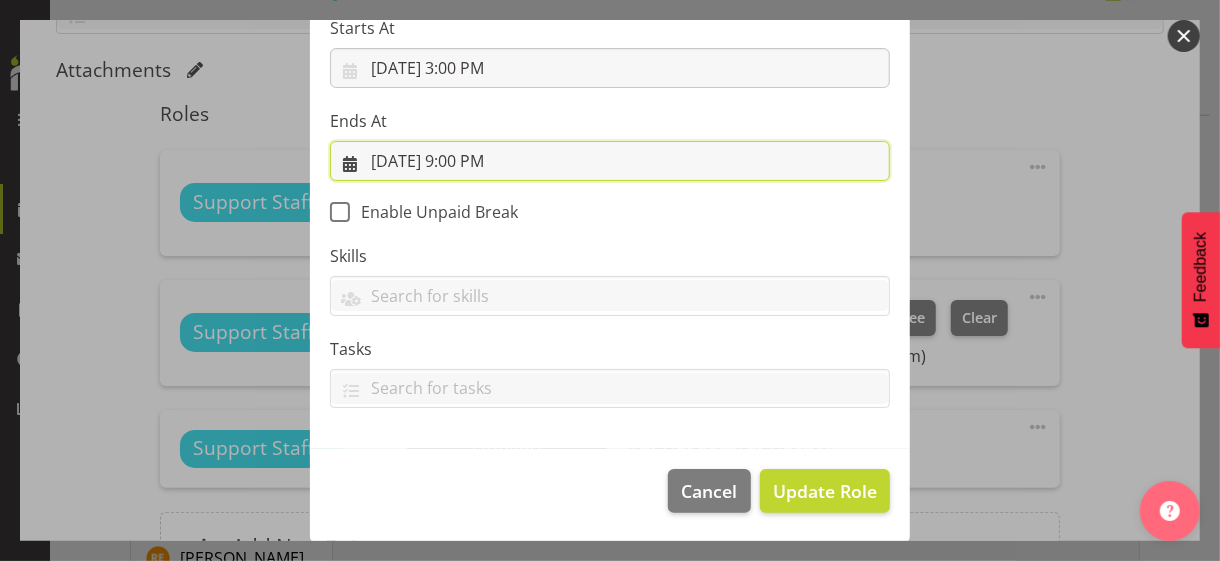 click on "[DATE] 9:00 PM" at bounding box center (610, 161) 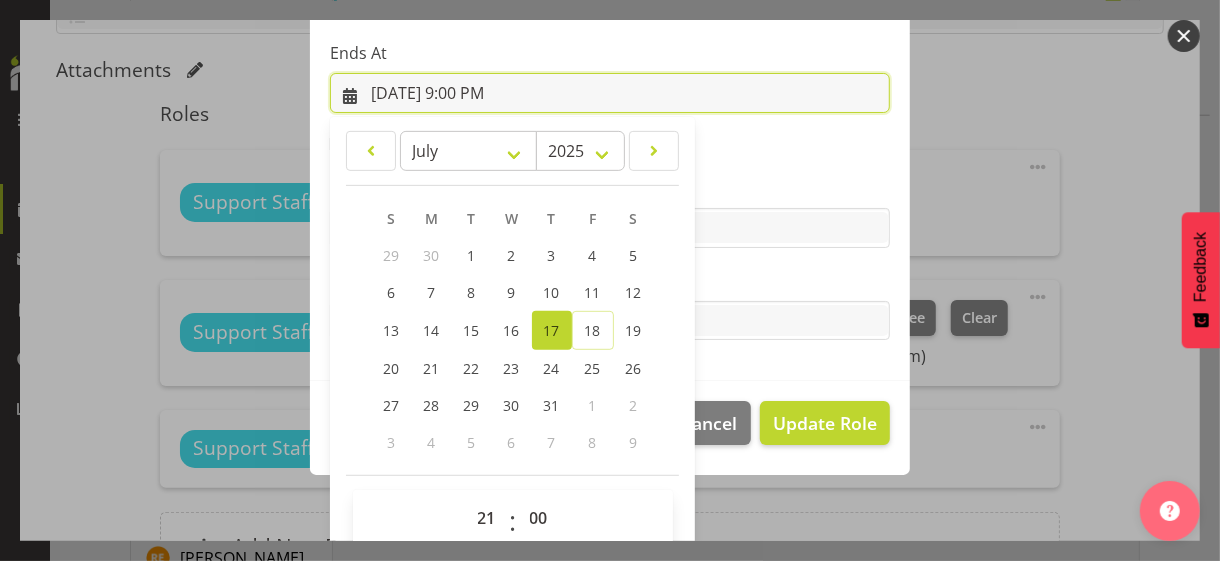 scroll, scrollTop: 441, scrollLeft: 0, axis: vertical 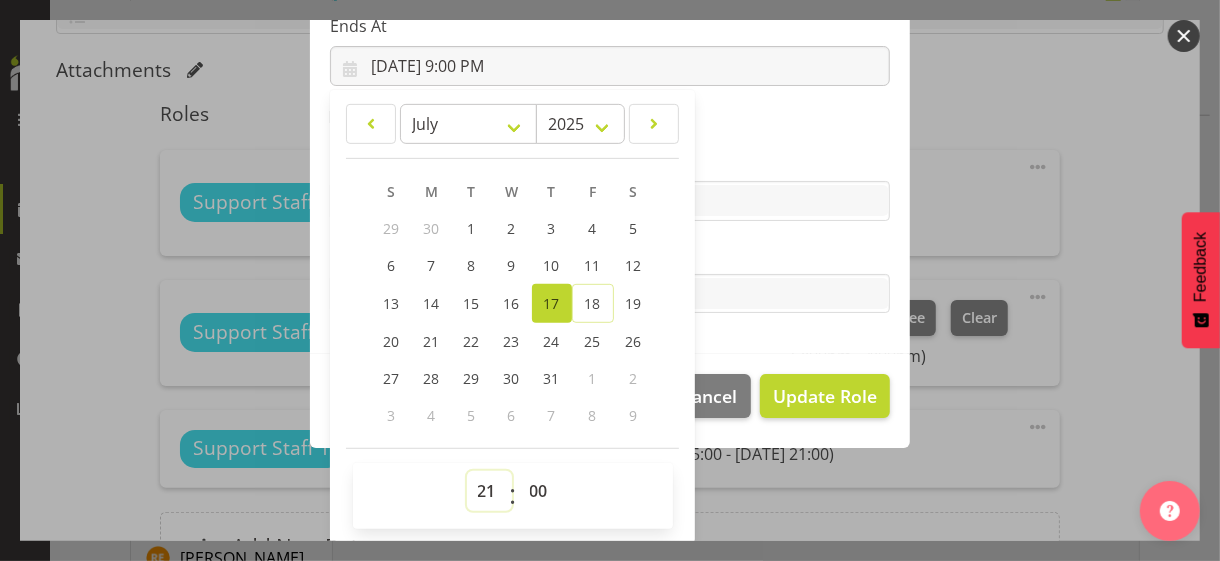 click on "00   01   02   03   04   05   06   07   08   09   10   11   12   13   14   15   16   17   18   19   20   21   22   23" at bounding box center [489, 491] 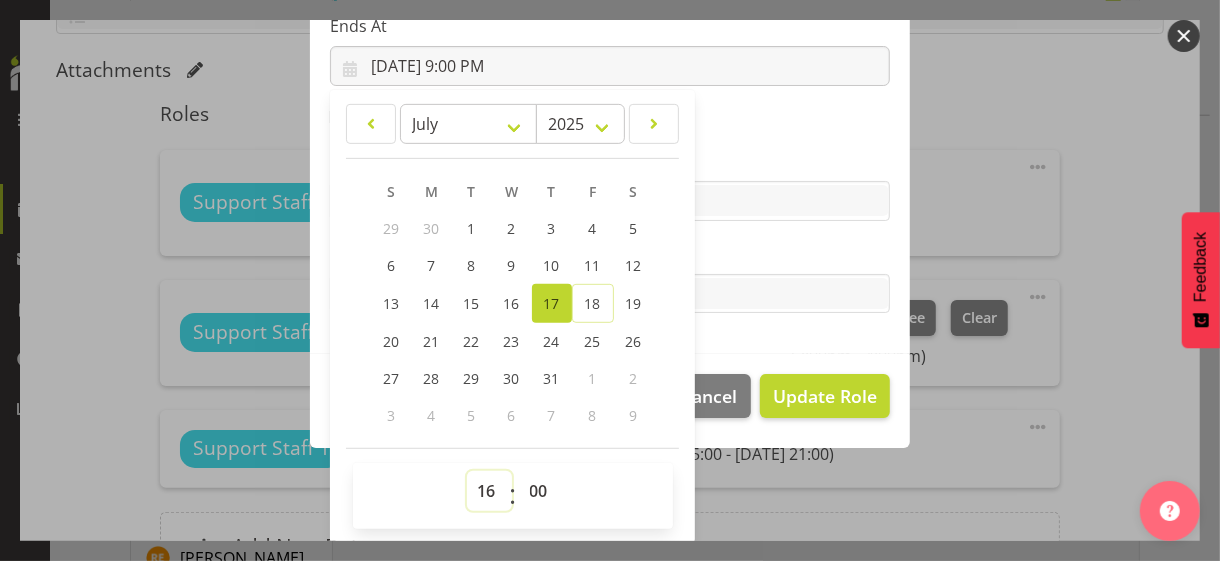 click on "00   01   02   03   04   05   06   07   08   09   10   11   12   13   14   15   16   17   18   19   20   21   22   23" at bounding box center (489, 491) 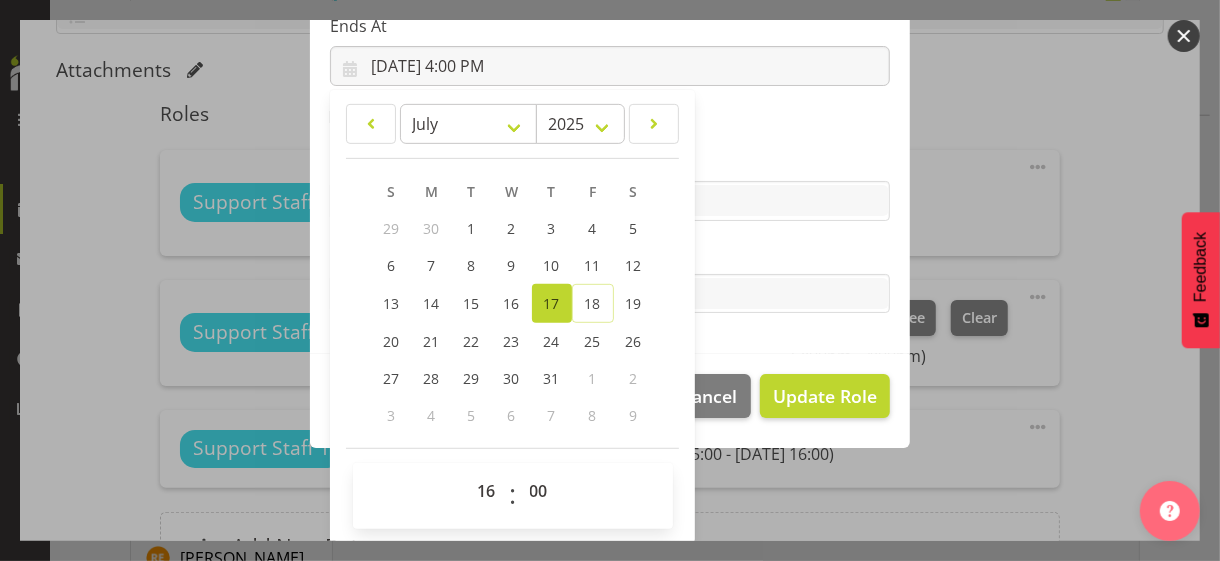 click on "Tasks" at bounding box center (610, 254) 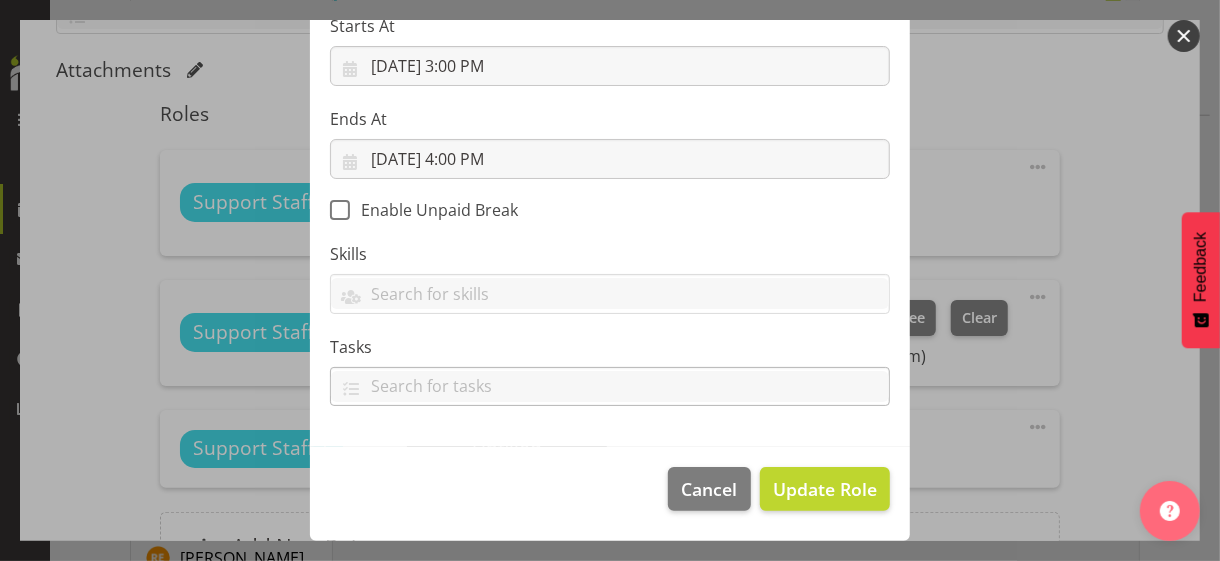 scroll, scrollTop: 346, scrollLeft: 0, axis: vertical 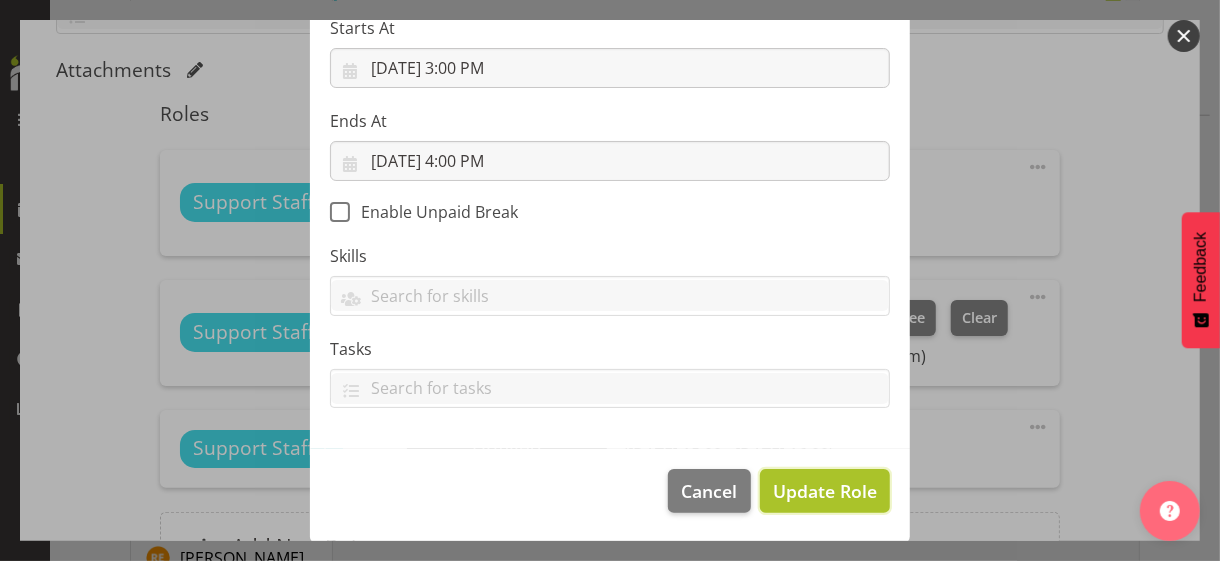 click on "Update Role" at bounding box center (825, 491) 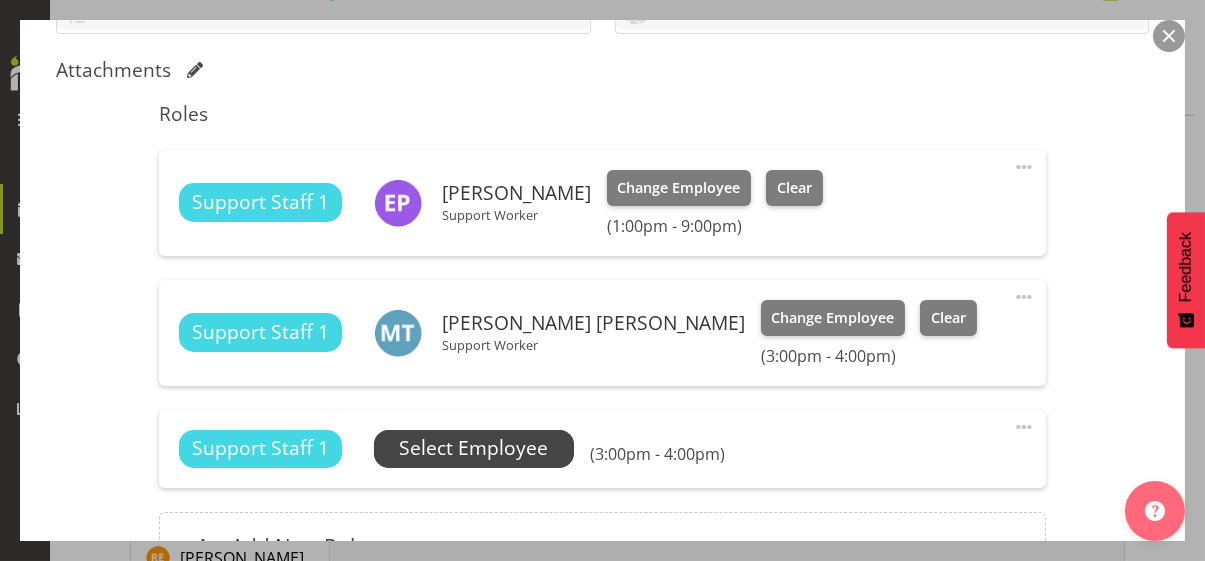 click on "Select Employee" at bounding box center [473, 448] 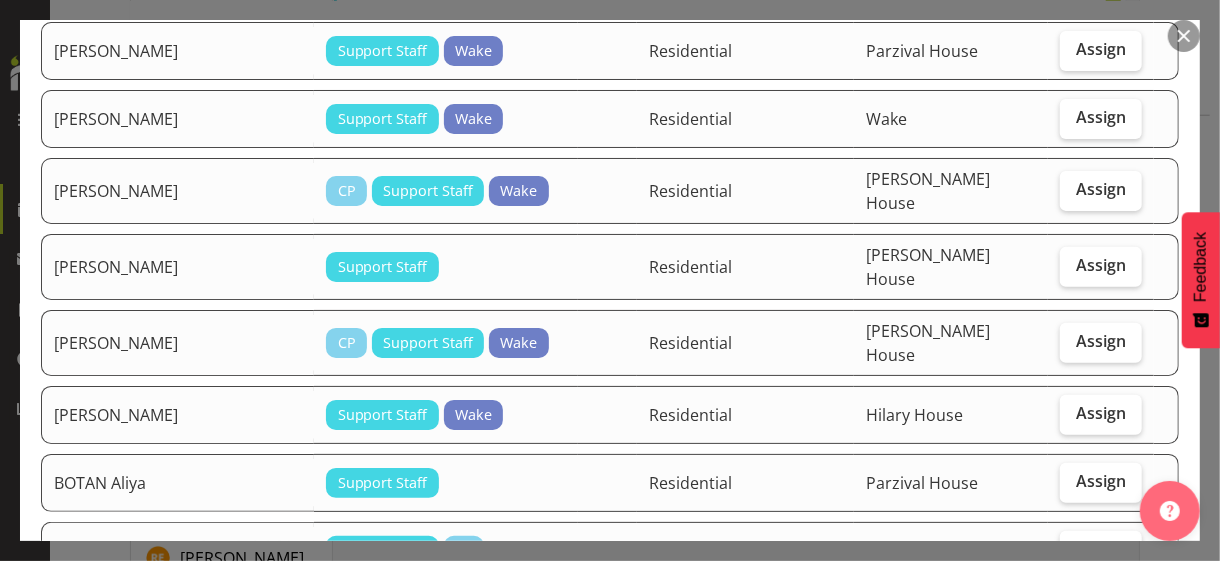 scroll, scrollTop: 300, scrollLeft: 0, axis: vertical 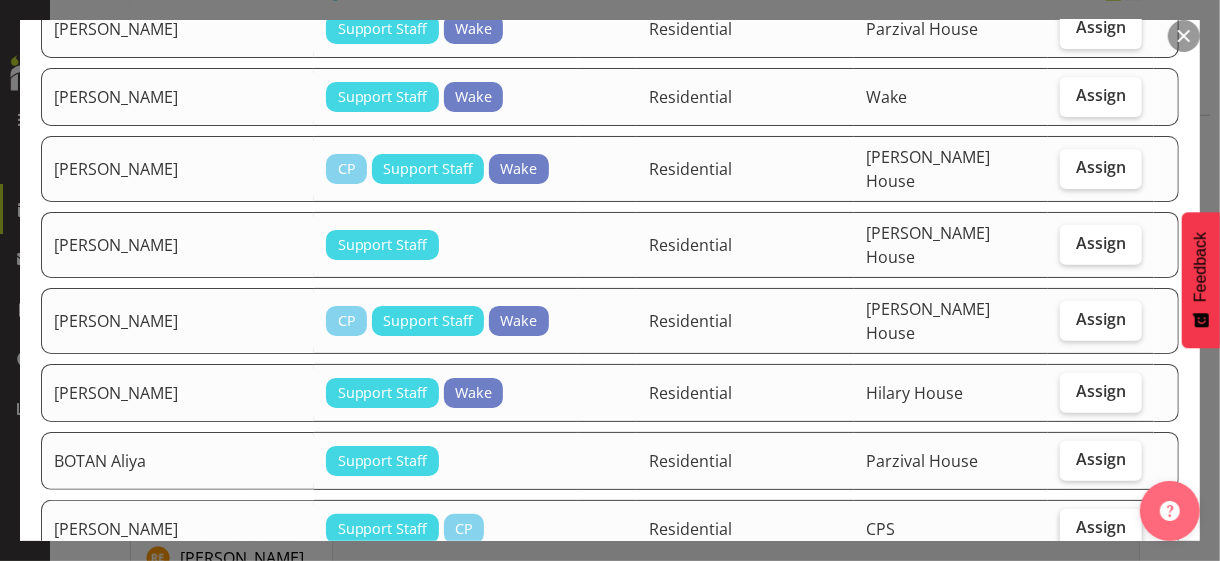 click on "Assign" at bounding box center [1101, 527] 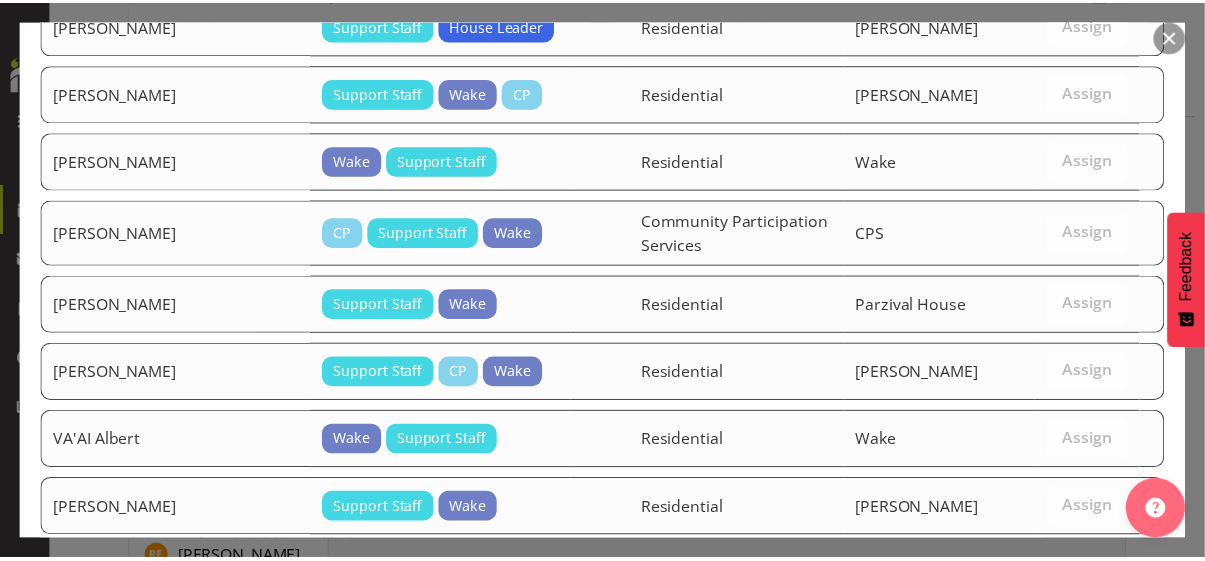 scroll, scrollTop: 2597, scrollLeft: 0, axis: vertical 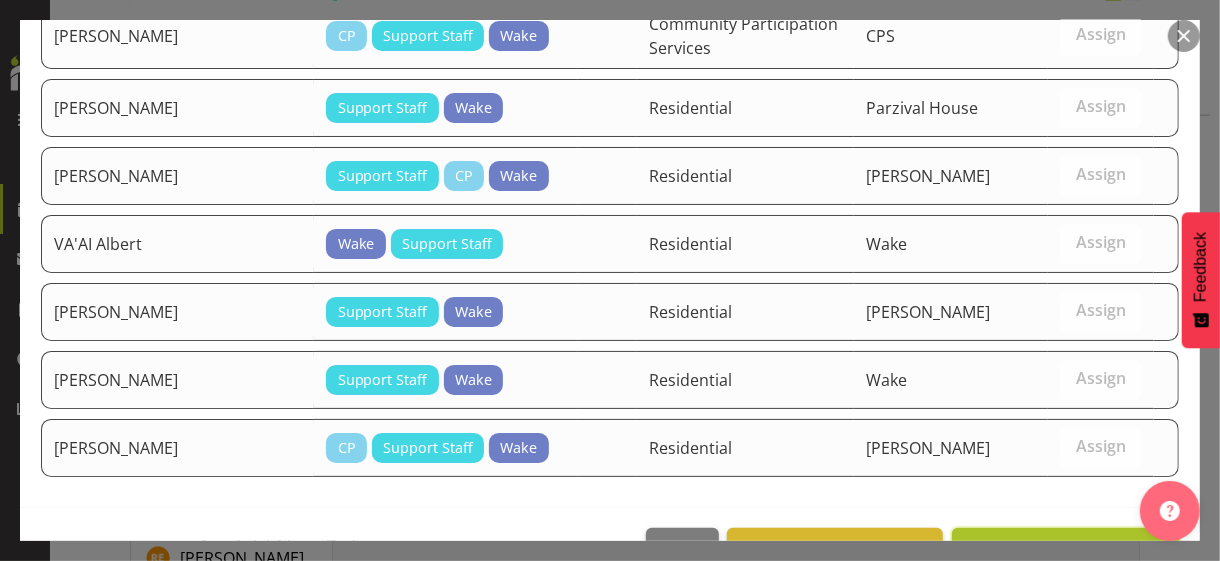 click on "Assign [PERSON_NAME]" at bounding box center (1066, 550) 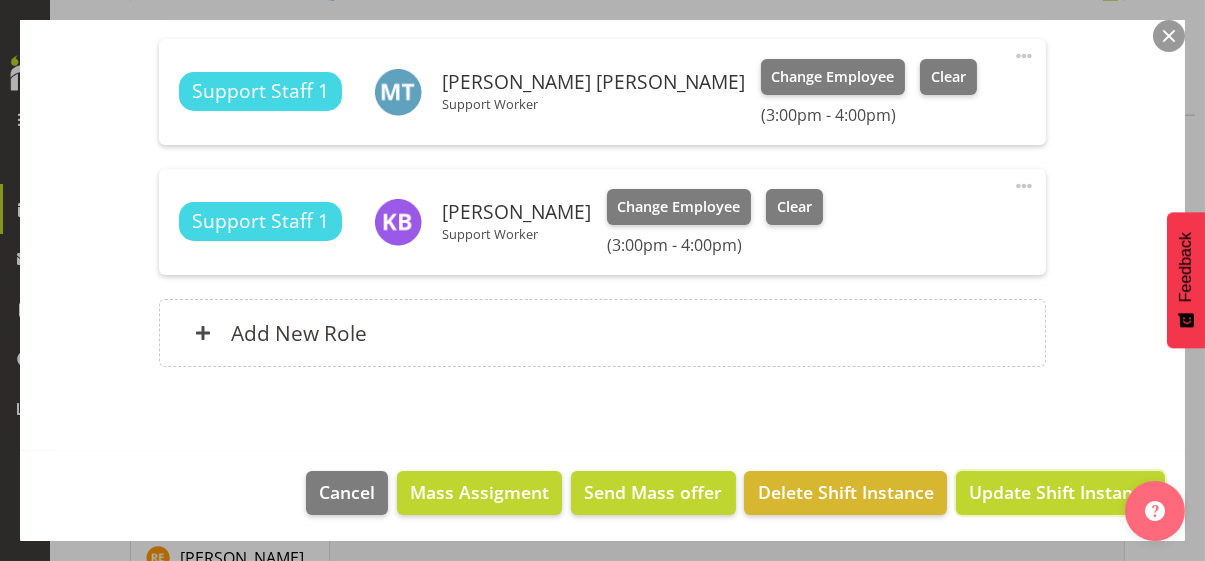 click on "Update Shift Instance" at bounding box center (1060, 492) 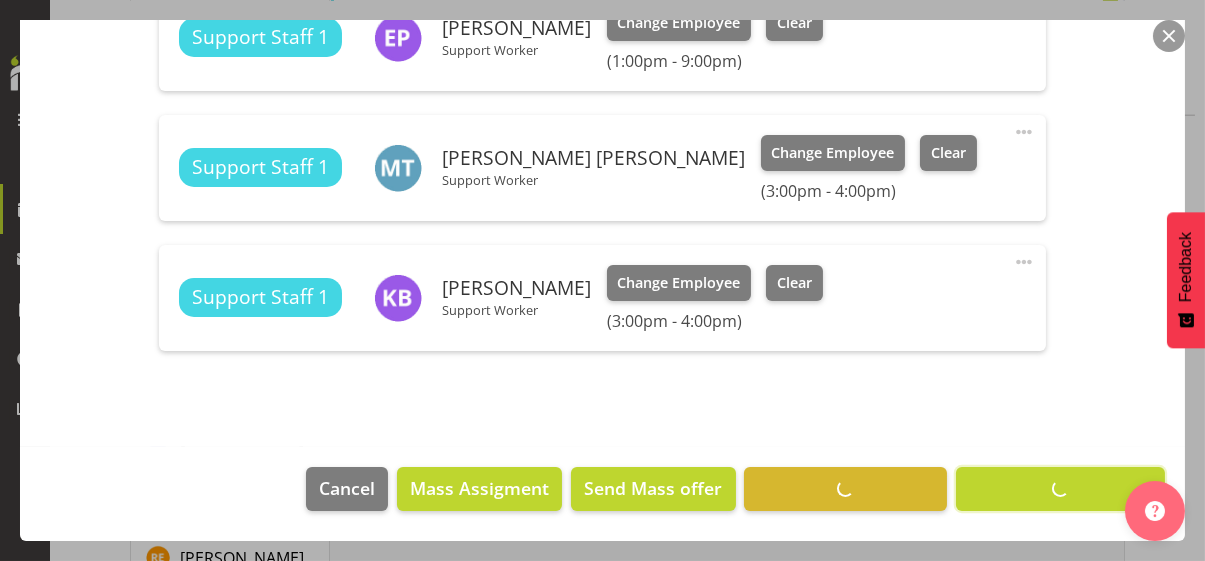 scroll, scrollTop: 662, scrollLeft: 0, axis: vertical 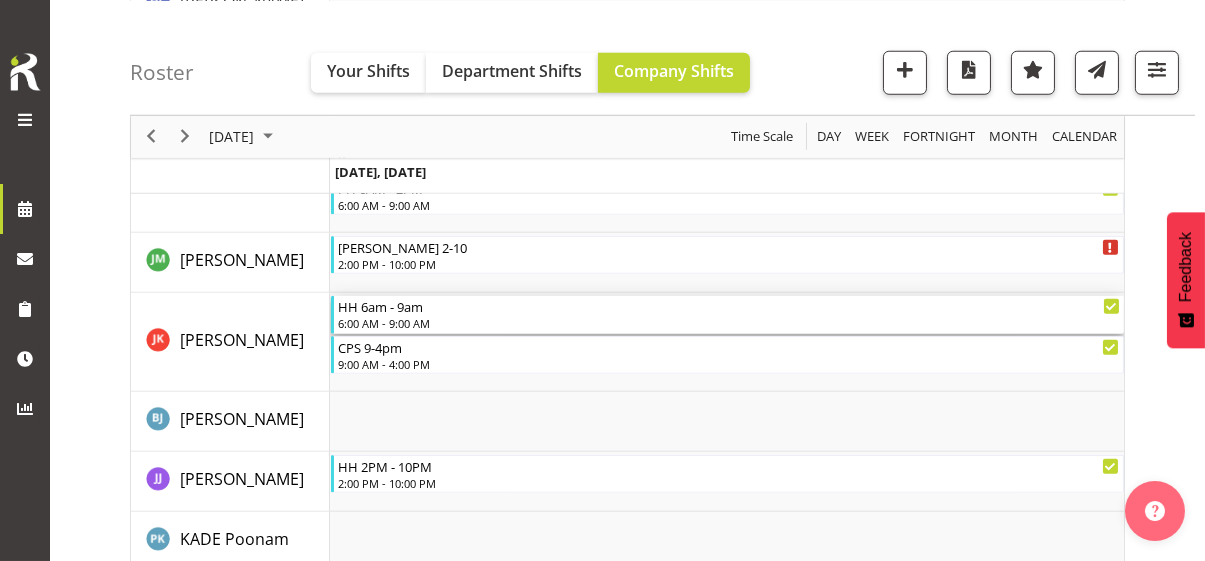 click on "6:00 AM - 9:00 AM" at bounding box center (729, 323) 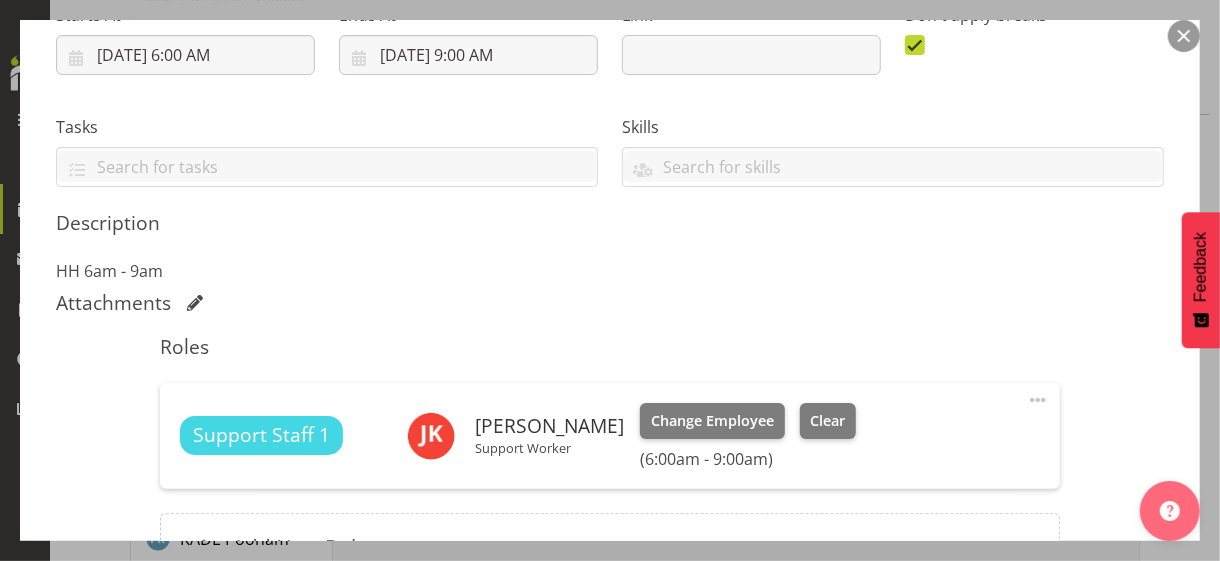 scroll, scrollTop: 500, scrollLeft: 0, axis: vertical 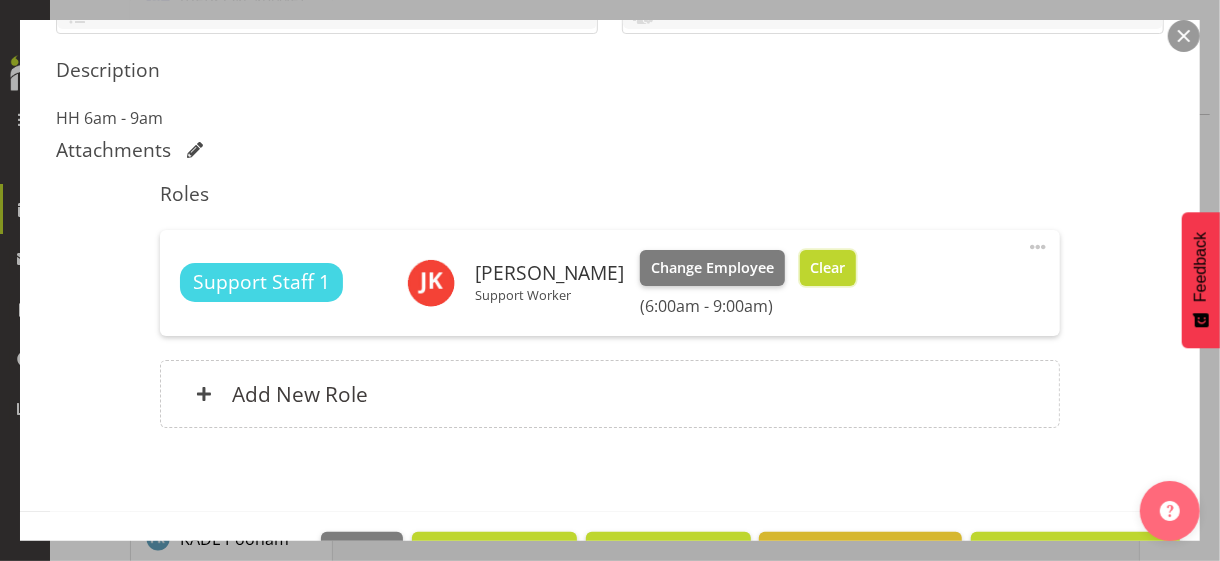 click on "Clear" at bounding box center [828, 268] 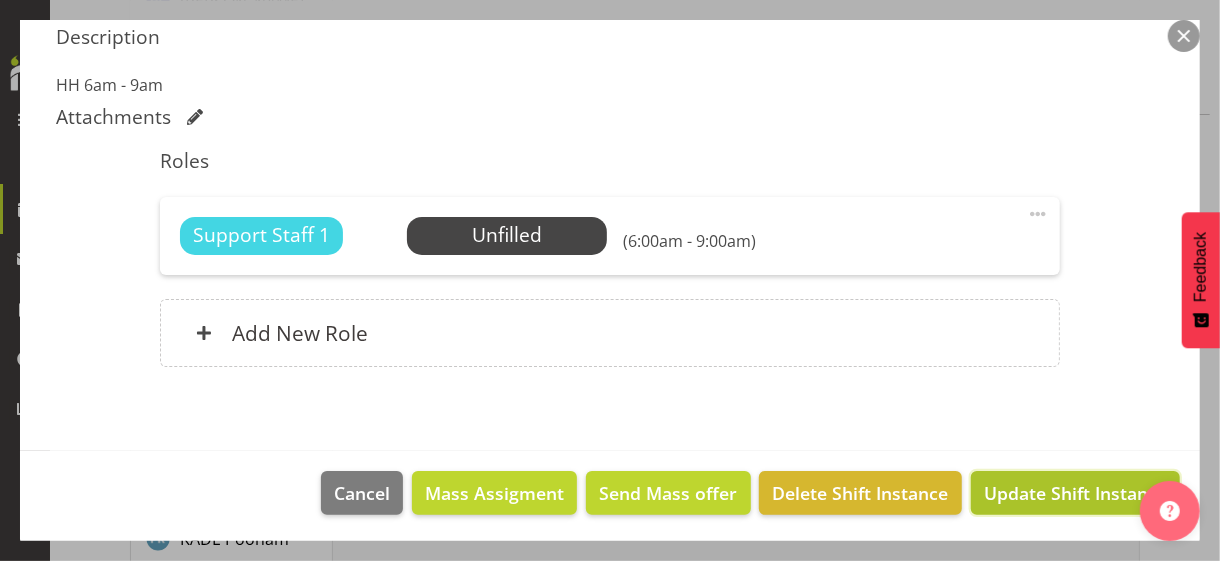 click on "Update Shift Instance" at bounding box center (1075, 493) 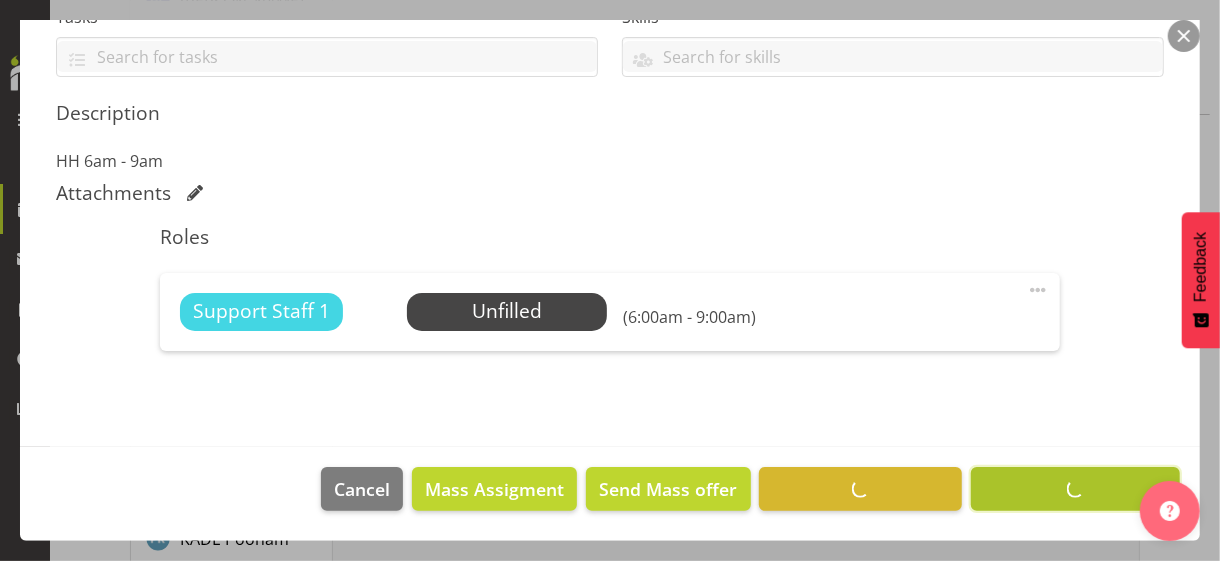 scroll, scrollTop: 455, scrollLeft: 0, axis: vertical 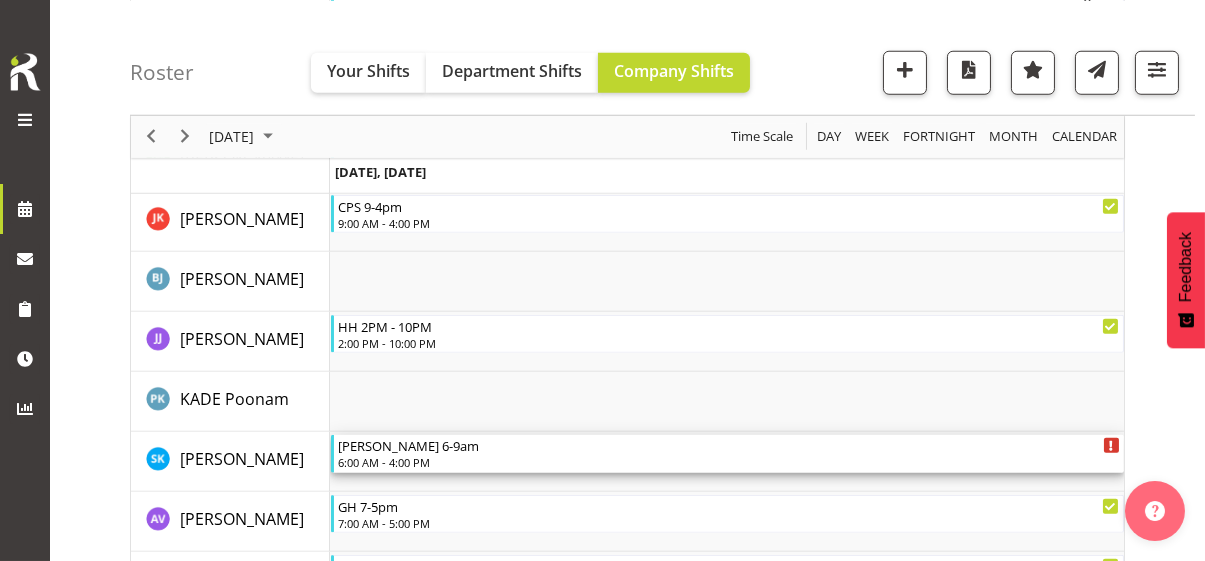click on "6:00 AM - 4:00 PM" at bounding box center (729, 462) 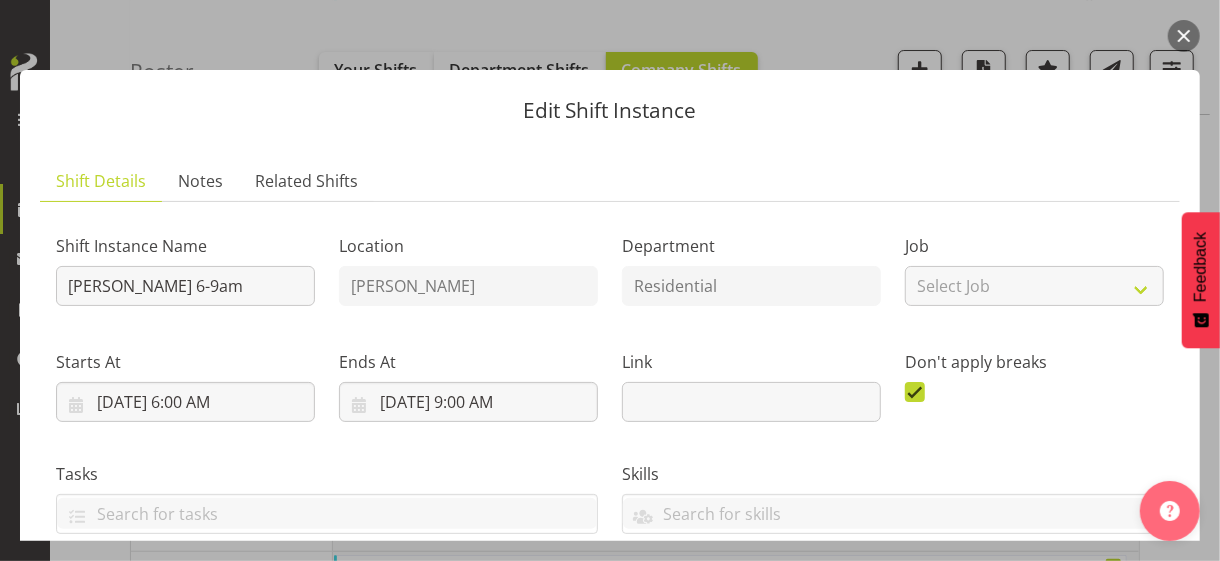 scroll, scrollTop: 584, scrollLeft: 0, axis: vertical 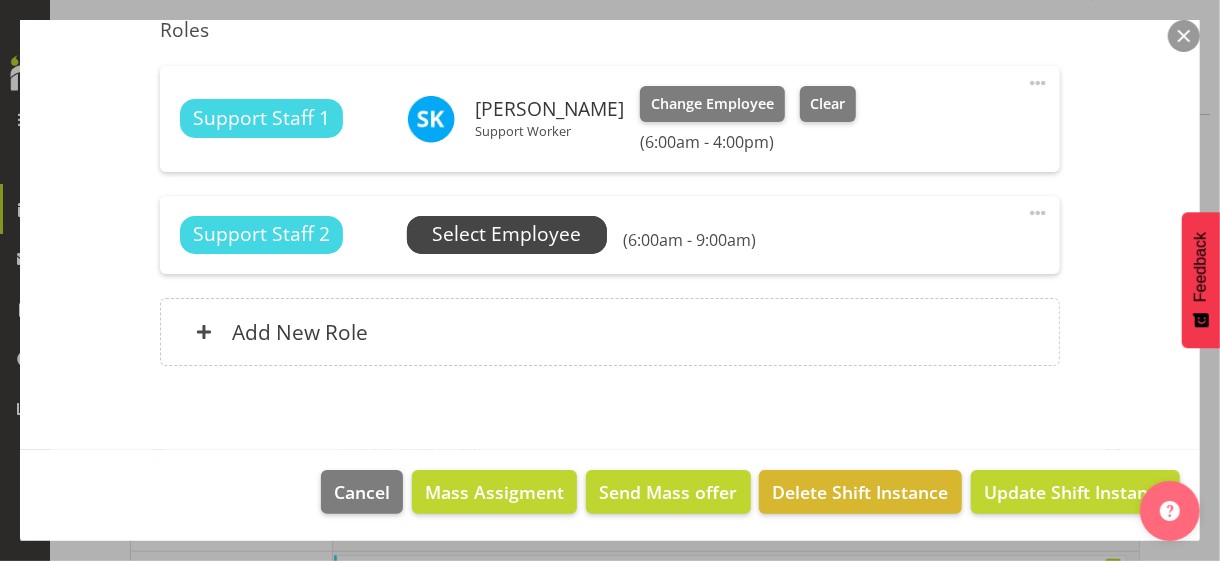 click on "Select Employee" at bounding box center (506, 234) 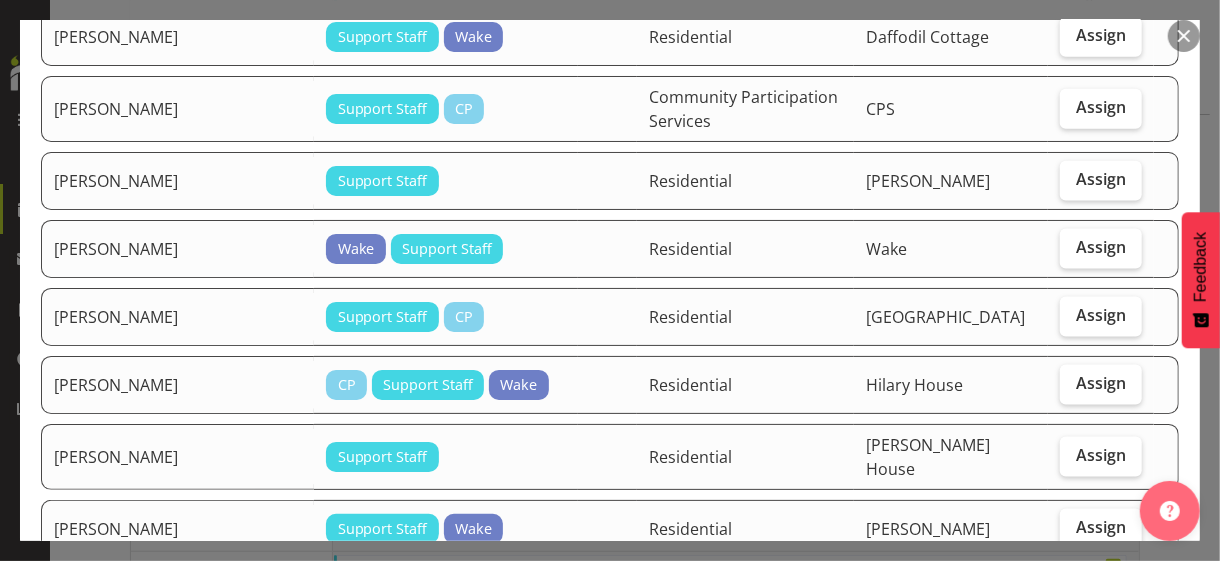 scroll, scrollTop: 1300, scrollLeft: 0, axis: vertical 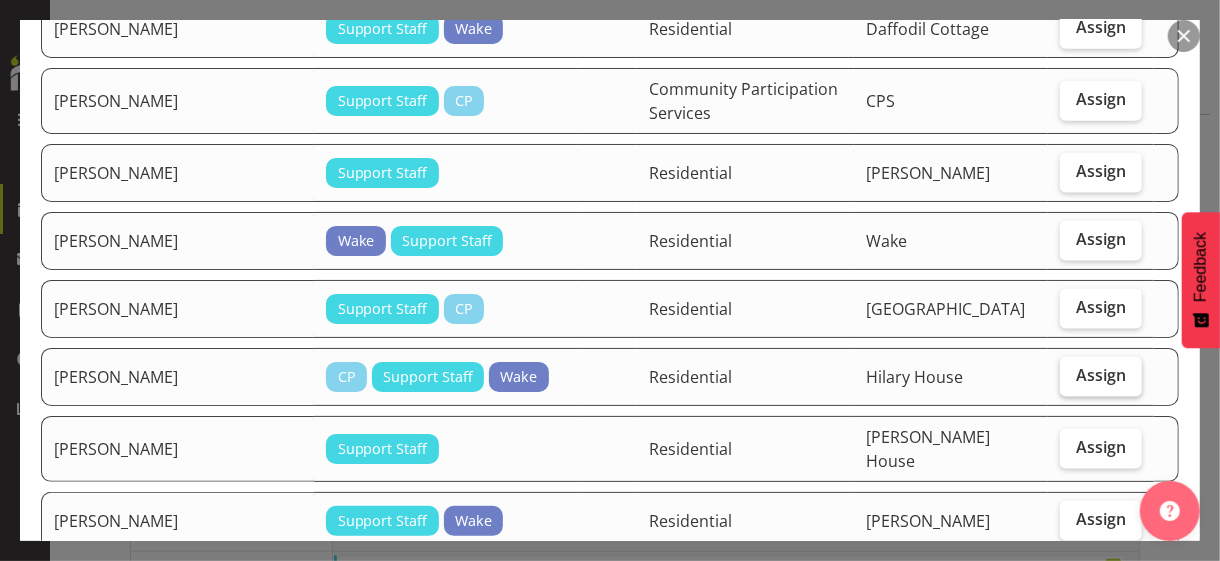 click on "Assign" at bounding box center (1101, 375) 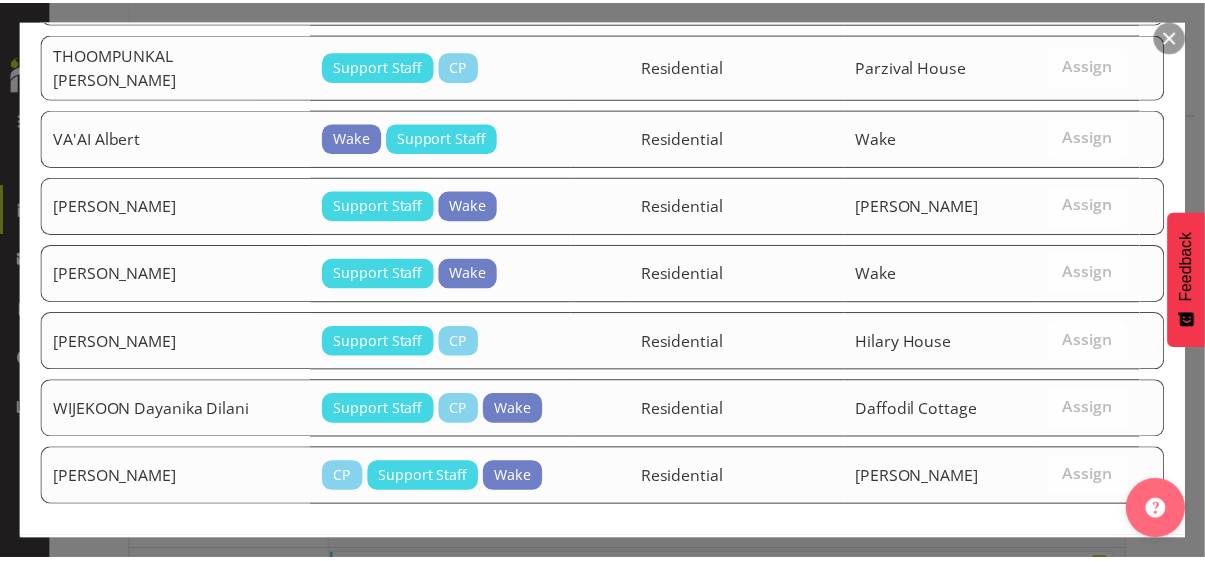 scroll, scrollTop: 3230, scrollLeft: 0, axis: vertical 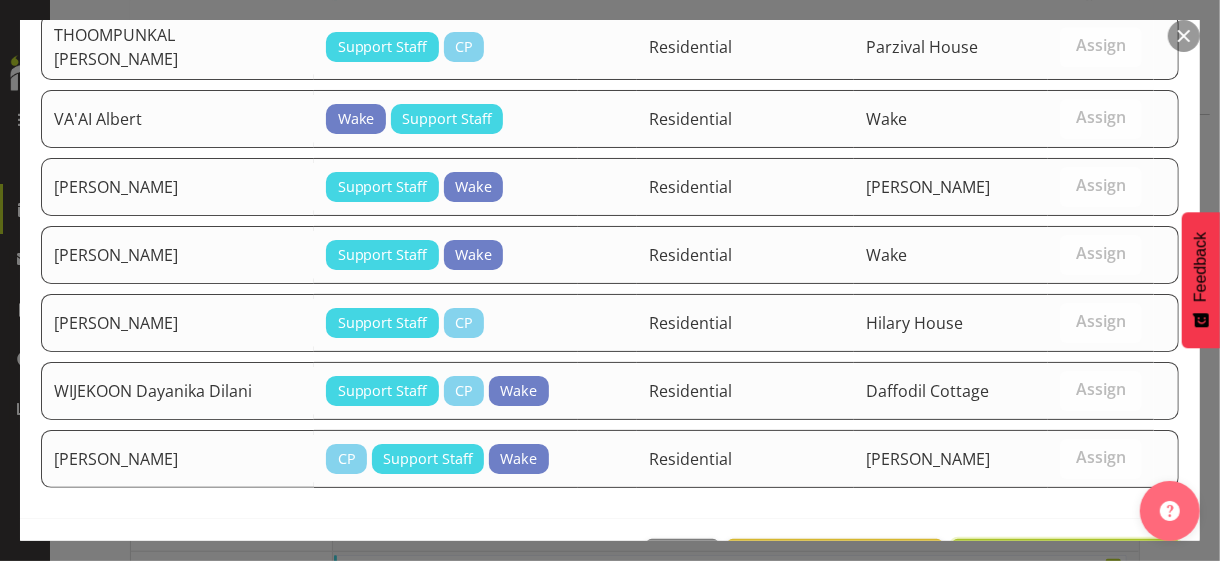click on "Assign [PERSON_NAME]" at bounding box center [1066, 561] 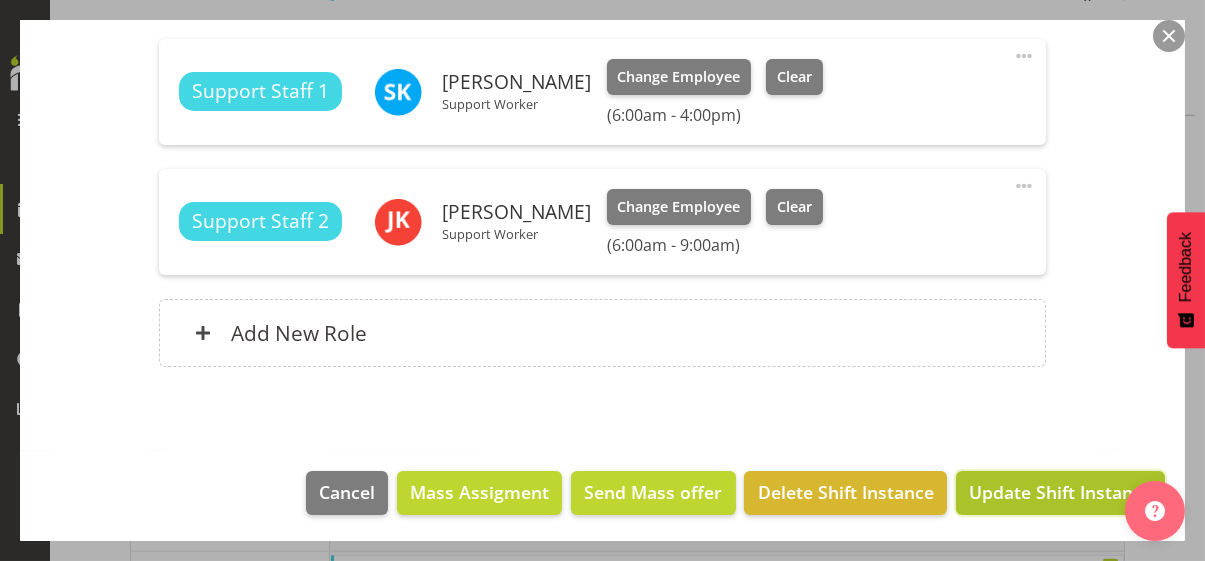 click on "Update Shift Instance" at bounding box center [1060, 492] 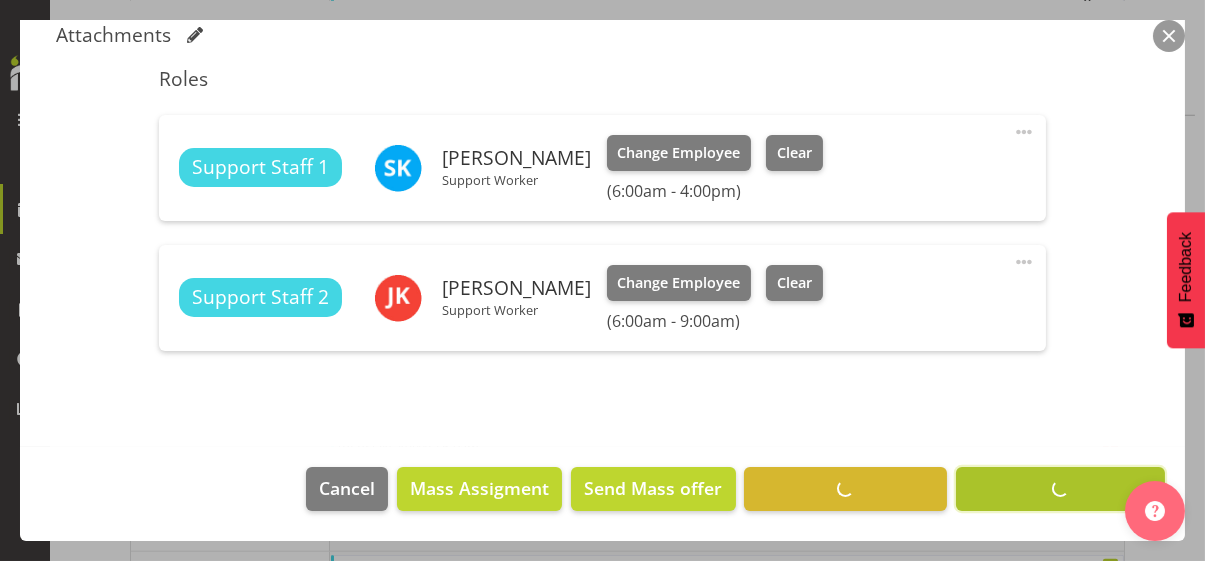 scroll, scrollTop: 532, scrollLeft: 0, axis: vertical 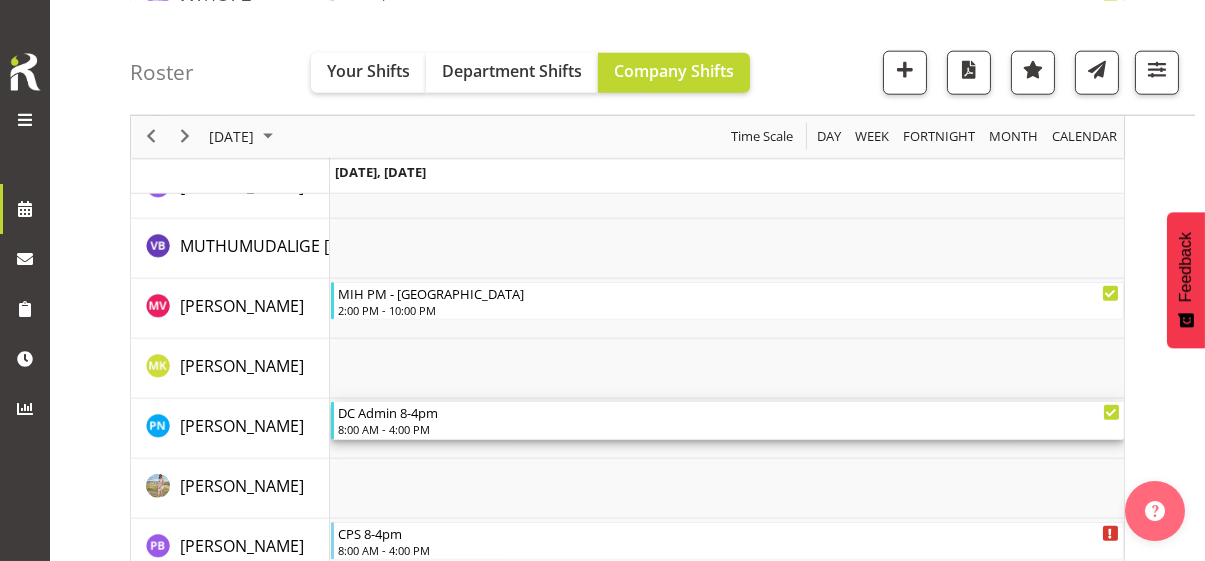 click on "8:00 AM - 4:00 PM" at bounding box center (729, 429) 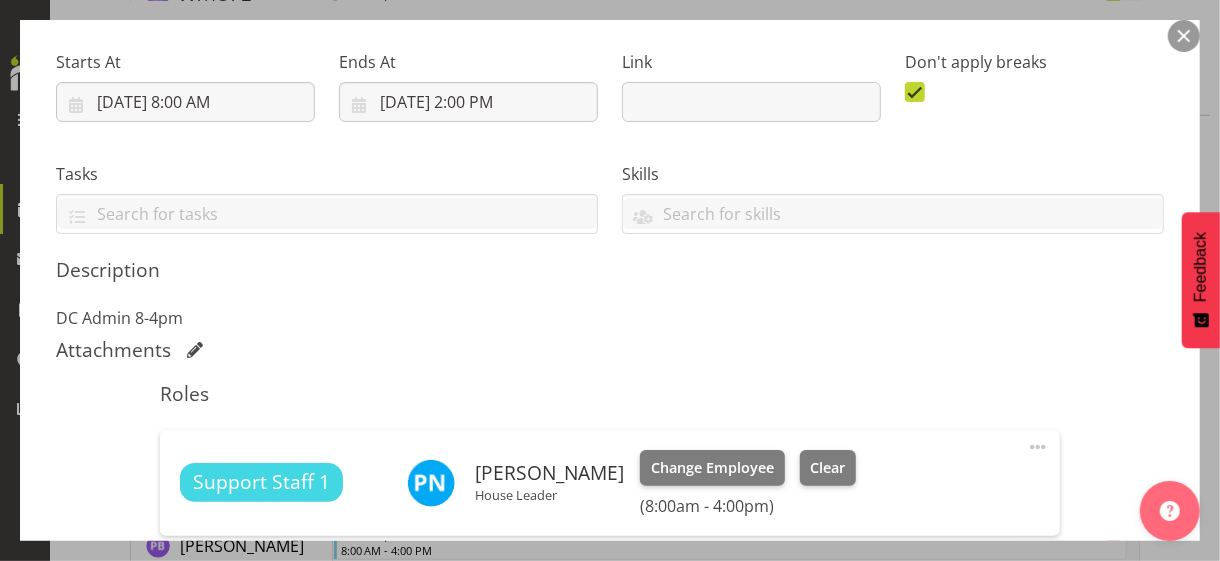 scroll, scrollTop: 500, scrollLeft: 0, axis: vertical 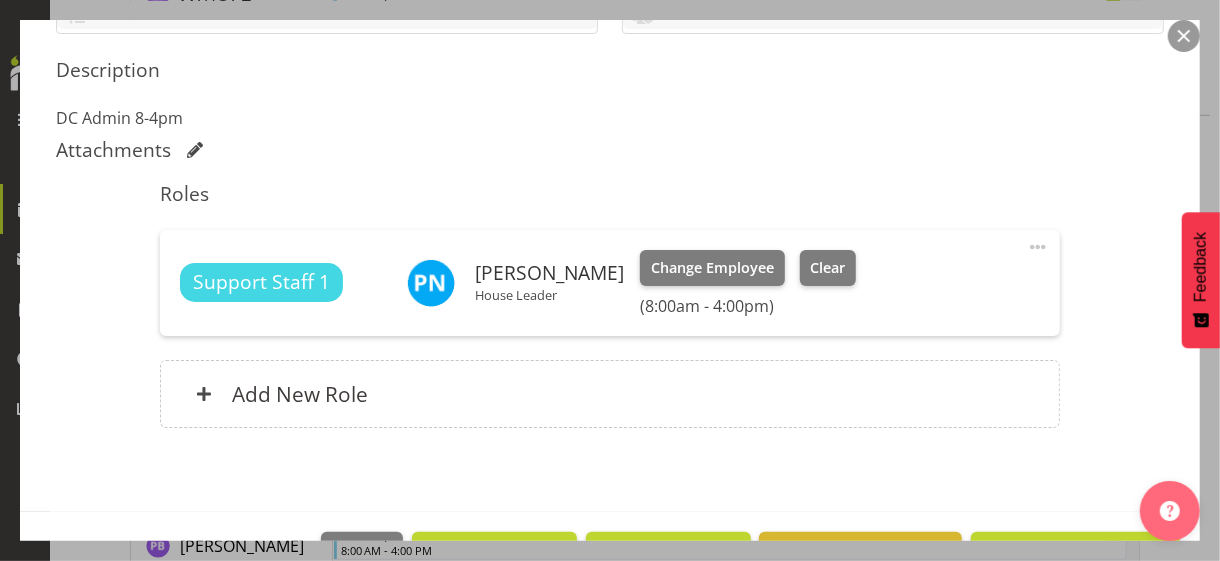 click at bounding box center (1038, 247) 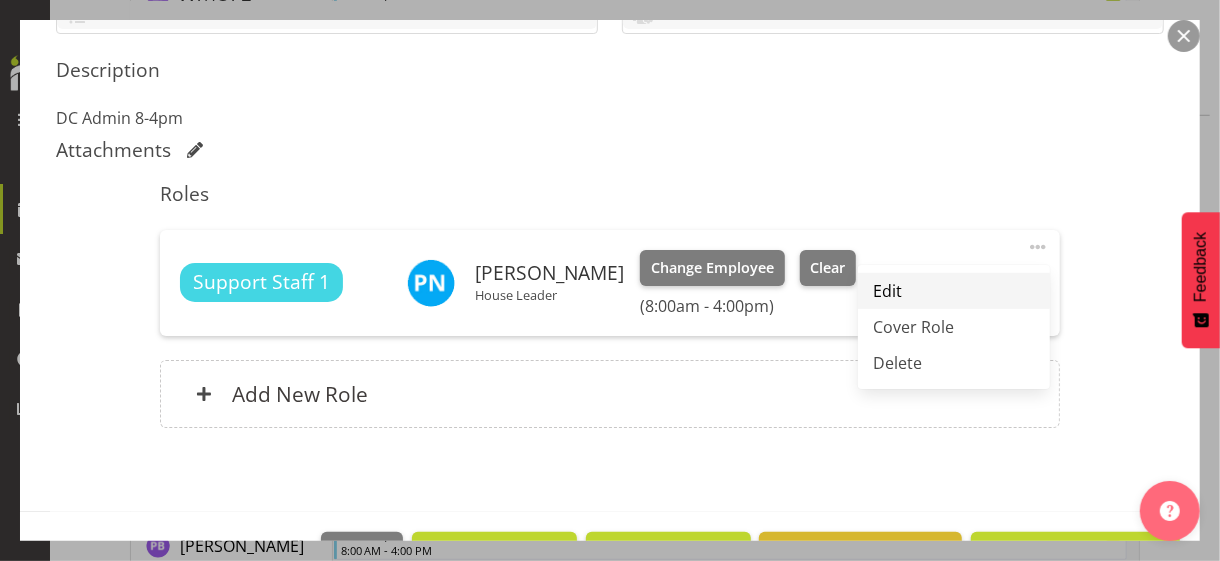 click on "Edit" at bounding box center (954, 291) 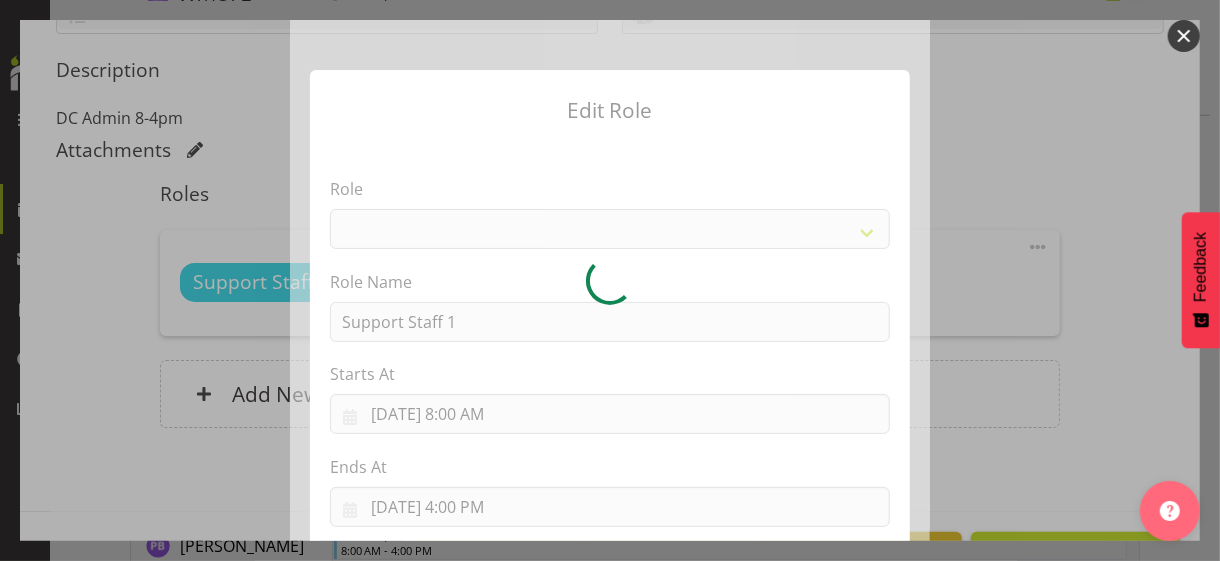select on "1091" 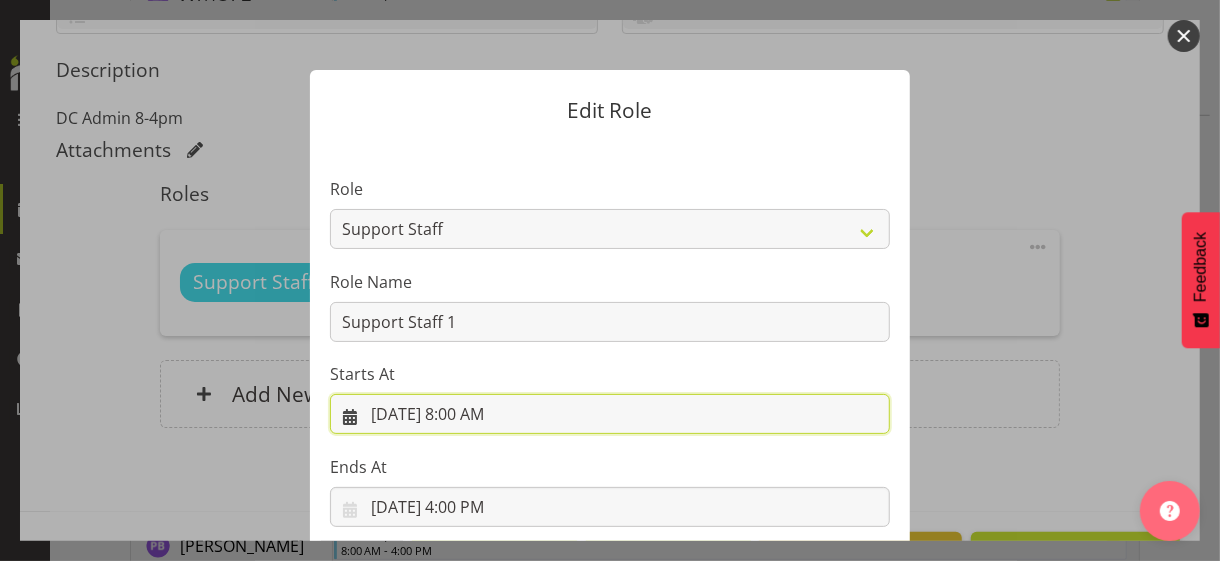 click on "[DATE] 8:00 AM" at bounding box center (610, 414) 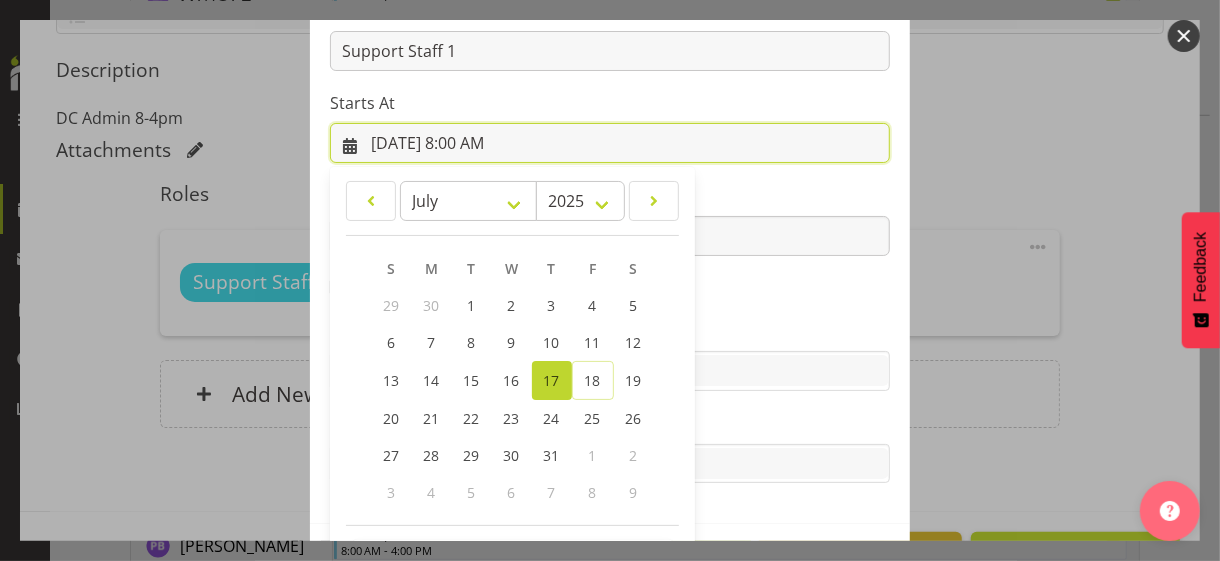 scroll, scrollTop: 347, scrollLeft: 0, axis: vertical 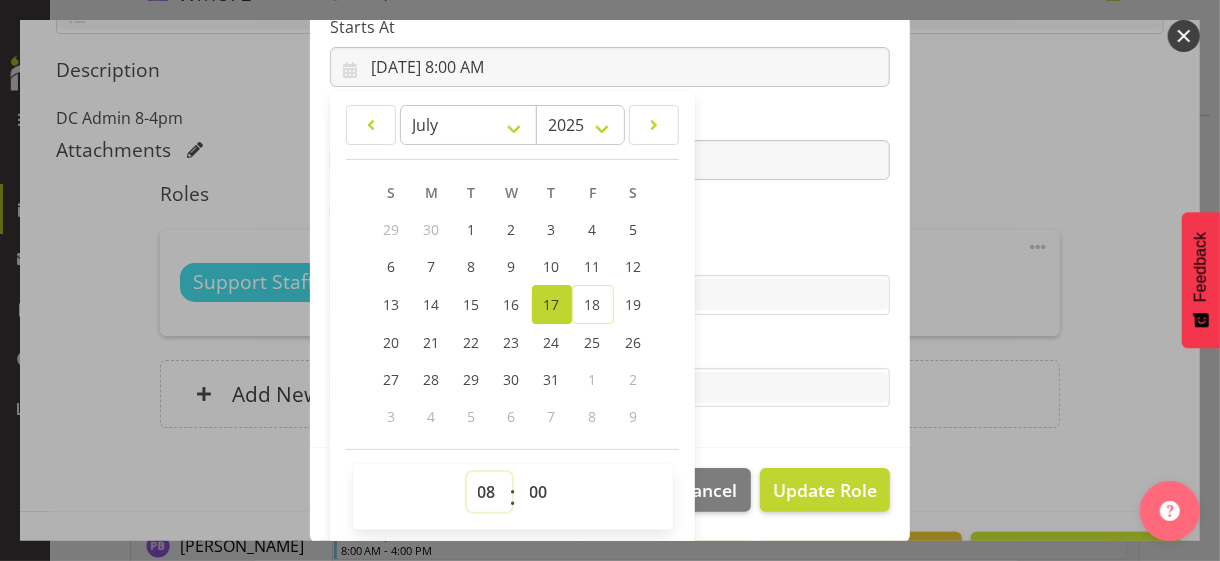 click on "00   01   02   03   04   05   06   07   08   09   10   11   12   13   14   15   16   17   18   19   20   21   22   23" at bounding box center (489, 492) 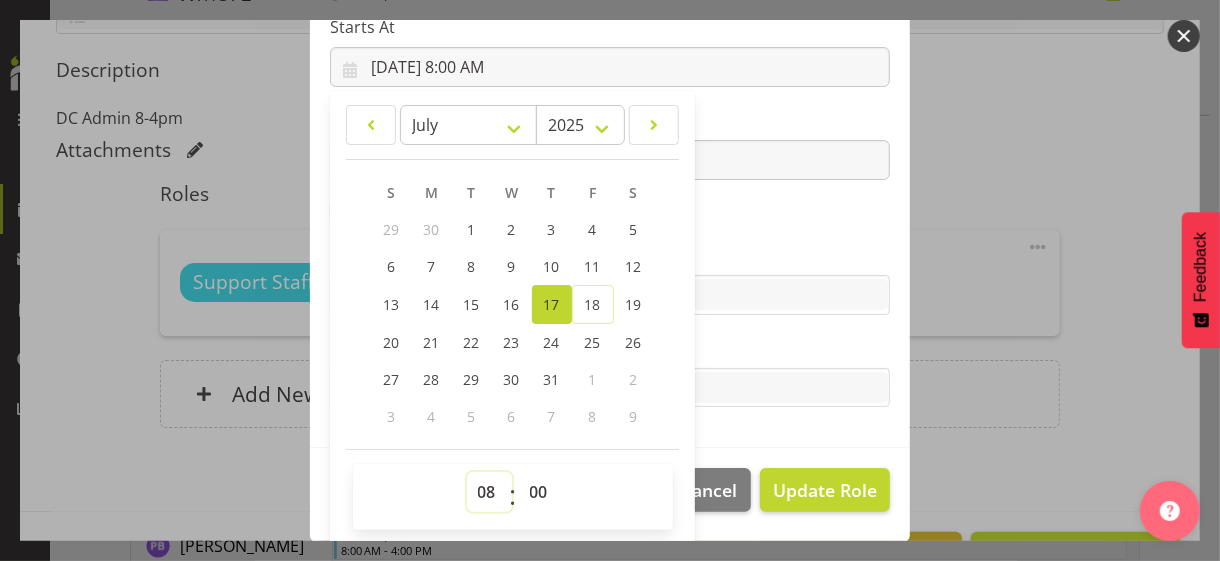 select on "7" 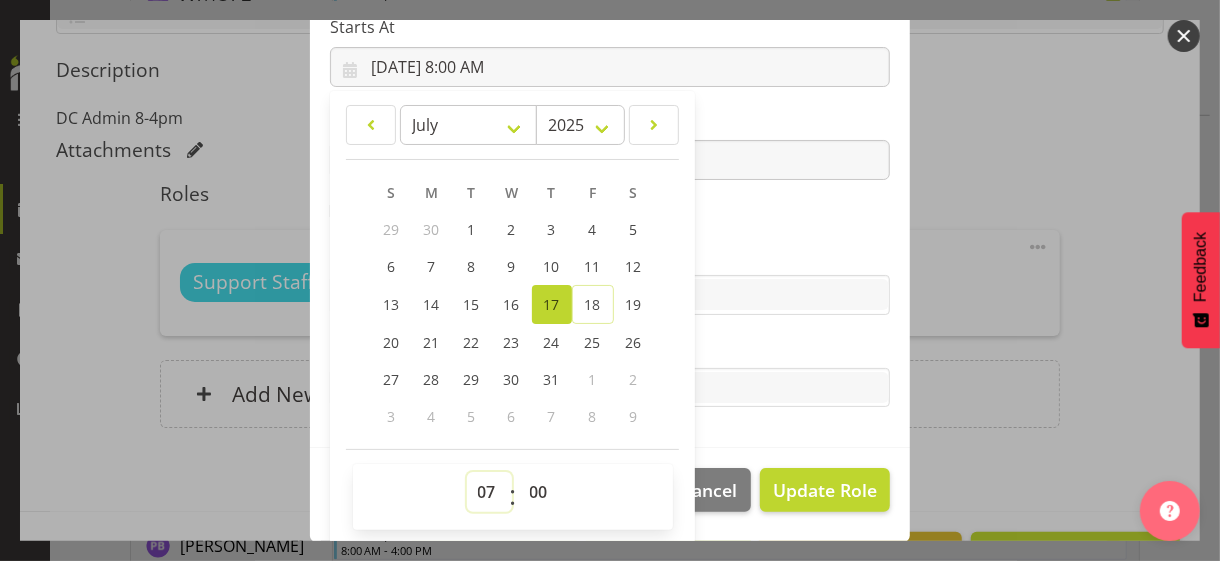 click on "00   01   02   03   04   05   06   07   08   09   10   11   12   13   14   15   16   17   18   19   20   21   22   23" at bounding box center (489, 492) 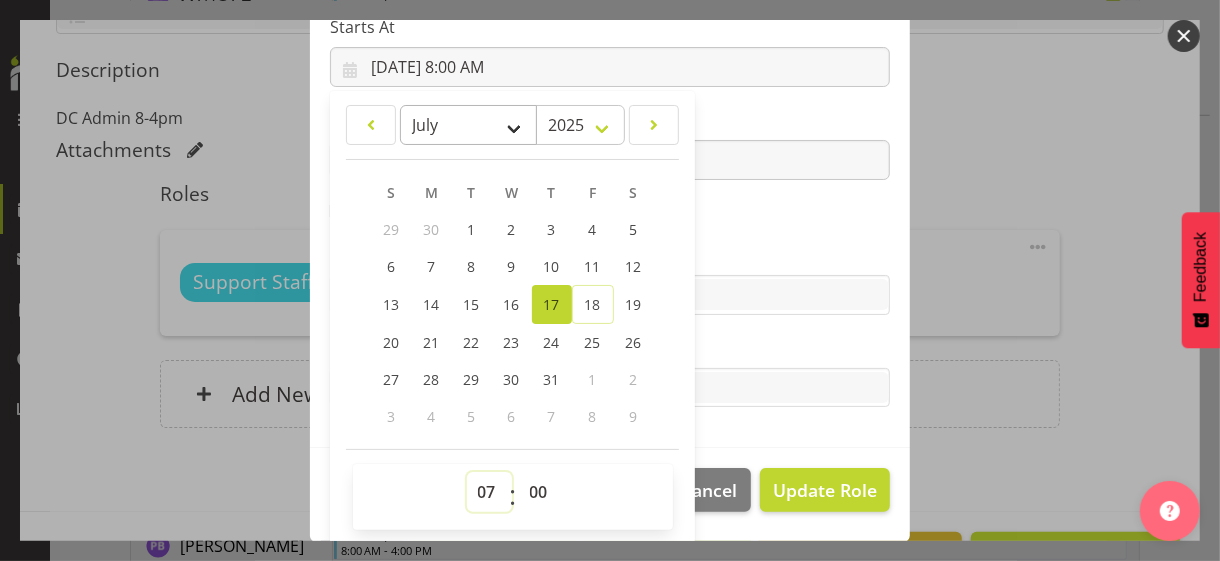 type on "[DATE] 7:00 AM" 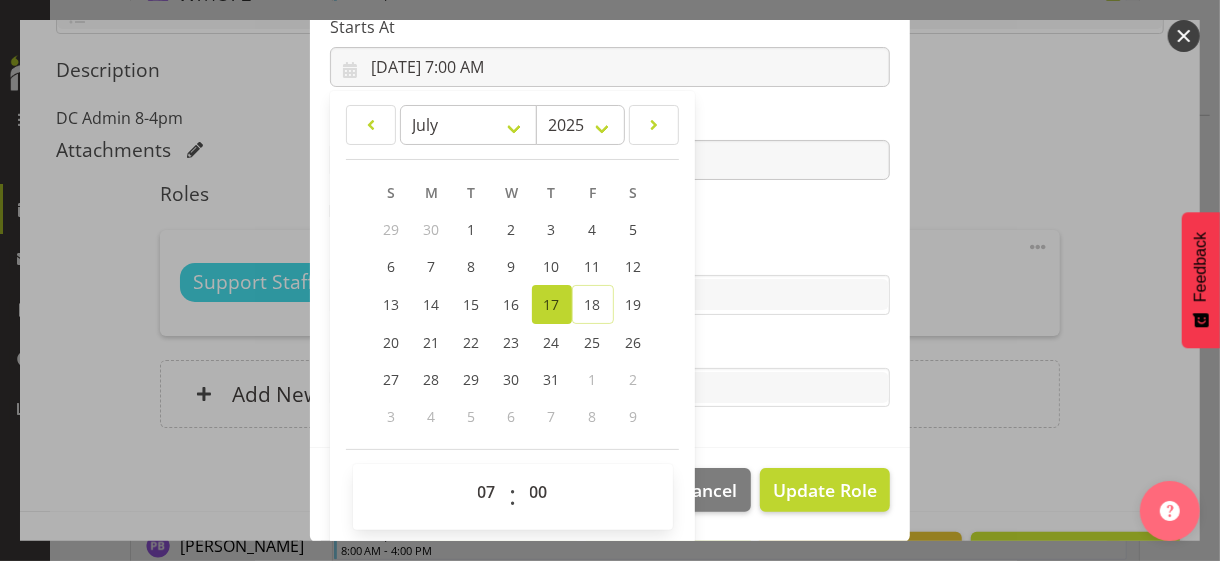 click on "Role CP House Leader Support Staff Wake   Role Name Support Staff 1
Starts At
[DATE] 7:00 AM  January   February   March   April   May   June   July   August   September   October   November   [DATE]   2034   2033   2032   2031   2030   2029   2028   2027   2026   2025   2024   2023   2022   2021   2020   2019   2018   2017   2016   2015   2014   2013   2012   2011   2010   2009   2008   2007   2006   2005   2004   2003   2002   2001   2000   1999   1998   1997   1996   1995   1994   1993   1992   1991   1990   1989   1988   1987   1986   1985   1984   1983   1982   1981   1980   1979   1978   1977   1976   1975   1974   1973   1972   1971   1970   1969   1968   1967   1966   1965   1964   1963   1962   1961   1960   1959   1958   1957   1956   1955   1954   1953   1952   1951   1950   1949   1948   1947   1946   1945   1944   1943   1942   1941   1940   1939   1938   1937   1936   1935   1934   1933   1932   1931   1930   1929   1928   1927   1926   1925  S M T W T F S 29 1" at bounding box center [610, 121] 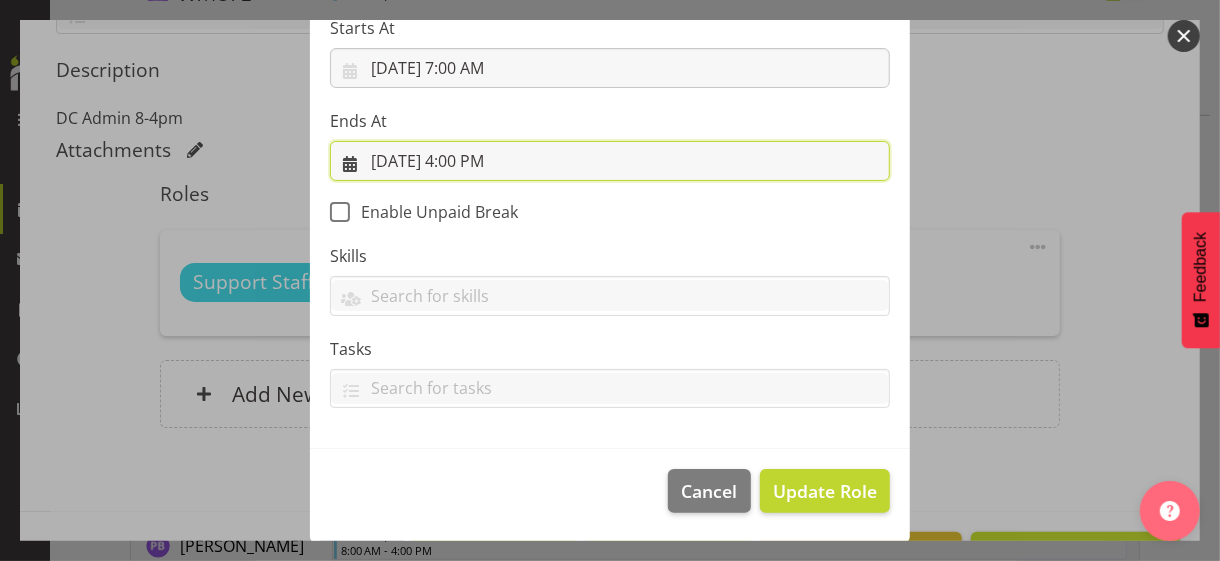 click on "[DATE] 4:00 PM" at bounding box center (610, 161) 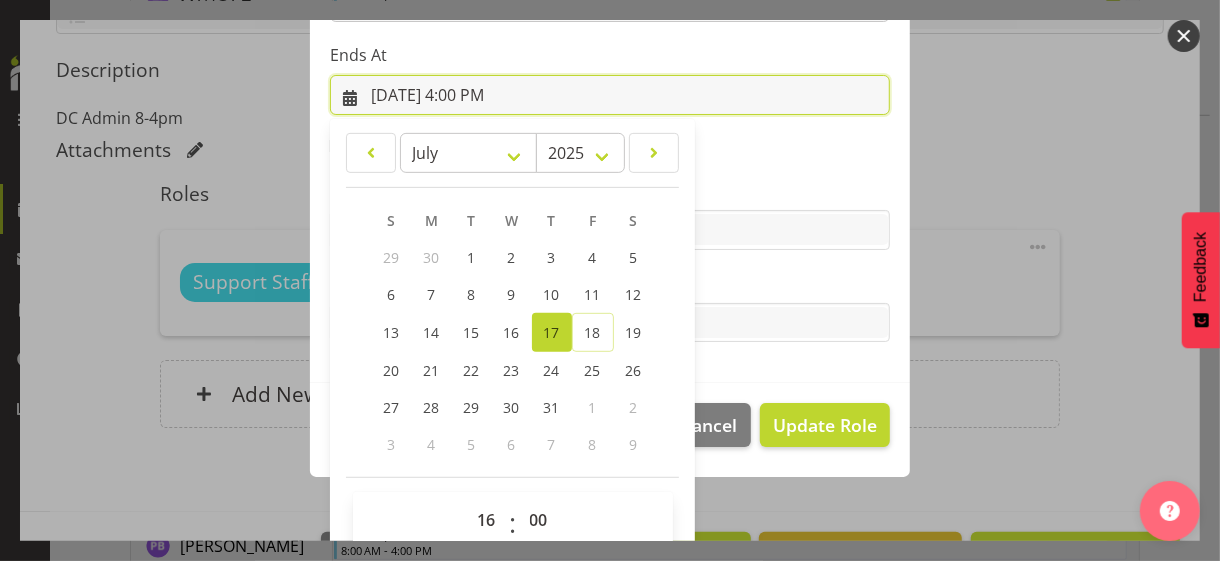scroll, scrollTop: 441, scrollLeft: 0, axis: vertical 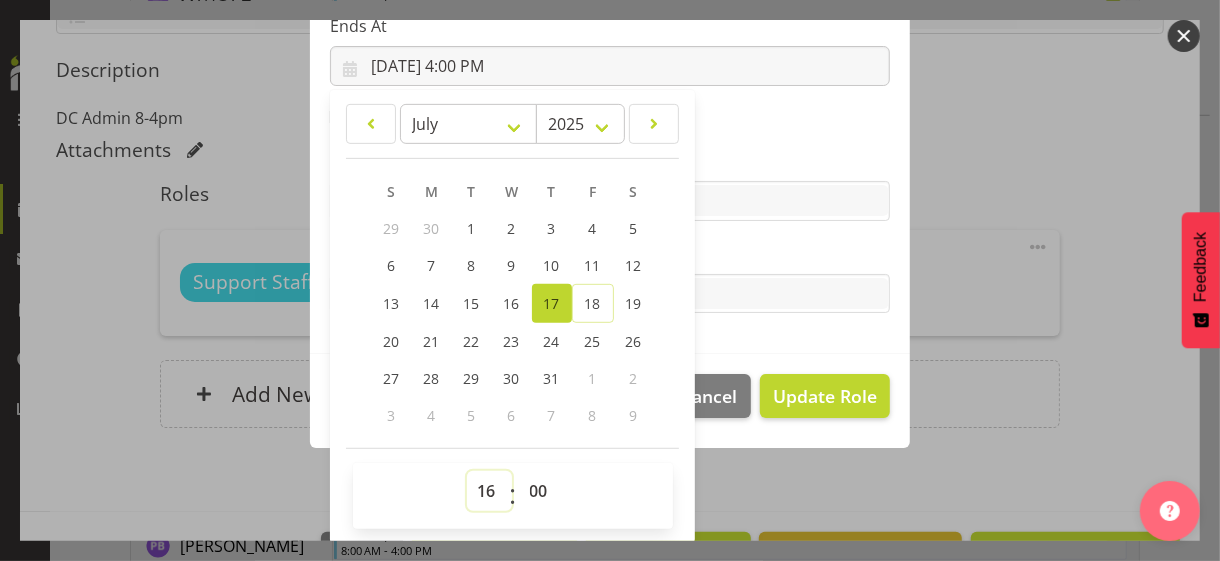 click on "00   01   02   03   04   05   06   07   08   09   10   11   12   13   14   15   16   17   18   19   20   21   22   23" at bounding box center (489, 491) 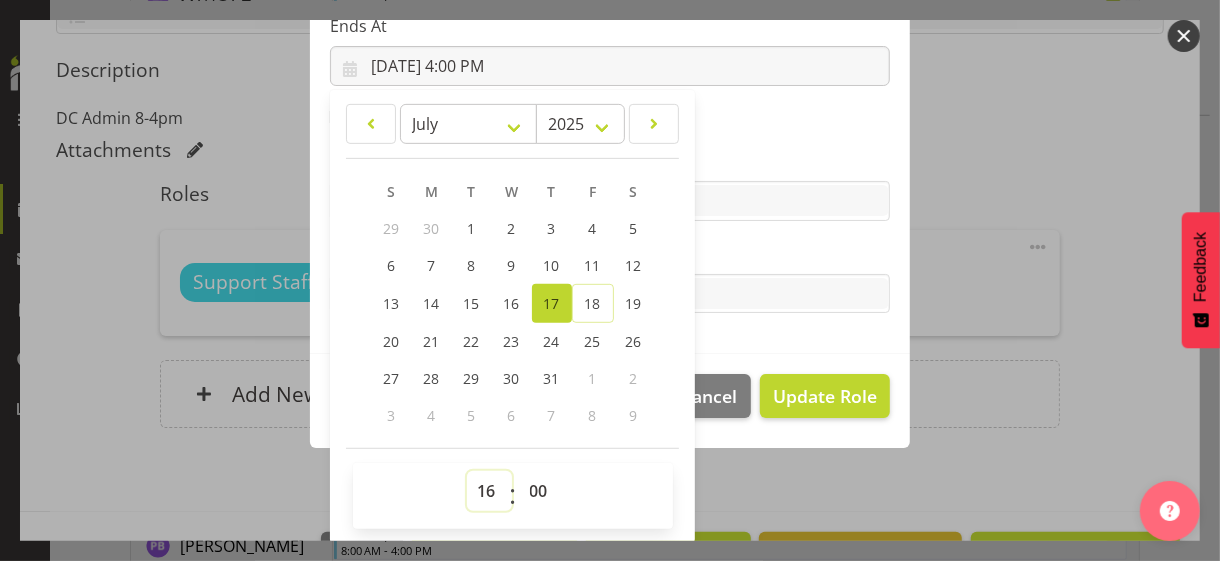 select on "15" 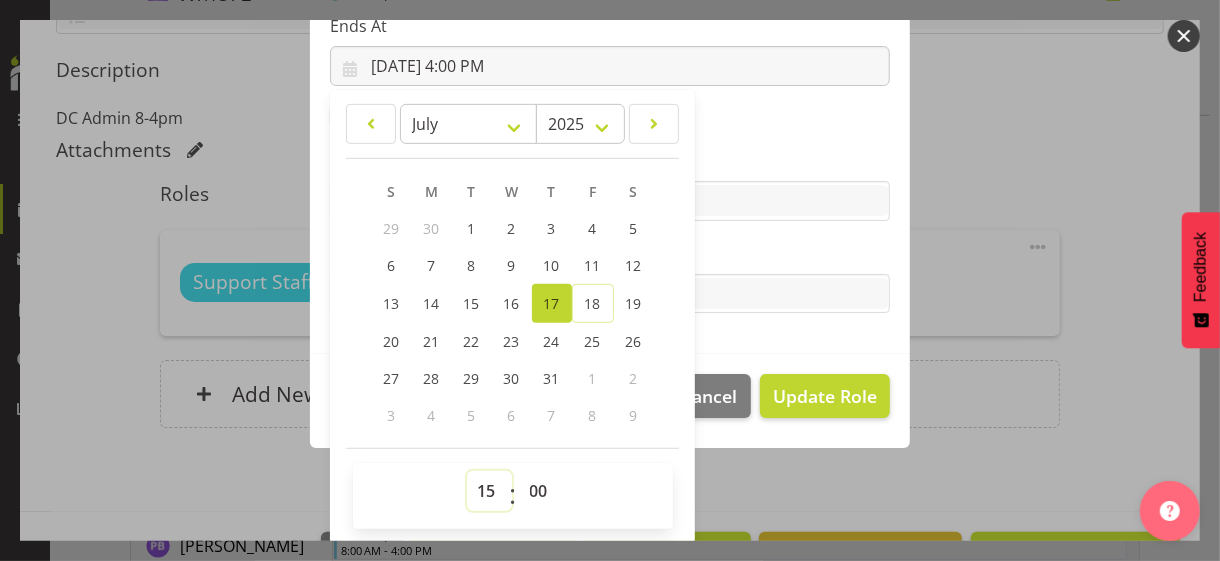 click on "00   01   02   03   04   05   06   07   08   09   10   11   12   13   14   15   16   17   18   19   20   21   22   23" at bounding box center [489, 491] 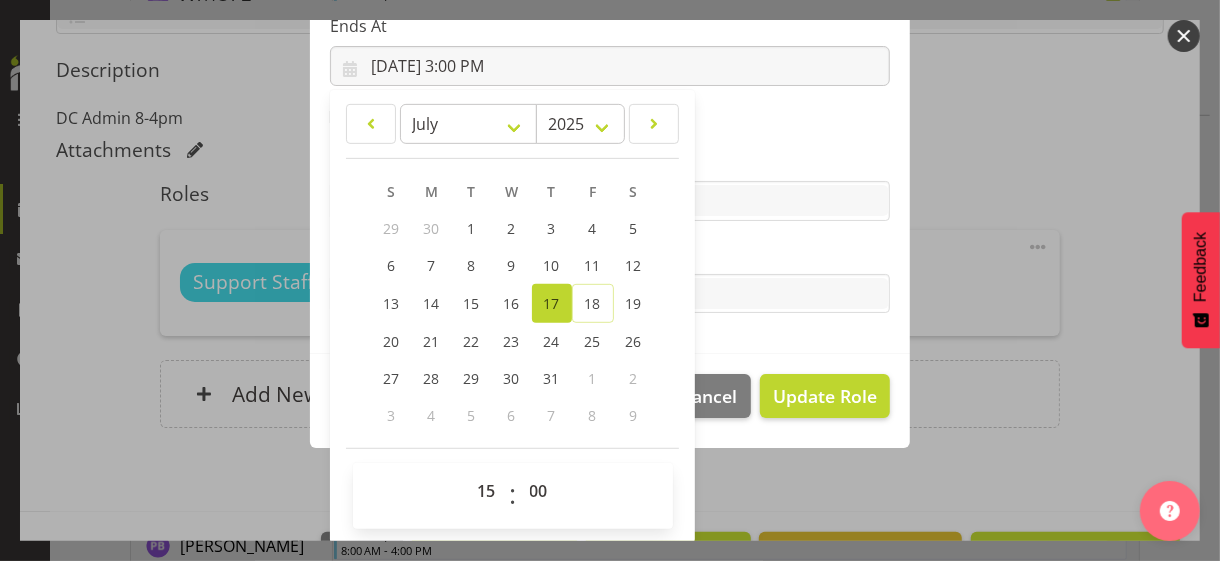 click on "Tasks" at bounding box center (610, 254) 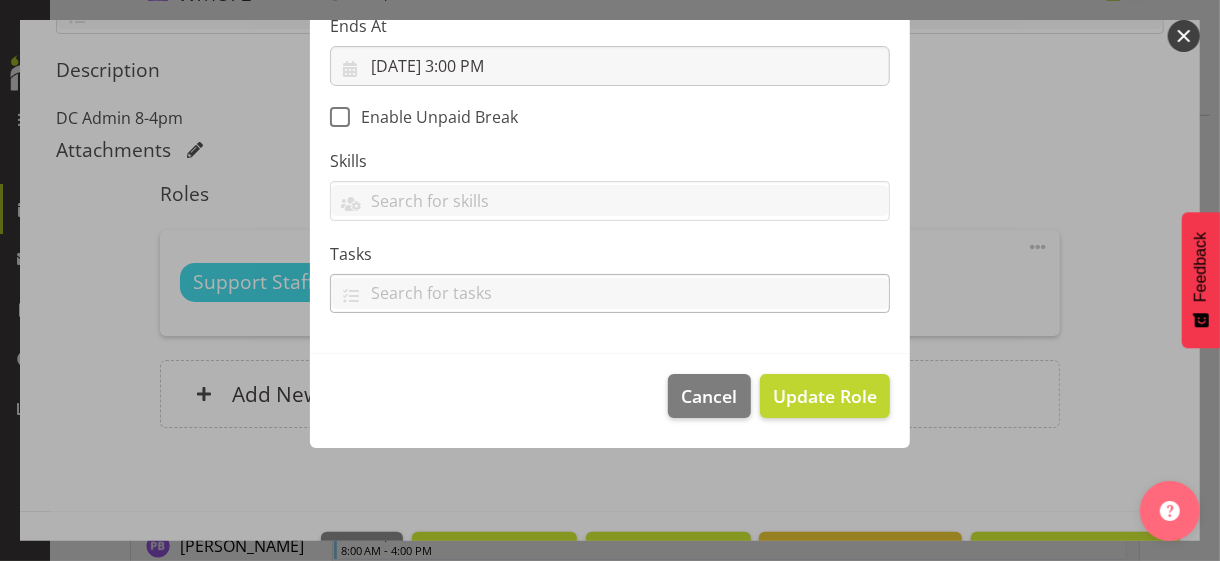 scroll, scrollTop: 346, scrollLeft: 0, axis: vertical 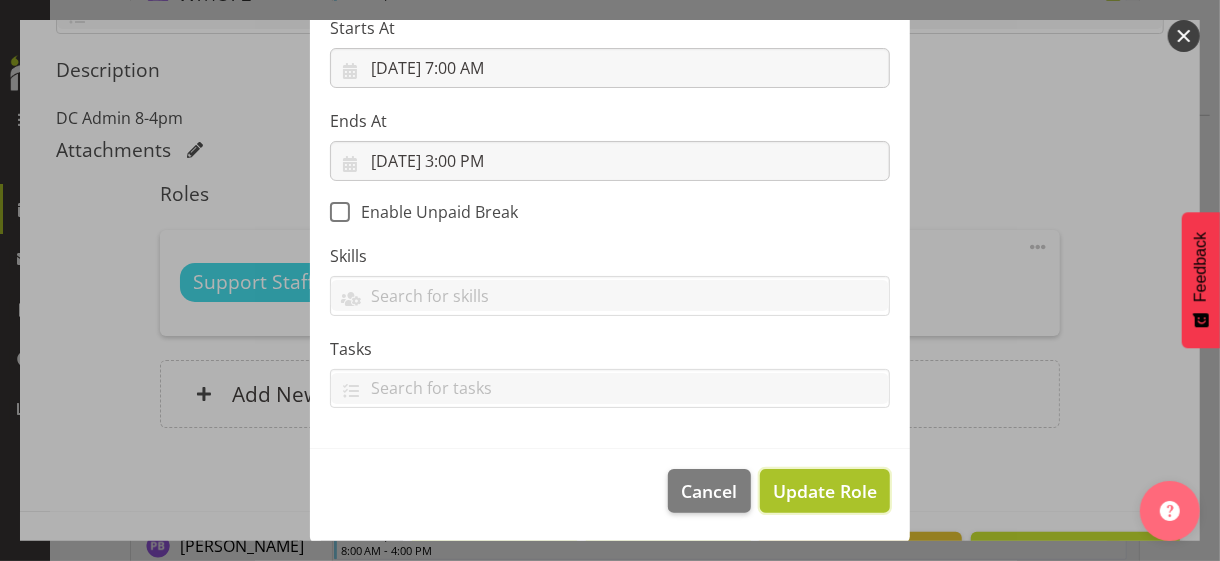 click on "Update Role" at bounding box center [825, 491] 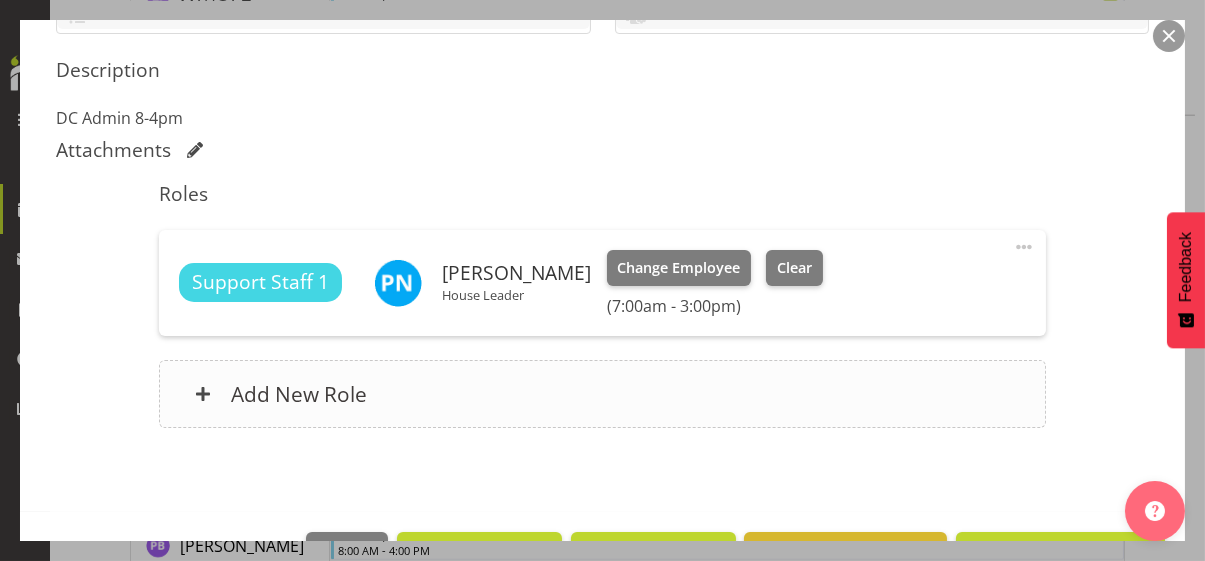 click on "Add New Role" at bounding box center (602, 394) 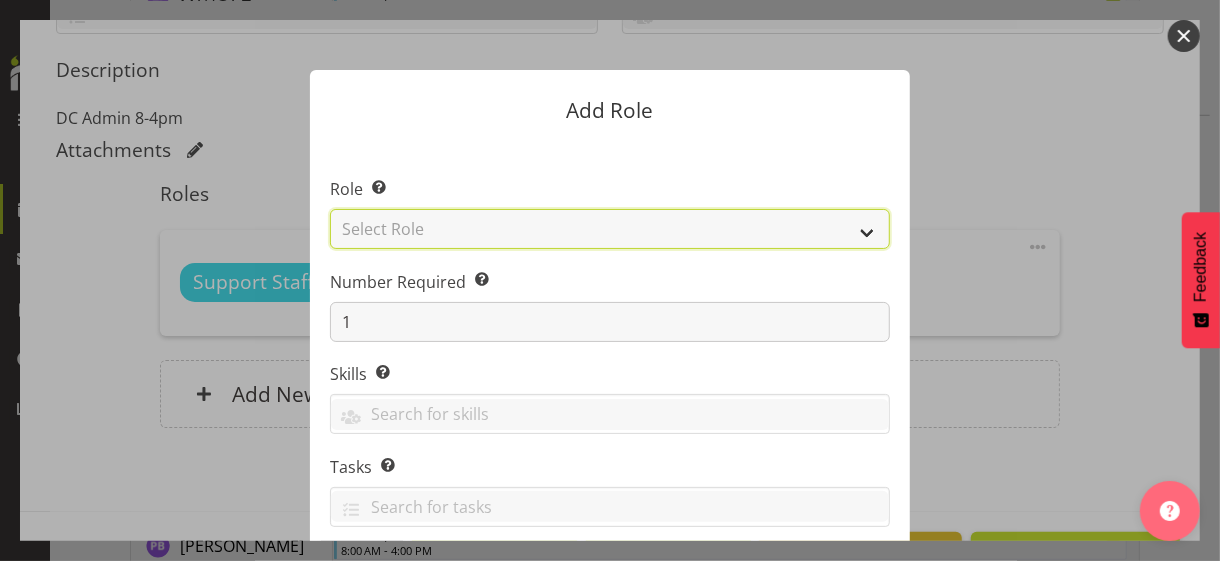 click on "Select Role  CP House Leader Support Staff Wake" at bounding box center [610, 229] 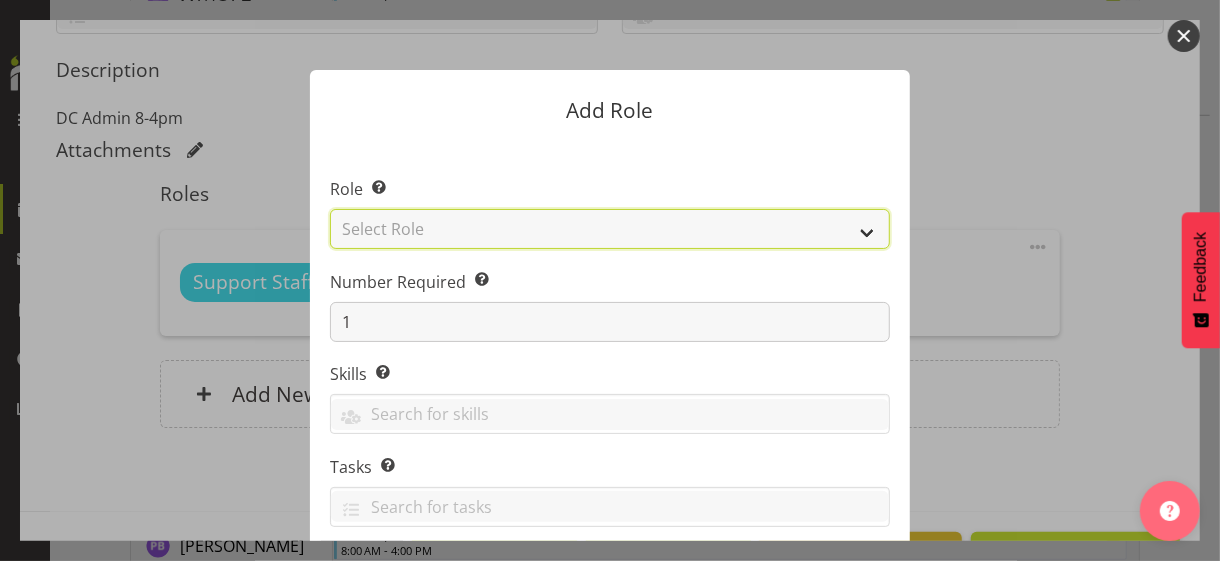 select on "1091" 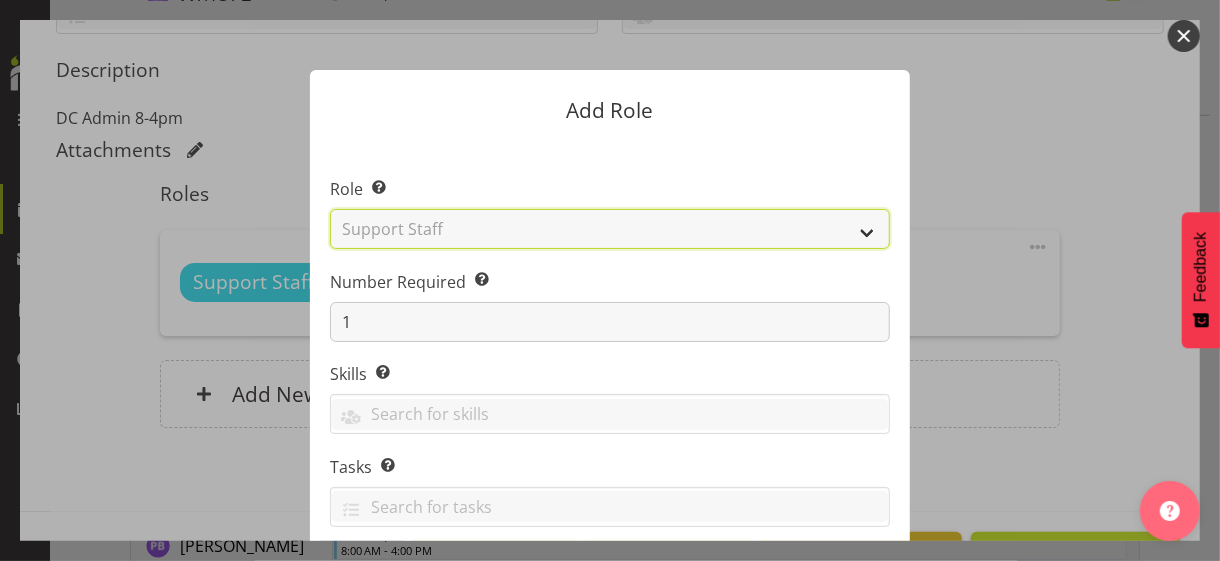 click on "Select Role  CP House Leader Support Staff Wake" at bounding box center (610, 229) 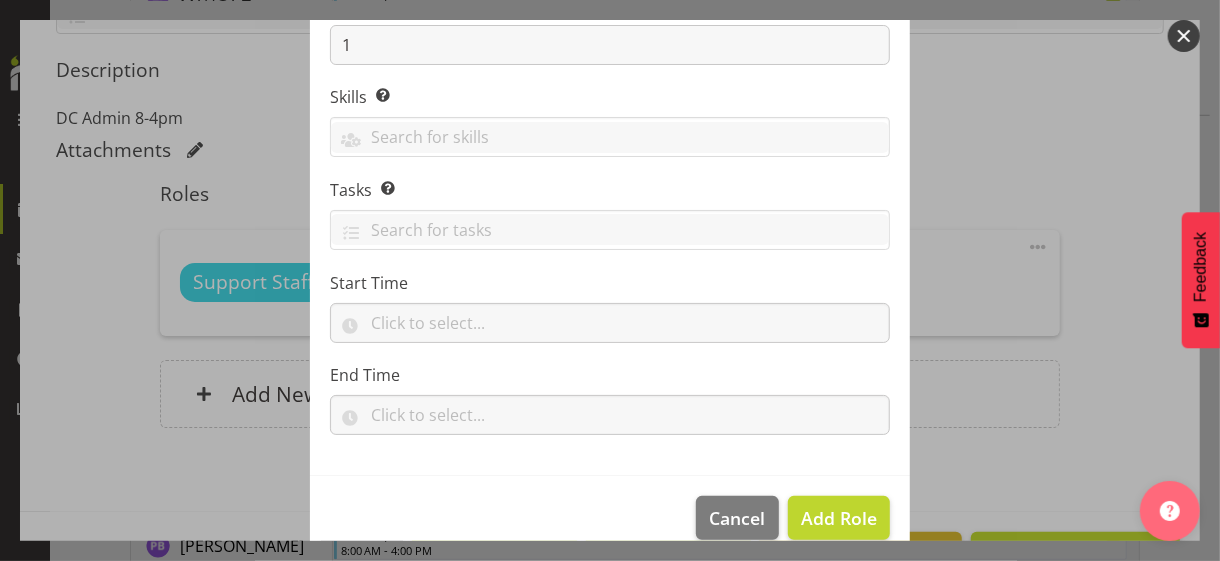 scroll, scrollTop: 304, scrollLeft: 0, axis: vertical 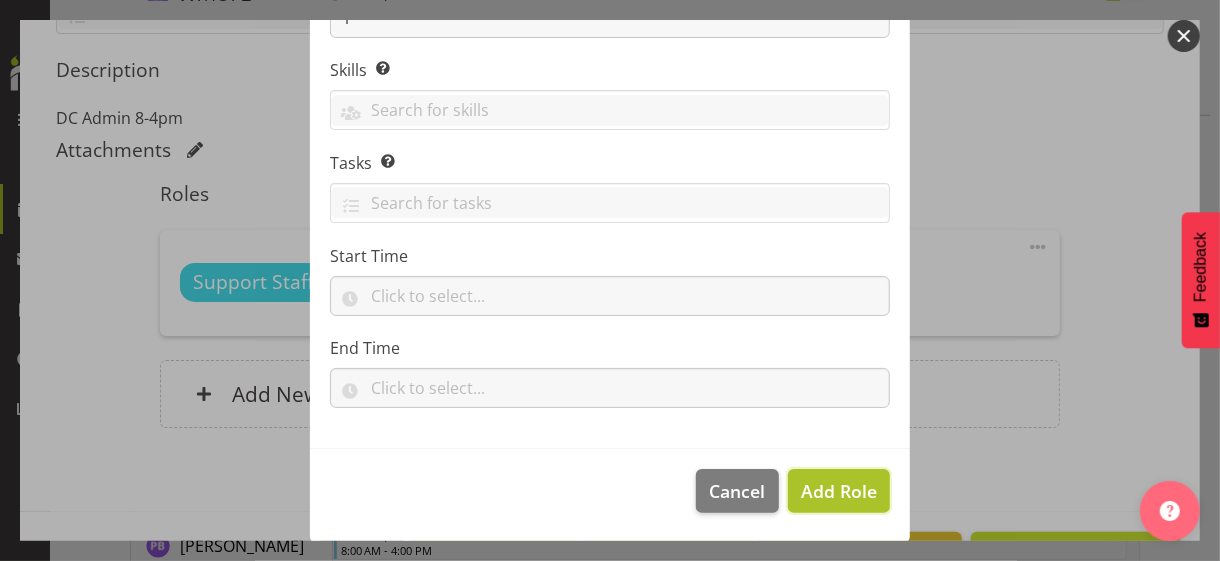 click on "Add Role" at bounding box center (839, 491) 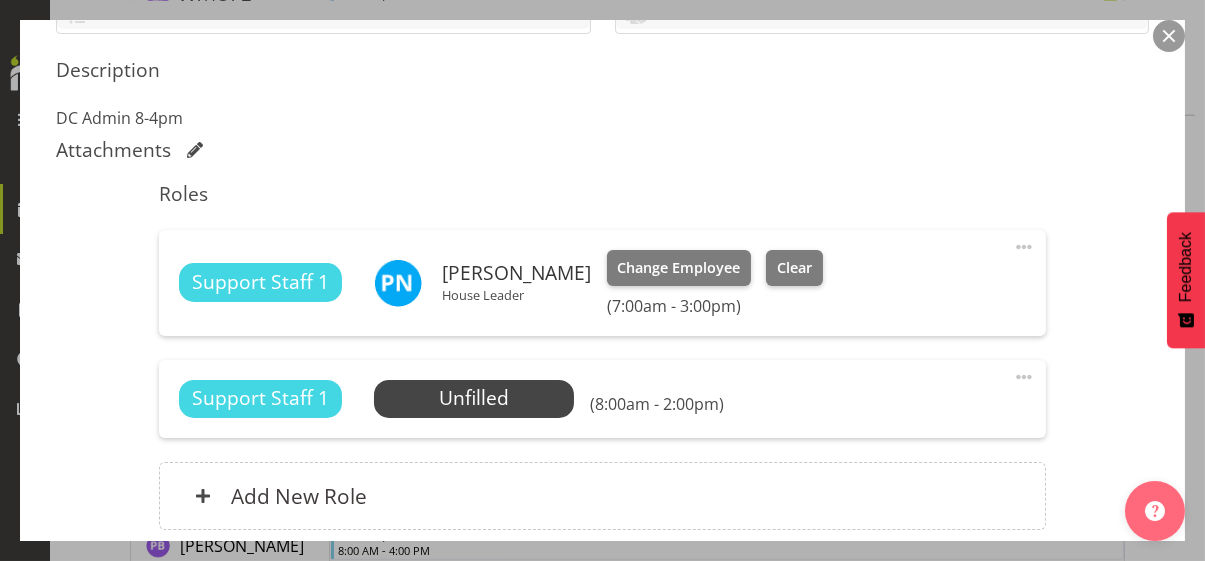 click at bounding box center (1024, 377) 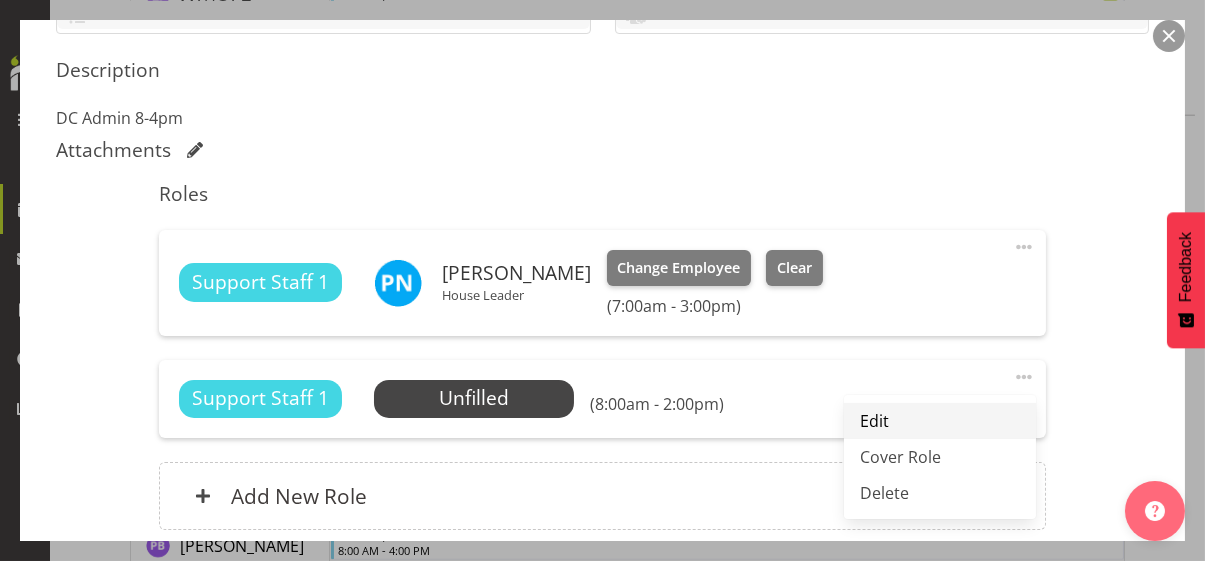 click on "Edit" at bounding box center (940, 421) 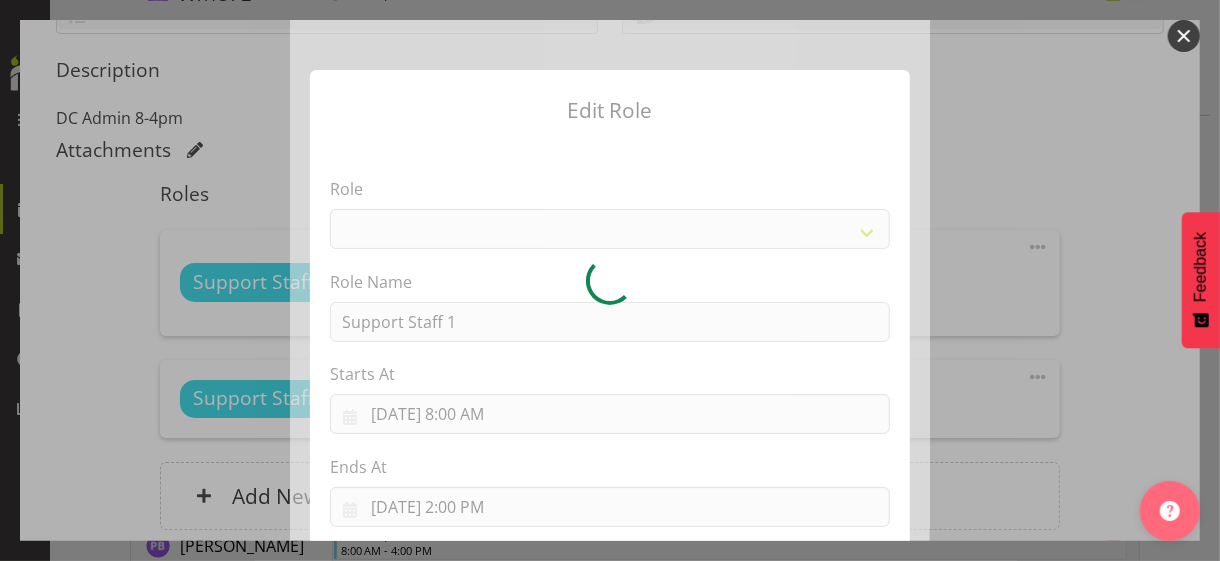 select on "1091" 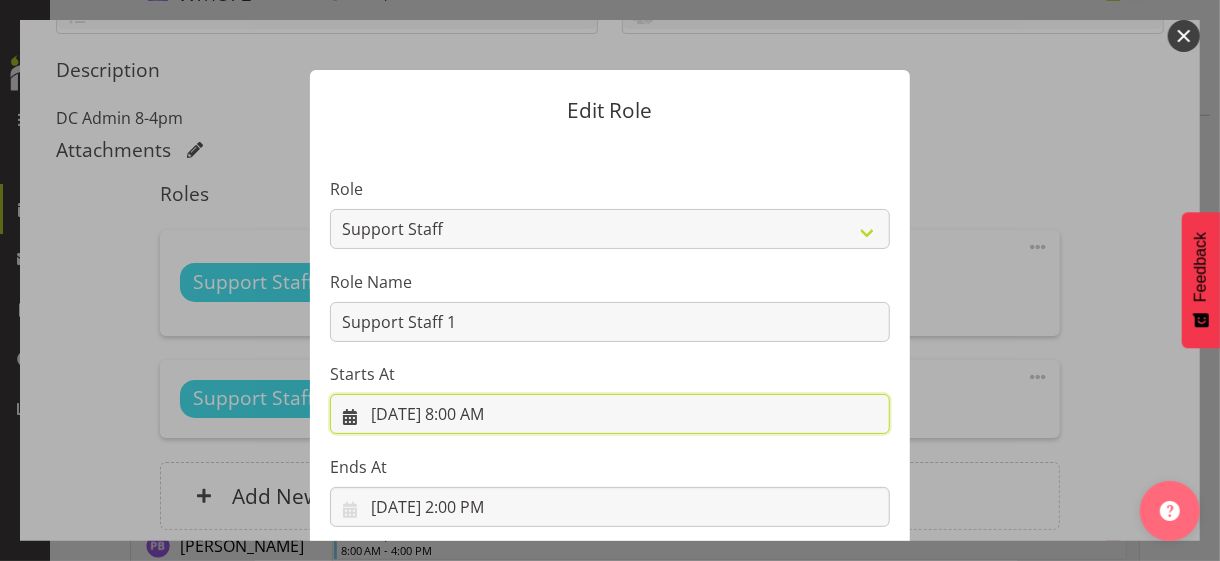 click on "[DATE] 8:00 AM" at bounding box center [610, 414] 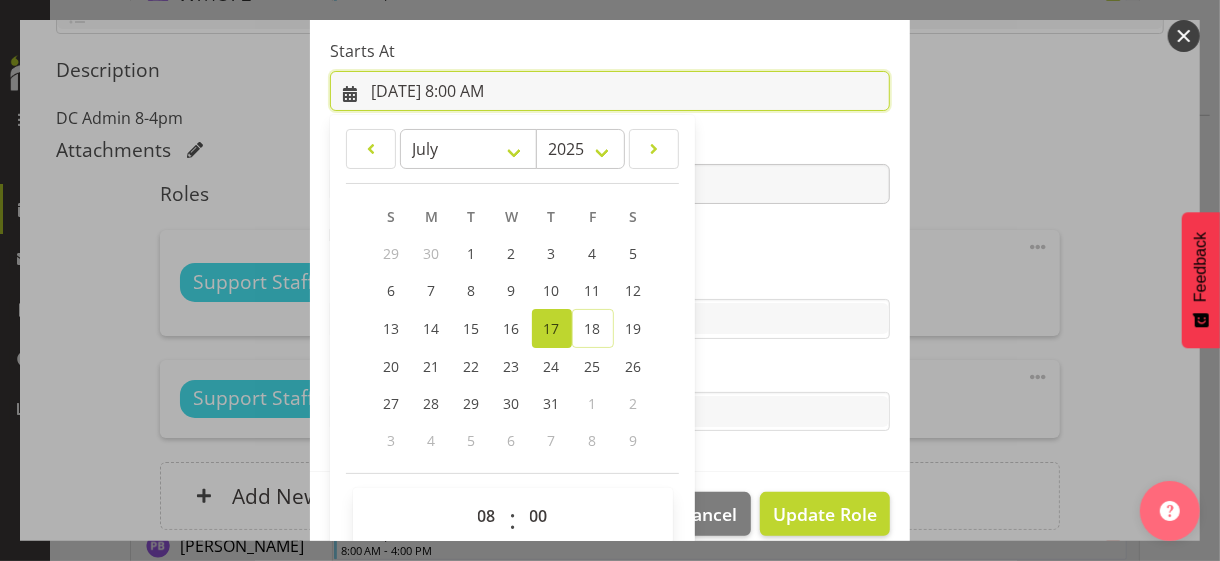 scroll, scrollTop: 347, scrollLeft: 0, axis: vertical 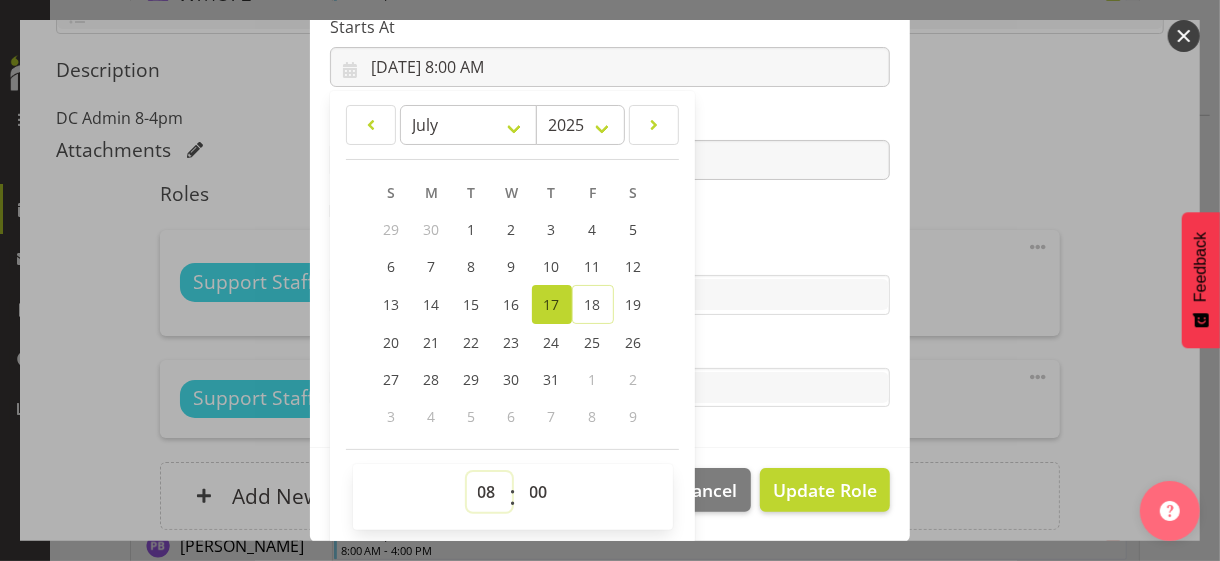 click on "00   01   02   03   04   05   06   07   08   09   10   11   12   13   14   15   16   17   18   19   20   21   22   23" at bounding box center [489, 492] 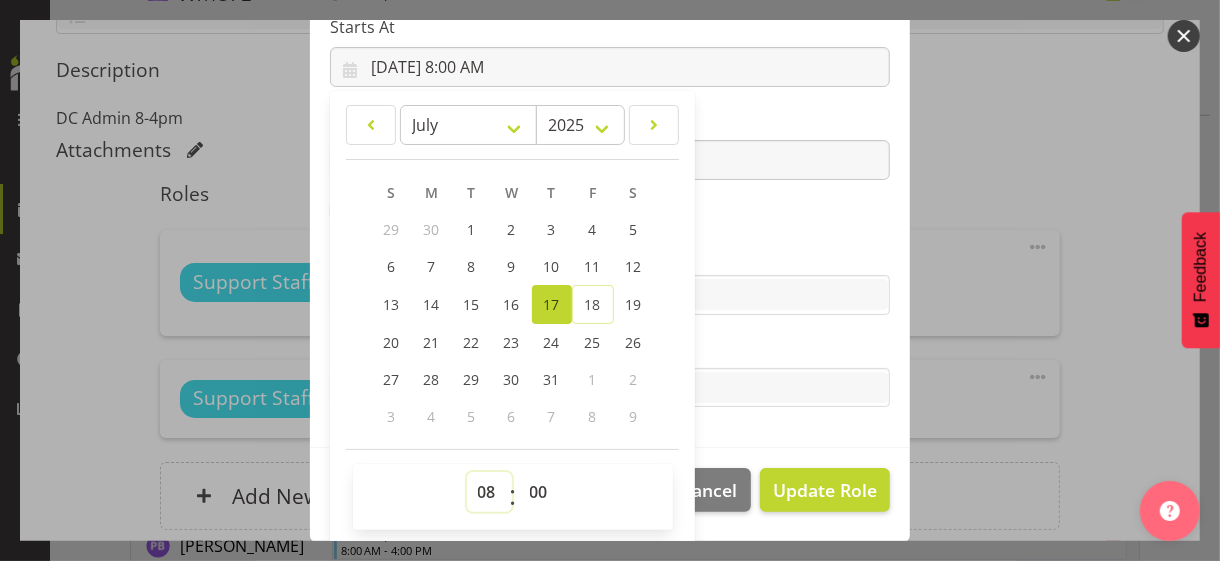 select on "19" 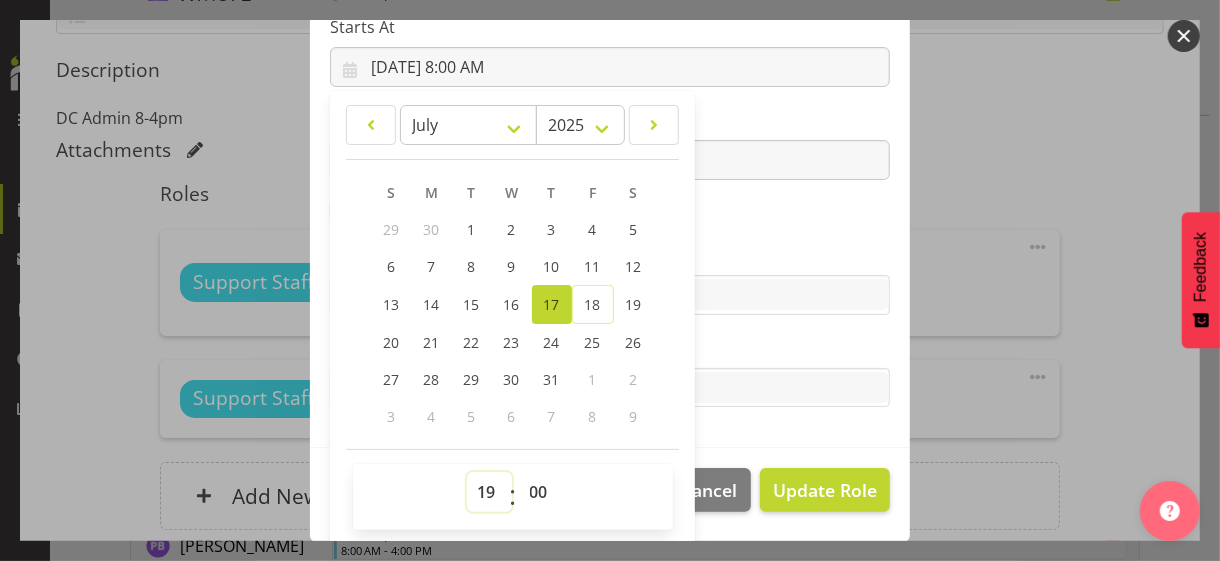 click on "00   01   02   03   04   05   06   07   08   09   10   11   12   13   14   15   16   17   18   19   20   21   22   23" at bounding box center (489, 492) 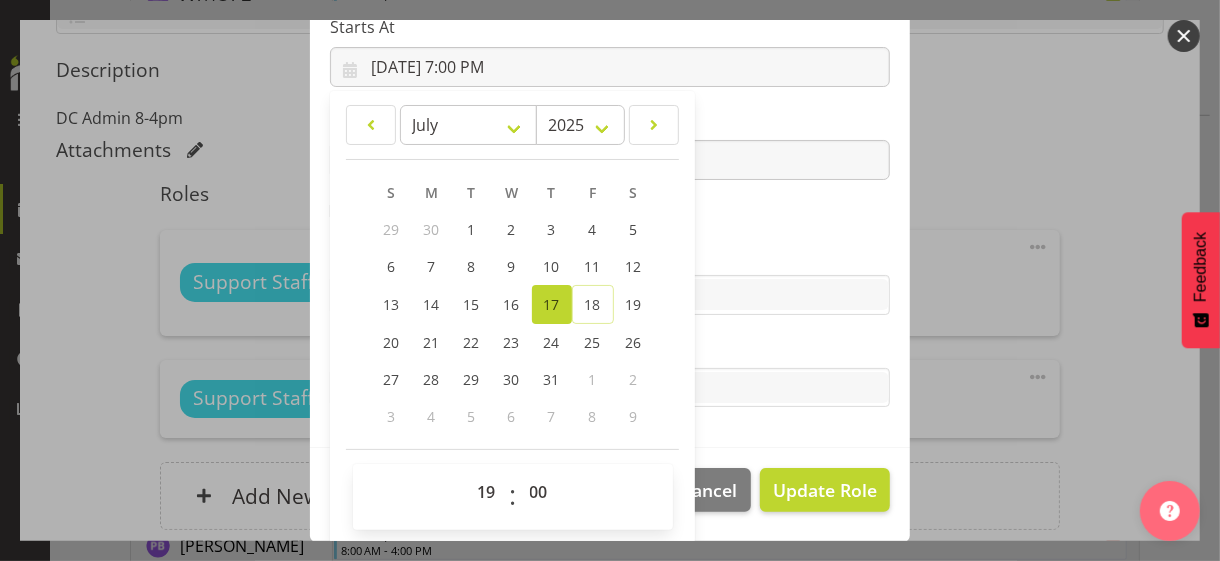 click on "Skills" at bounding box center [610, 255] 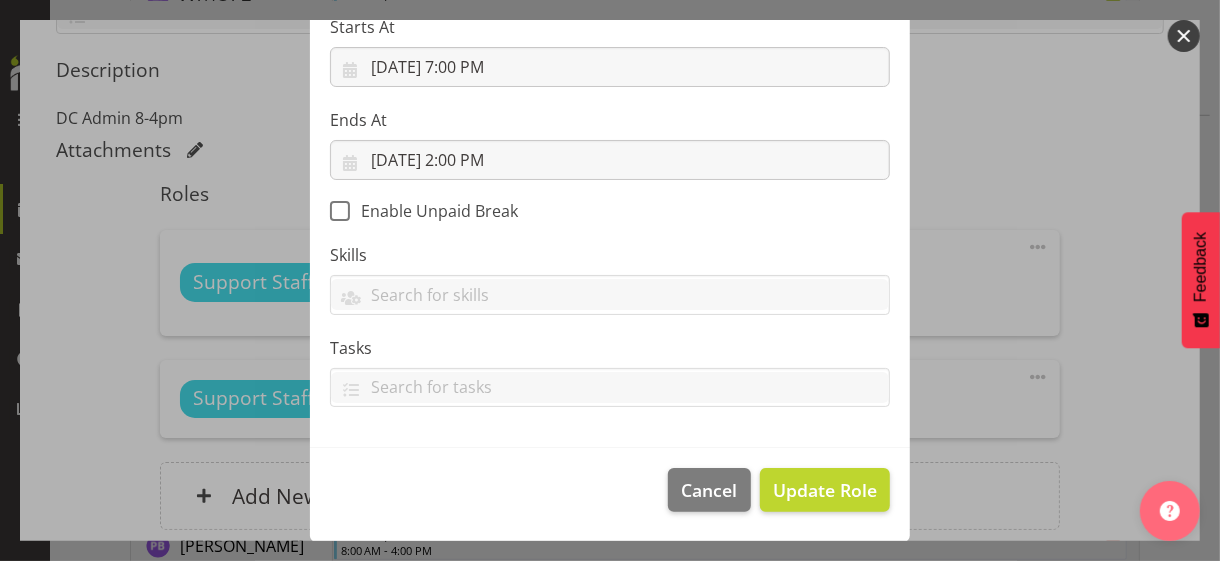 scroll, scrollTop: 346, scrollLeft: 0, axis: vertical 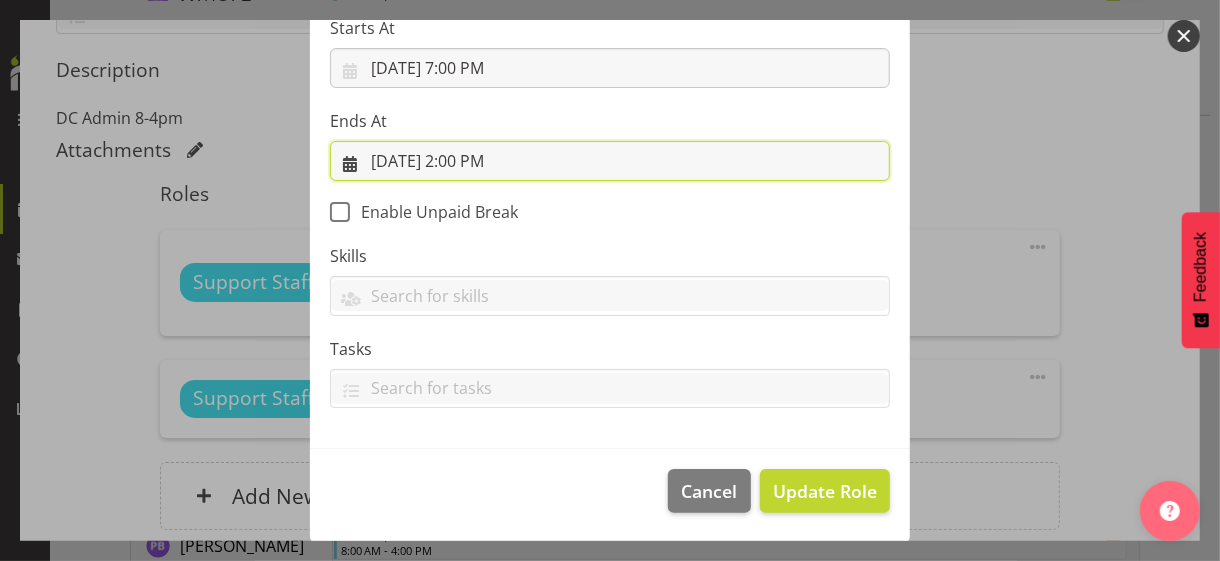 click on "[DATE] 2:00 PM" at bounding box center [610, 161] 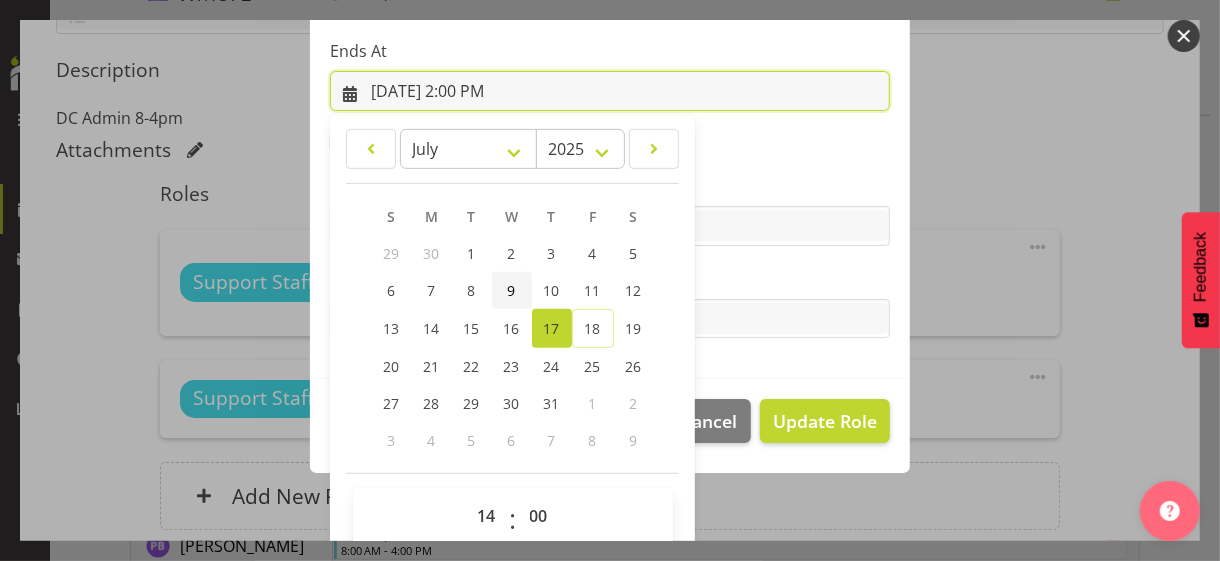 scroll, scrollTop: 441, scrollLeft: 0, axis: vertical 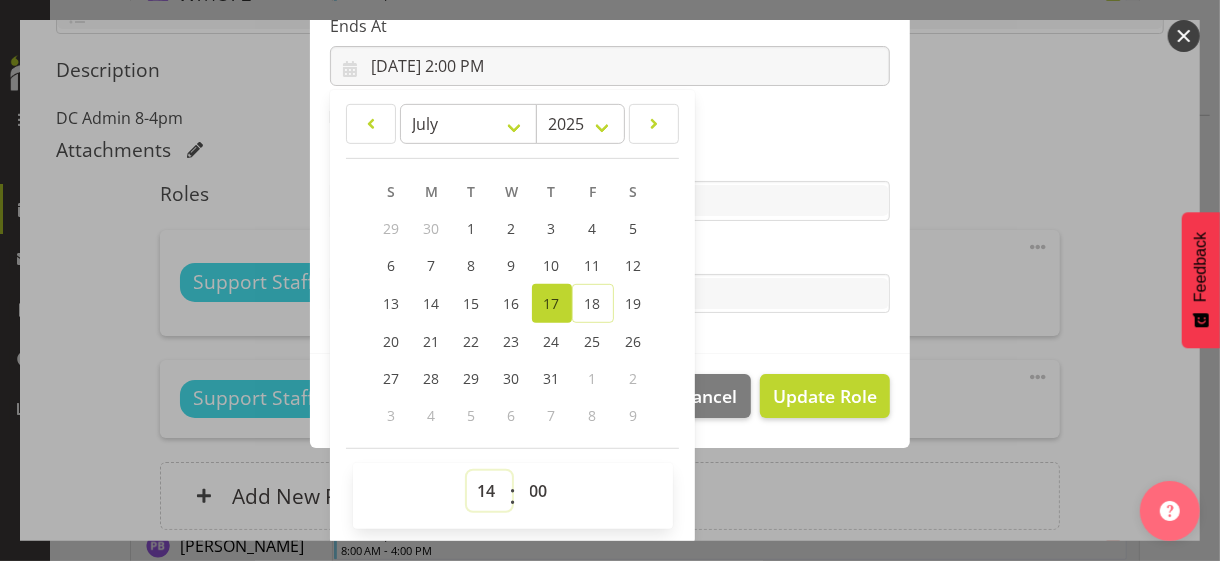 drag, startPoint x: 475, startPoint y: 485, endPoint x: 481, endPoint y: 472, distance: 14.3178215 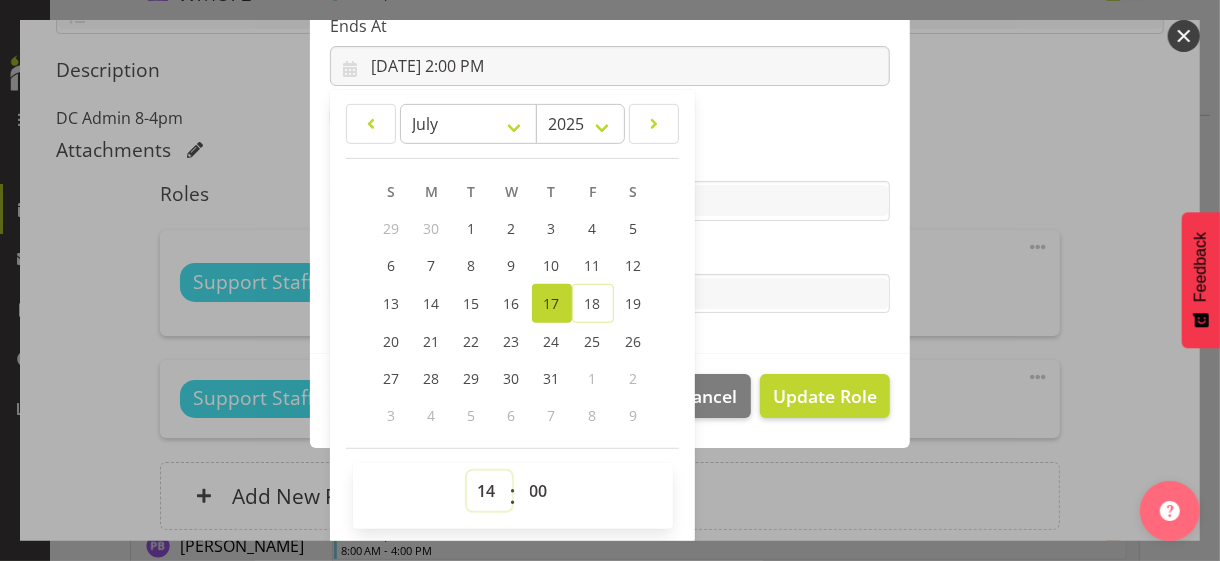 select on "21" 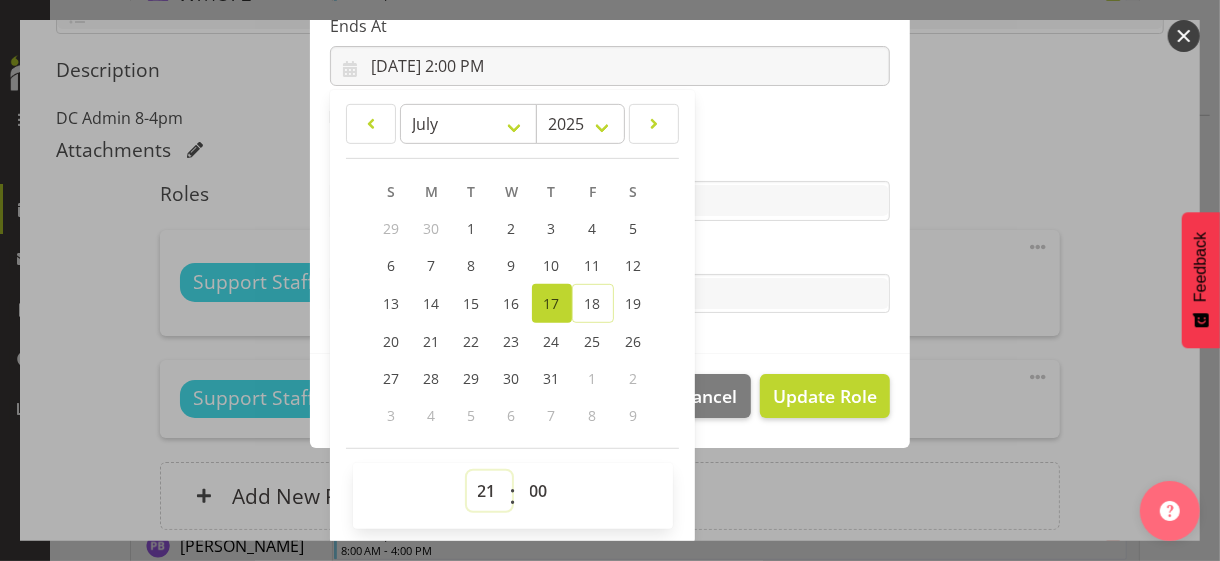 click on "00   01   02   03   04   05   06   07   08   09   10   11   12   13   14   15   16   17   18   19   20   21   22   23" at bounding box center [489, 491] 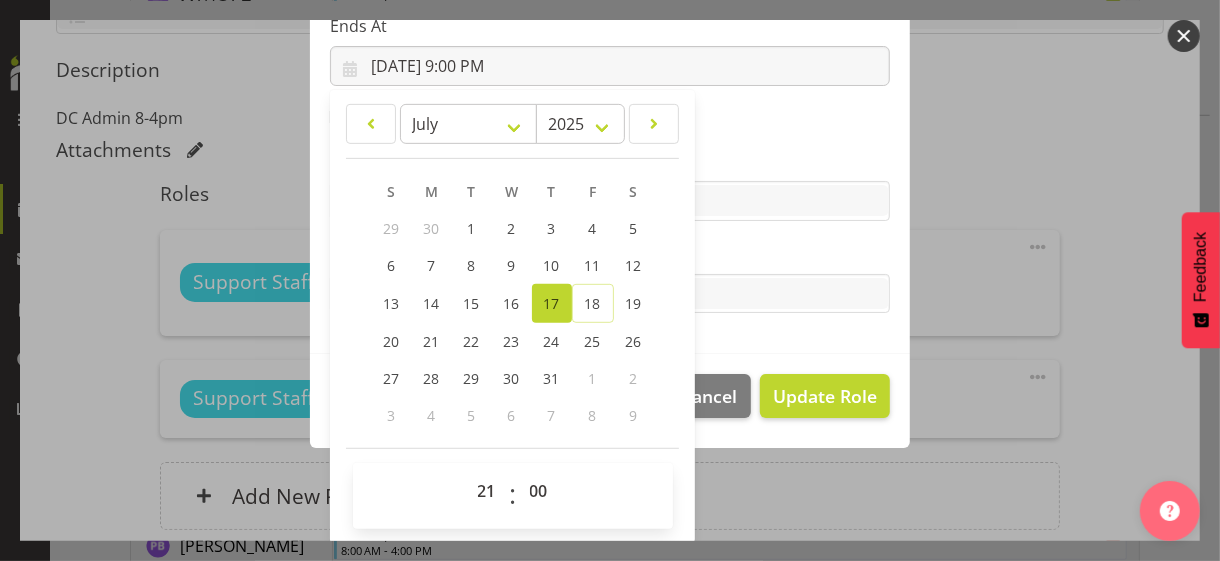 click on "Tasks" at bounding box center (610, 254) 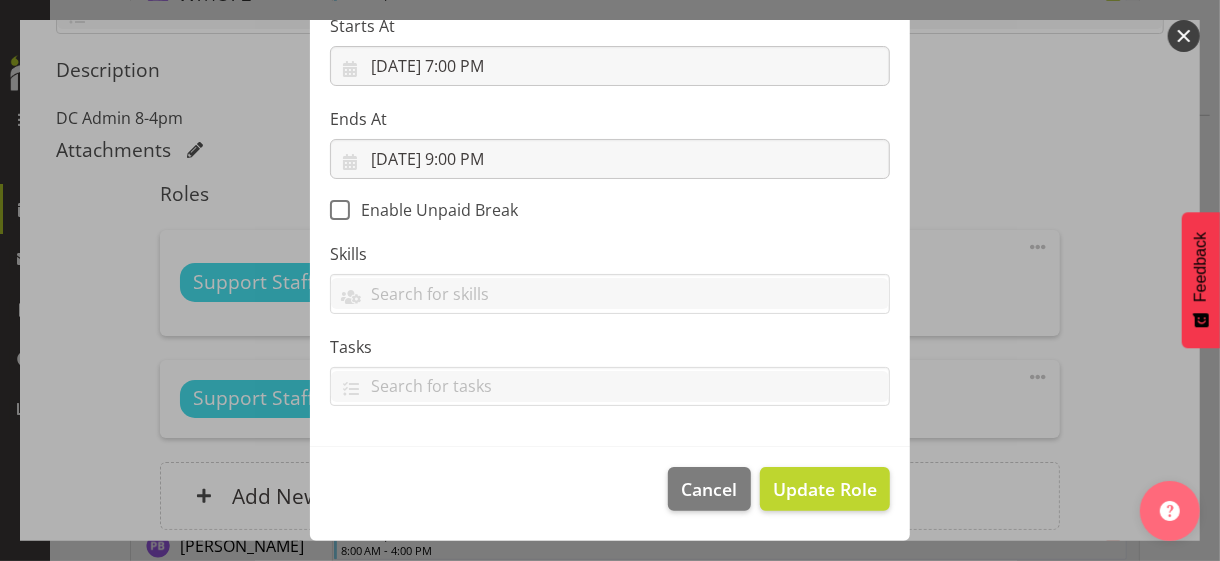 scroll, scrollTop: 346, scrollLeft: 0, axis: vertical 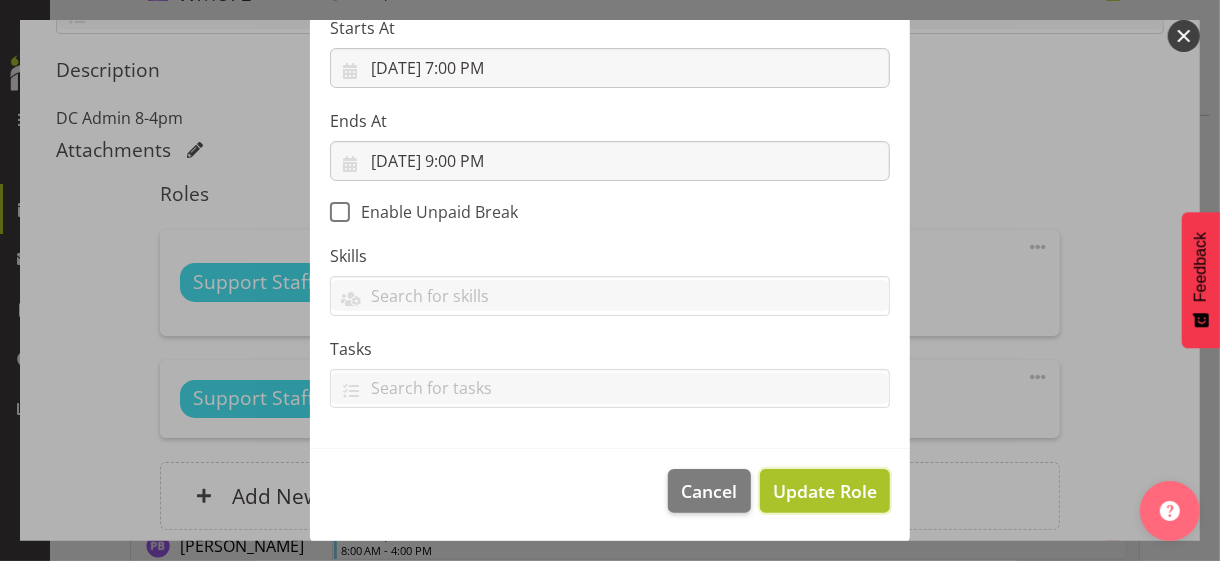 click on "Update Role" at bounding box center [825, 491] 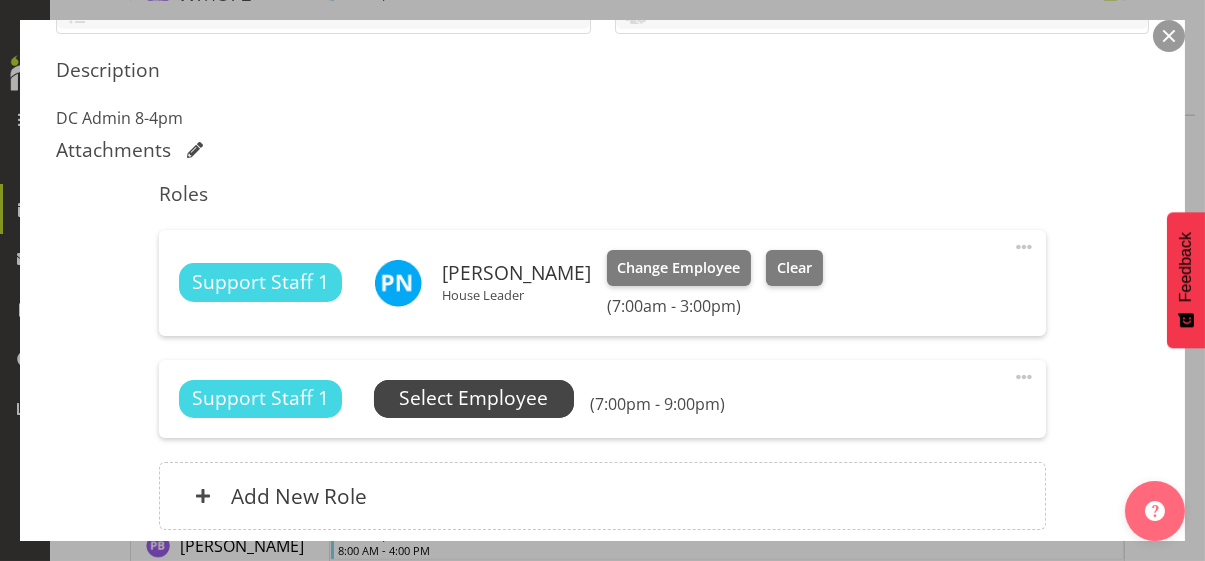 click on "Select Employee" at bounding box center (473, 398) 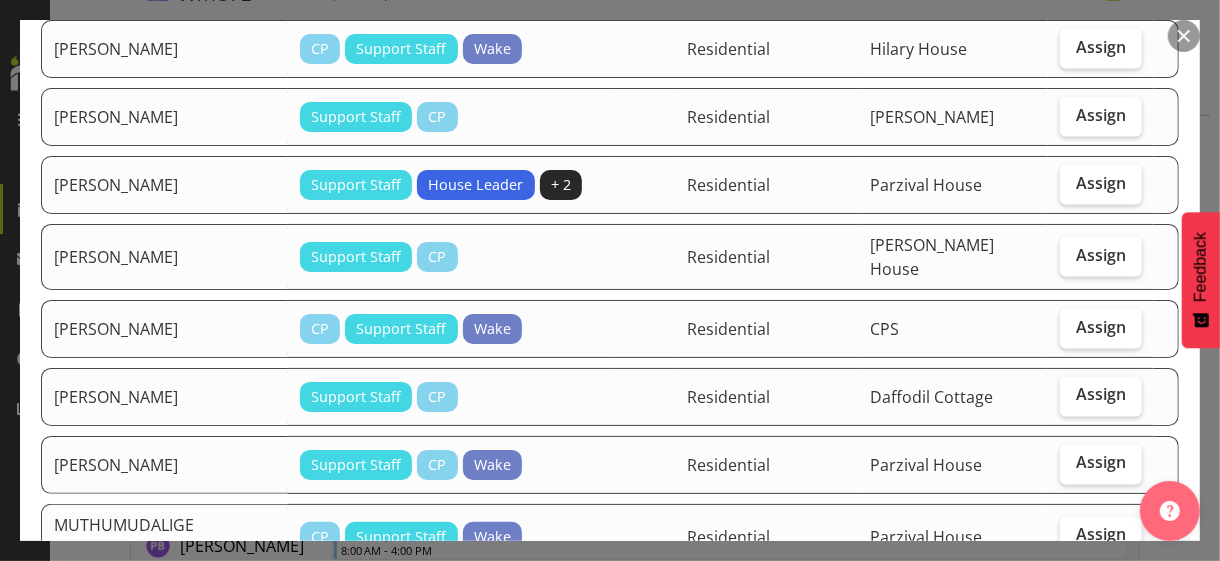 scroll, scrollTop: 1700, scrollLeft: 0, axis: vertical 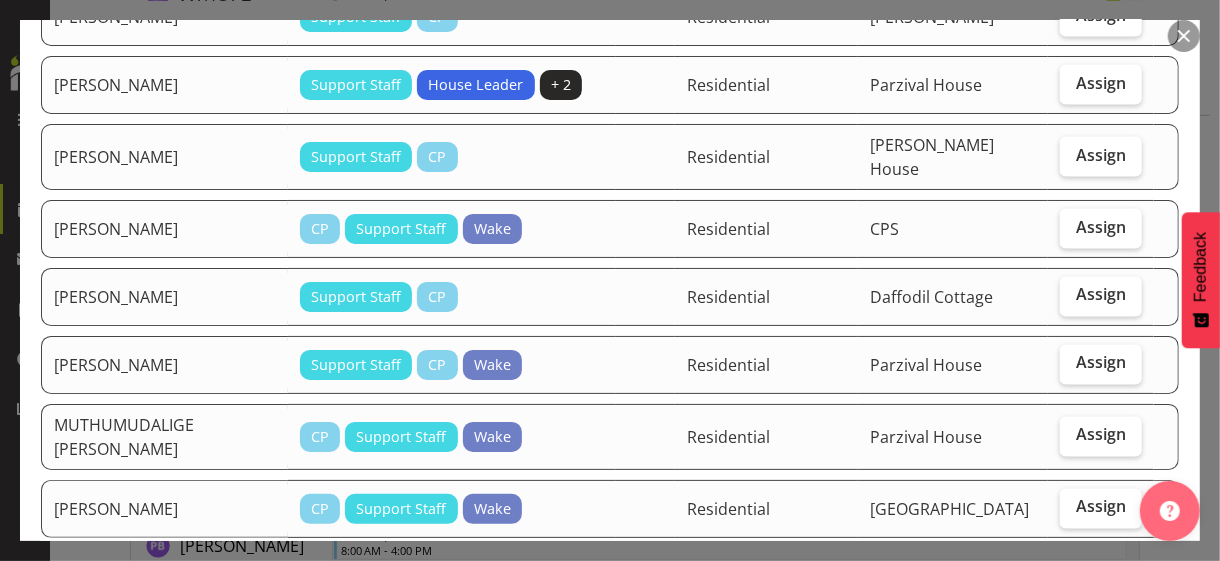 click on "Assign" at bounding box center (1101, 579) 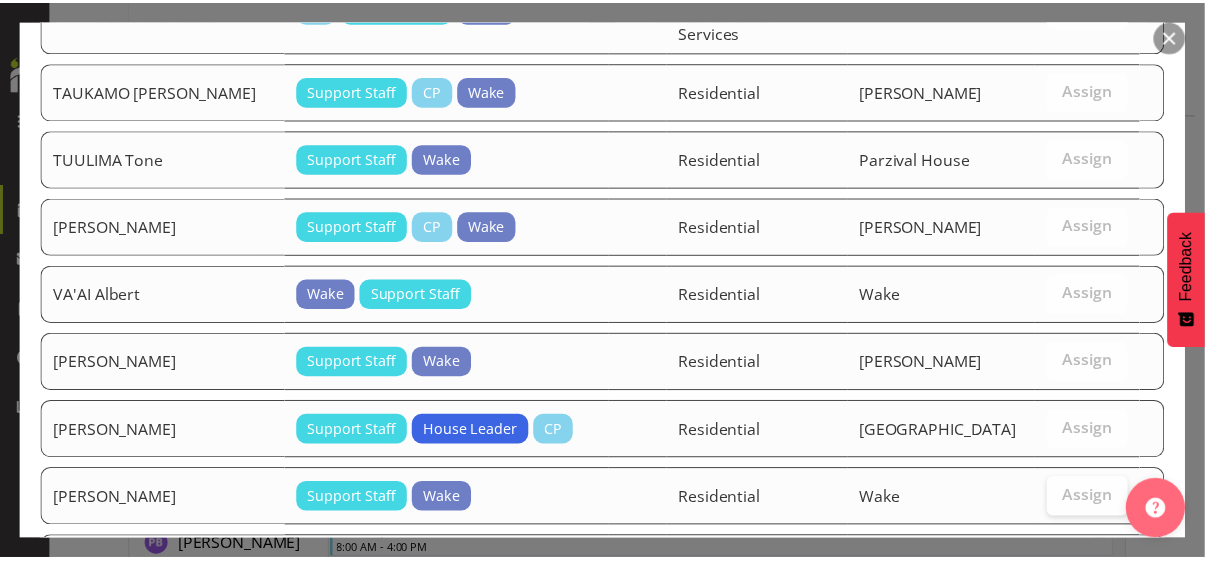 scroll, scrollTop: 3364, scrollLeft: 0, axis: vertical 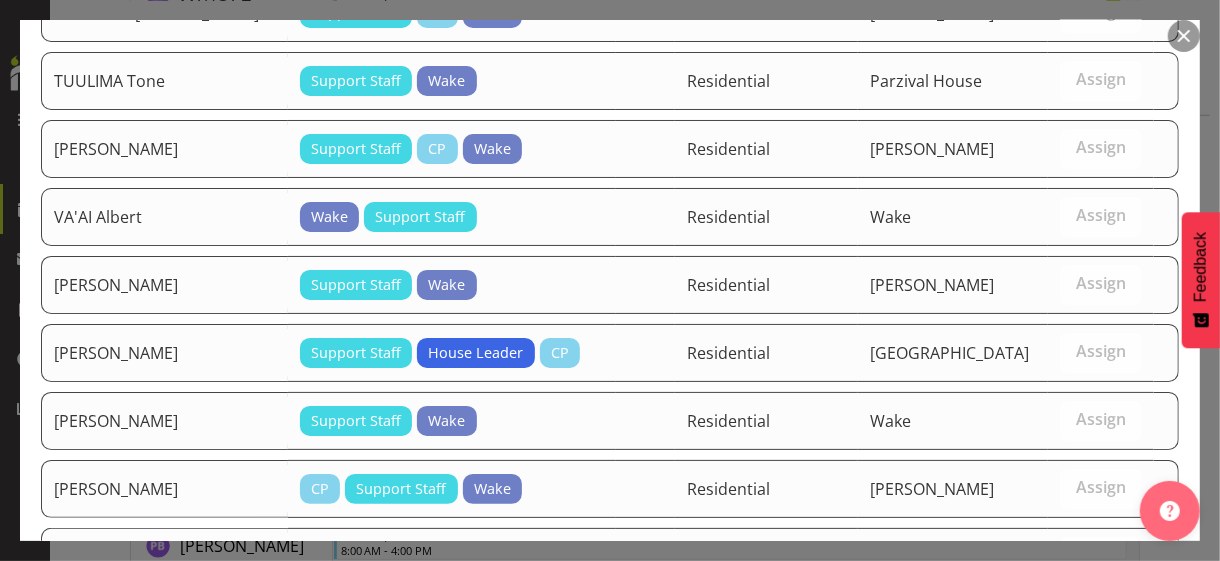 click on "Assign [PERSON_NAME]" at bounding box center [1066, 659] 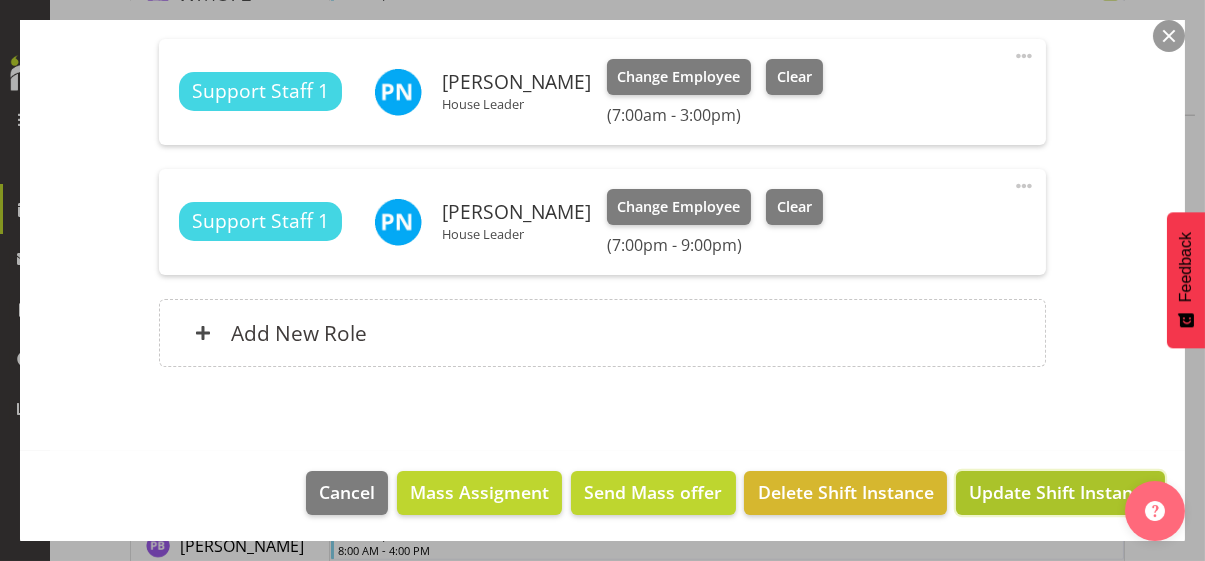 click on "Update Shift Instance" at bounding box center [1060, 492] 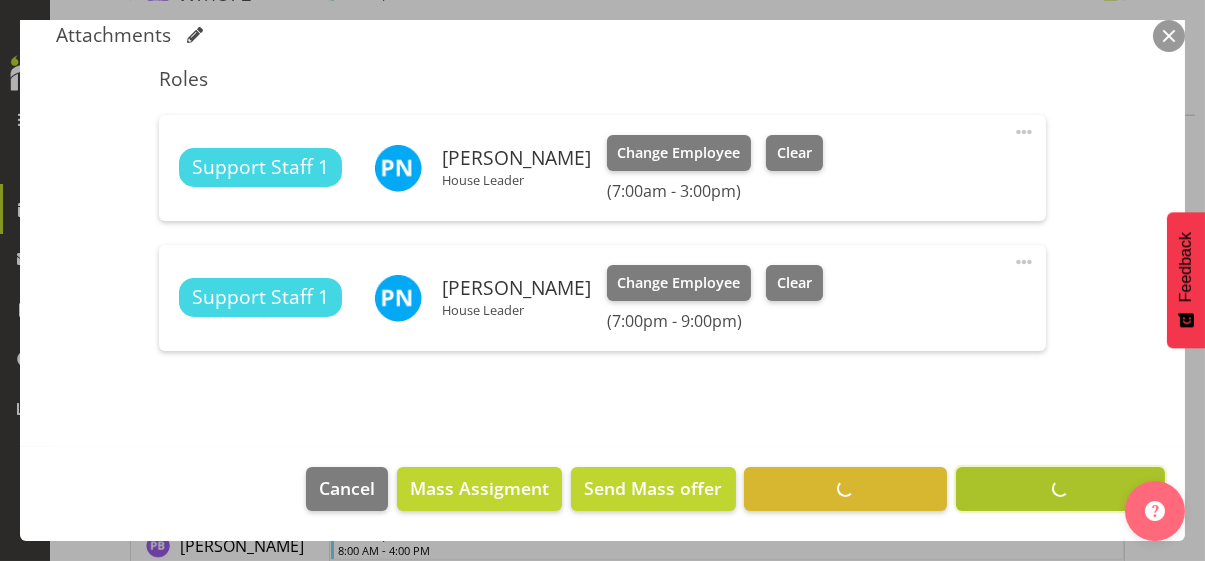 scroll, scrollTop: 612, scrollLeft: 0, axis: vertical 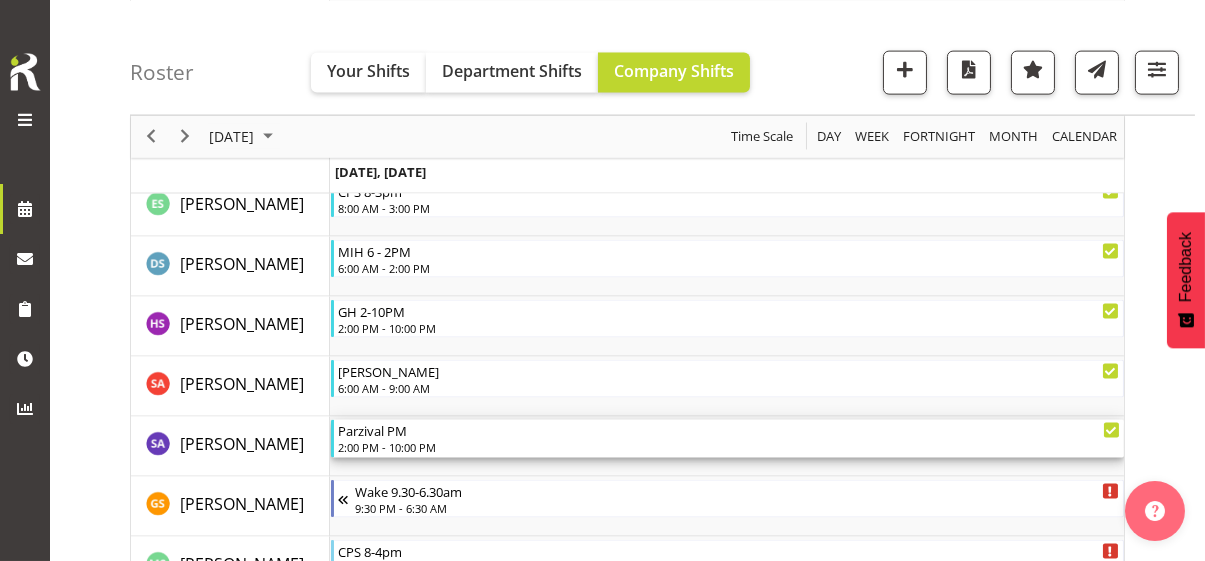 click on "2:00 PM - 10:00 PM" at bounding box center (729, 447) 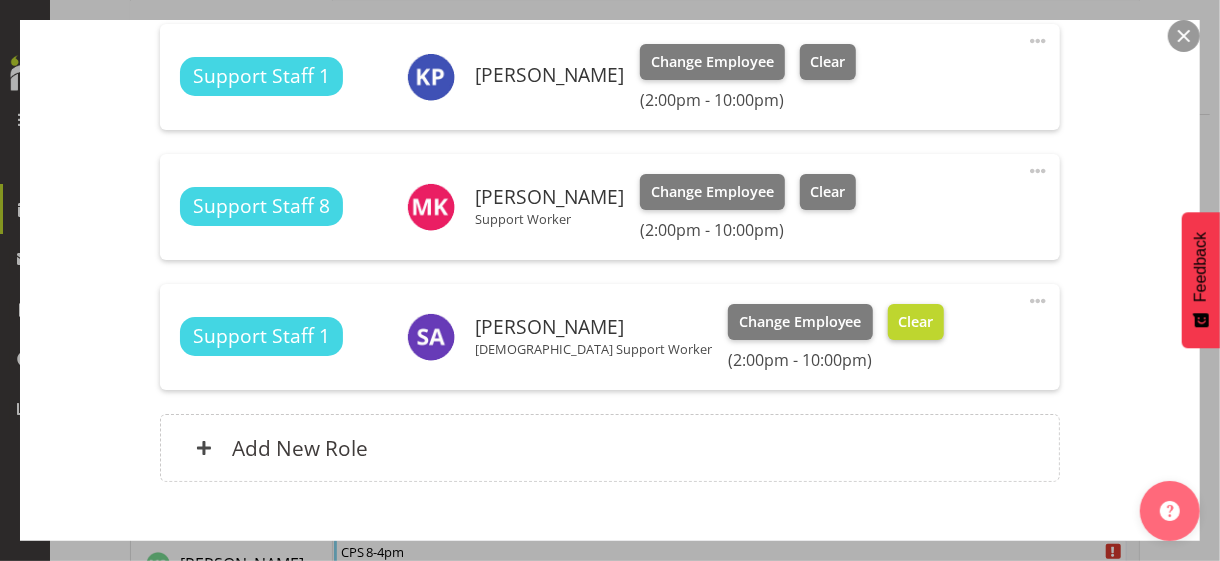 scroll, scrollTop: 600, scrollLeft: 0, axis: vertical 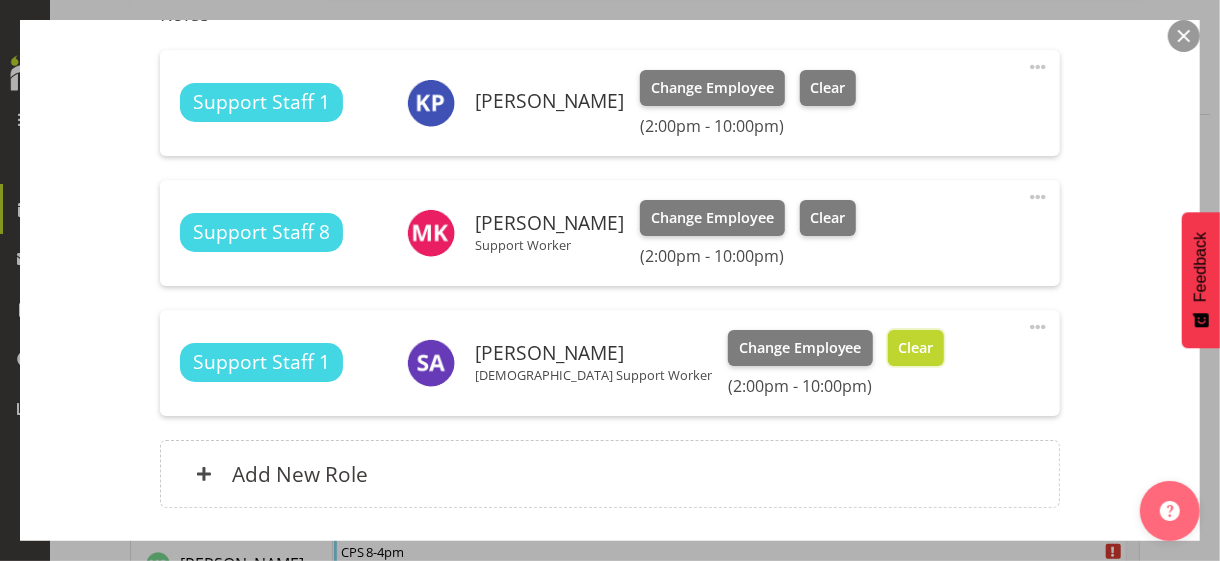 click on "Clear" at bounding box center (915, 348) 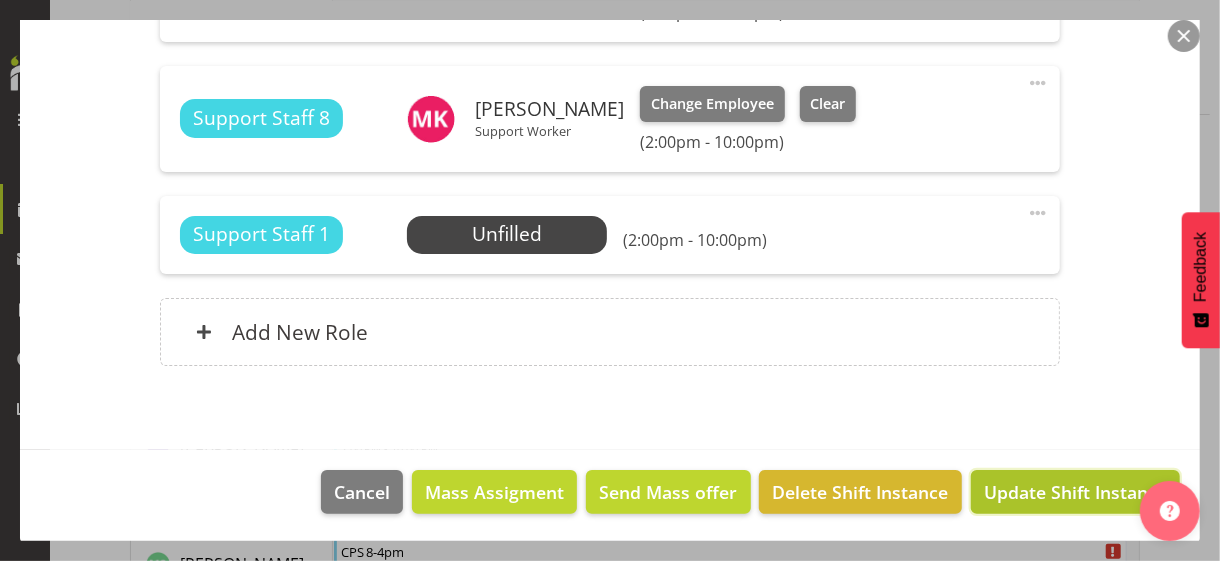 click on "Update Shift Instance" at bounding box center (1075, 492) 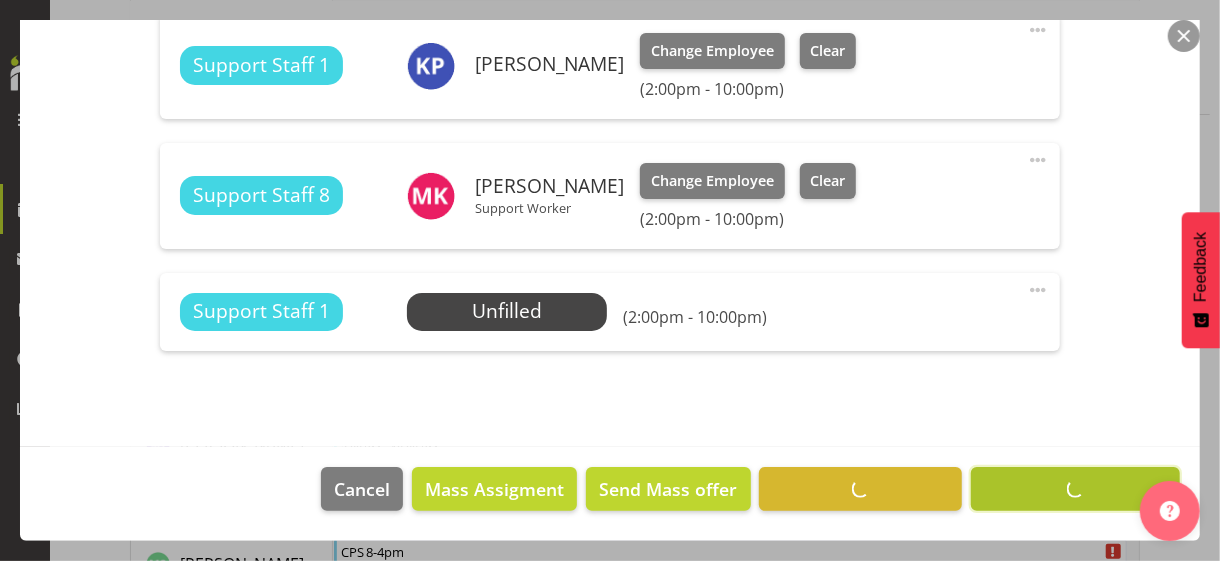 scroll, scrollTop: 634, scrollLeft: 0, axis: vertical 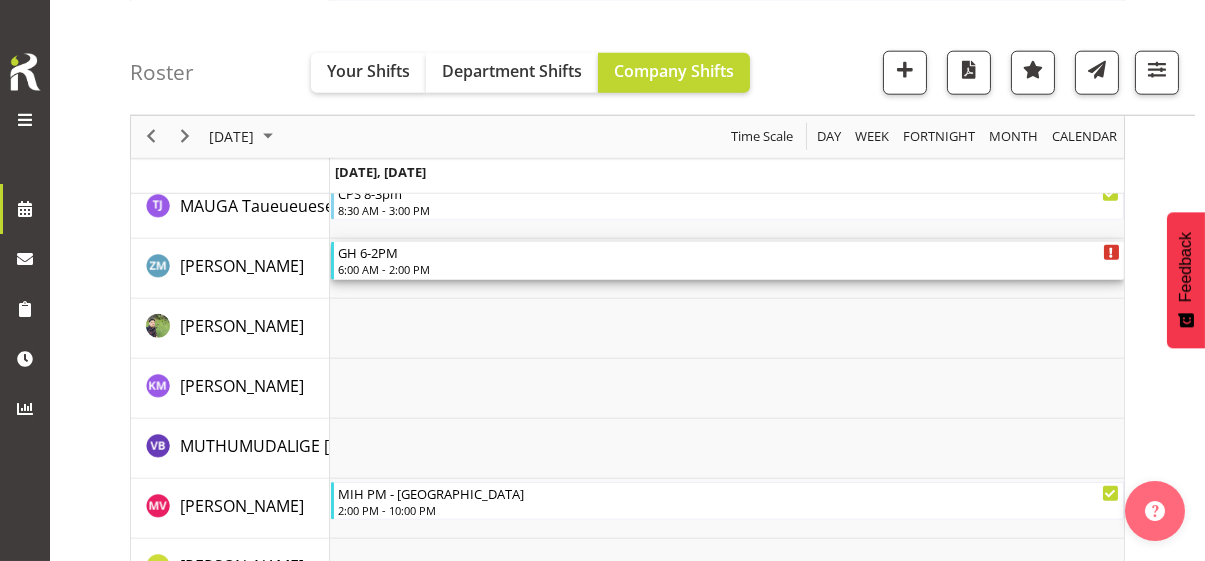 click on "6:00 AM - 2:00 PM" at bounding box center [729, 269] 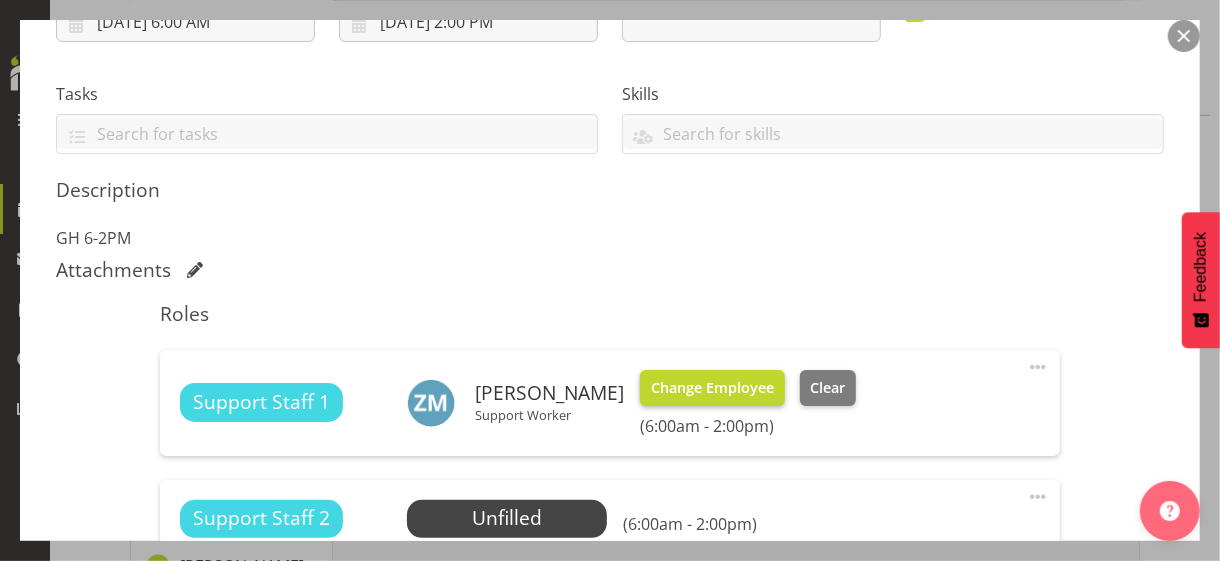 scroll, scrollTop: 400, scrollLeft: 0, axis: vertical 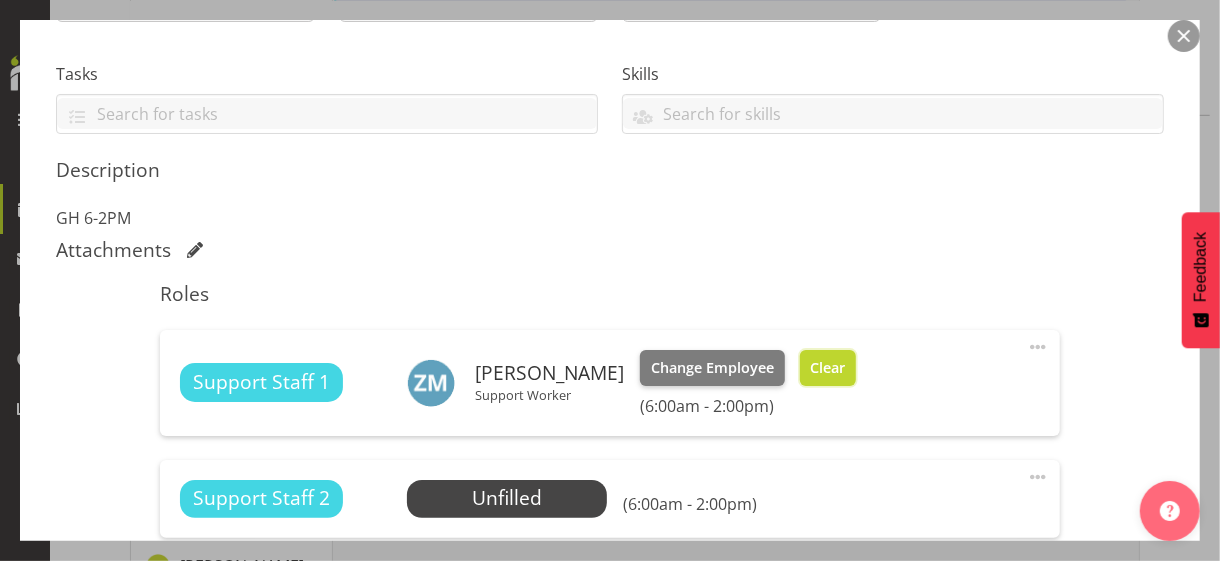 click on "Clear" at bounding box center (827, 368) 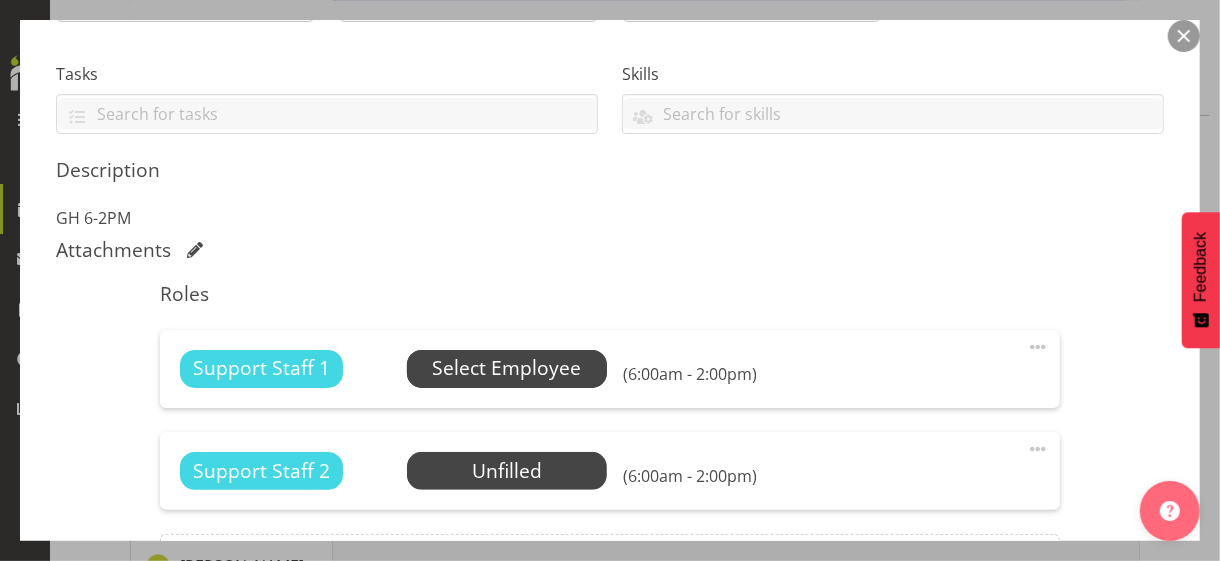 click on "Select Employee" at bounding box center (506, 368) 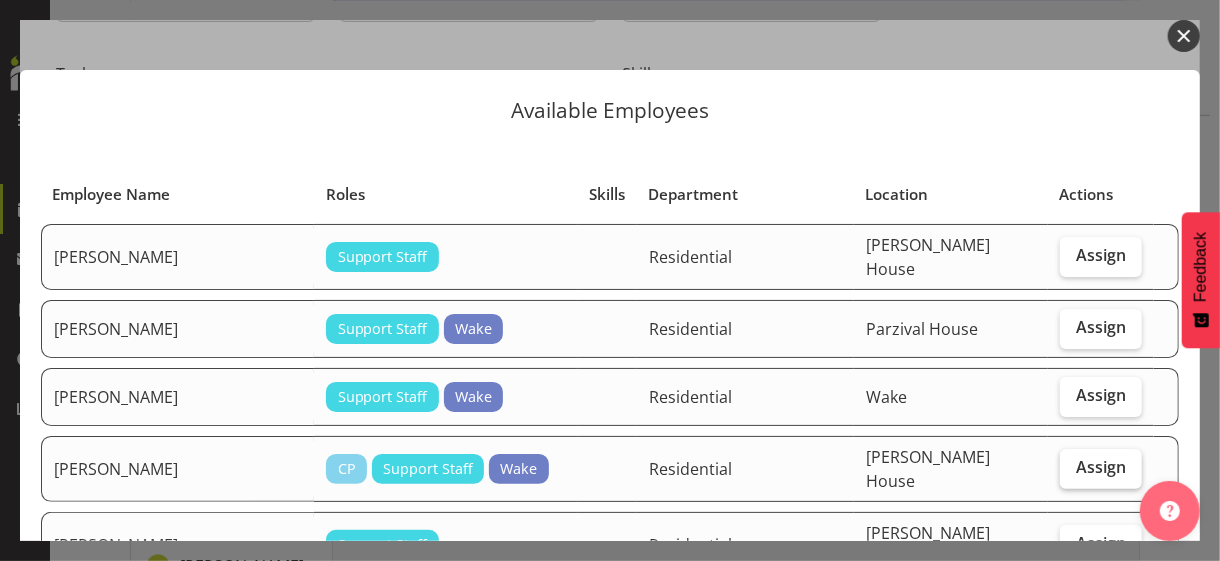 click on "Assign" at bounding box center (1101, 467) 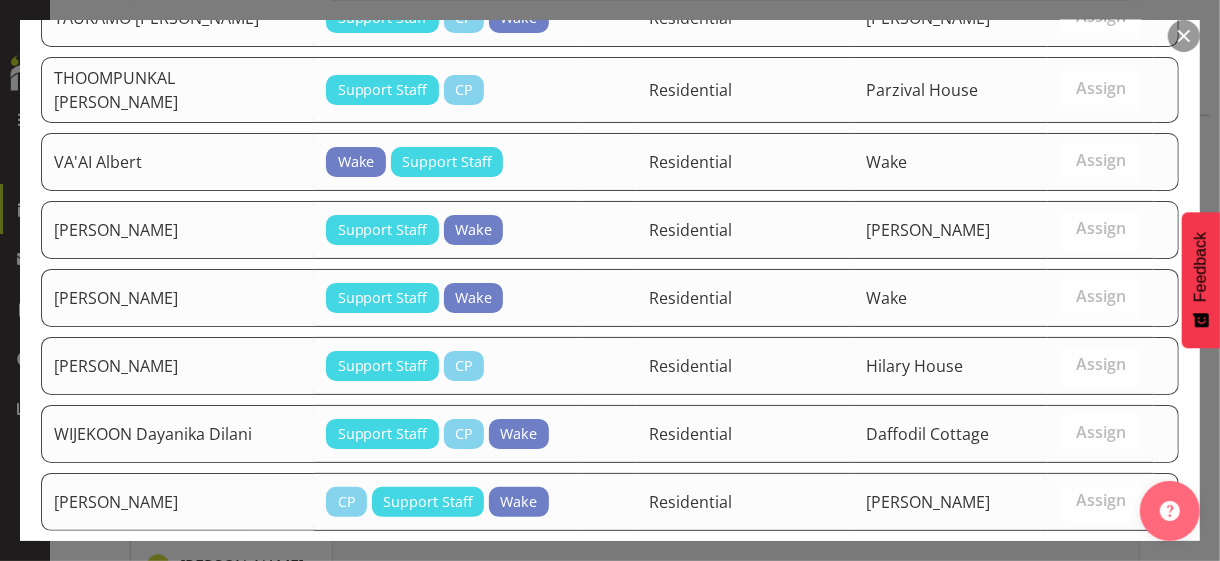 scroll, scrollTop: 3022, scrollLeft: 0, axis: vertical 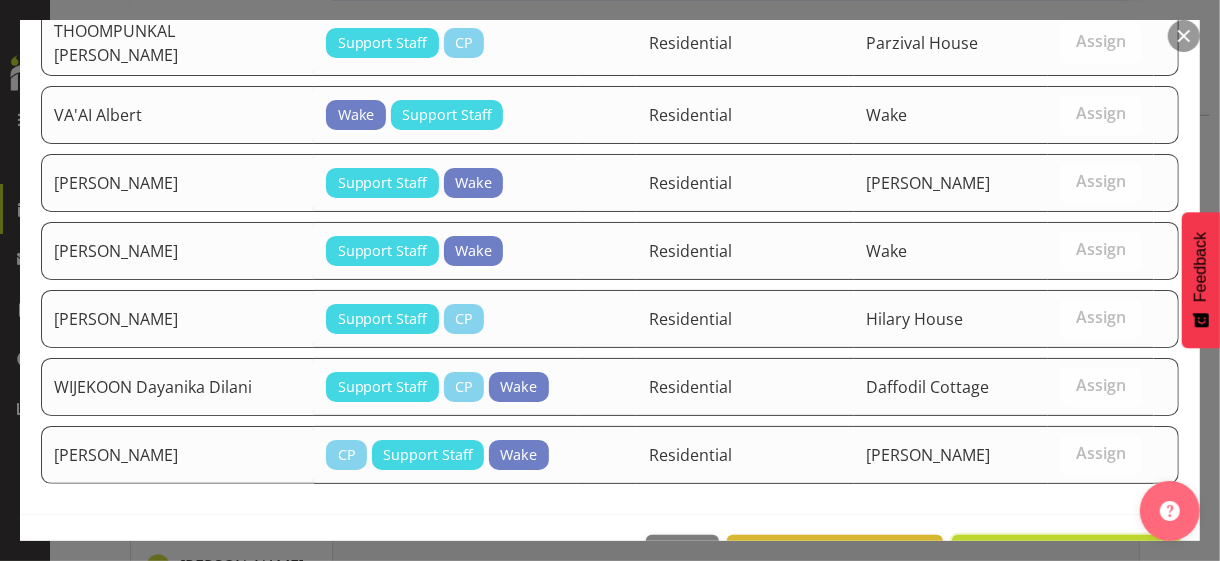 click on "Assign [PERSON_NAME]" at bounding box center (1066, 557) 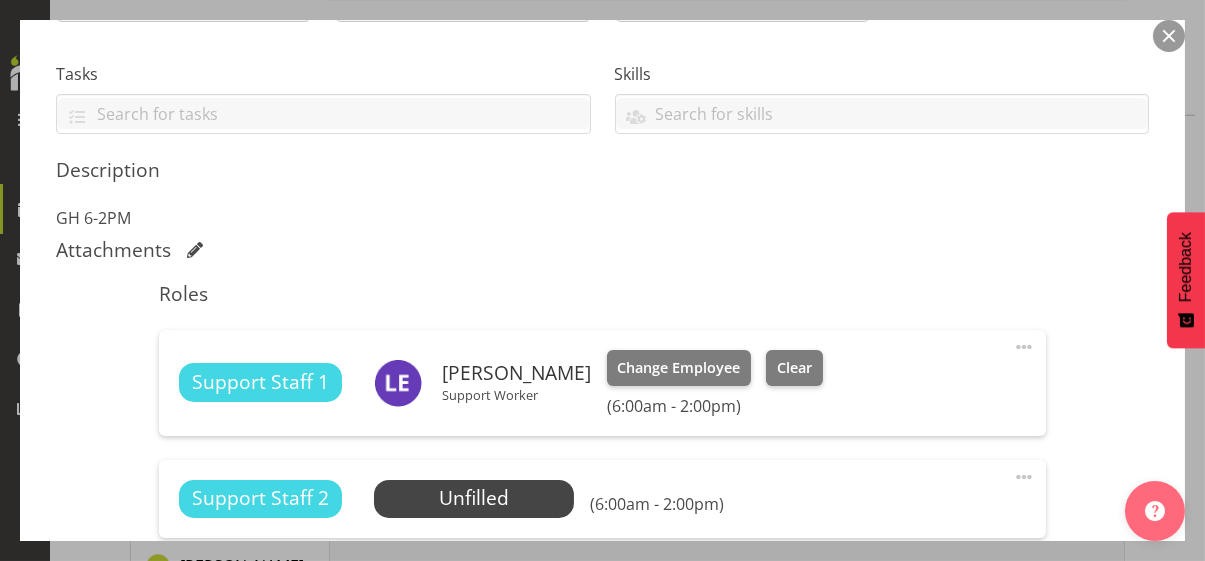 click at bounding box center [1024, 477] 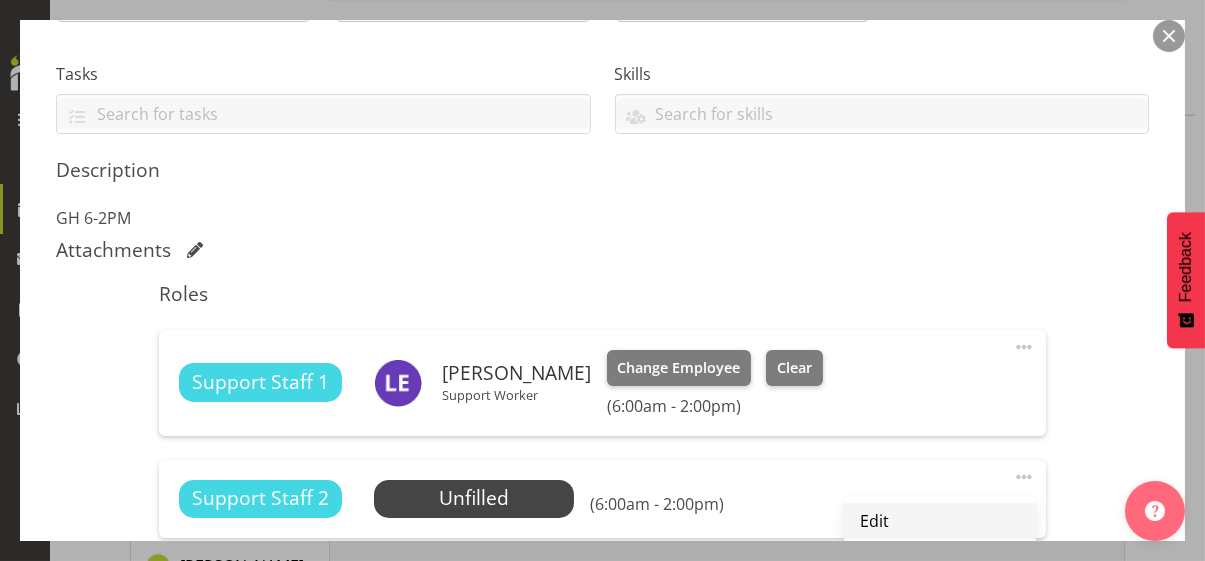 click on "Edit" at bounding box center [940, 521] 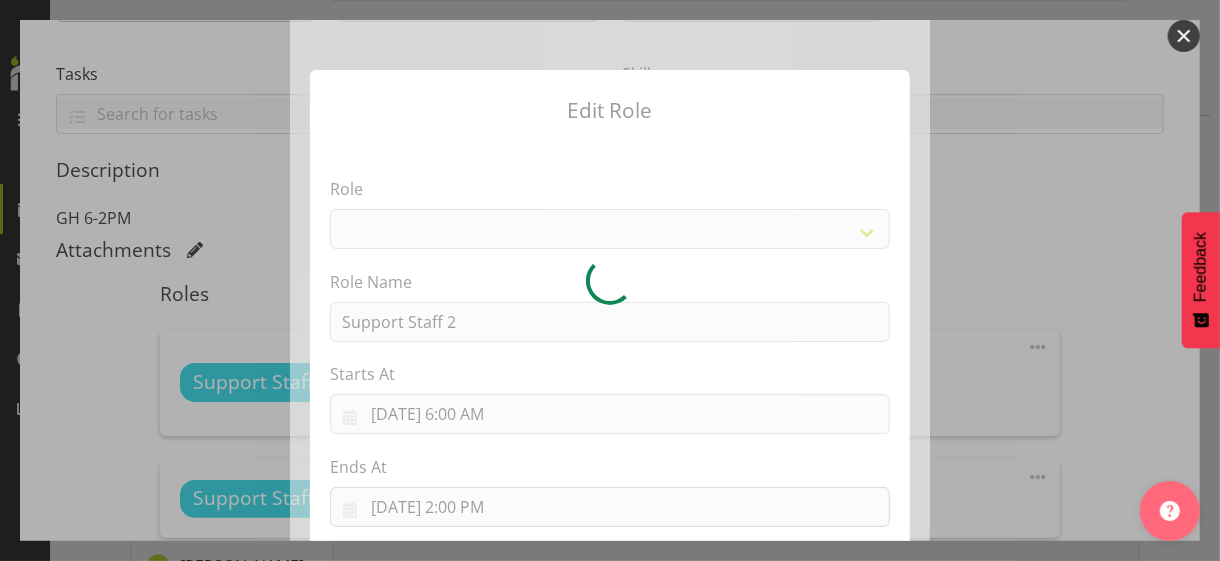 select on "1091" 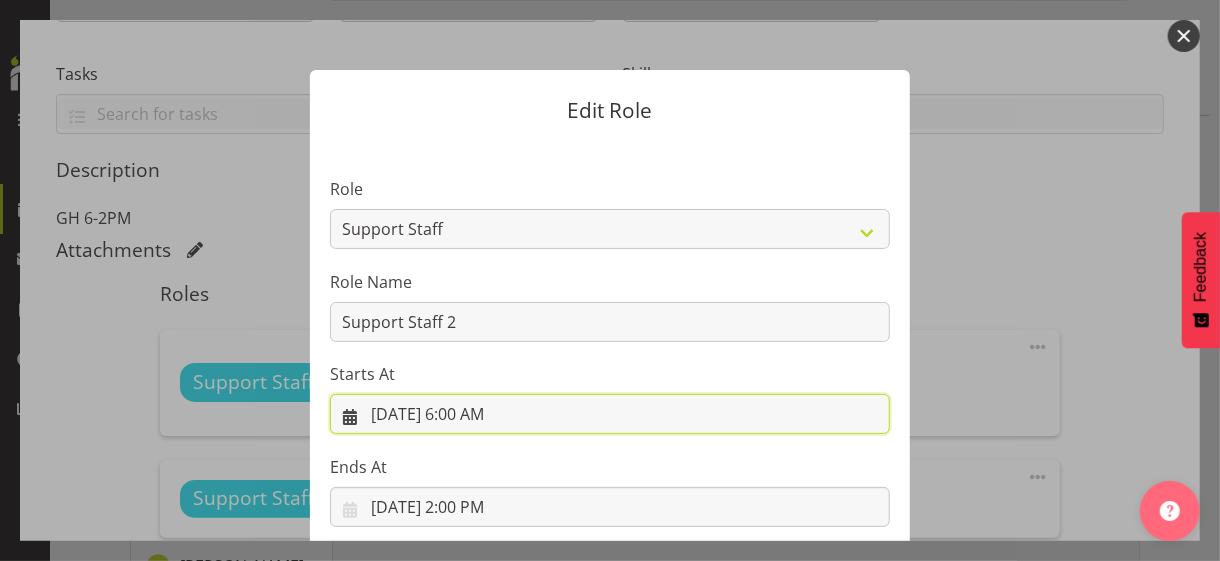 click on "[DATE] 6:00 AM" at bounding box center [610, 414] 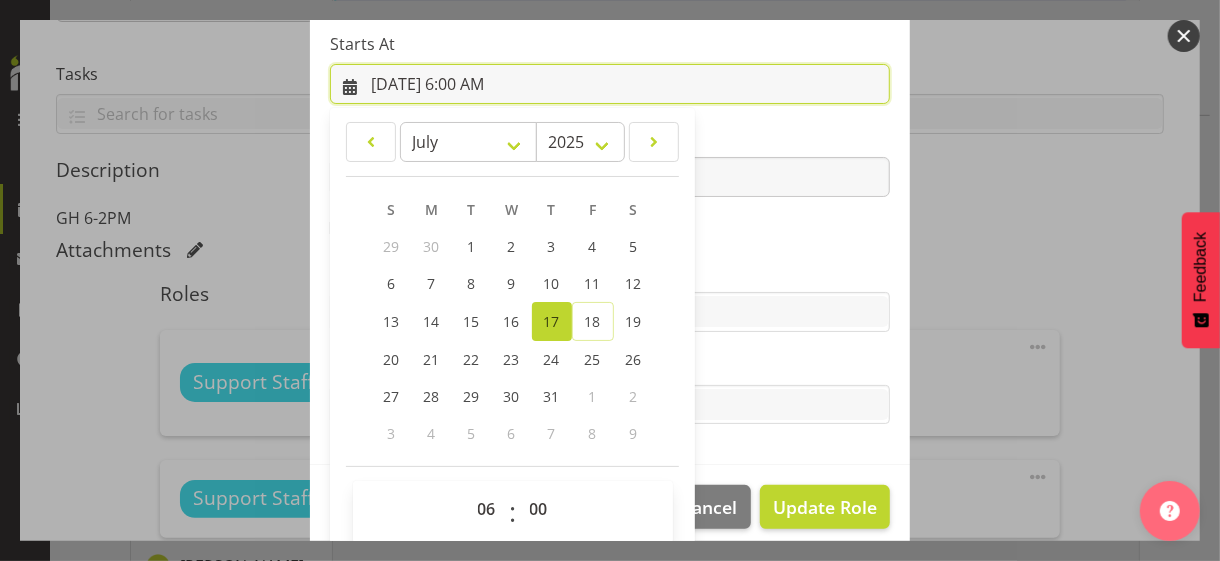 scroll, scrollTop: 347, scrollLeft: 0, axis: vertical 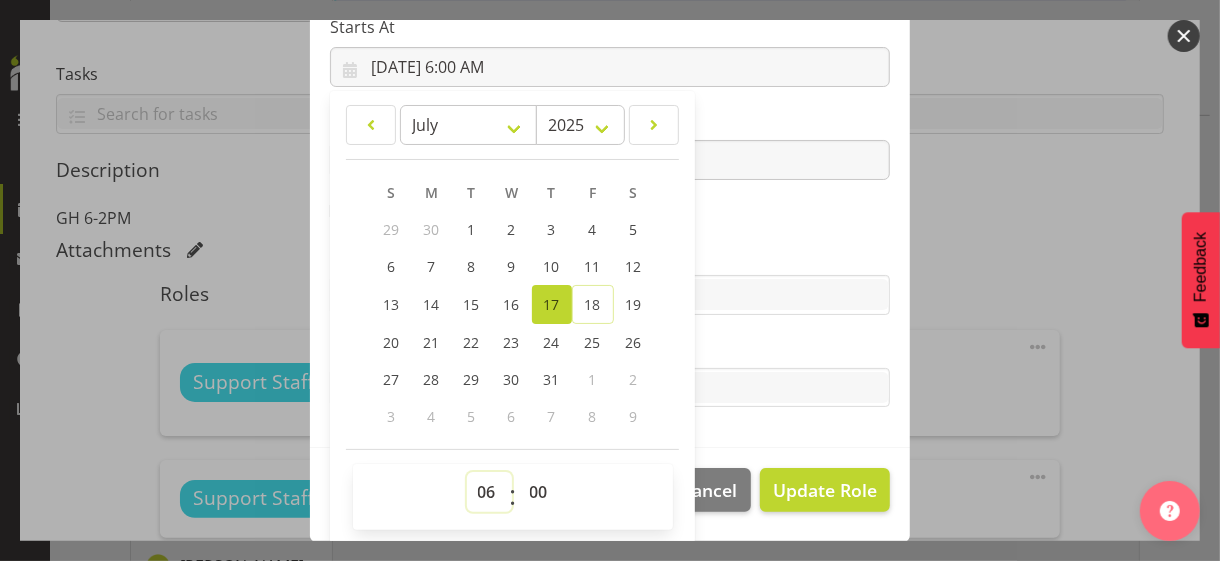 click on "00   01   02   03   04   05   06   07   08   09   10   11   12   13   14   15   16   17   18   19   20   21   22   23" at bounding box center (489, 492) 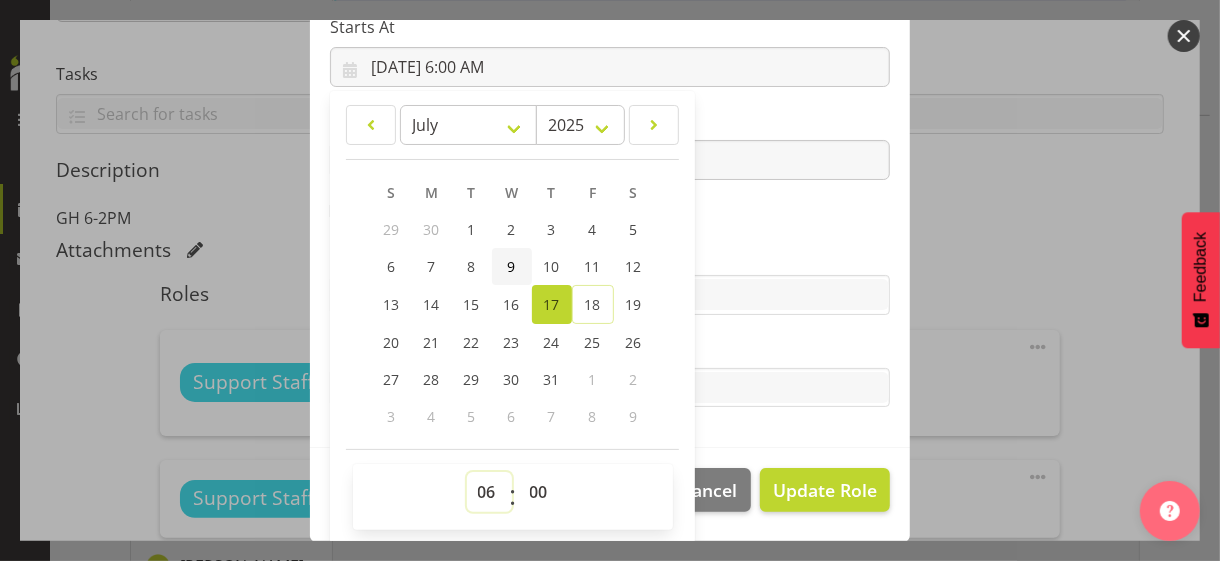 select on "7" 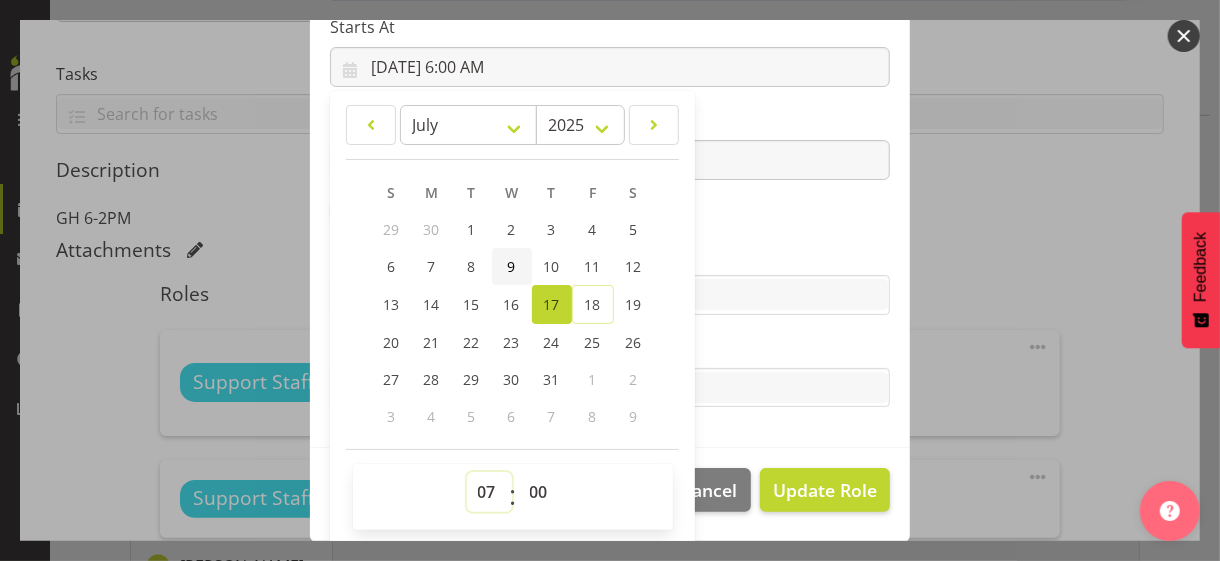 click on "00   01   02   03   04   05   06   07   08   09   10   11   12   13   14   15   16   17   18   19   20   21   22   23" at bounding box center (489, 492) 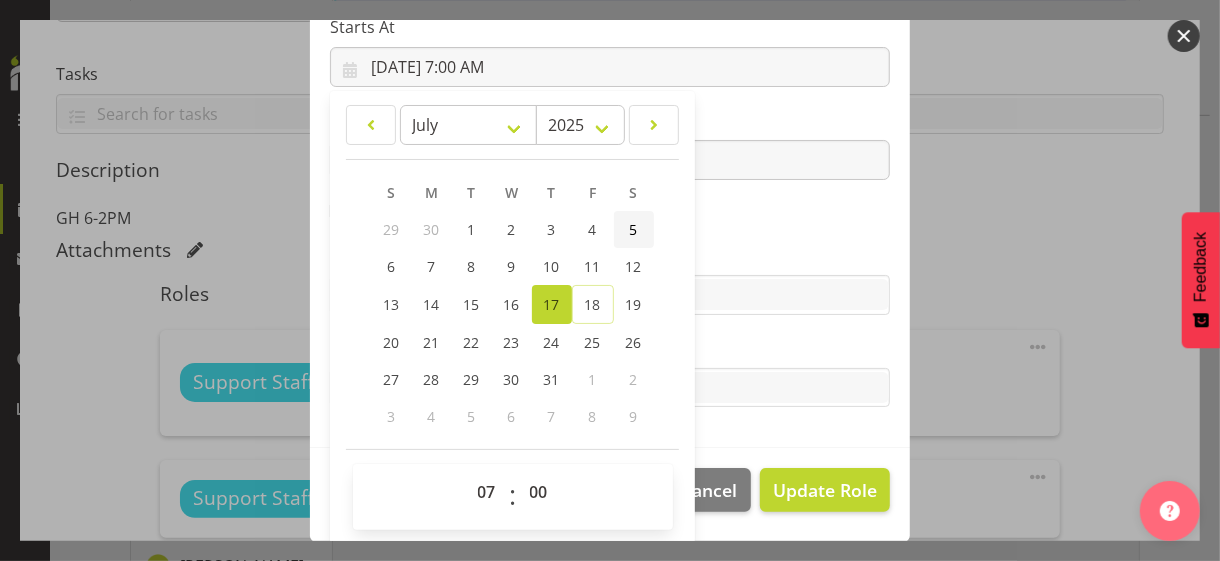 drag, startPoint x: 730, startPoint y: 236, endPoint x: 643, endPoint y: 217, distance: 89.050545 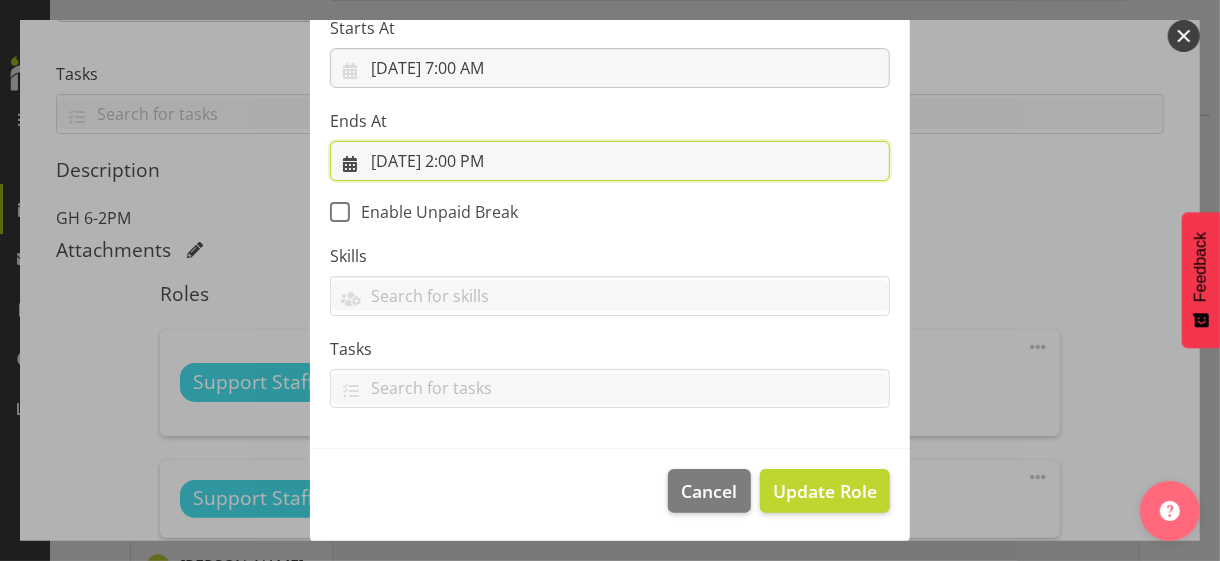 click on "[DATE] 2:00 PM" at bounding box center [610, 161] 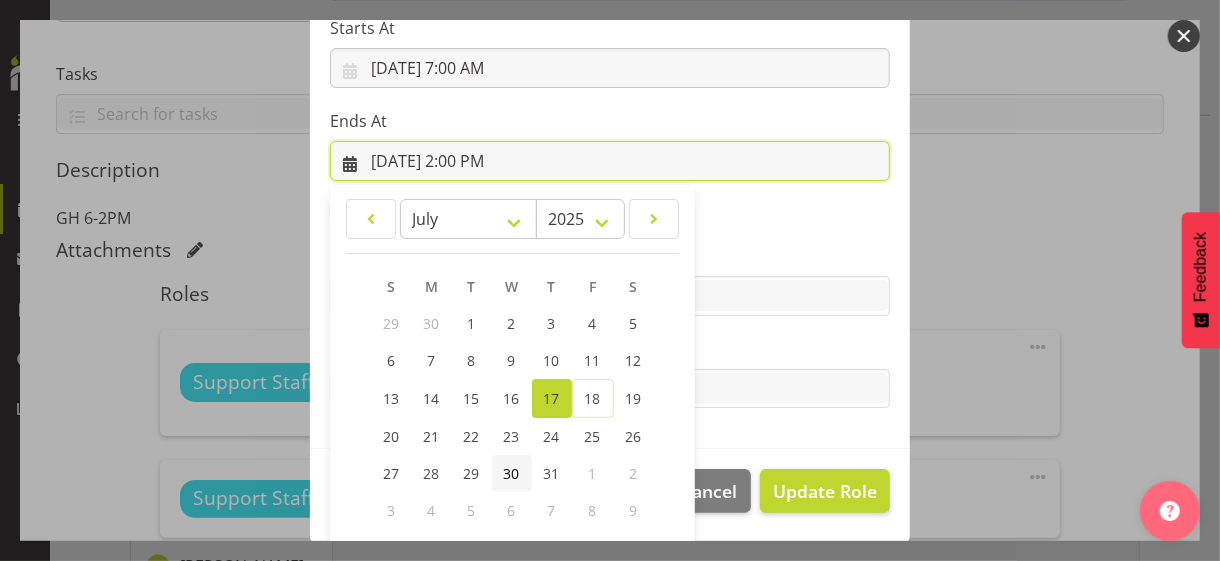 scroll, scrollTop: 441, scrollLeft: 0, axis: vertical 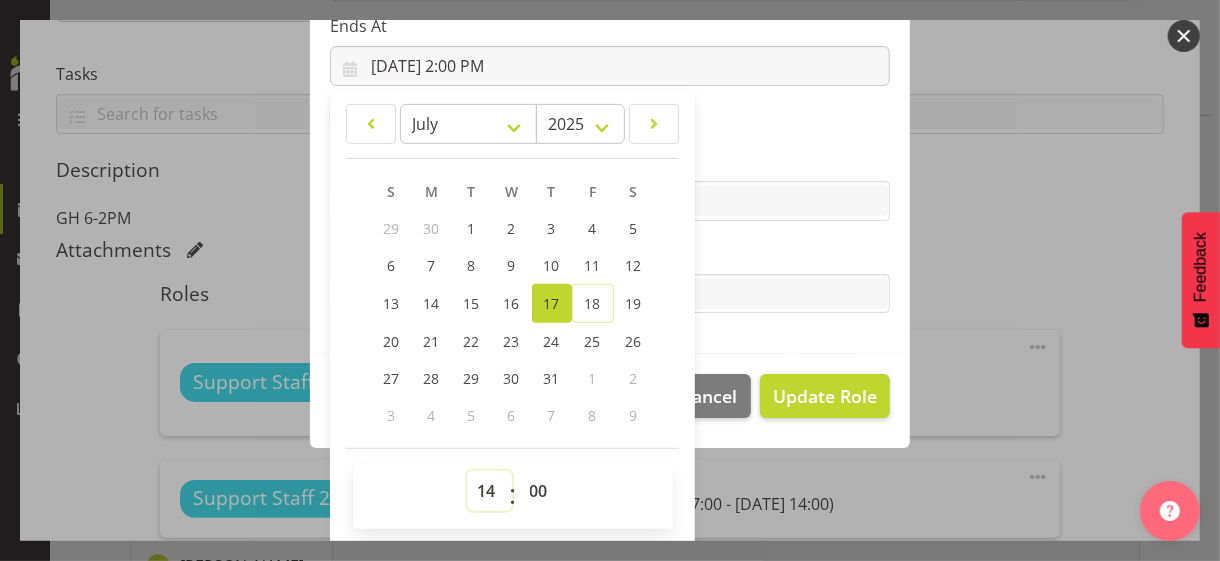 drag, startPoint x: 480, startPoint y: 484, endPoint x: 485, endPoint y: 470, distance: 14.866069 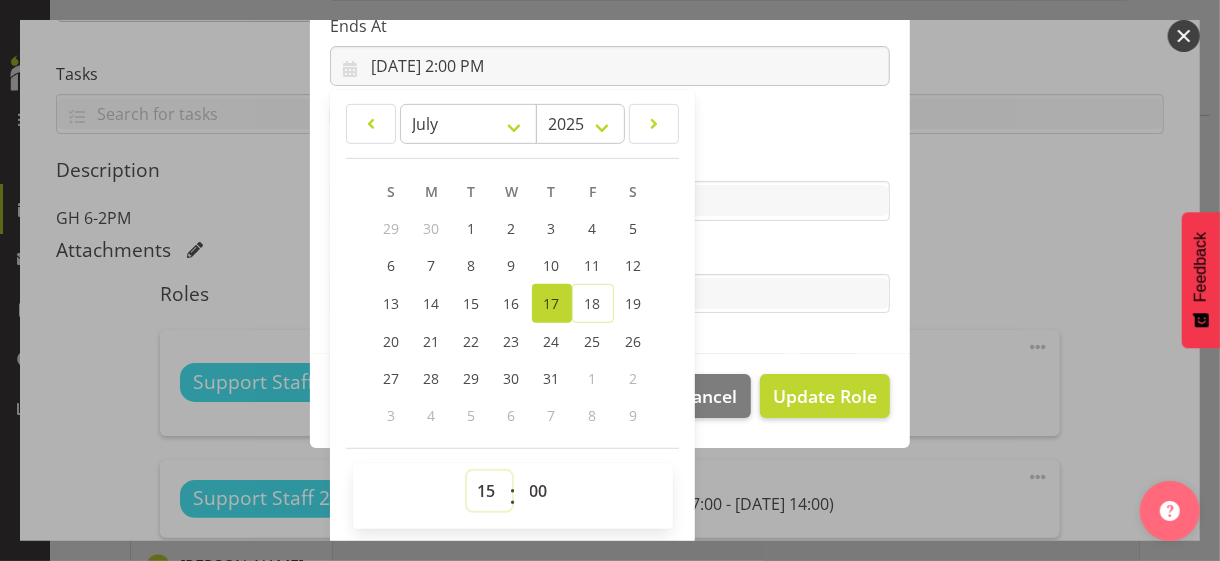 click on "00   01   02   03   04   05   06   07   08   09   10   11   12   13   14   15   16   17   18   19   20   21   22   23" at bounding box center [489, 491] 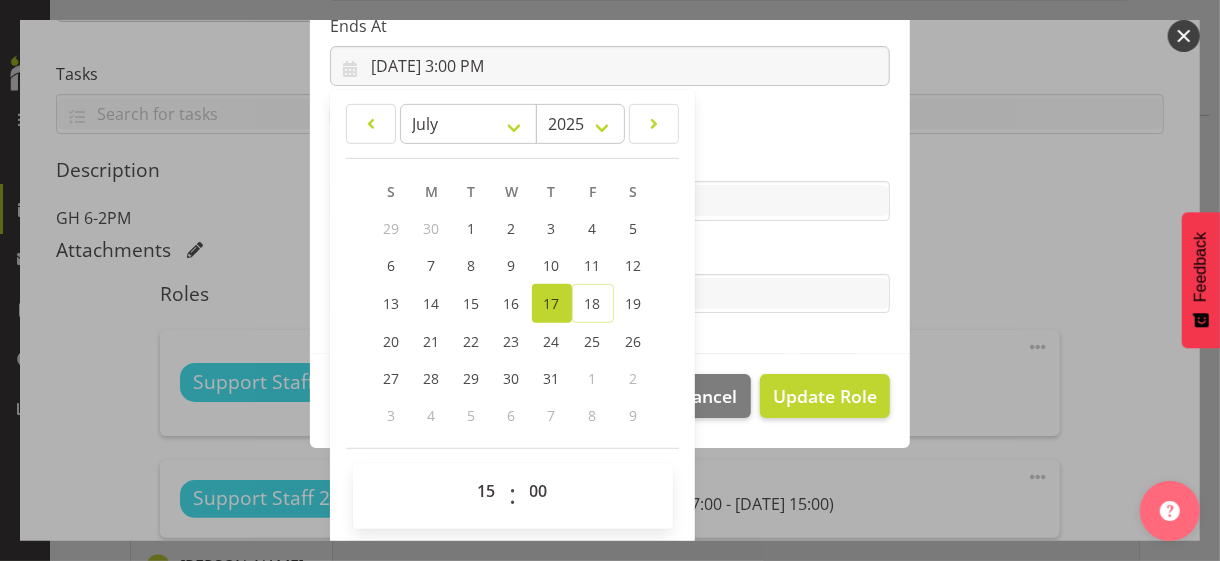 drag, startPoint x: 754, startPoint y: 243, endPoint x: 778, endPoint y: 269, distance: 35.383614 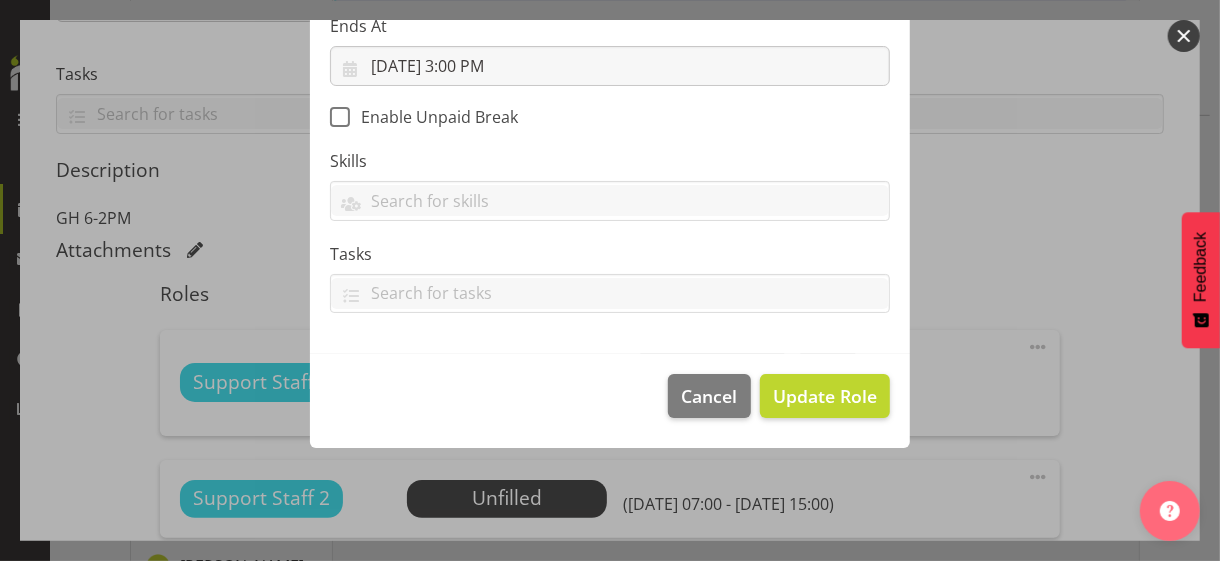 scroll, scrollTop: 346, scrollLeft: 0, axis: vertical 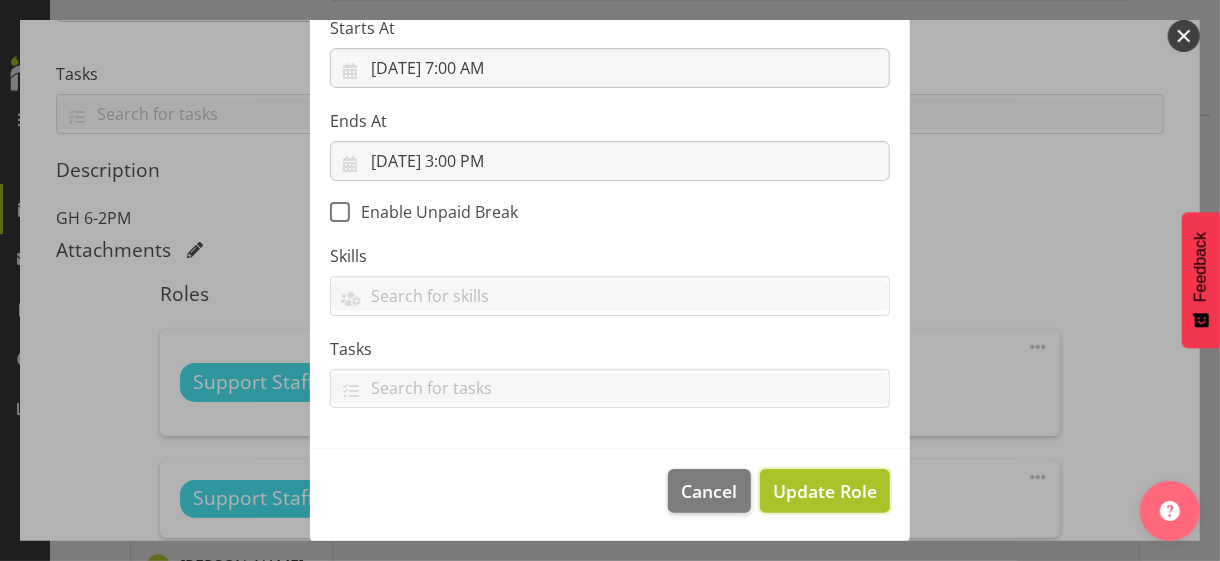 click on "Update Role" at bounding box center (825, 491) 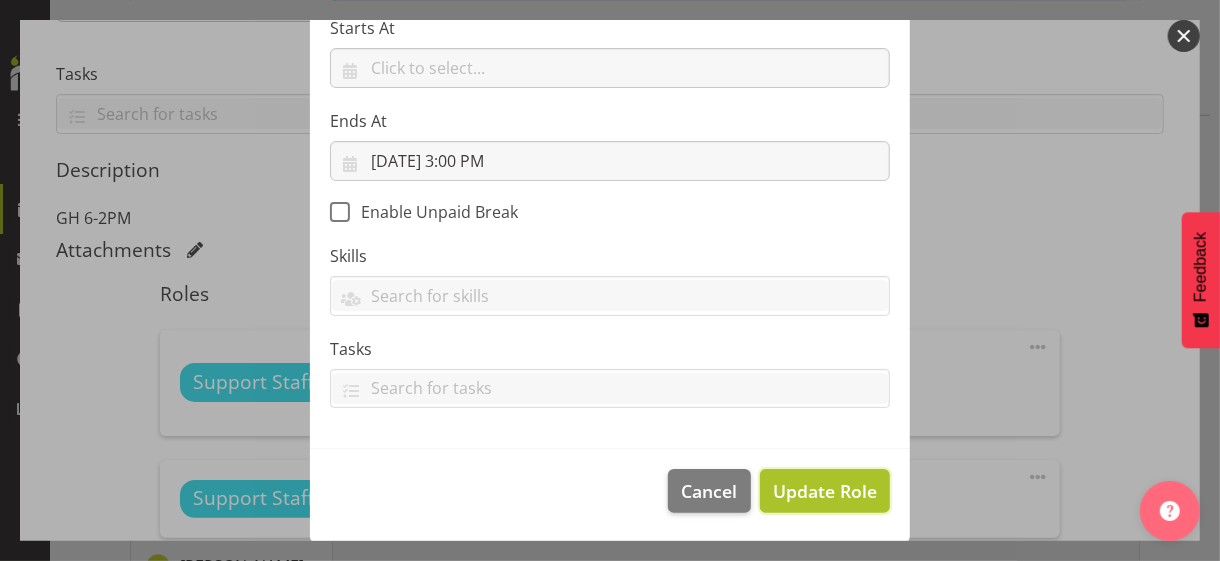 type 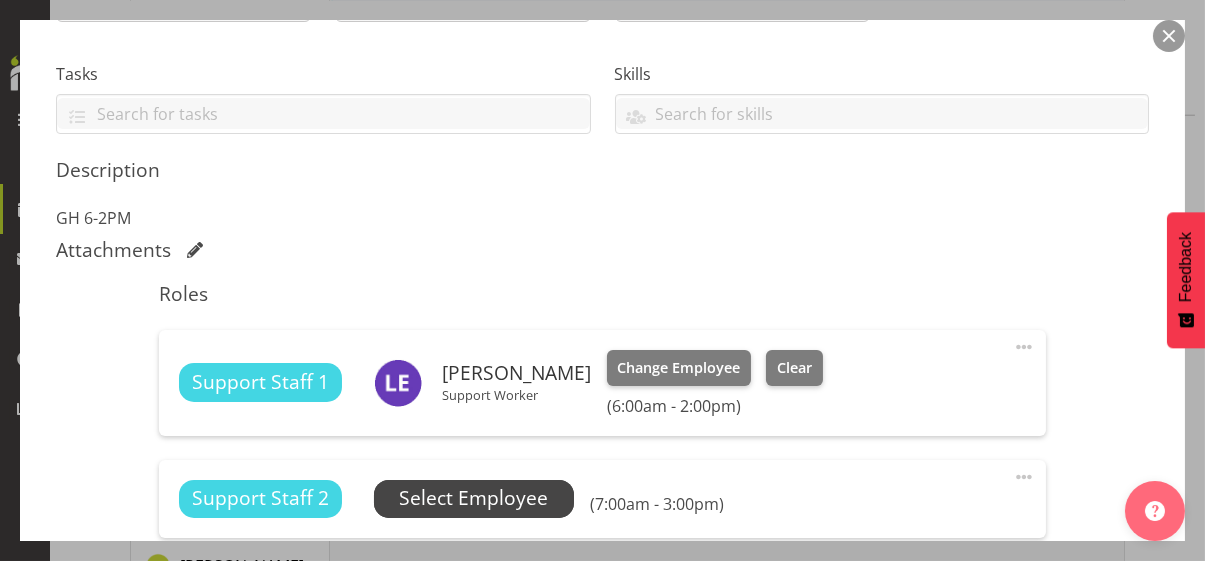 click on "Select Employee" at bounding box center (473, 498) 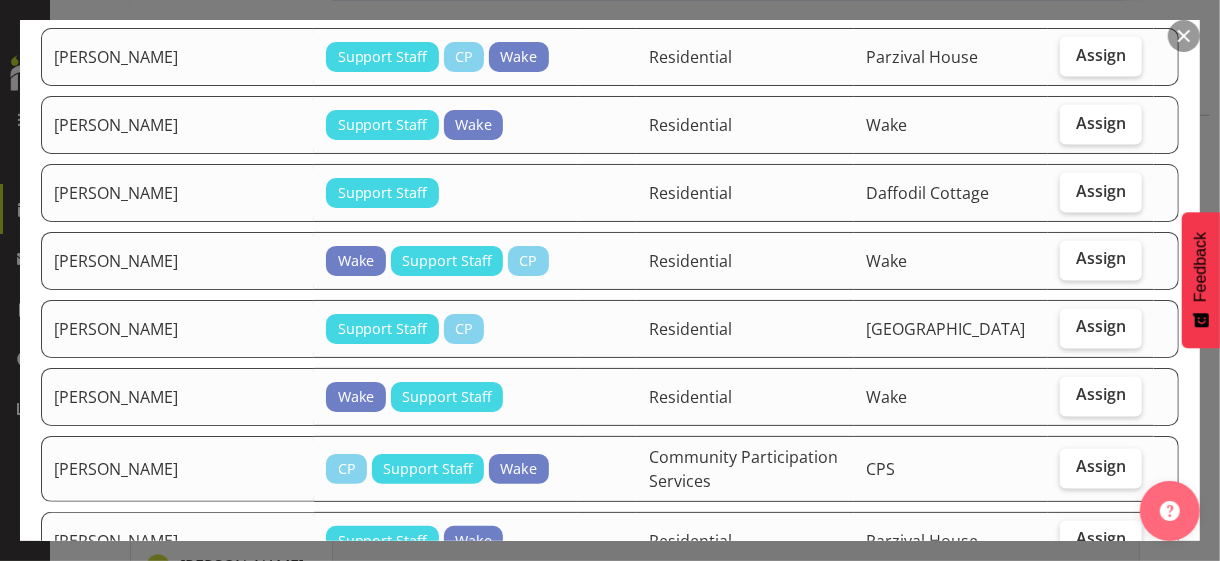 scroll, scrollTop: 1700, scrollLeft: 0, axis: vertical 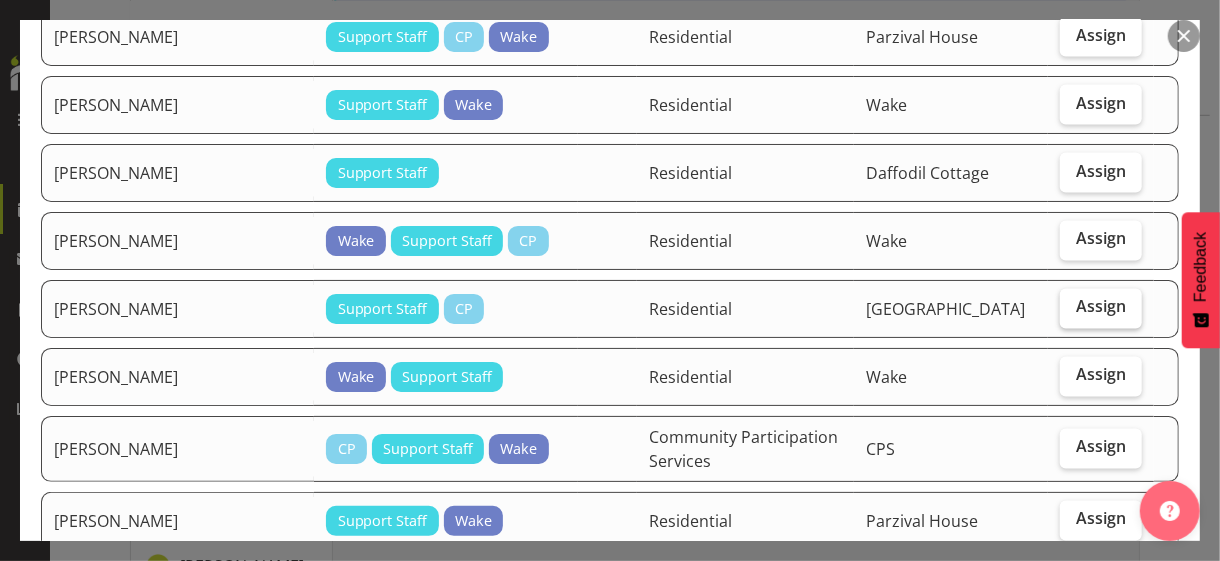 click on "Assign" at bounding box center [1101, 307] 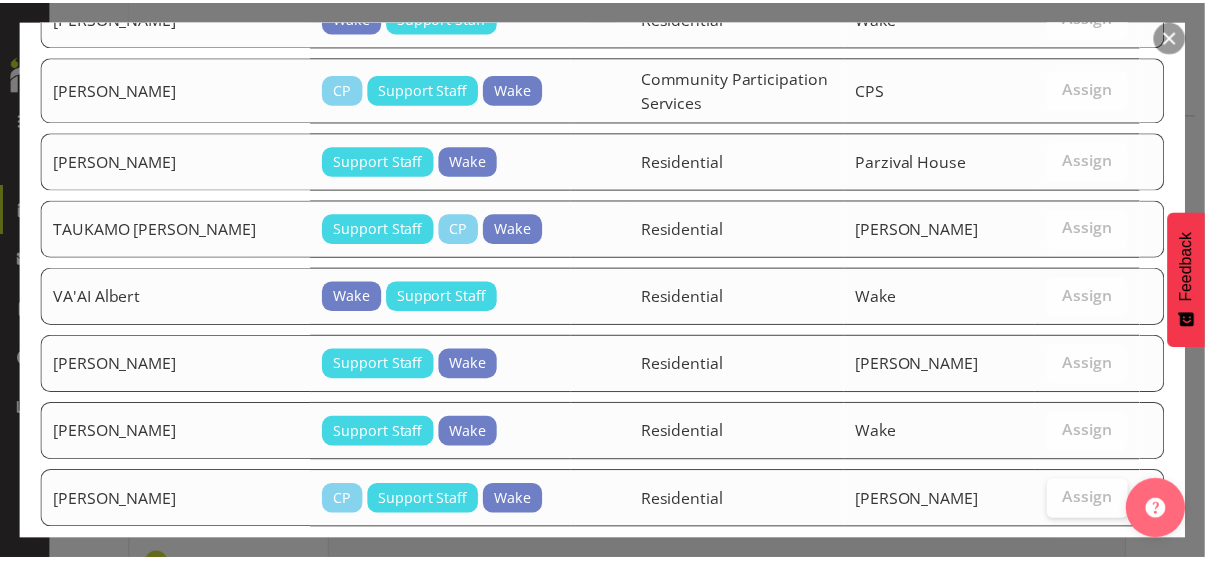 scroll, scrollTop: 2130, scrollLeft: 0, axis: vertical 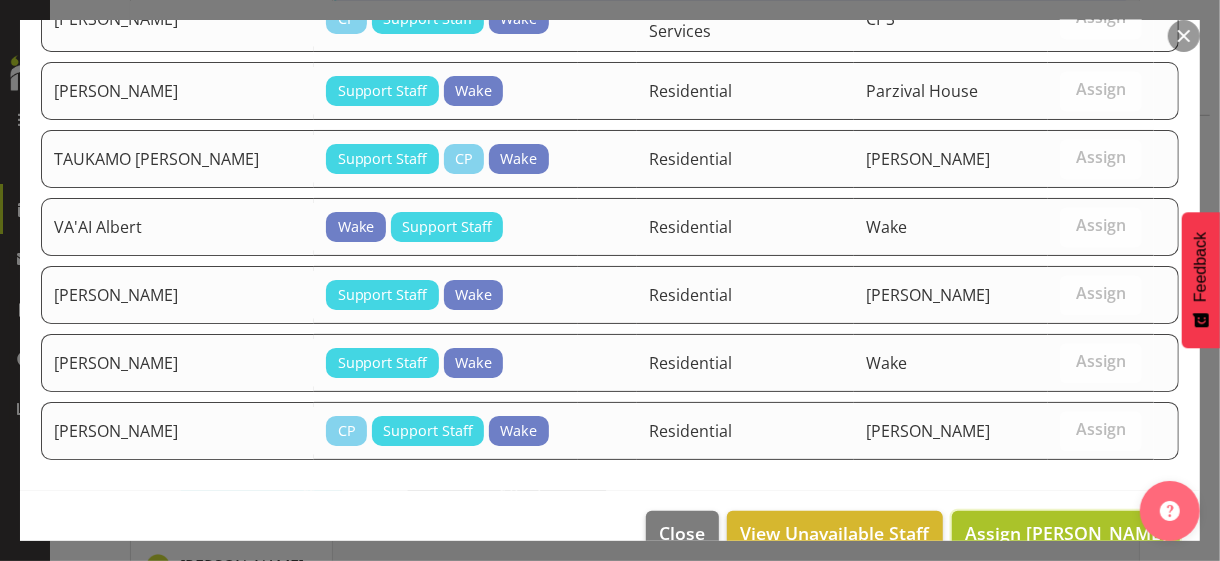 click on "Assign [PERSON_NAME]" at bounding box center [1066, 533] 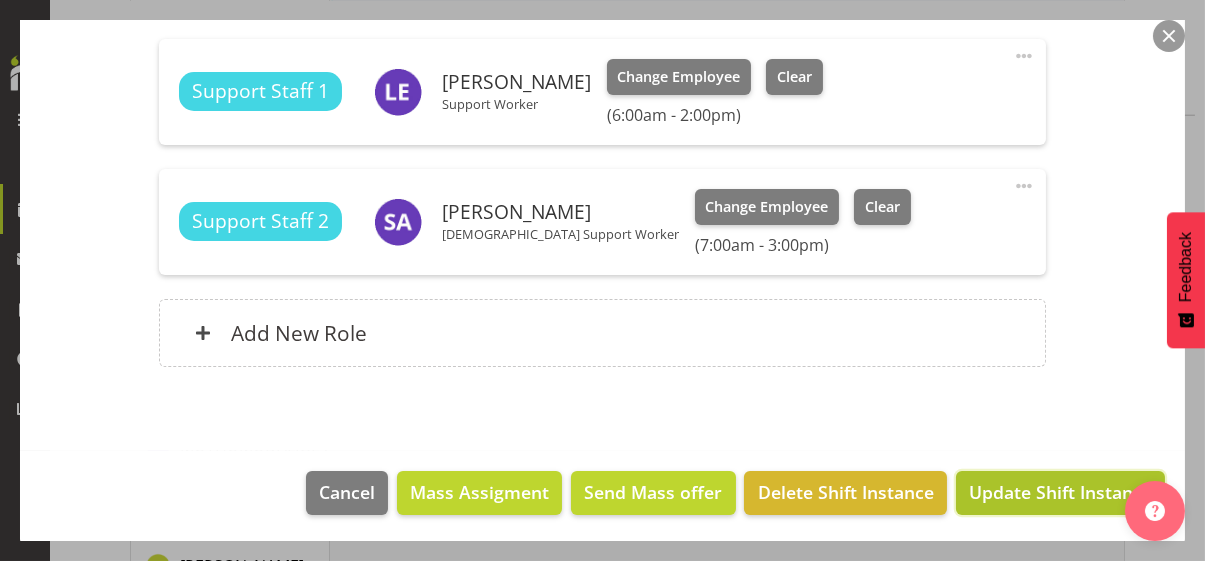 click on "Update Shift Instance" at bounding box center [1060, 492] 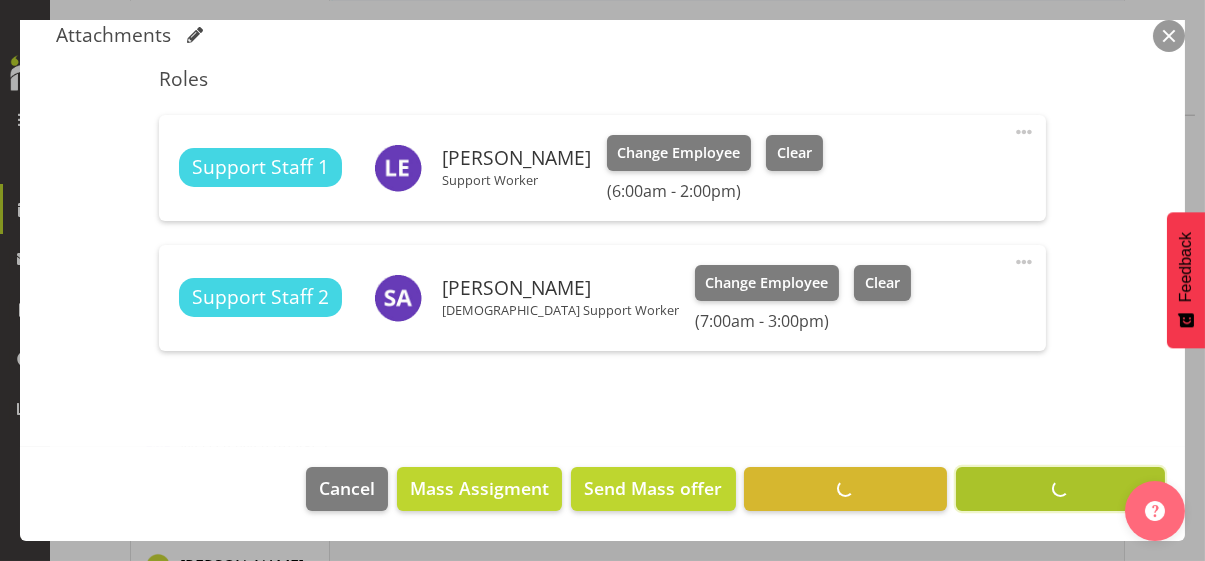scroll, scrollTop: 612, scrollLeft: 0, axis: vertical 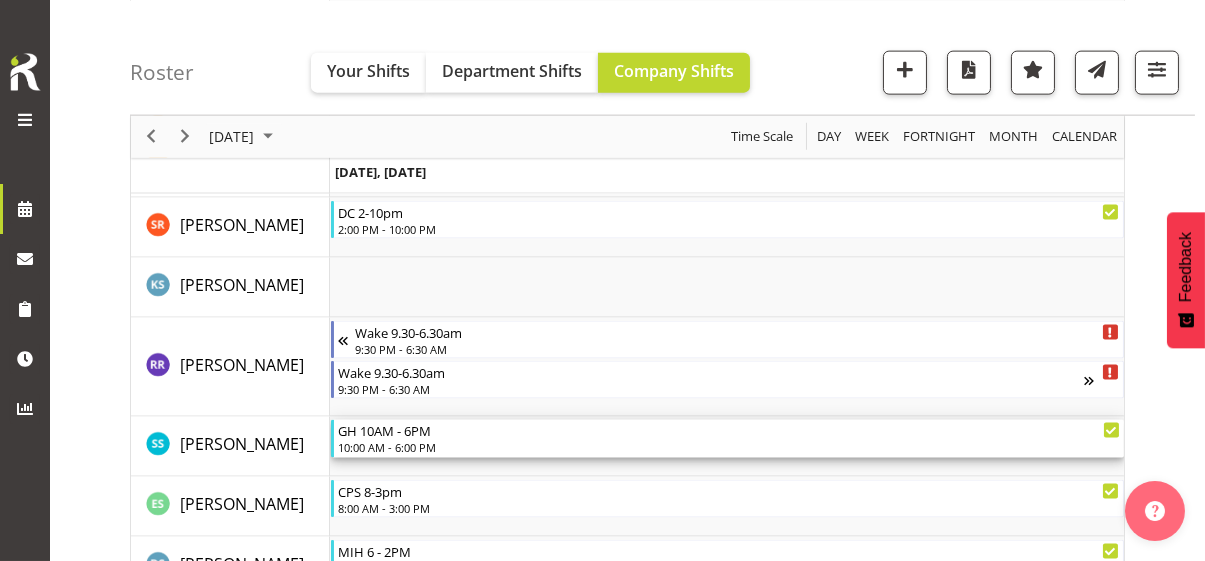 click on "10:00 AM - 6:00 PM" at bounding box center (729, 447) 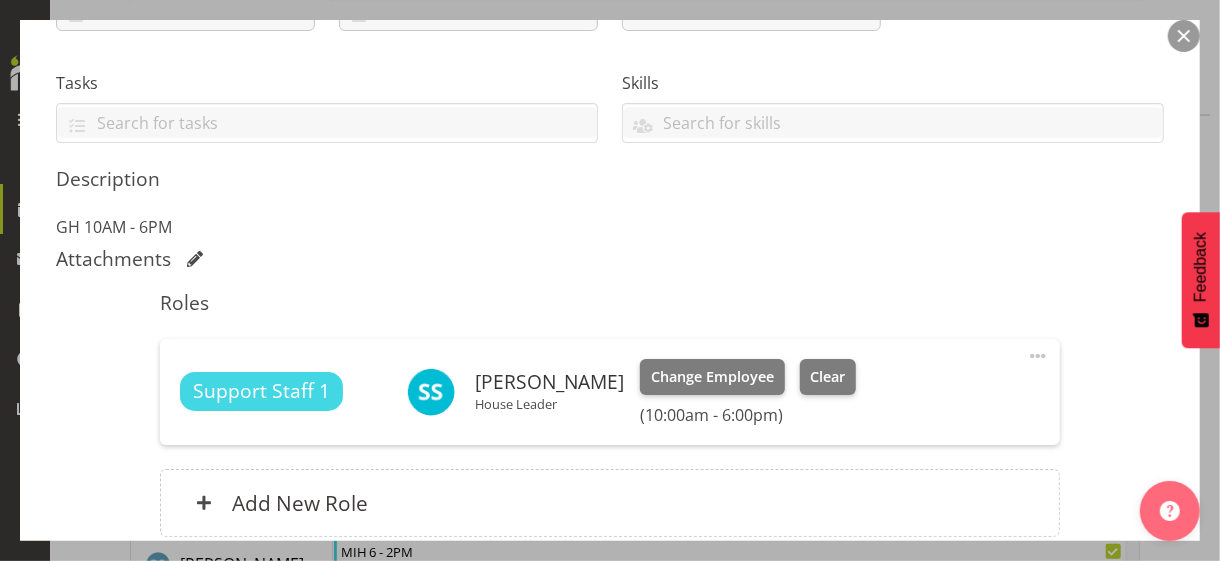 scroll, scrollTop: 400, scrollLeft: 0, axis: vertical 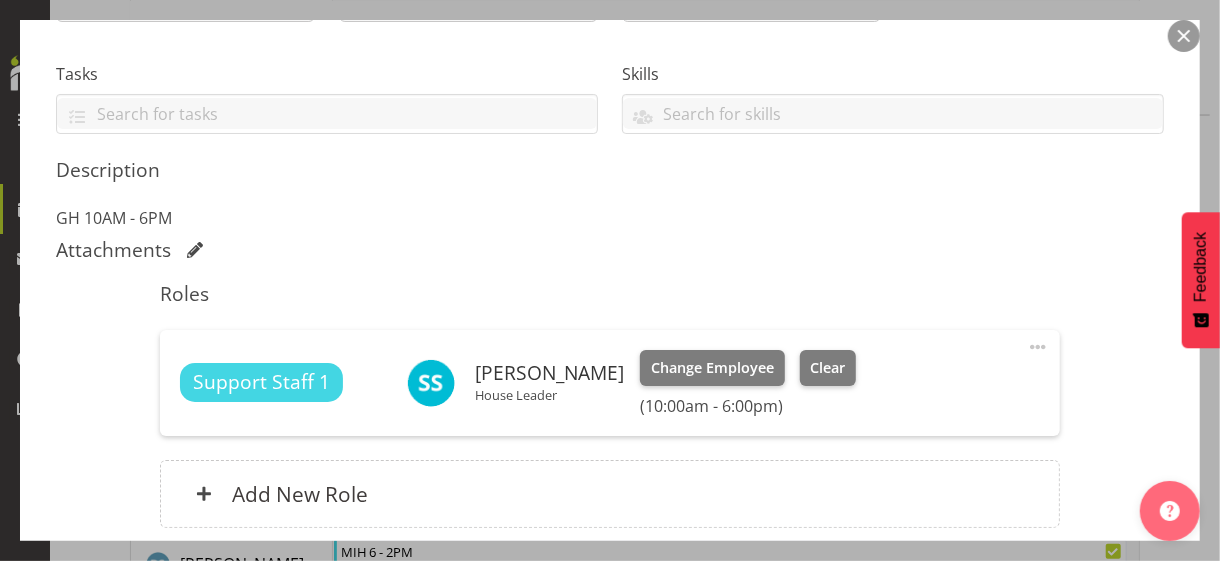 click at bounding box center [1038, 347] 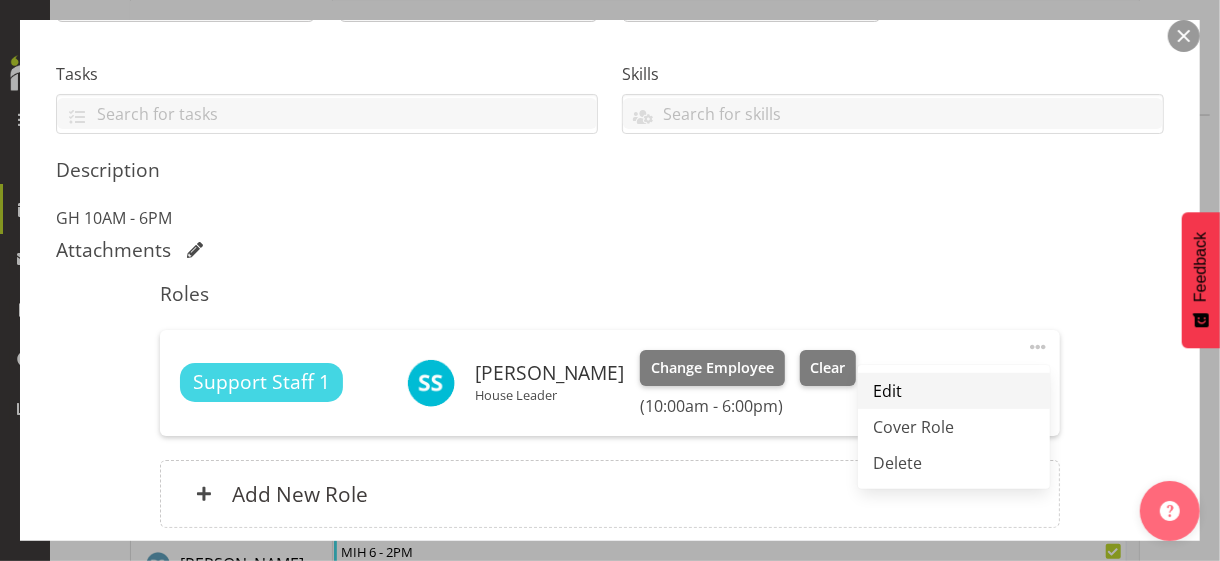 click on "Edit" at bounding box center (954, 391) 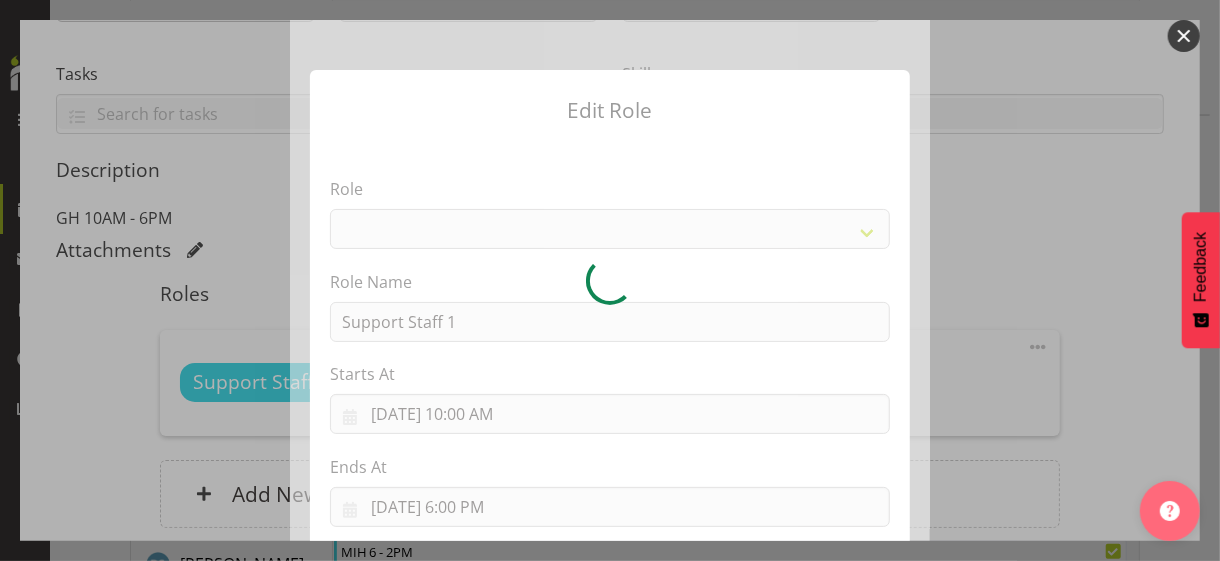 select on "1091" 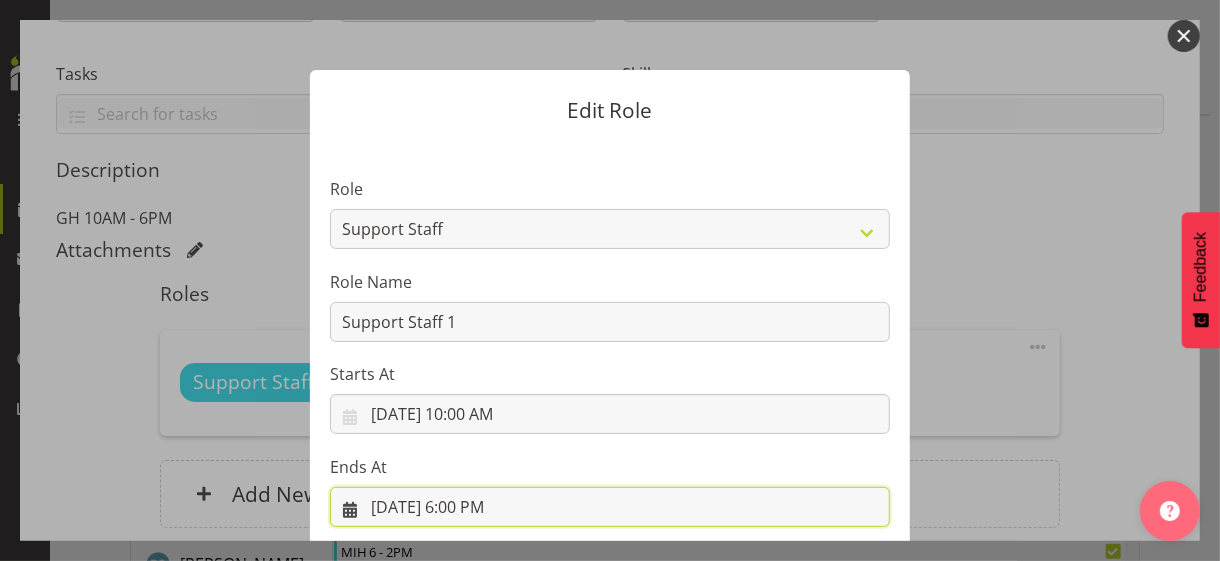 click on "[DATE] 6:00 PM" at bounding box center [610, 507] 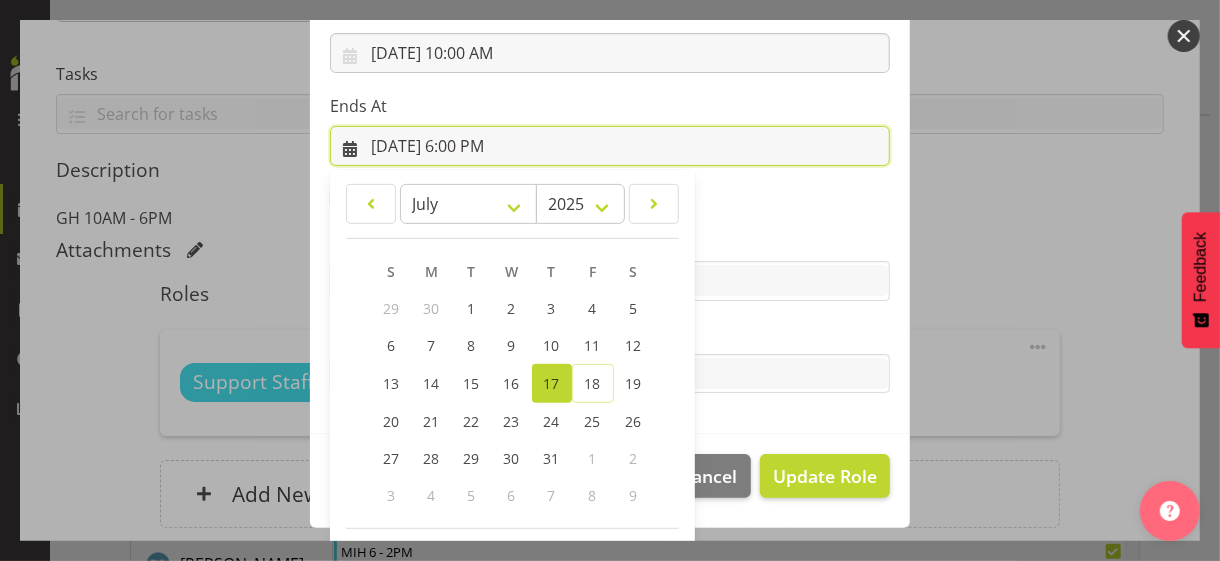 scroll, scrollTop: 441, scrollLeft: 0, axis: vertical 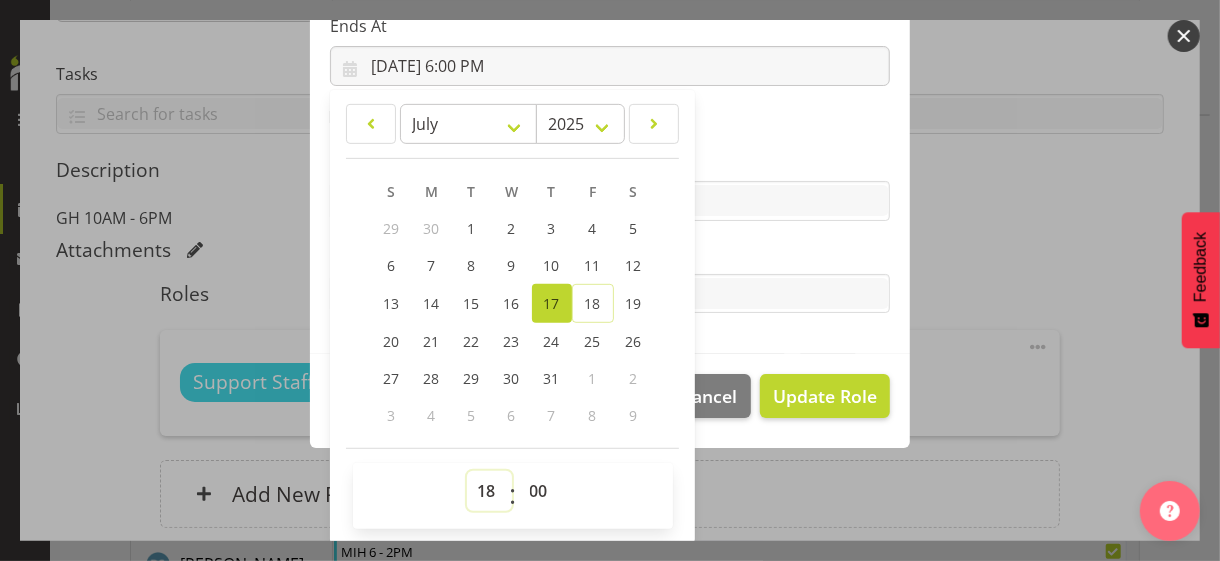 click on "00   01   02   03   04   05   06   07   08   09   10   11   12   13   14   15   16   17   18   19   20   21   22   23" at bounding box center [489, 491] 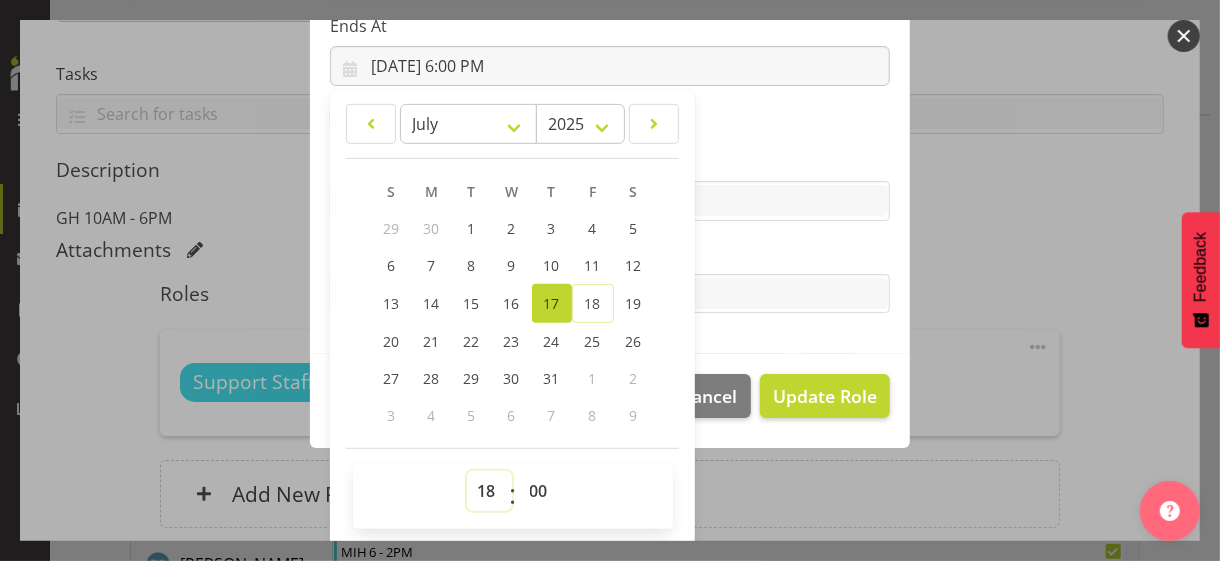 select on "21" 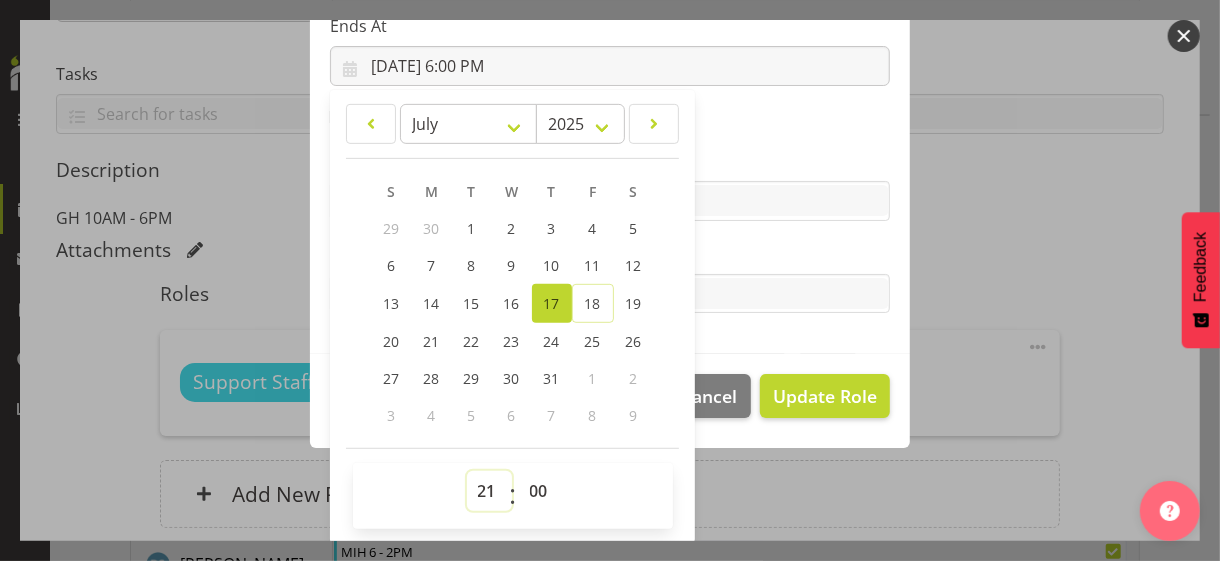 click on "00   01   02   03   04   05   06   07   08   09   10   11   12   13   14   15   16   17   18   19   20   21   22   23" at bounding box center [489, 491] 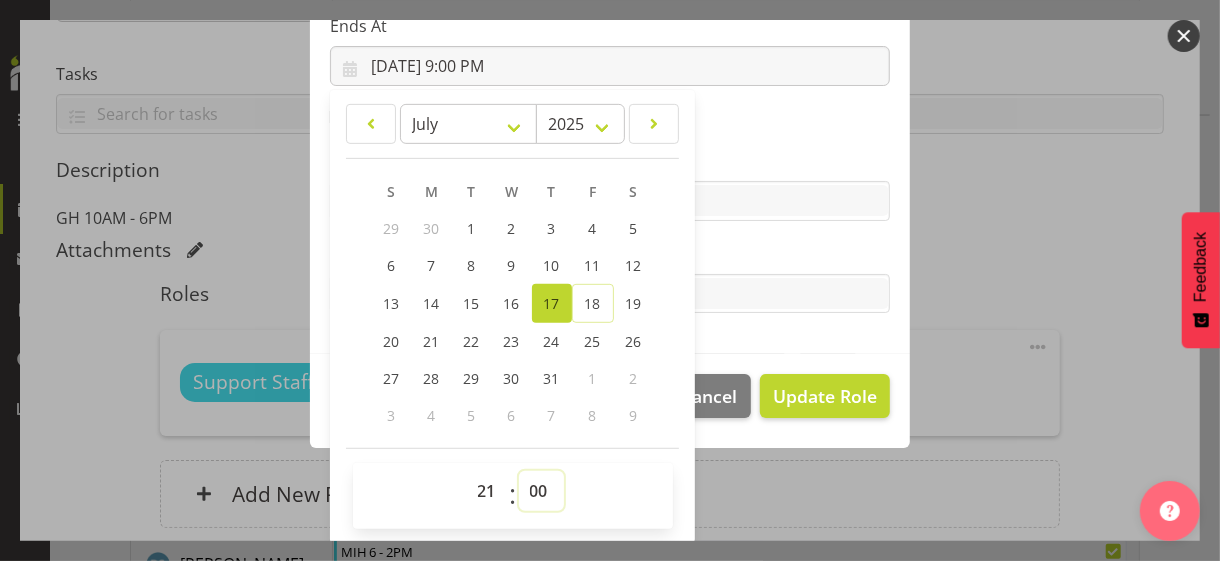 click on "00   01   02   03   04   05   06   07   08   09   10   11   12   13   14   15   16   17   18   19   20   21   22   23   24   25   26   27   28   29   30   31   32   33   34   35   36   37   38   39   40   41   42   43   44   45   46   47   48   49   50   51   52   53   54   55   56   57   58   59" at bounding box center [541, 491] 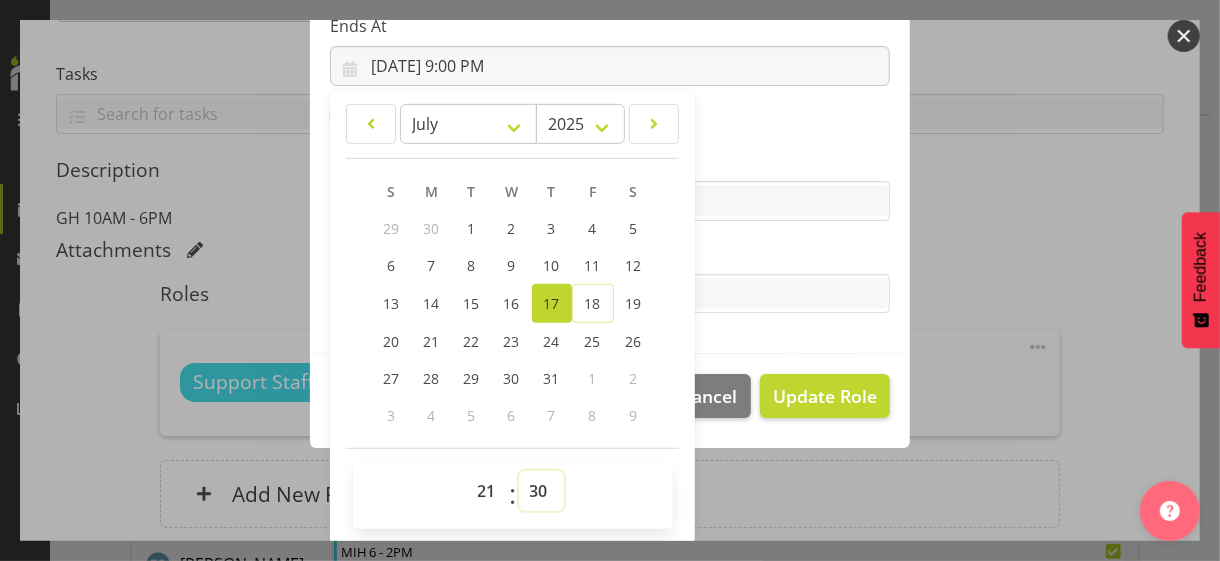click on "00   01   02   03   04   05   06   07   08   09   10   11   12   13   14   15   16   17   18   19   20   21   22   23   24   25   26   27   28   29   30   31   32   33   34   35   36   37   38   39   40   41   42   43   44   45   46   47   48   49   50   51   52   53   54   55   56   57   58   59" at bounding box center (541, 491) 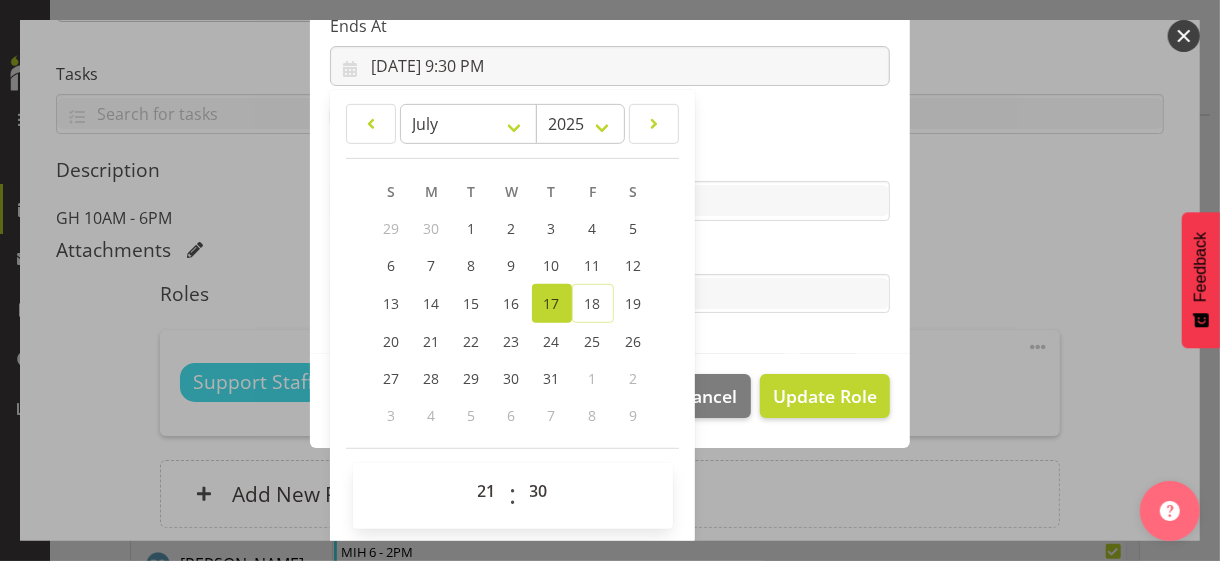 click on "Tasks" at bounding box center [610, 254] 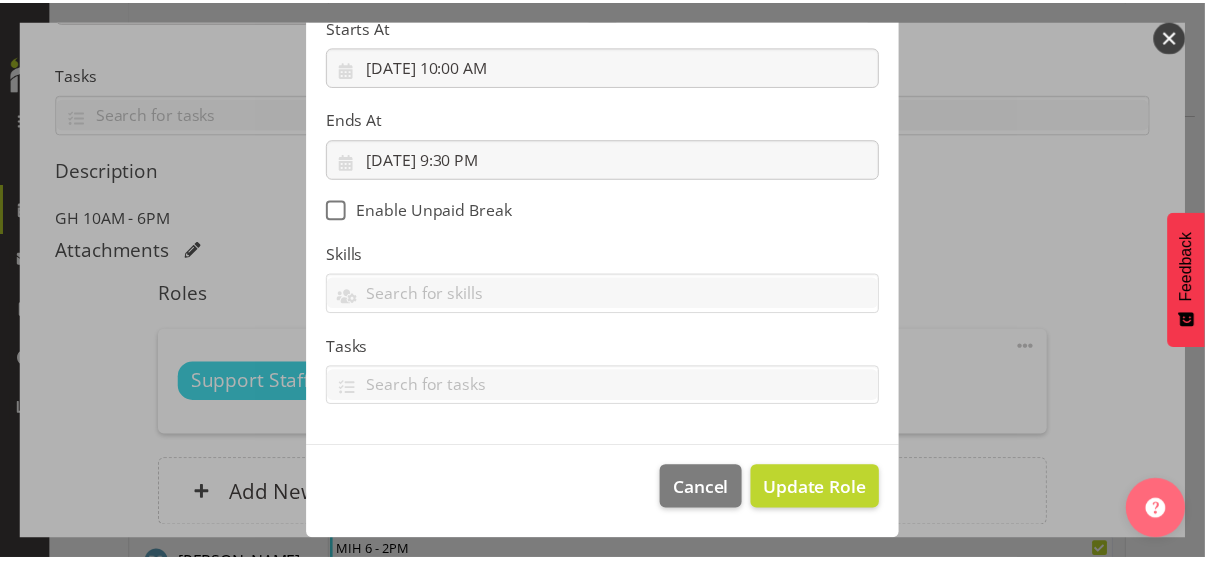 scroll, scrollTop: 346, scrollLeft: 0, axis: vertical 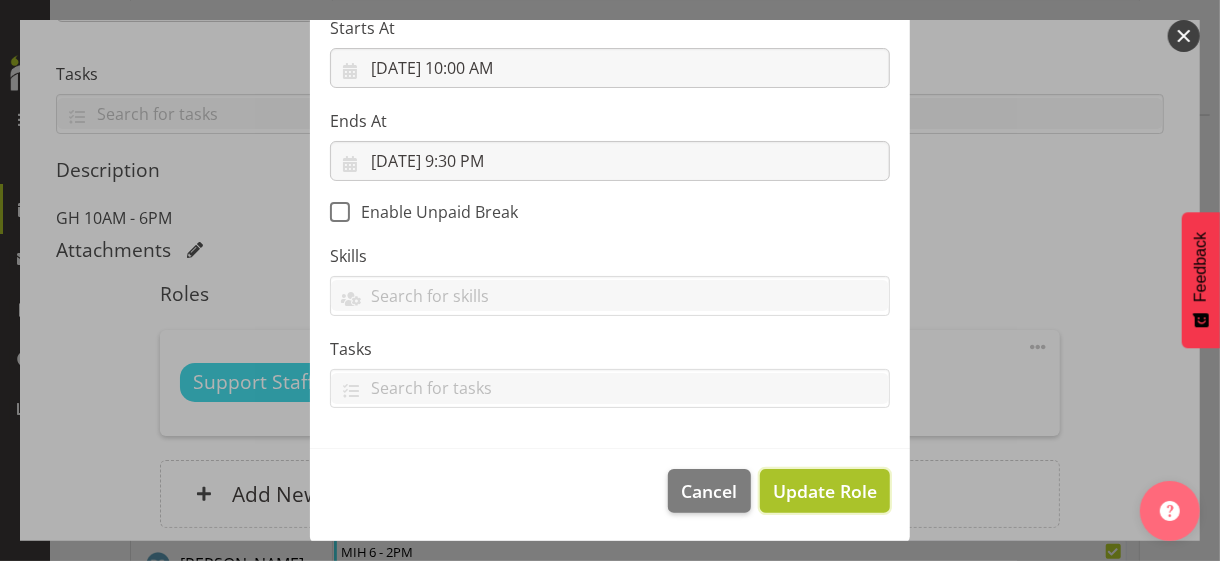 click on "Update Role" at bounding box center [825, 491] 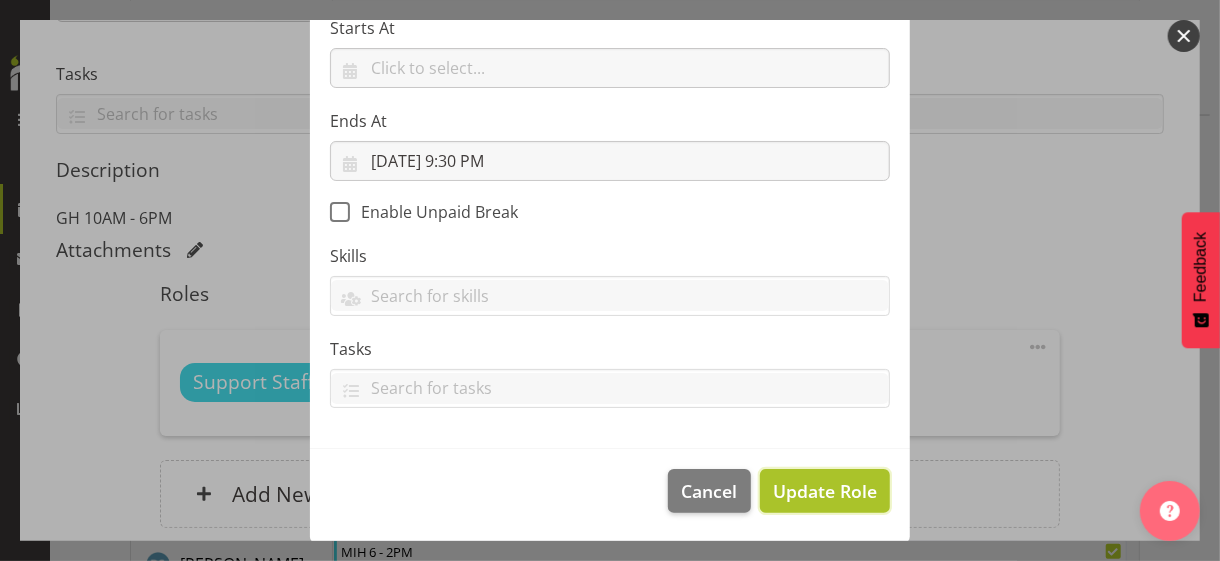 type 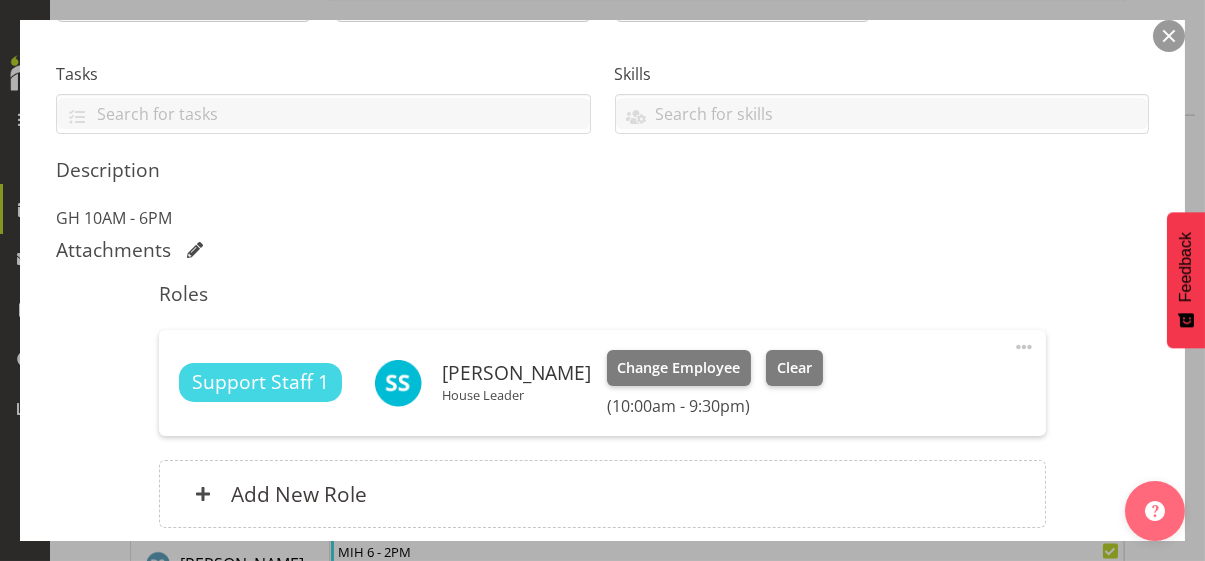 scroll, scrollTop: 561, scrollLeft: 0, axis: vertical 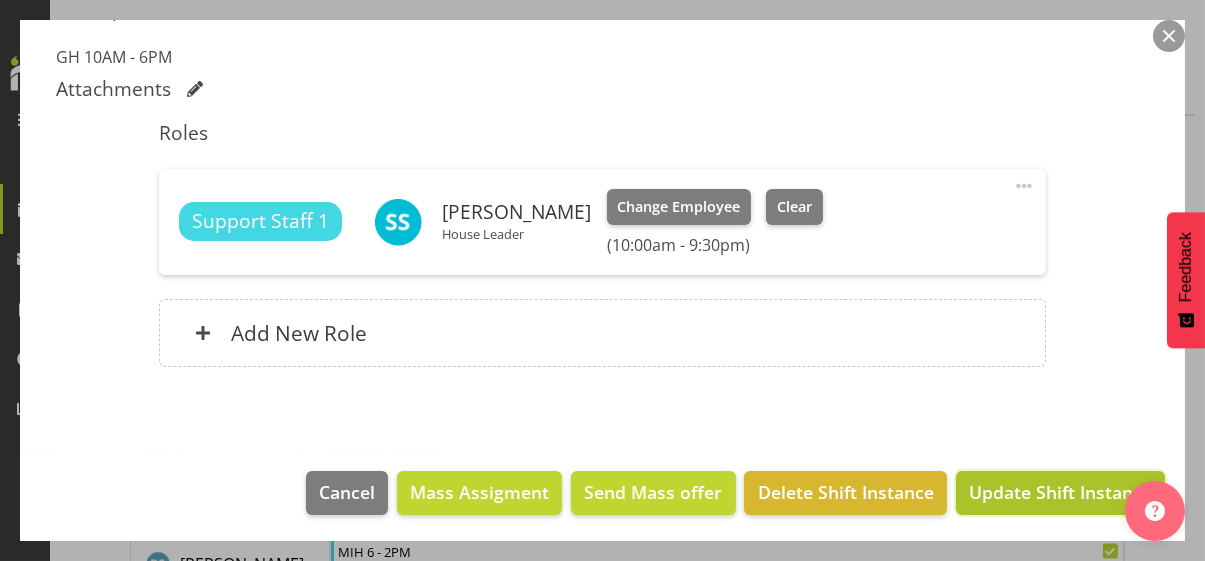 click on "Update Shift Instance" at bounding box center (1060, 492) 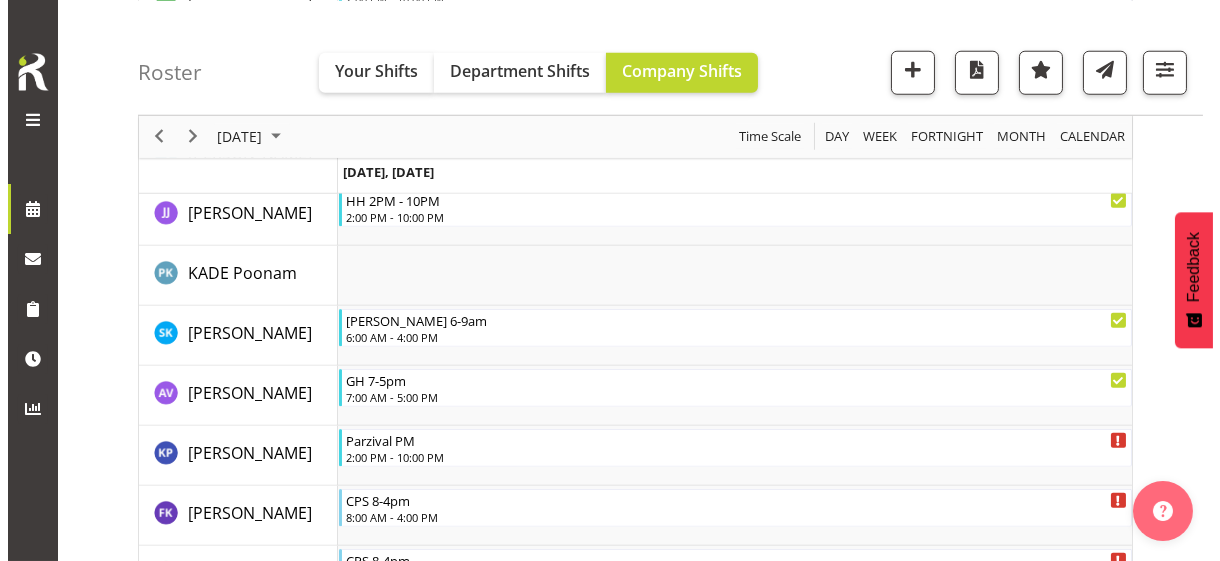 scroll, scrollTop: 3733, scrollLeft: 0, axis: vertical 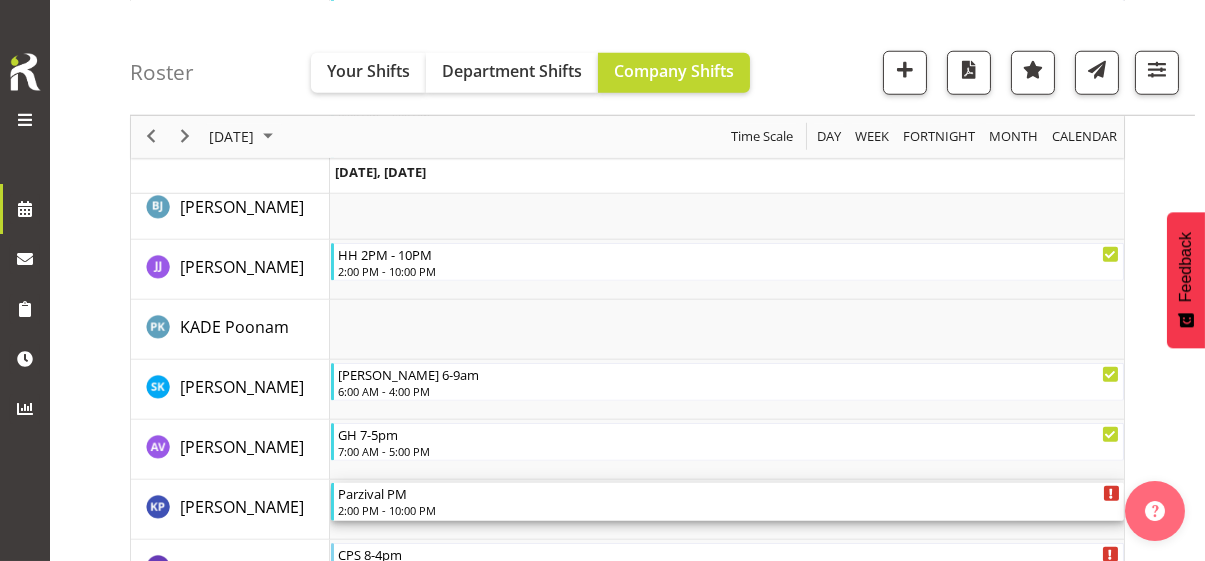 click on "Parzival PM" at bounding box center (729, 493) 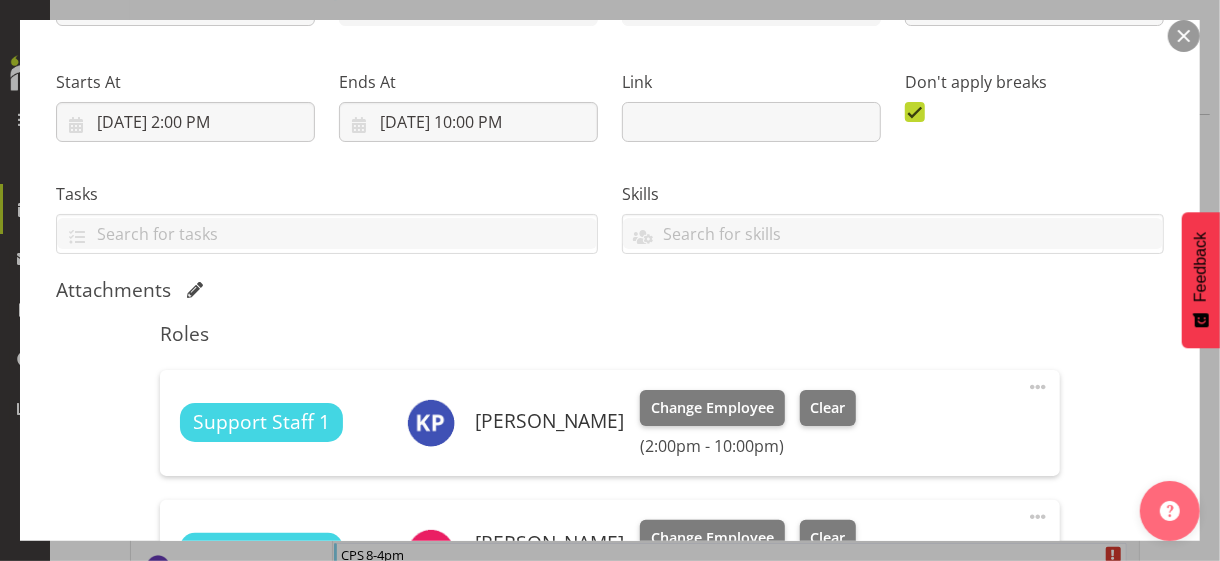 scroll, scrollTop: 600, scrollLeft: 0, axis: vertical 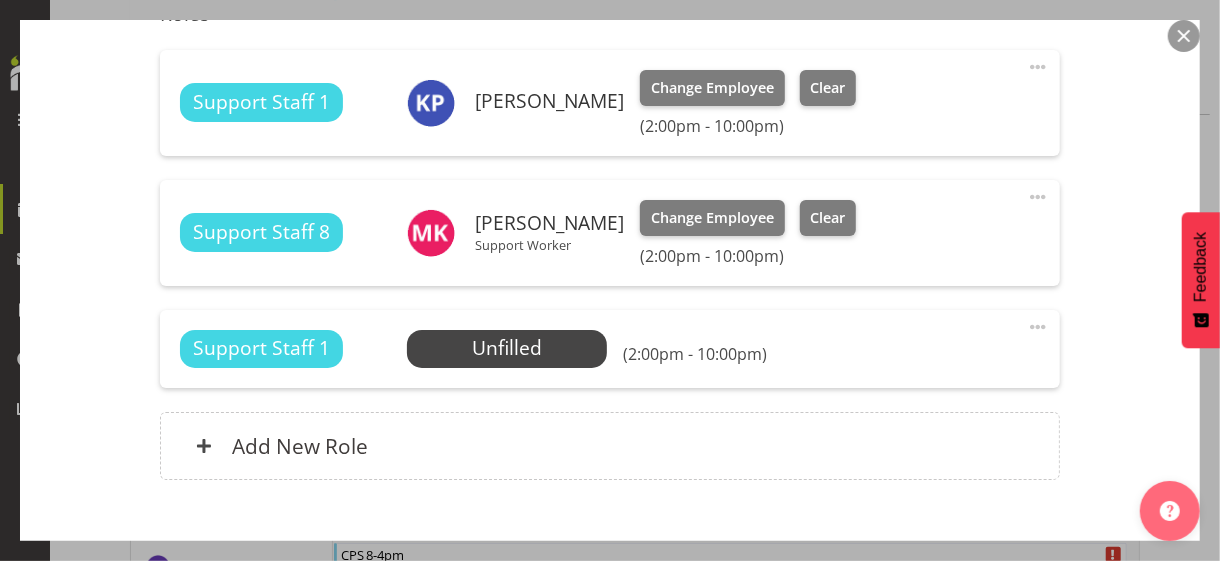 click at bounding box center [1038, 327] 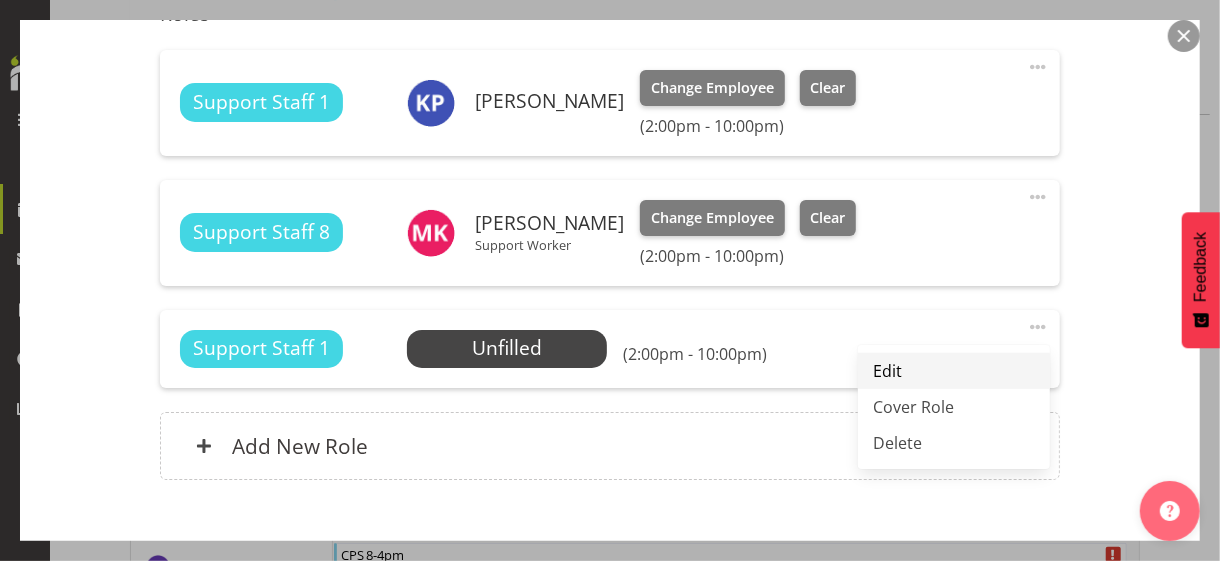 click on "Edit" at bounding box center (954, 371) 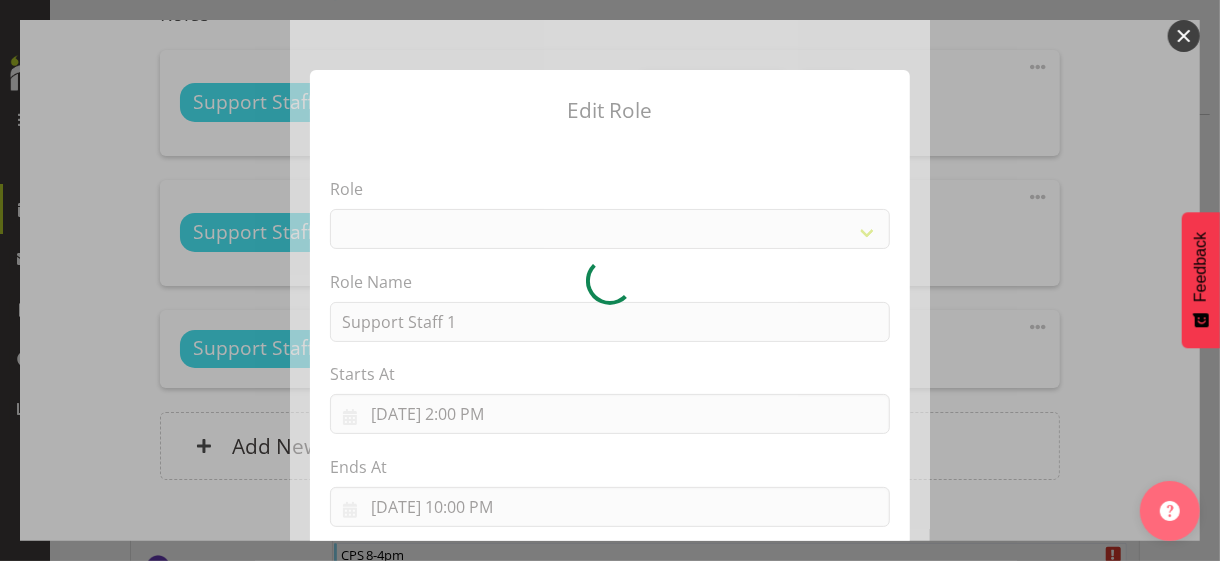 select on "1091" 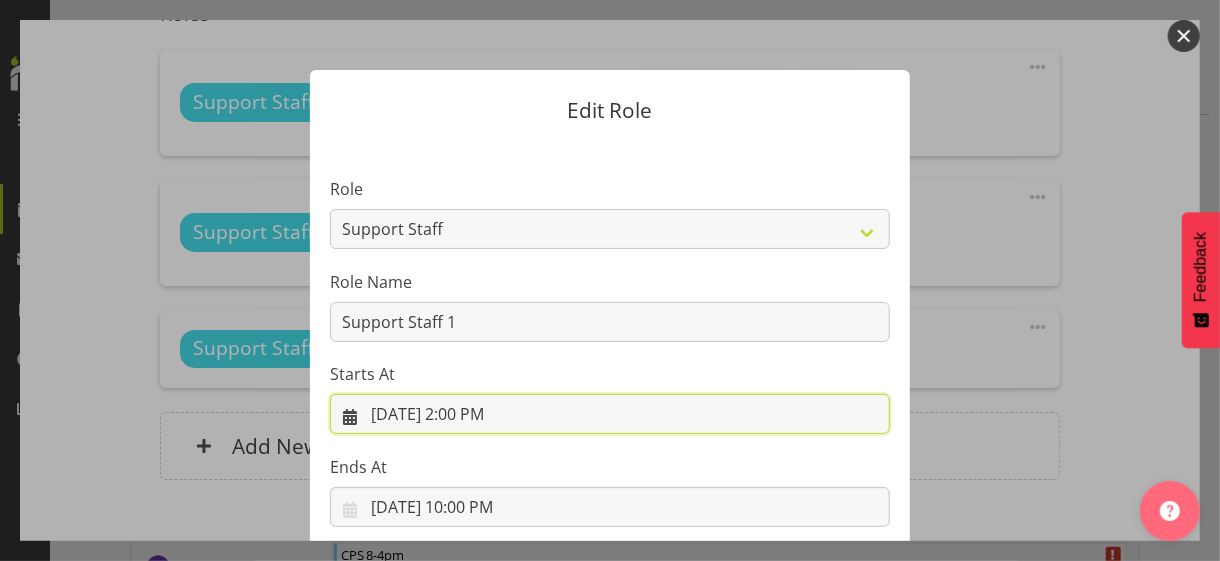 click on "[DATE] 2:00 PM" at bounding box center (610, 414) 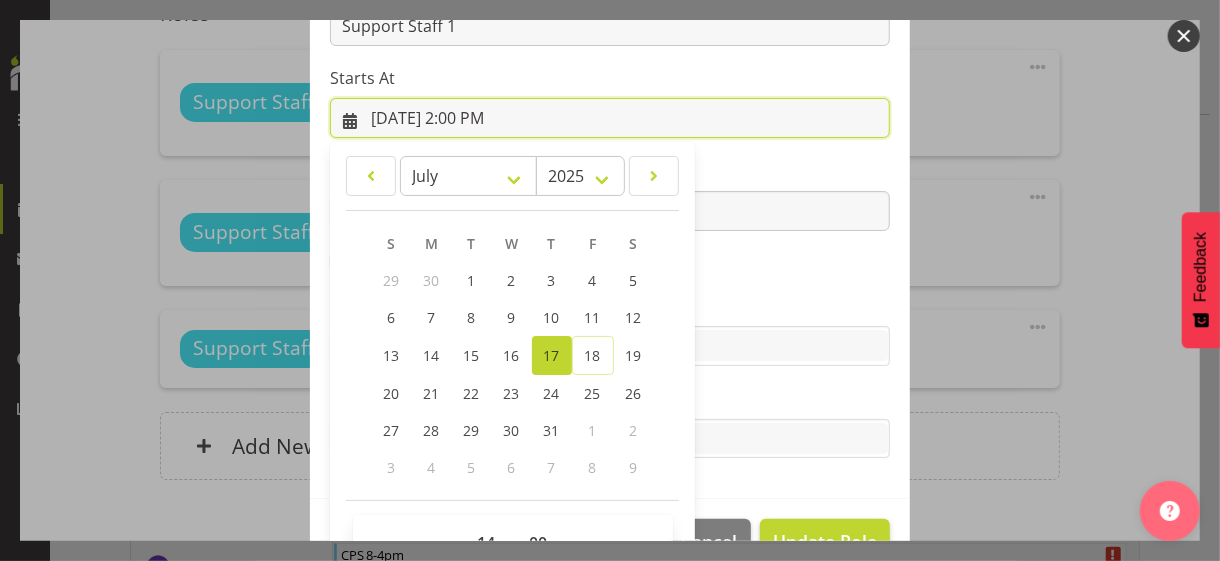 scroll, scrollTop: 347, scrollLeft: 0, axis: vertical 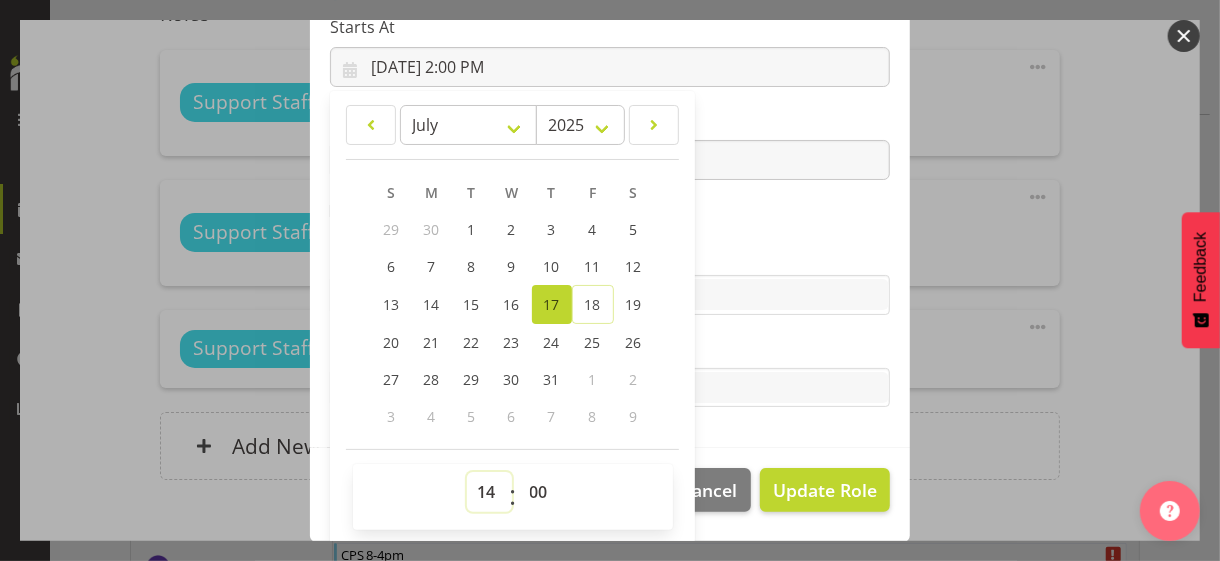 drag, startPoint x: 476, startPoint y: 486, endPoint x: 481, endPoint y: 473, distance: 13.928389 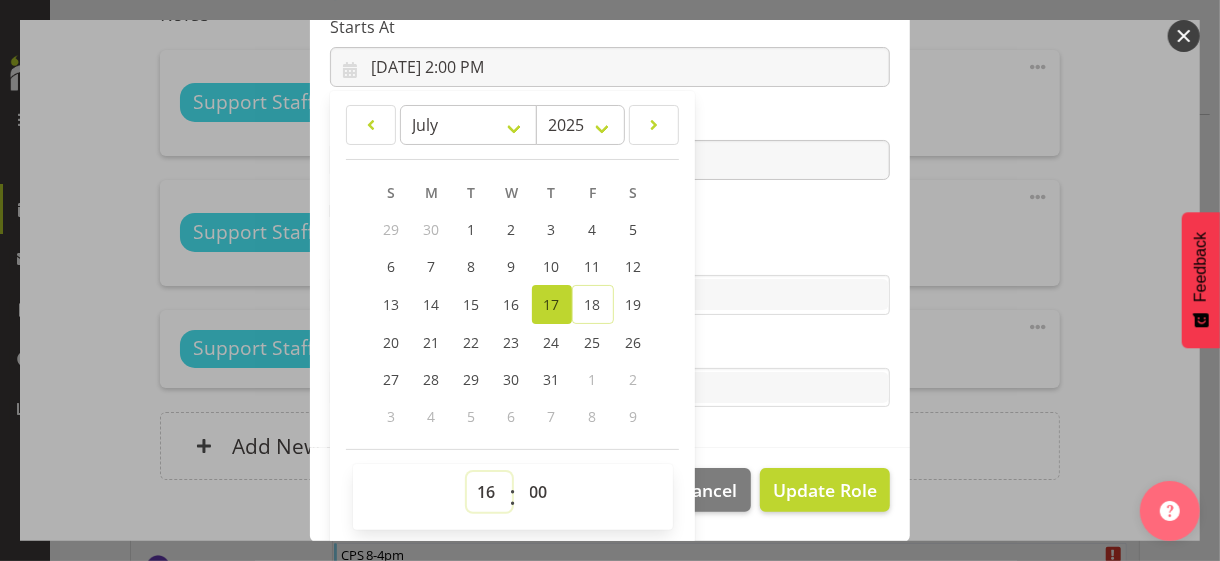 click on "00   01   02   03   04   05   06   07   08   09   10   11   12   13   14   15   16   17   18   19   20   21   22   23" at bounding box center [489, 492] 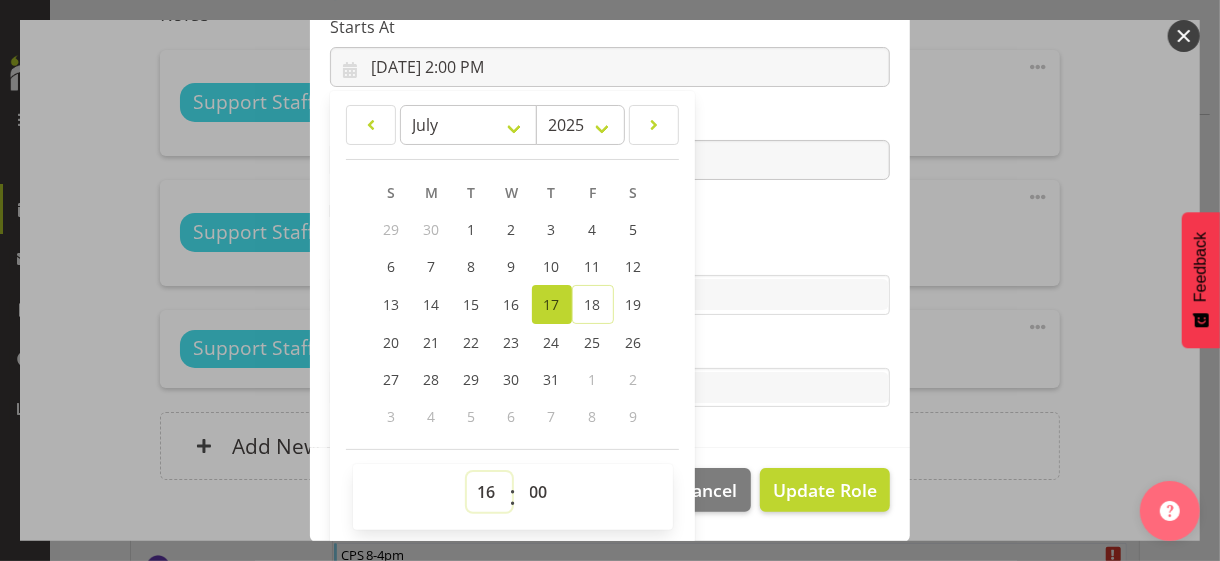 type on "[DATE] 4:00 PM" 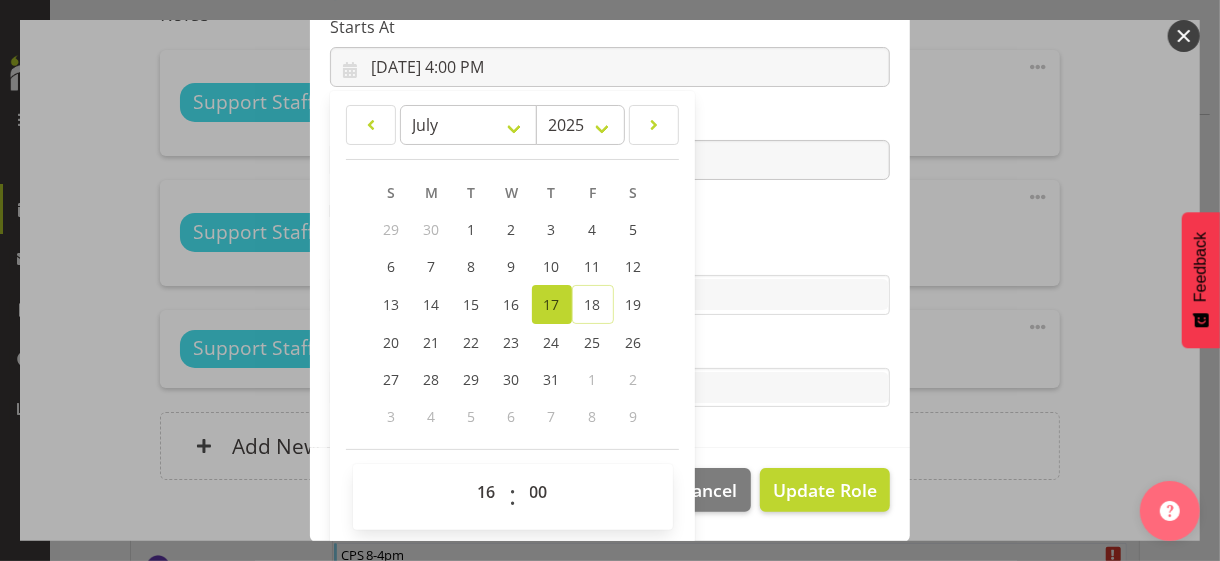 click on "Skills" at bounding box center (610, 255) 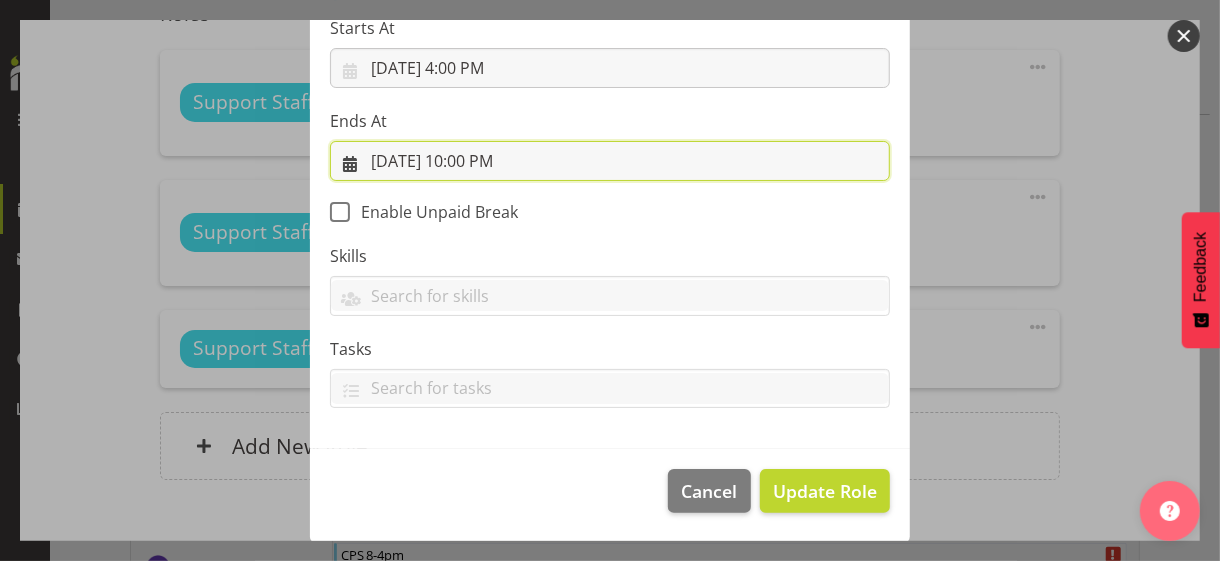 click on "[DATE] 10:00 PM" at bounding box center (610, 161) 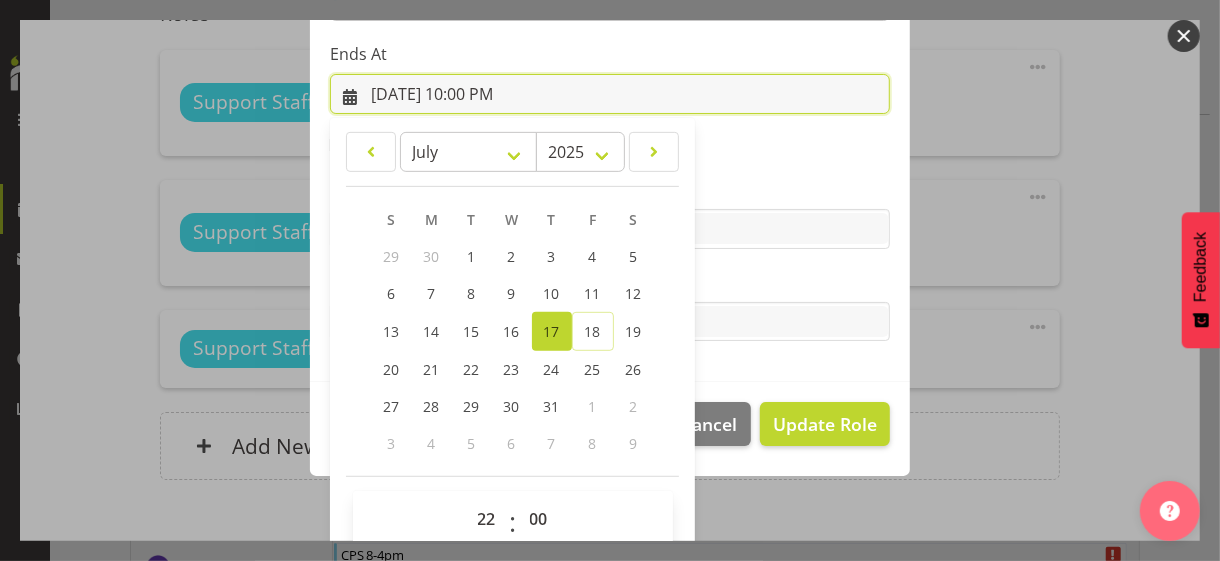 scroll, scrollTop: 441, scrollLeft: 0, axis: vertical 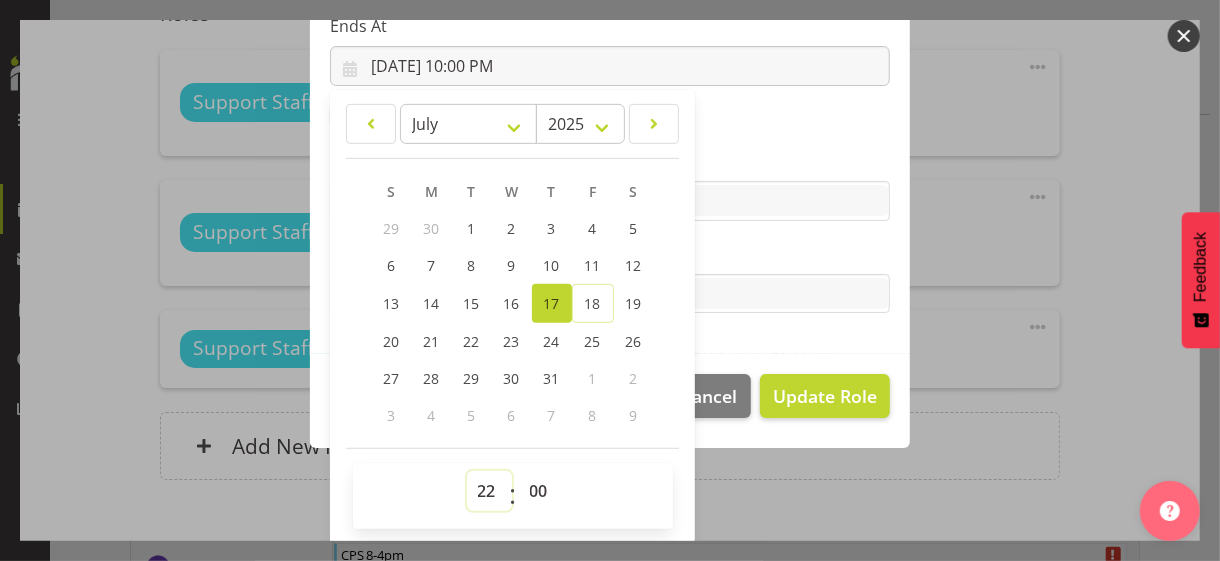 click on "00   01   02   03   04   05   06   07   08   09   10   11   12   13   14   15   16   17   18   19   20   21   22   23" at bounding box center (489, 491) 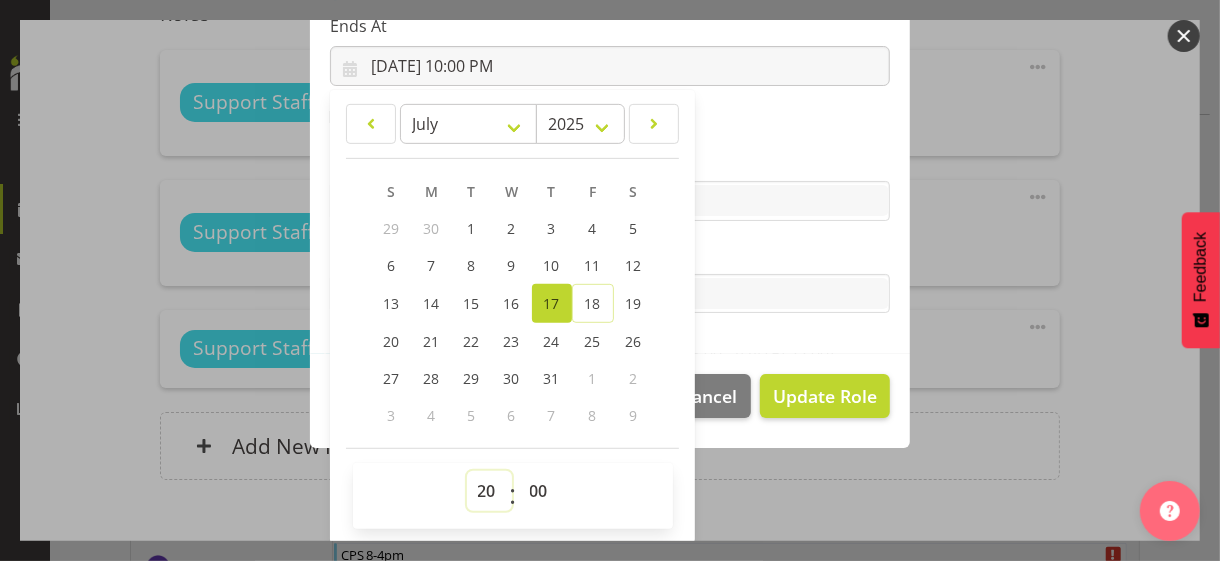 click on "00   01   02   03   04   05   06   07   08   09   10   11   12   13   14   15   16   17   18   19   20   21   22   23" at bounding box center [489, 491] 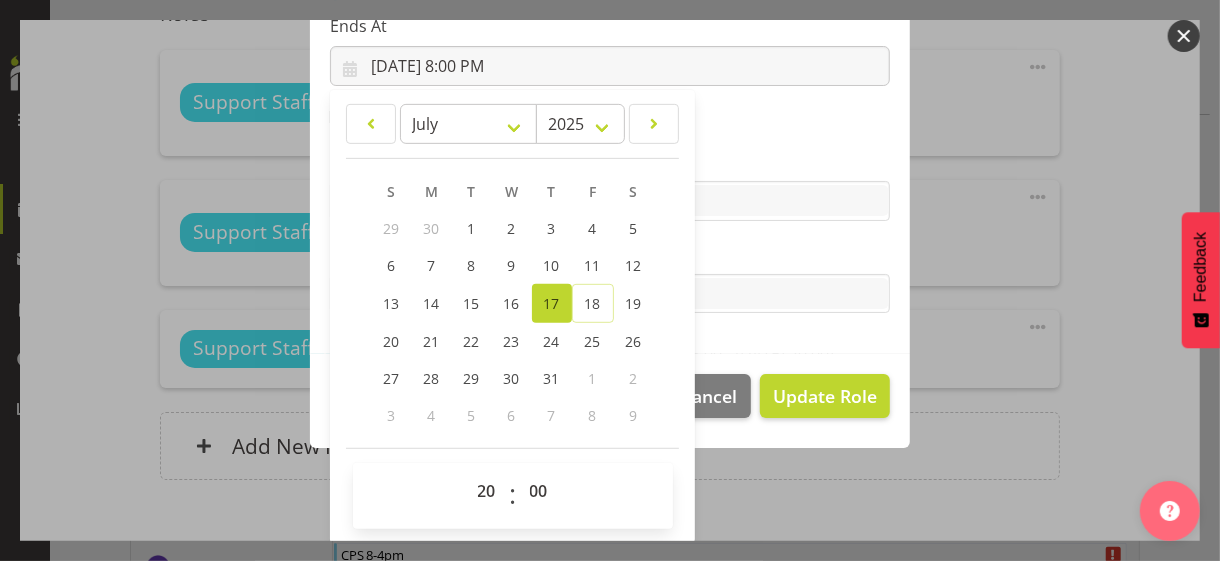 click on "Tasks" at bounding box center [610, 254] 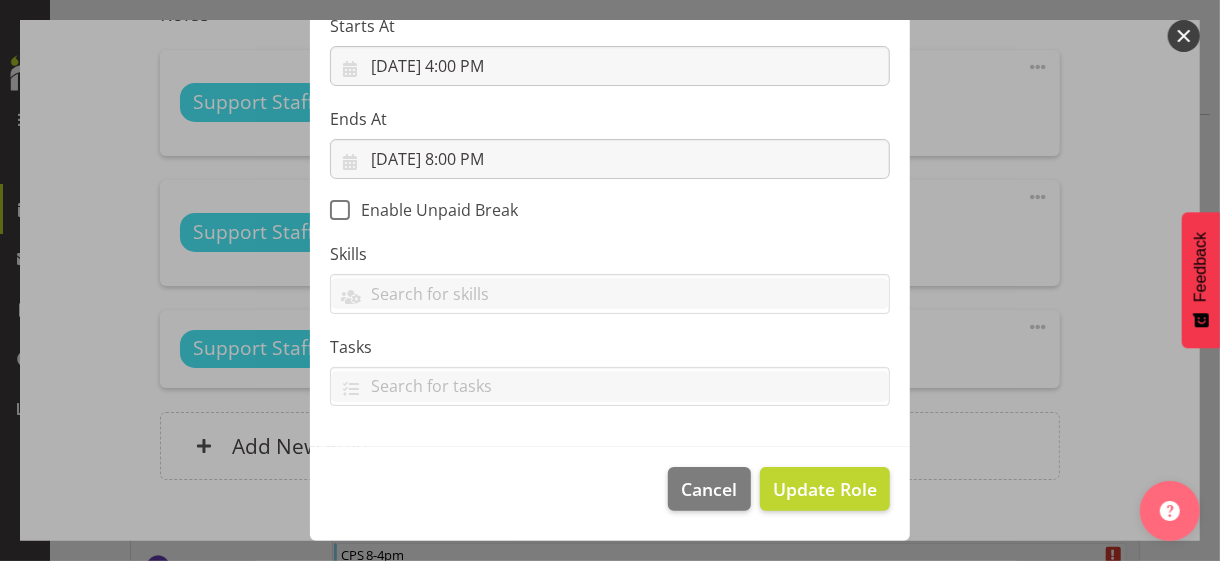 scroll, scrollTop: 346, scrollLeft: 0, axis: vertical 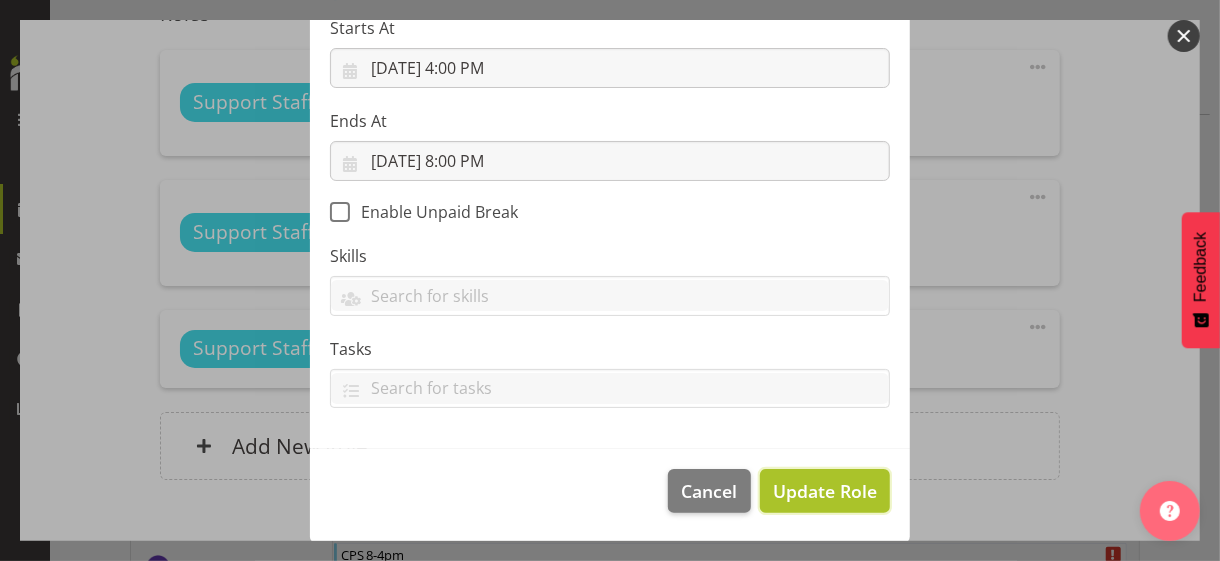 click on "Update Role" at bounding box center (825, 491) 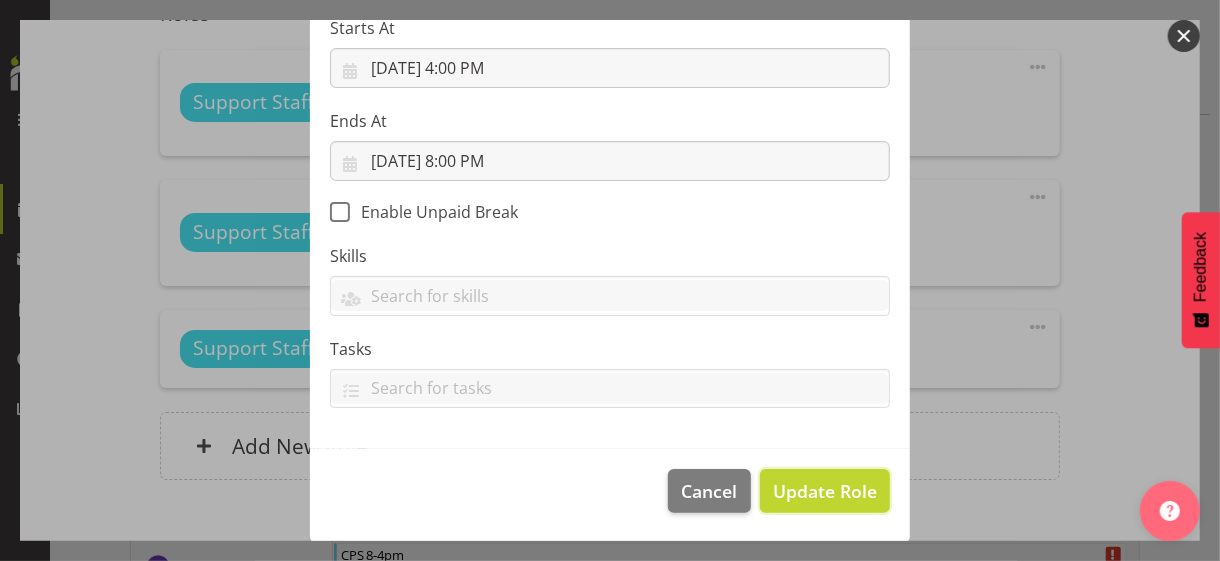 type 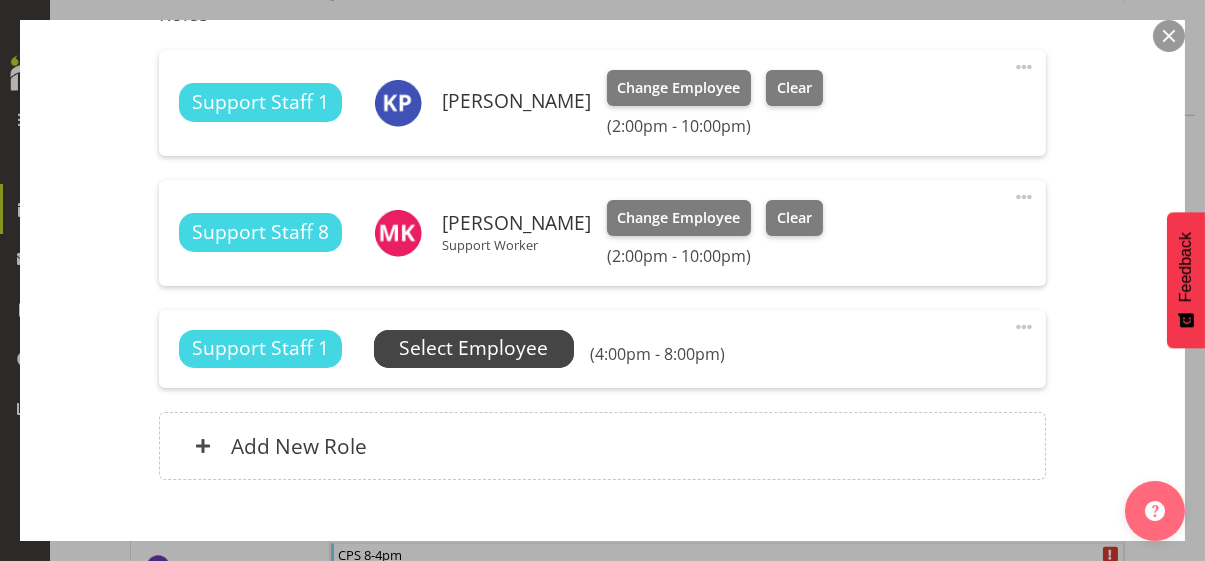 click on "Select Employee" at bounding box center [473, 348] 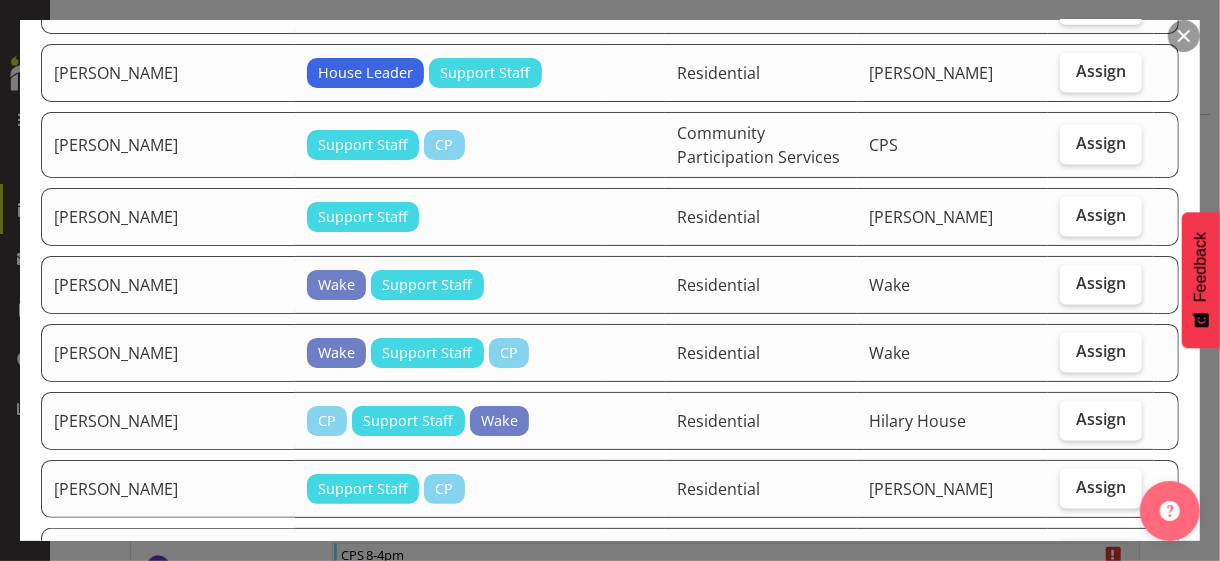 scroll, scrollTop: 1500, scrollLeft: 0, axis: vertical 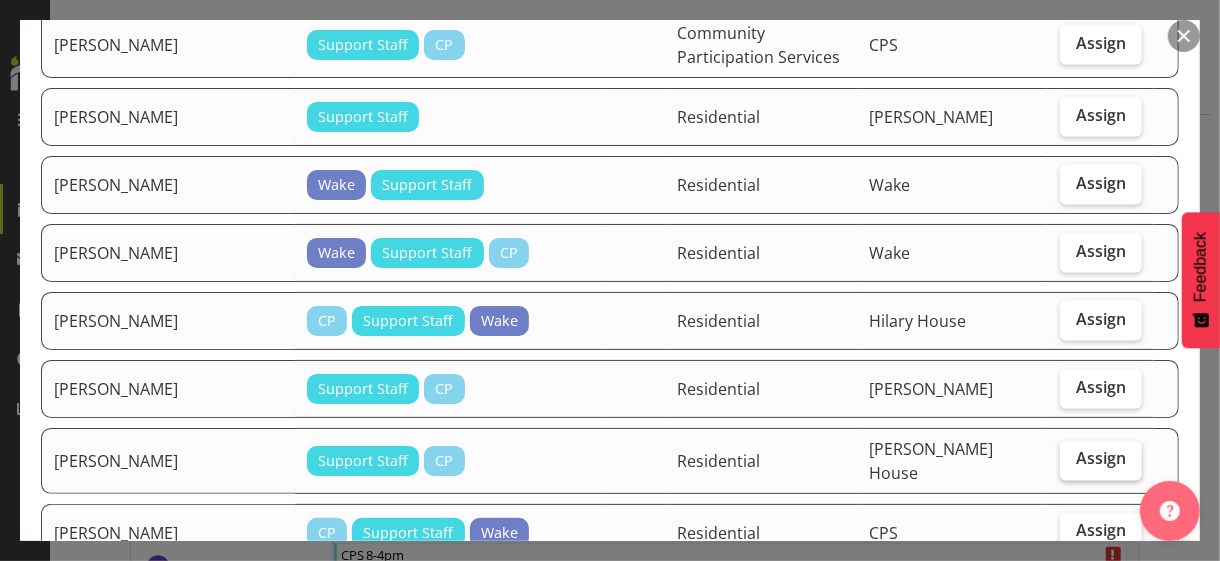 click on "Assign" at bounding box center [1101, 459] 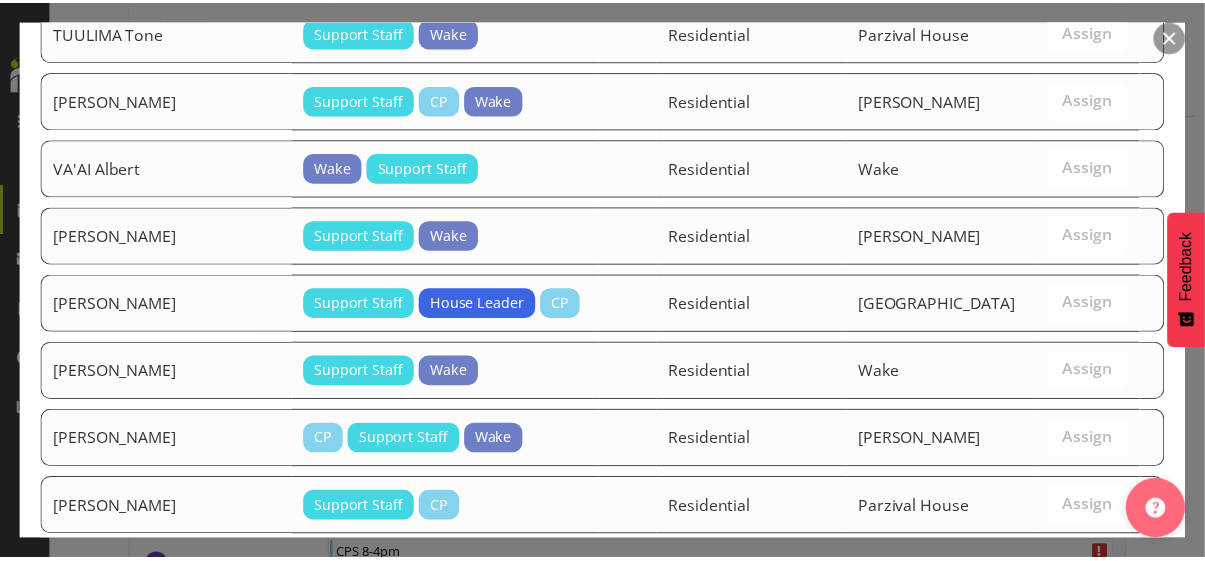 scroll, scrollTop: 3722, scrollLeft: 0, axis: vertical 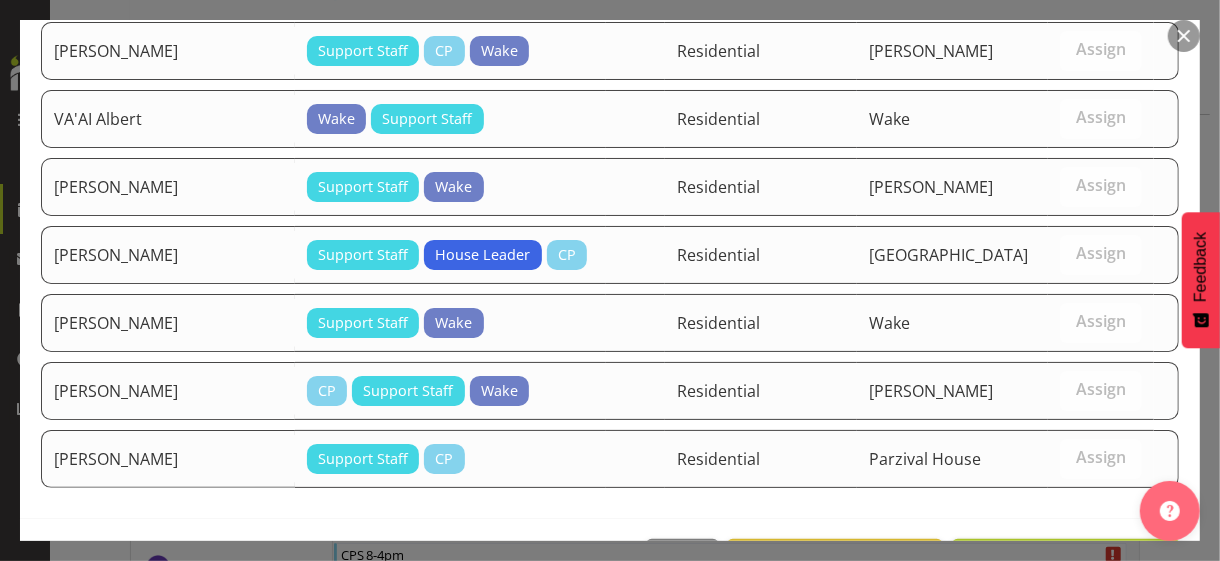 click on "Assign [PERSON_NAME]" at bounding box center (1066, 561) 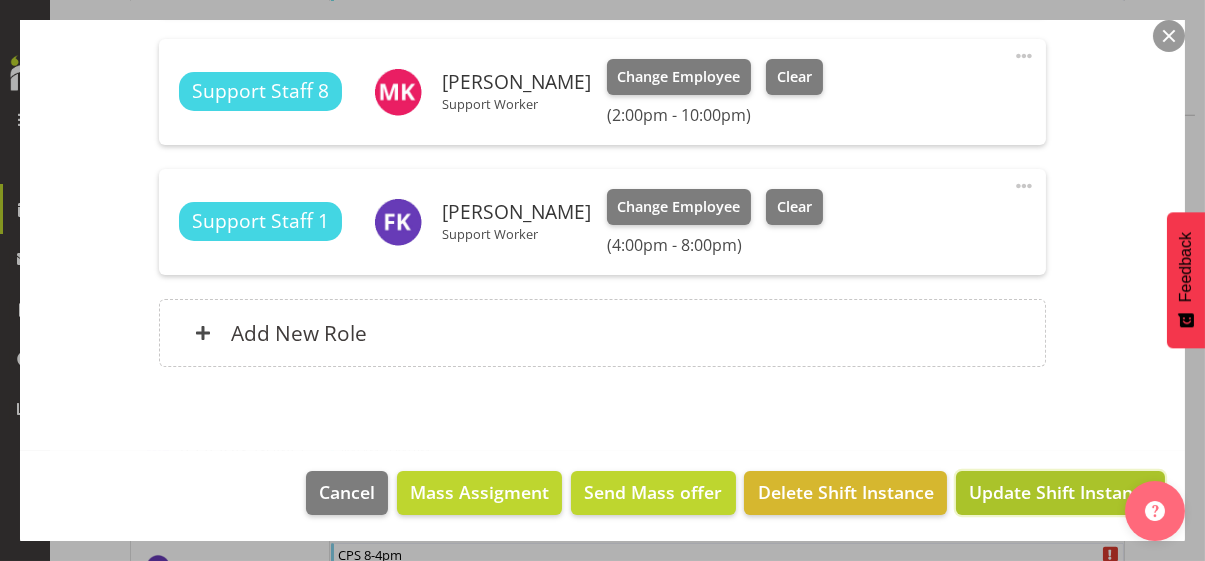 click on "Update Shift Instance" at bounding box center (1060, 492) 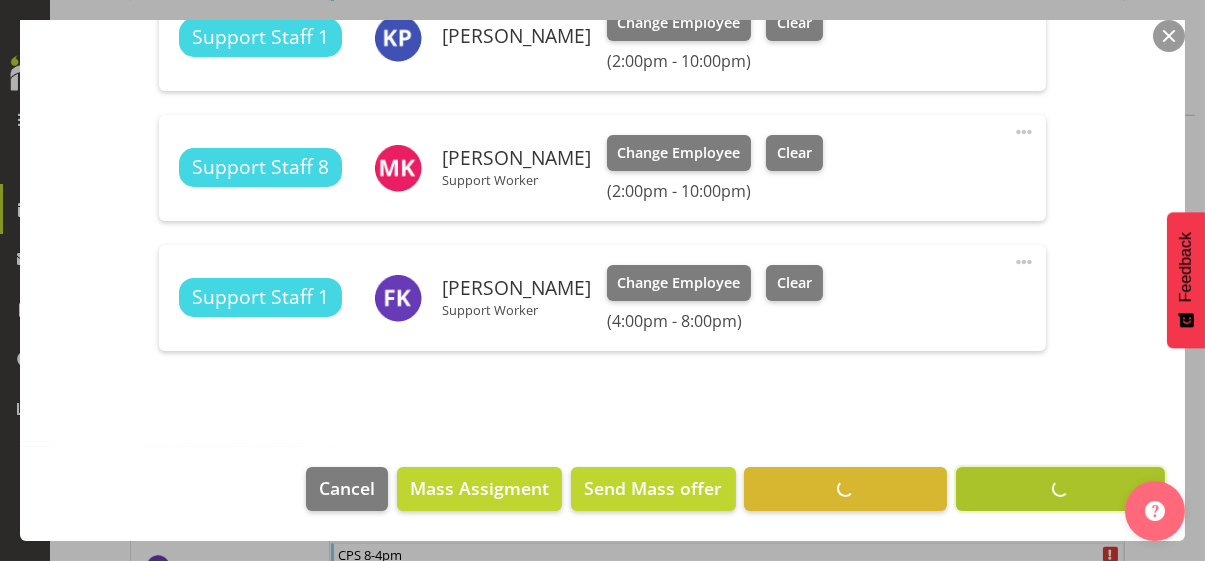 scroll, scrollTop: 662, scrollLeft: 0, axis: vertical 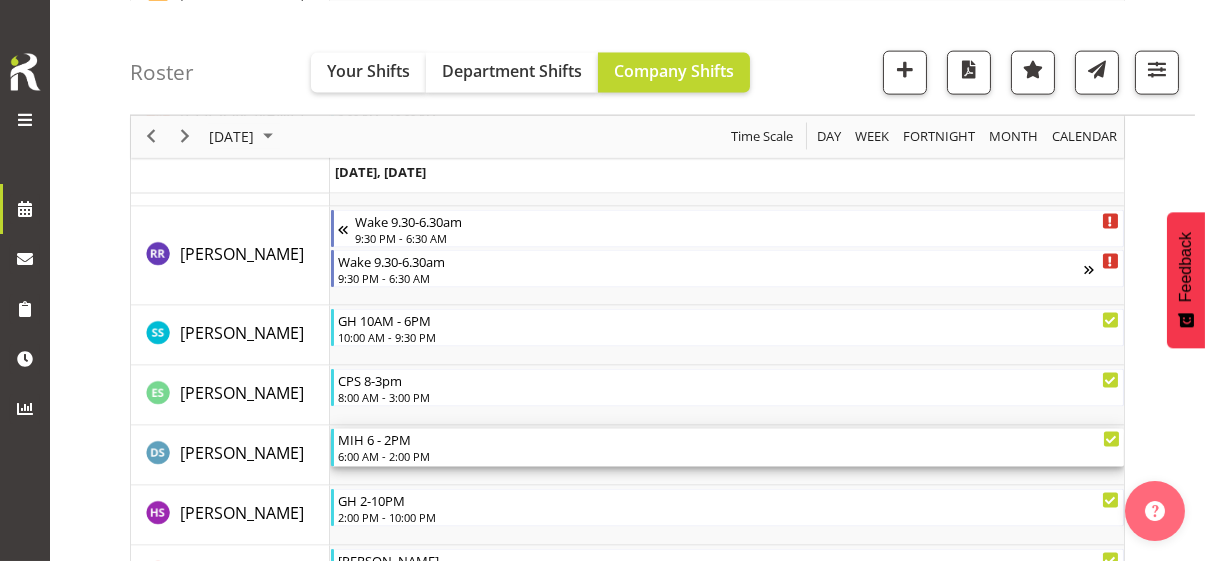 click on "6:00 AM - 2:00 PM" at bounding box center [729, 456] 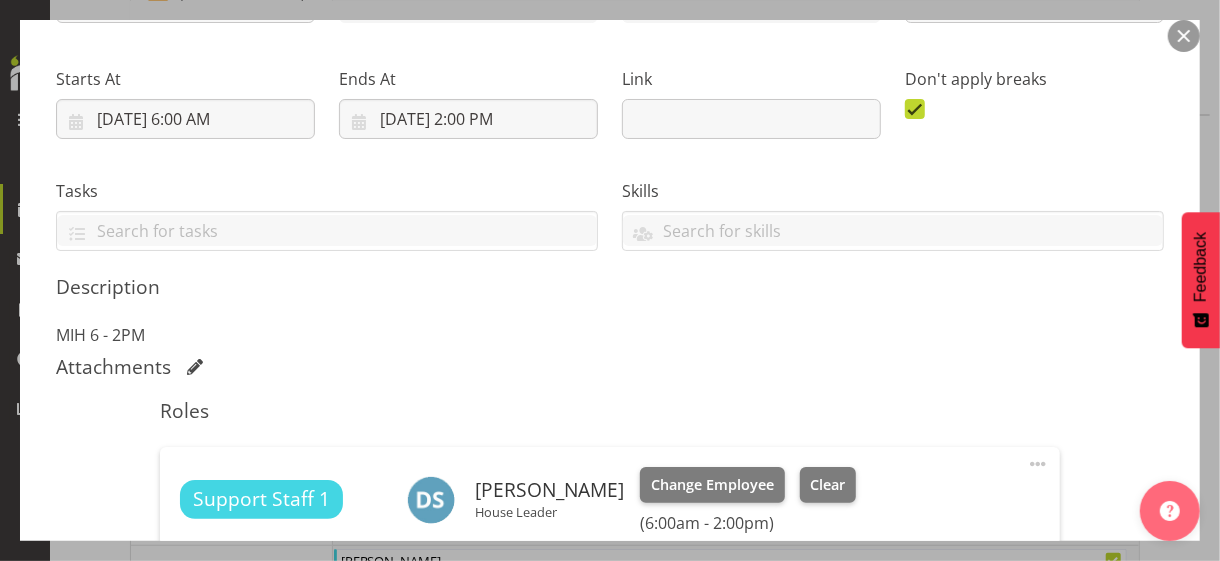 scroll, scrollTop: 500, scrollLeft: 0, axis: vertical 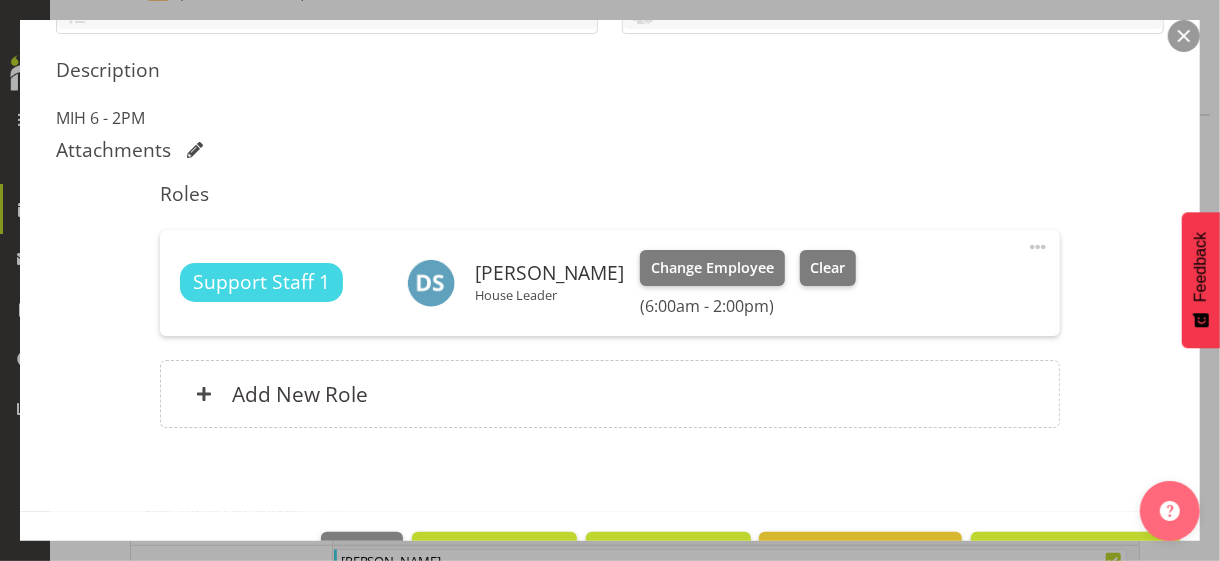 click at bounding box center [1038, 247] 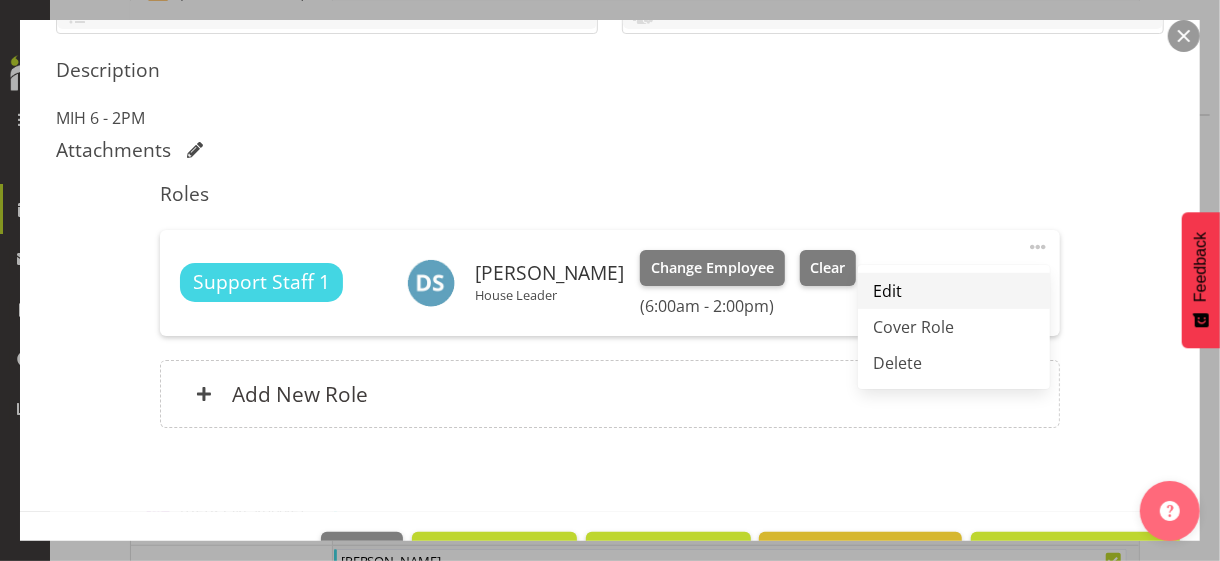 click on "Edit" at bounding box center (954, 291) 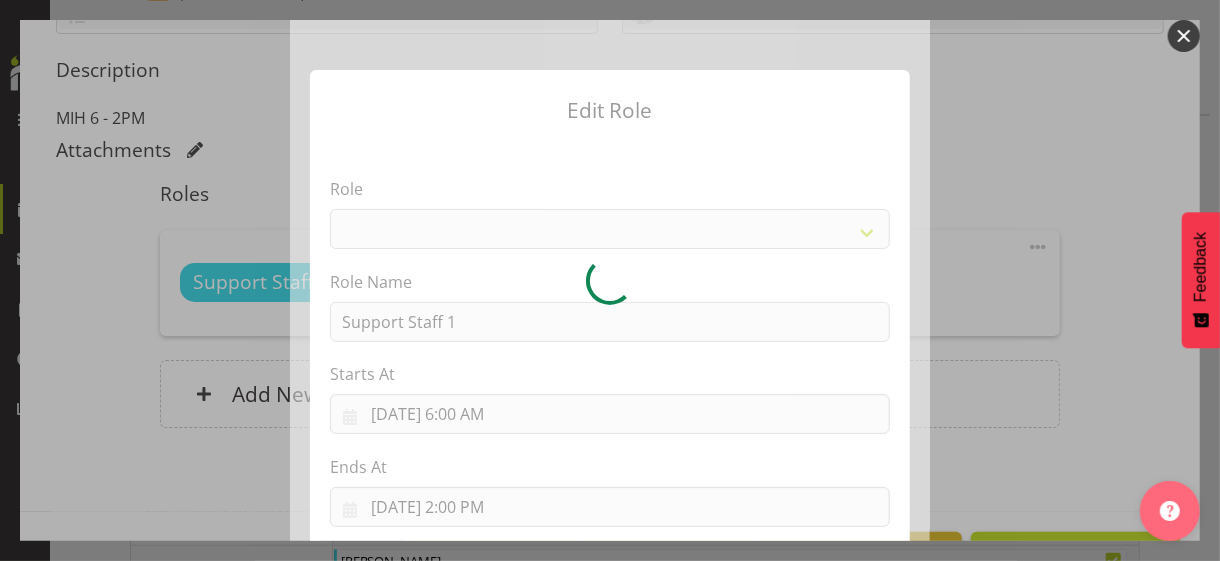 select on "1091" 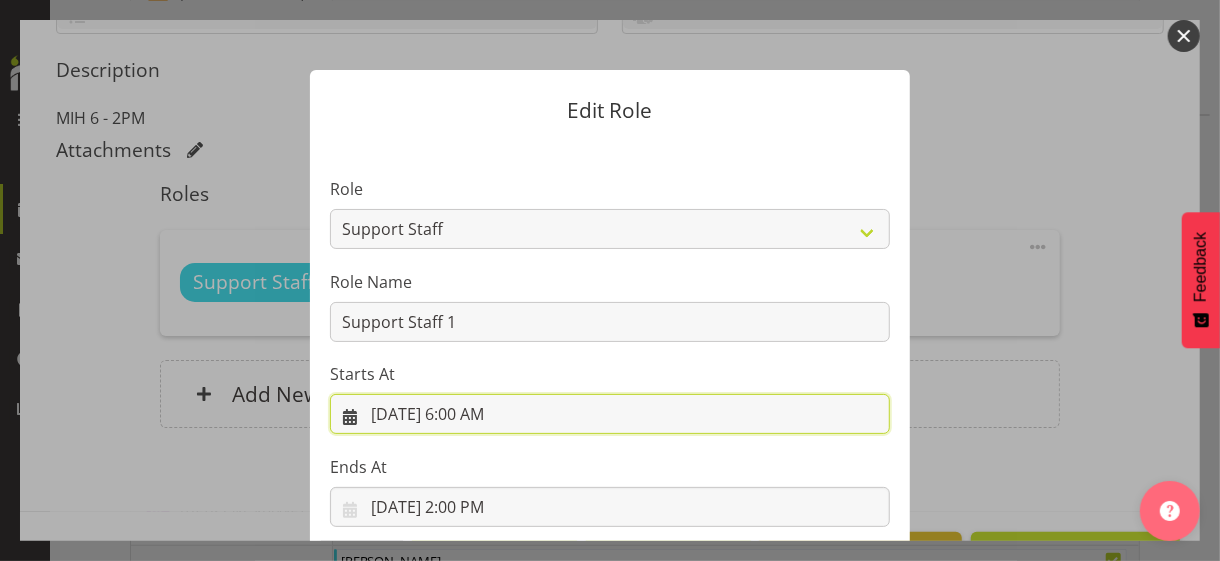click on "[DATE] 6:00 AM" at bounding box center (610, 414) 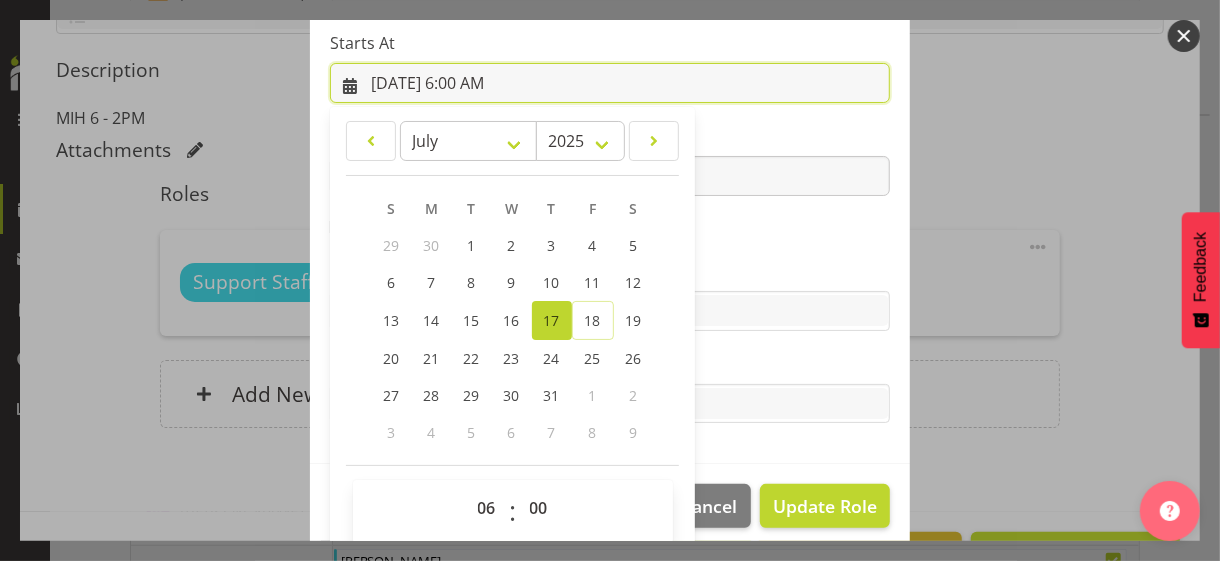 scroll, scrollTop: 347, scrollLeft: 0, axis: vertical 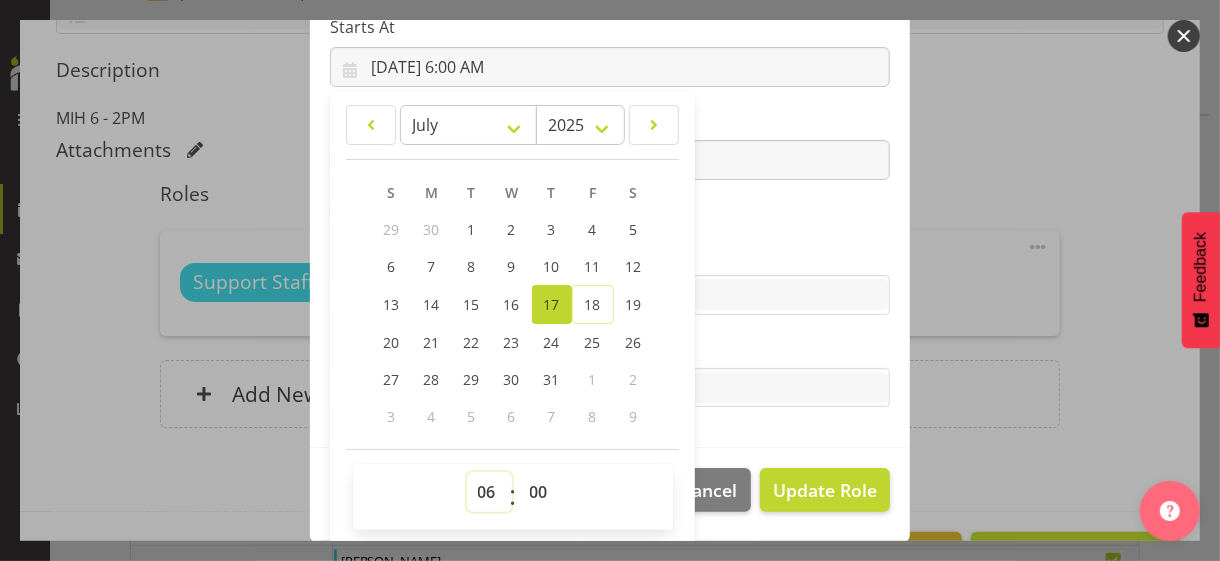 drag, startPoint x: 474, startPoint y: 486, endPoint x: 476, endPoint y: 472, distance: 14.142136 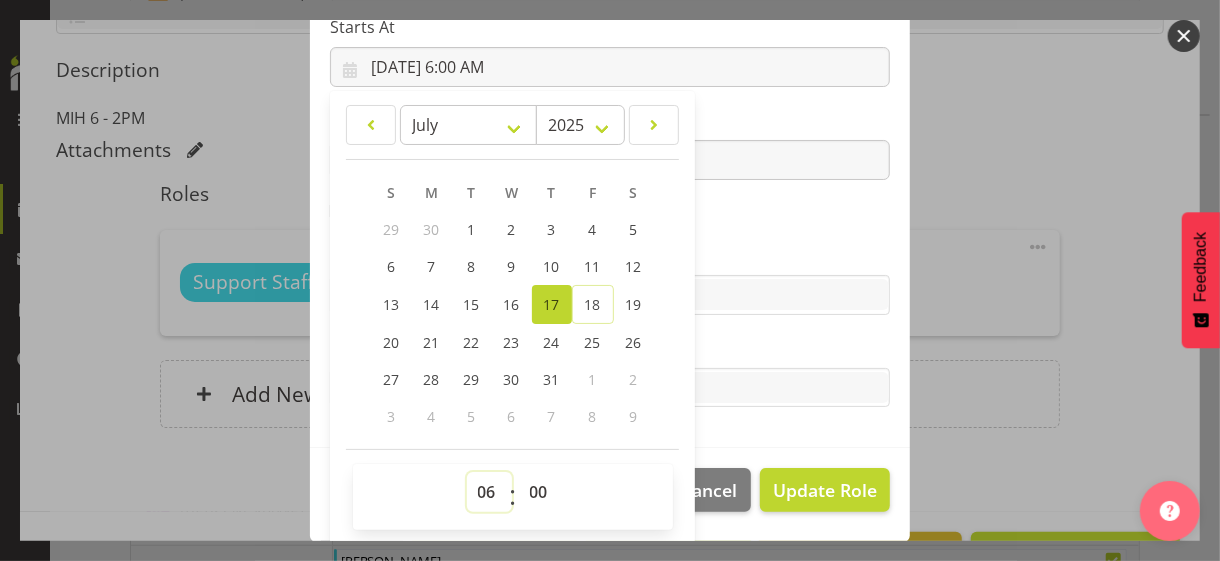 click on "00   01   02   03   04   05   06   07   08   09   10   11   12   13   14   15   16   17   18   19   20   21   22   23" at bounding box center [489, 492] 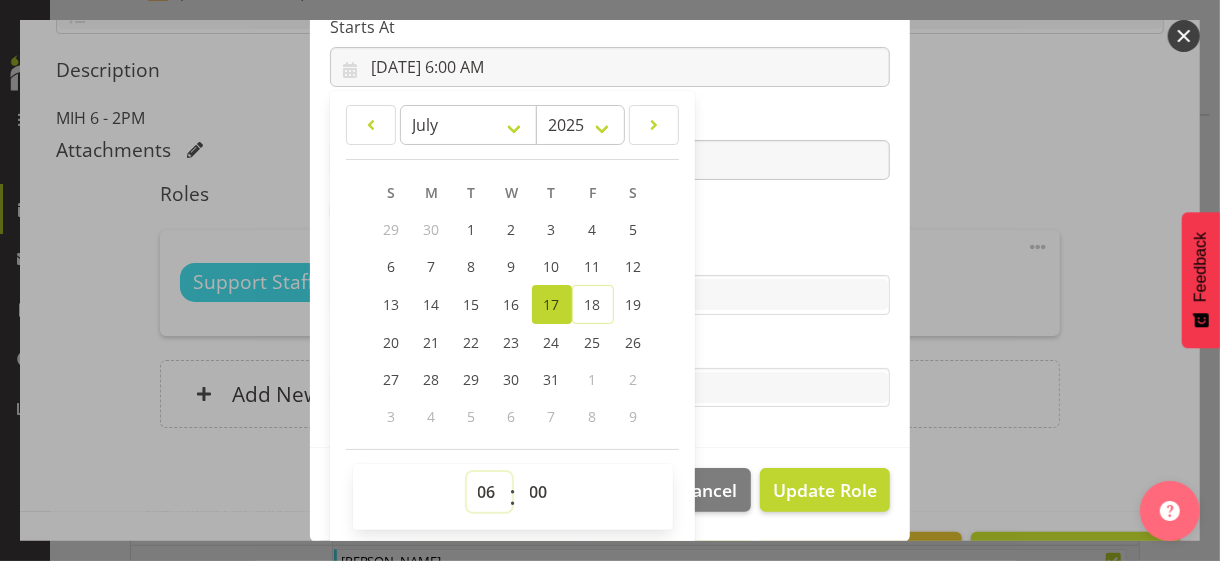 select on "8" 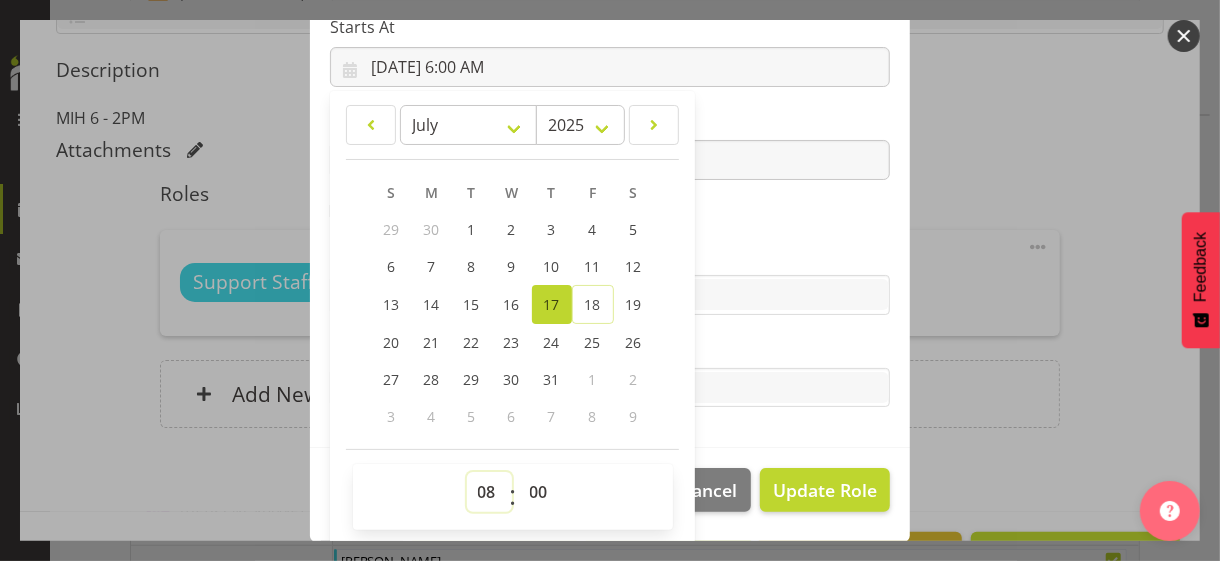 click on "00   01   02   03   04   05   06   07   08   09   10   11   12   13   14   15   16   17   18   19   20   21   22   23" at bounding box center (489, 492) 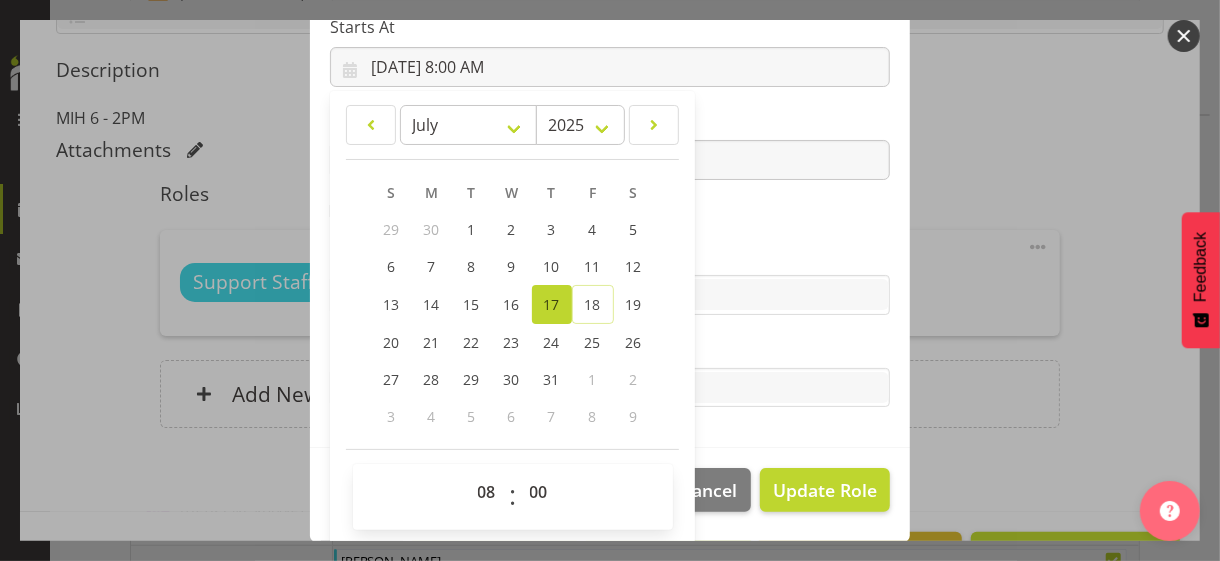 click on "Skills" at bounding box center (610, 255) 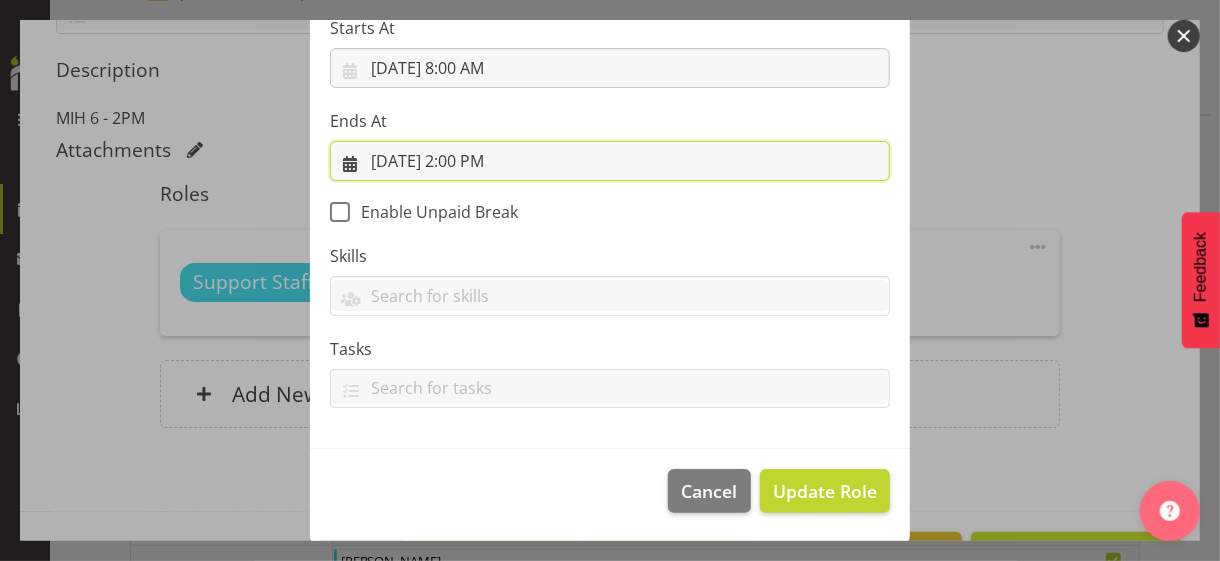 click on "[DATE] 2:00 PM" at bounding box center (610, 161) 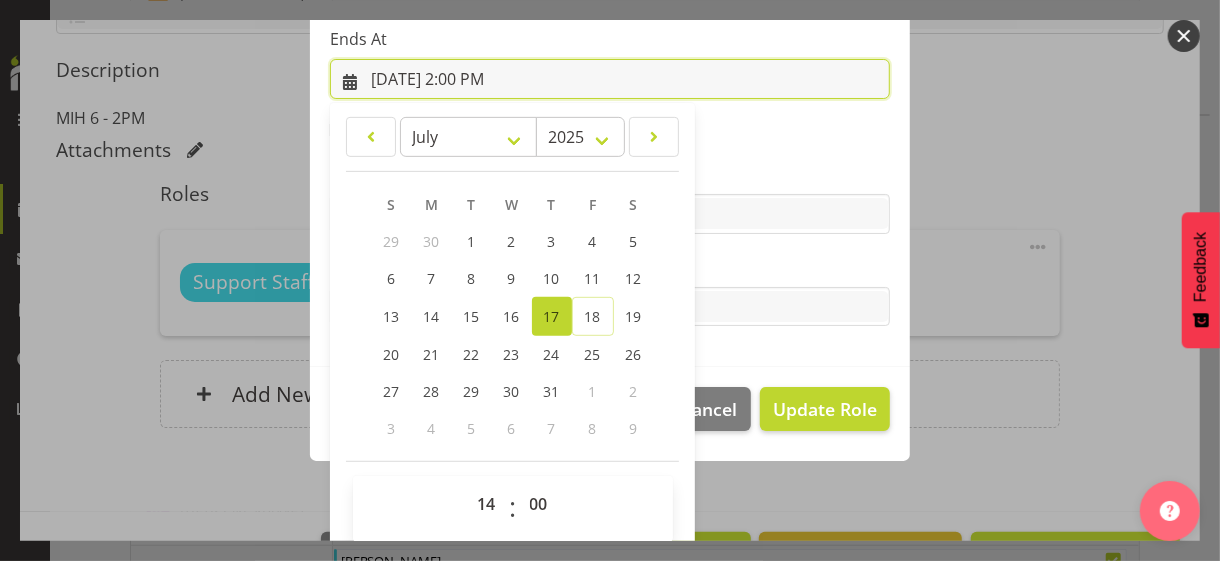 scroll, scrollTop: 441, scrollLeft: 0, axis: vertical 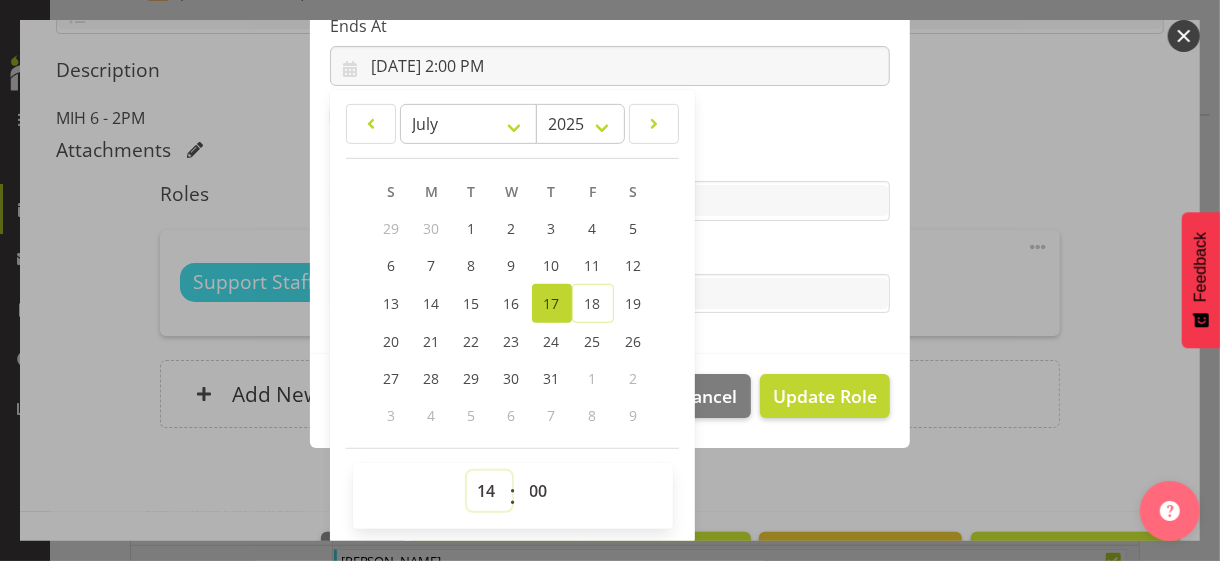 click on "00   01   02   03   04   05   06   07   08   09   10   11   12   13   14   15   16   17   18   19   20   21   22   23" at bounding box center (489, 491) 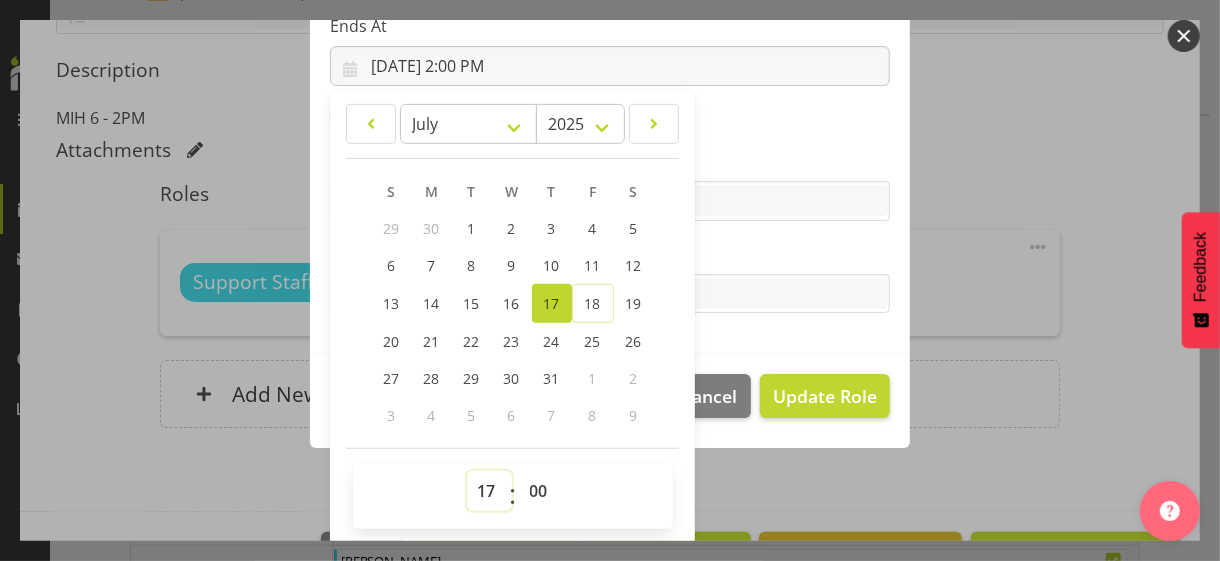 click on "00   01   02   03   04   05   06   07   08   09   10   11   12   13   14   15   16   17   18   19   20   21   22   23" at bounding box center [489, 491] 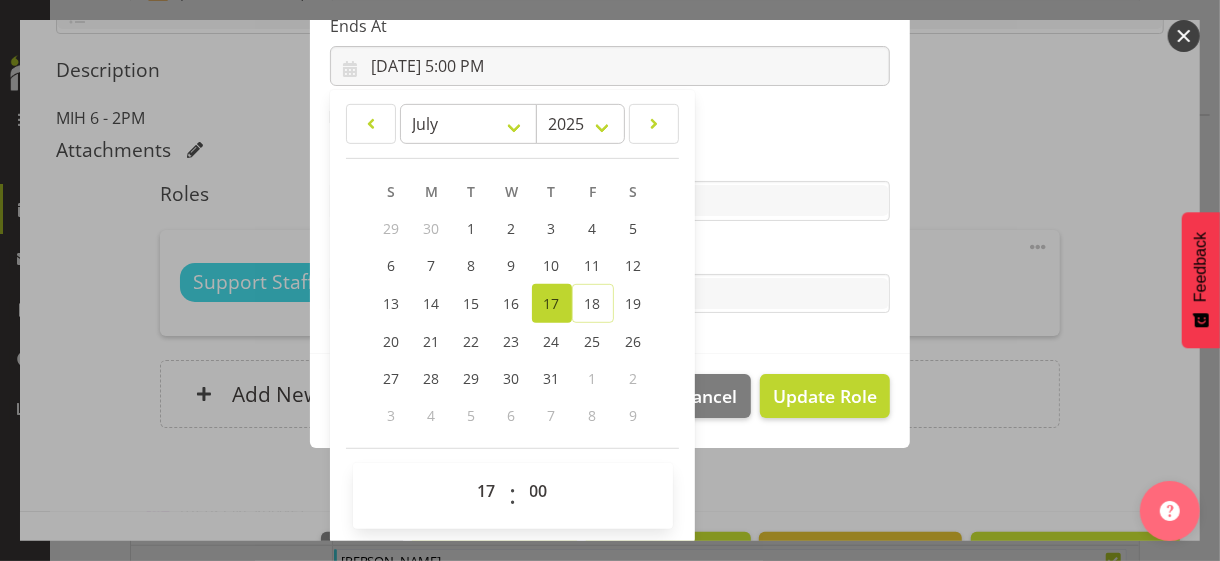click on "Tasks" at bounding box center (610, 254) 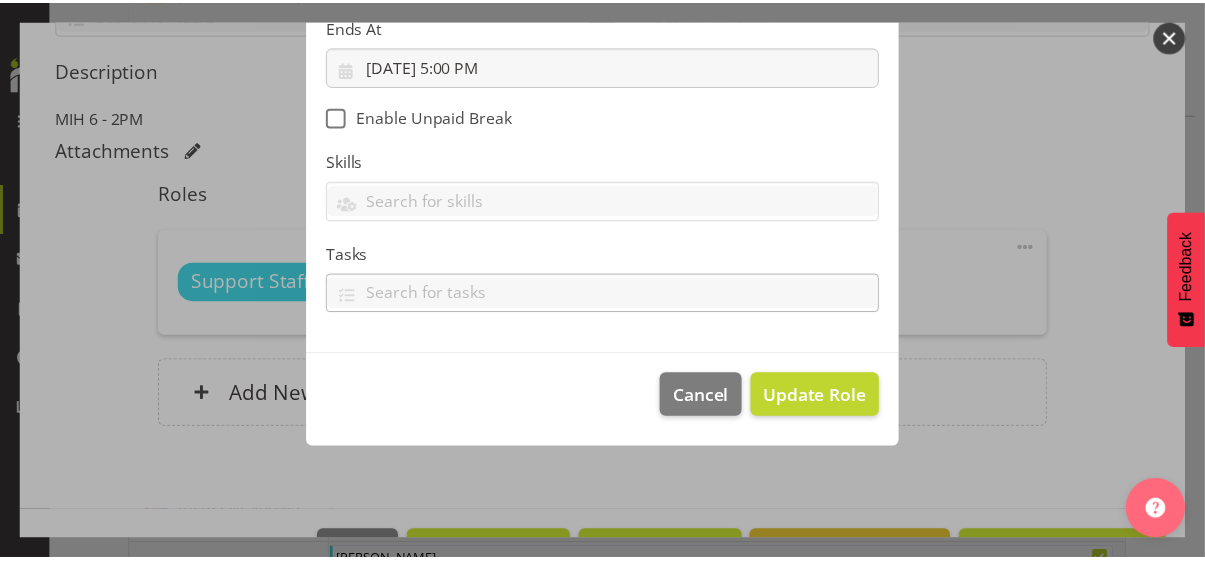 scroll, scrollTop: 346, scrollLeft: 0, axis: vertical 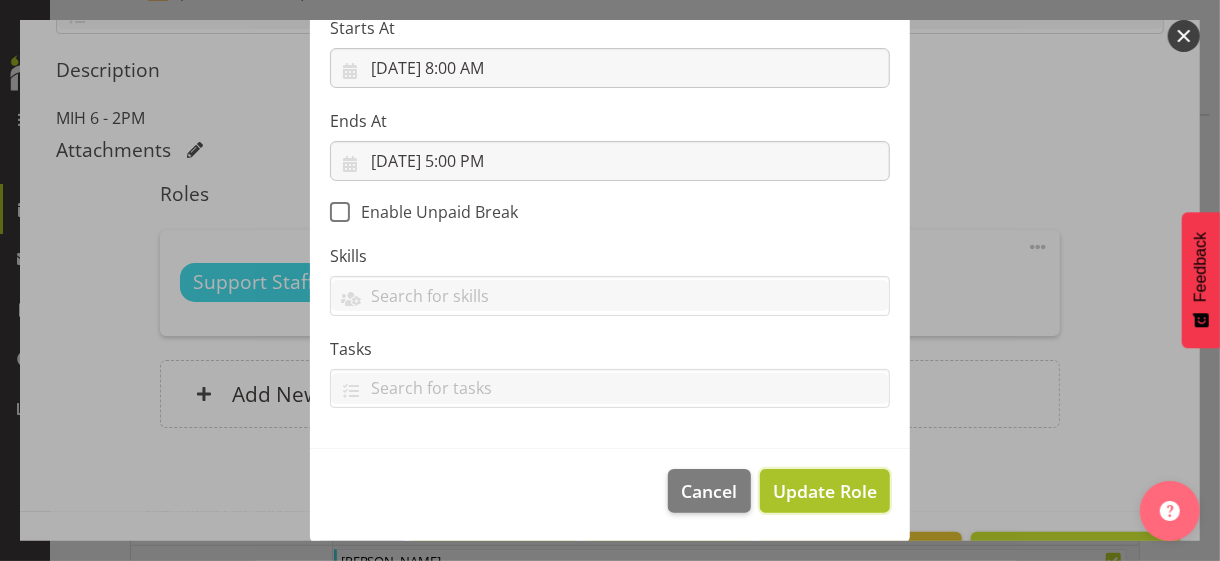 click on "Update Role" at bounding box center (825, 491) 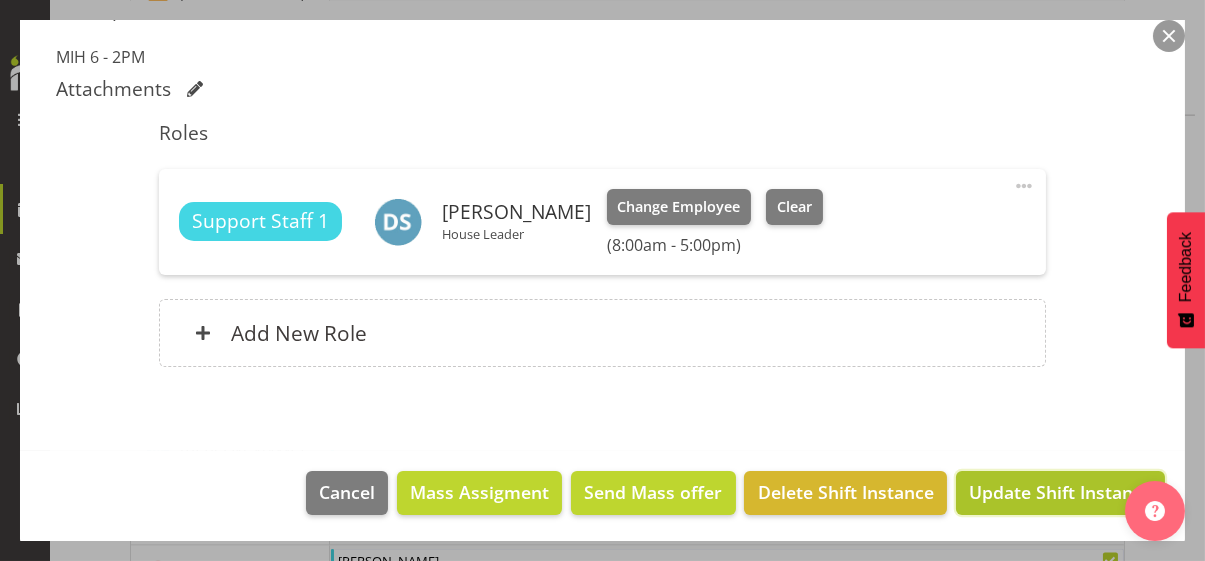 click on "Update Shift Instance" at bounding box center [1060, 492] 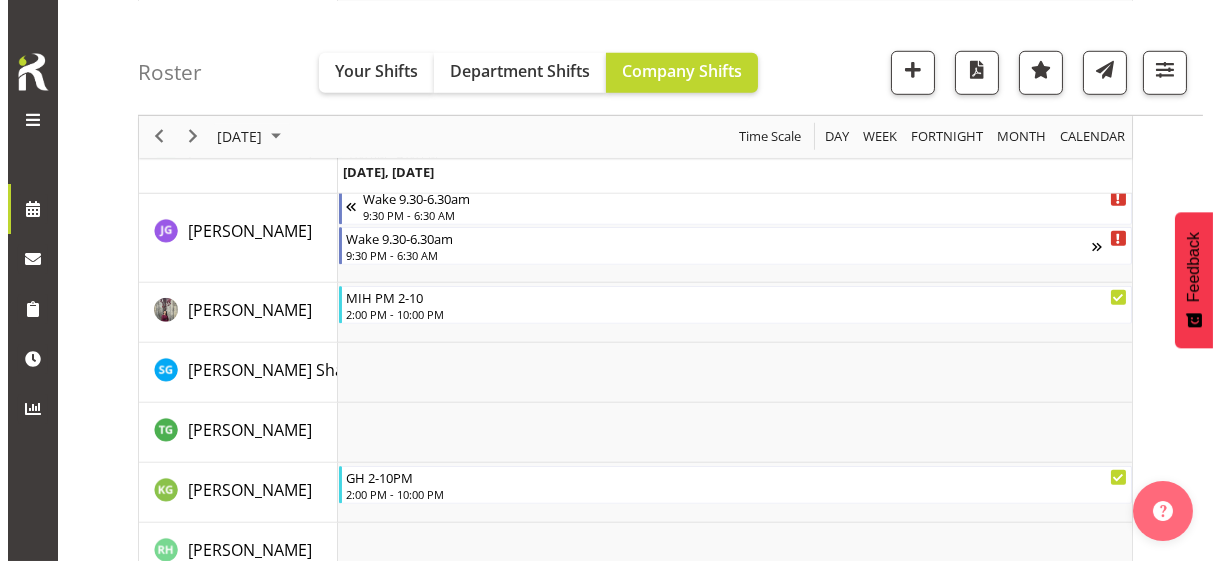 scroll, scrollTop: 2843, scrollLeft: 0, axis: vertical 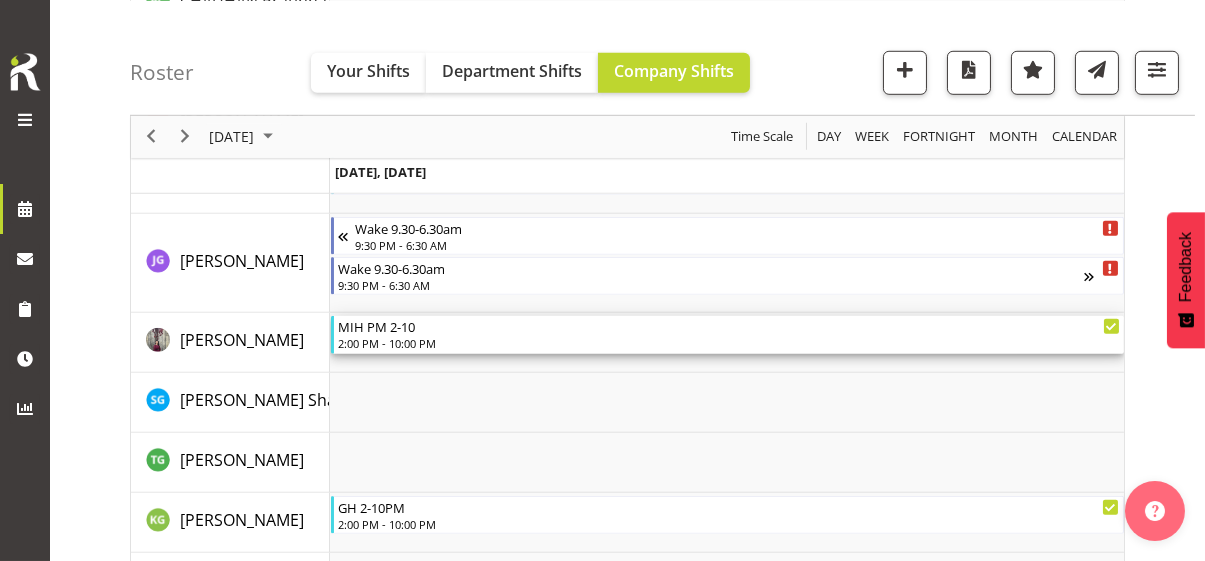 click on "2:00 PM - 10:00 PM" at bounding box center [729, 343] 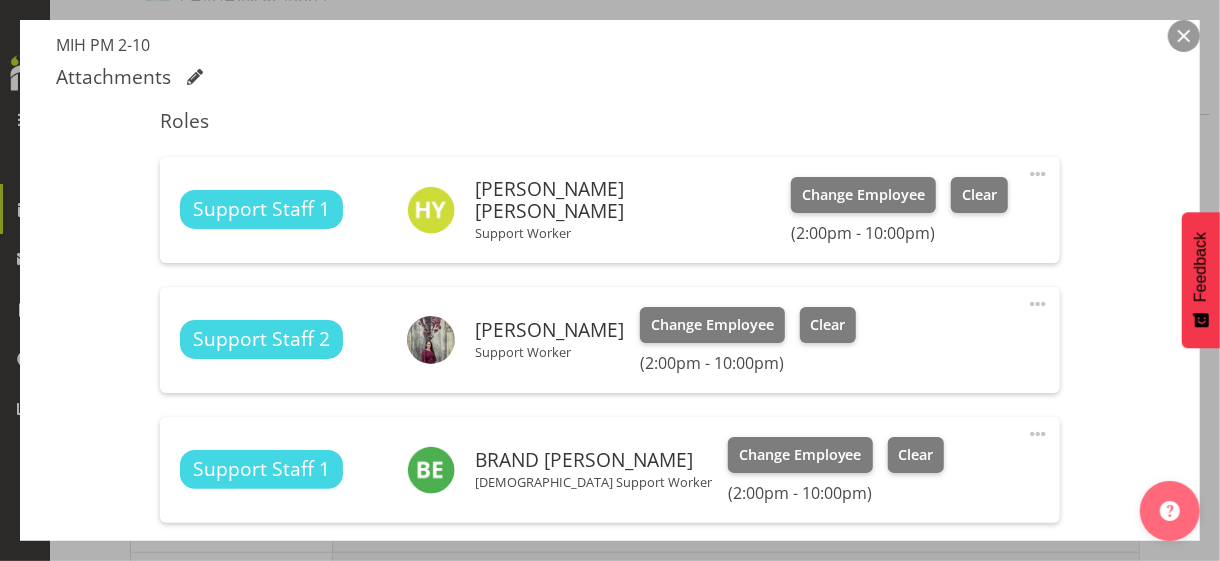 scroll, scrollTop: 600, scrollLeft: 0, axis: vertical 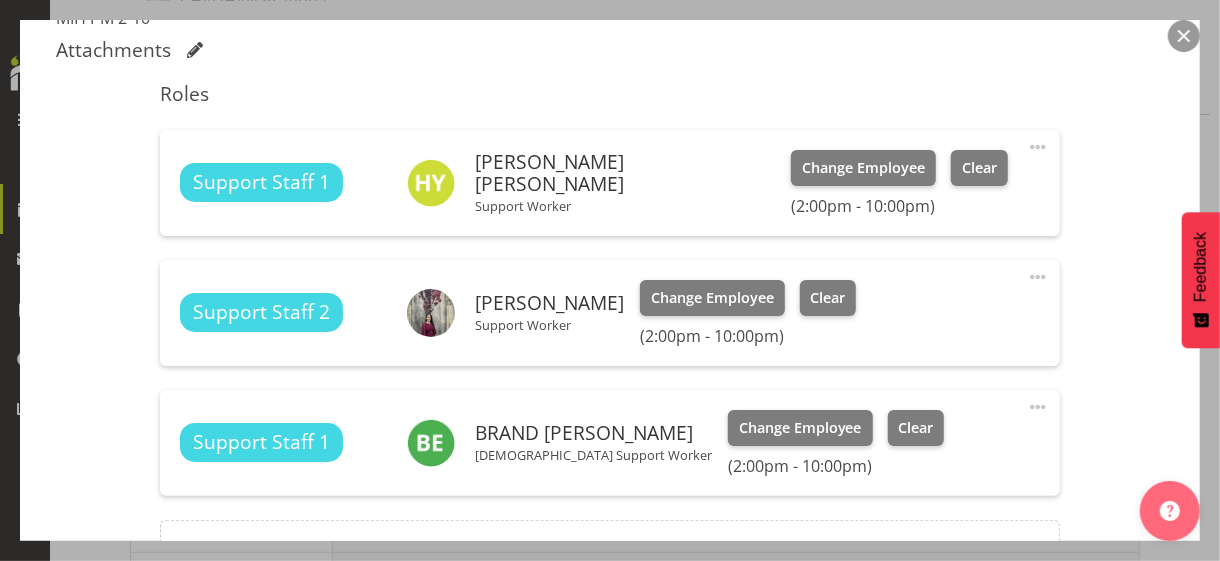 click at bounding box center [1038, 277] 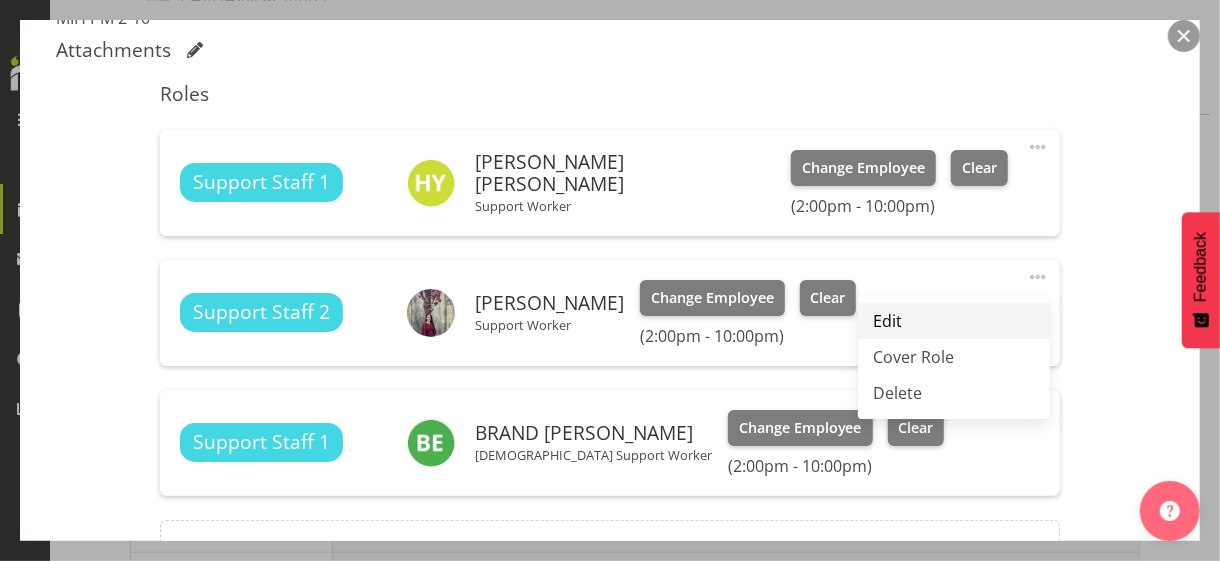 click on "Edit" at bounding box center [954, 321] 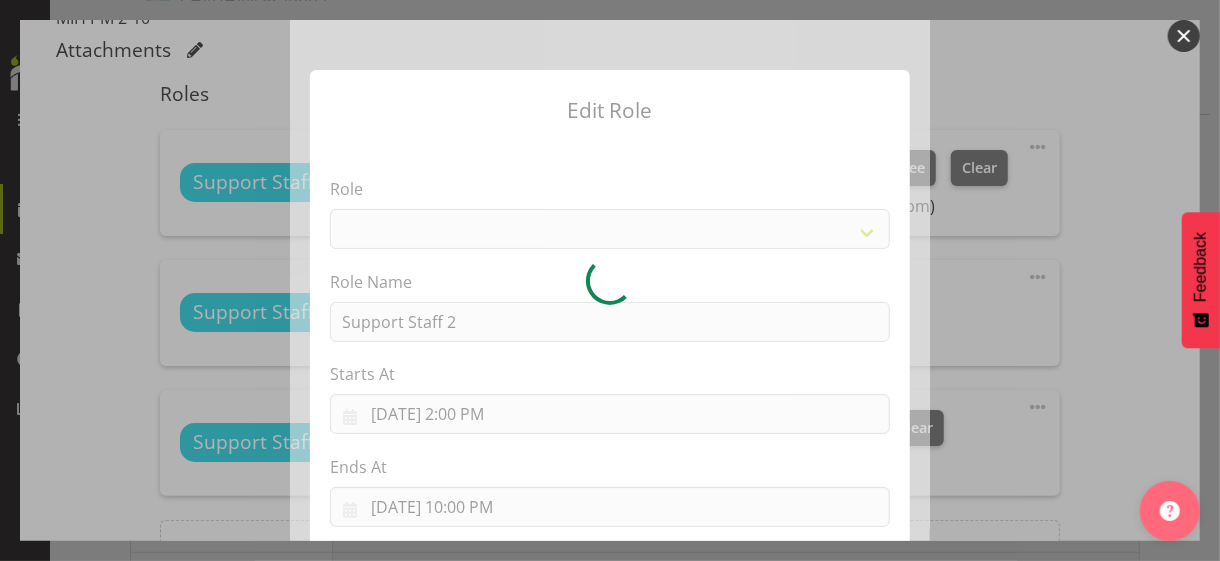 select on "1091" 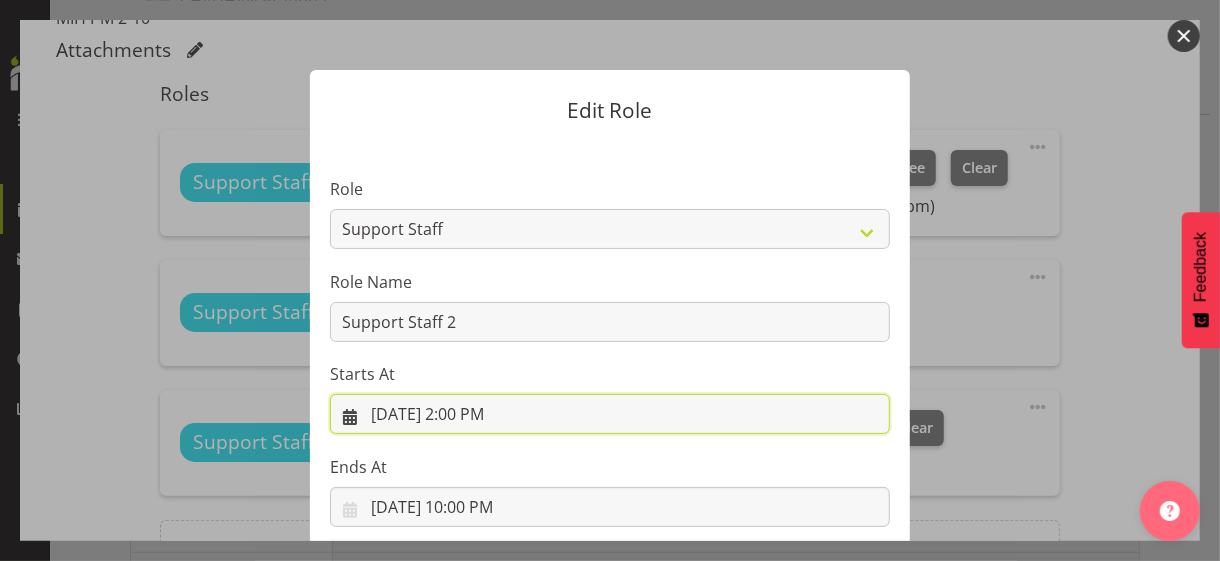 click on "[DATE] 2:00 PM" at bounding box center [610, 414] 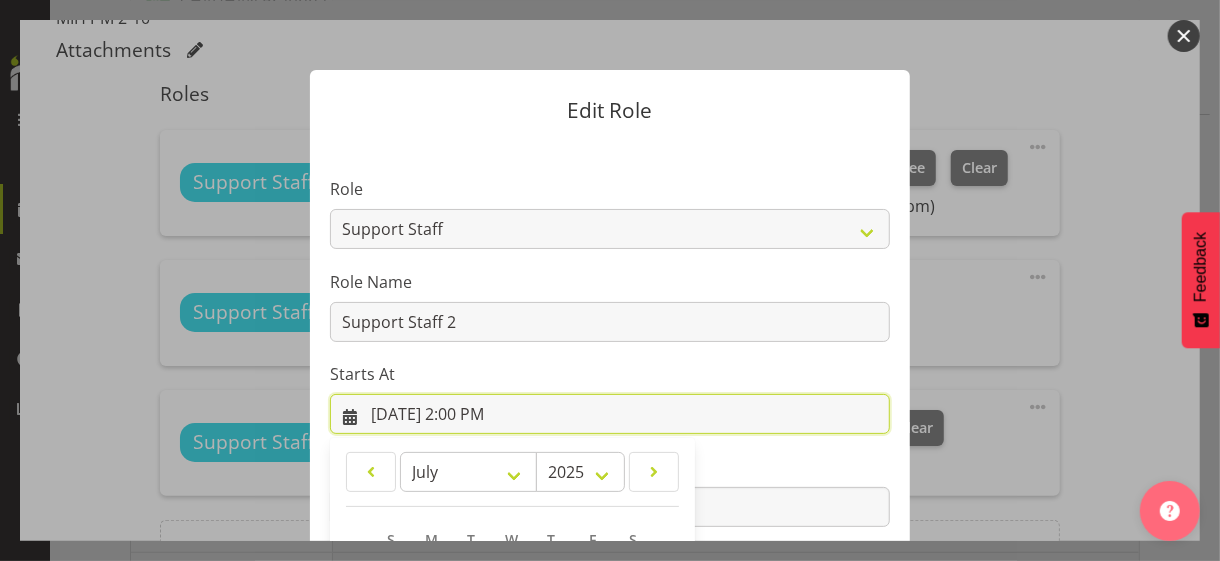 scroll, scrollTop: 347, scrollLeft: 0, axis: vertical 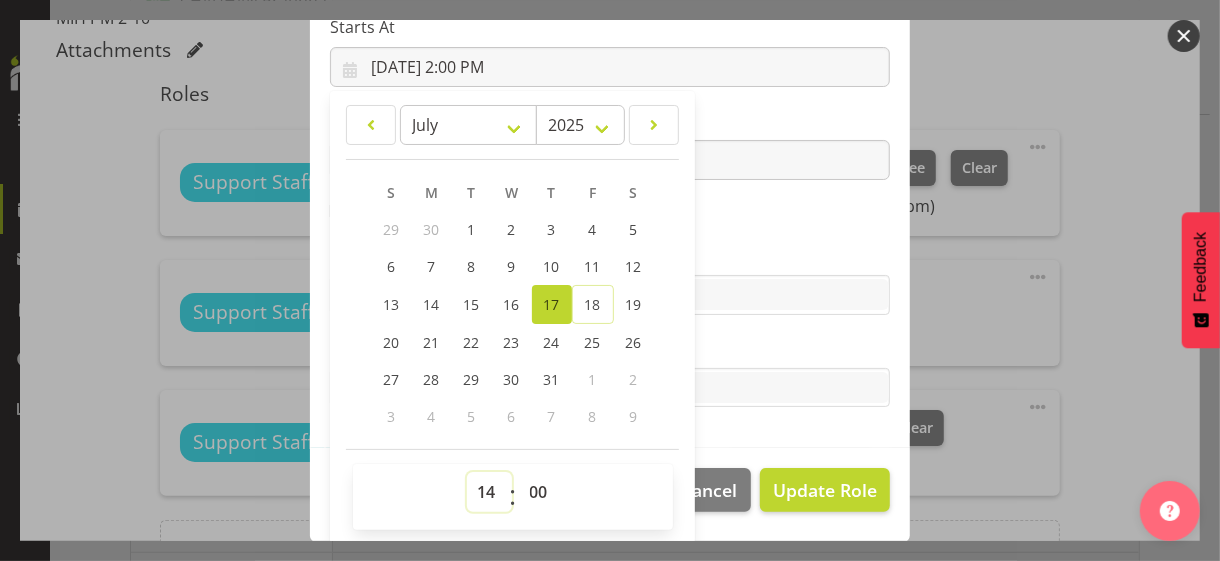 click on "00   01   02   03   04   05   06   07   08   09   10   11   12   13   14   15   16   17   18   19   20   21   22   23" at bounding box center (489, 492) 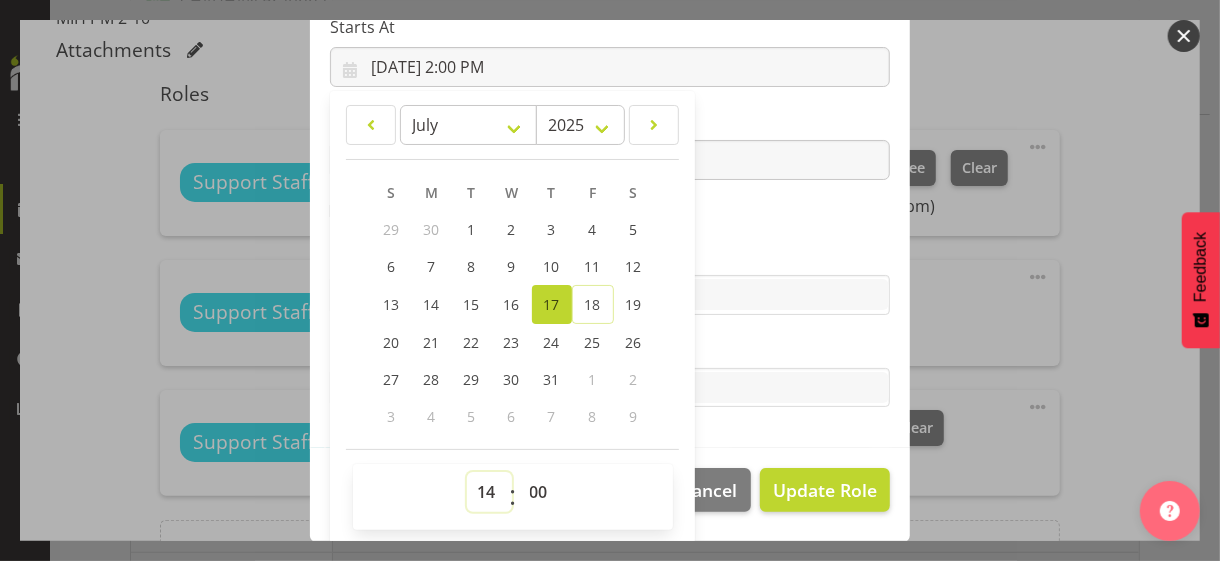 select on "6" 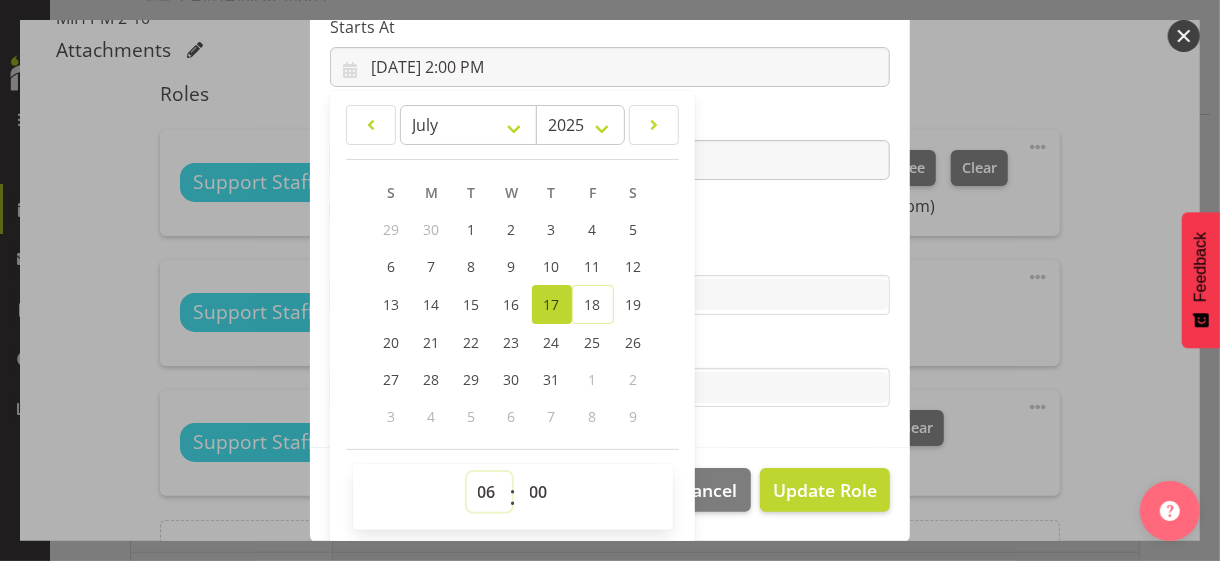 click on "00   01   02   03   04   05   06   07   08   09   10   11   12   13   14   15   16   17   18   19   20   21   22   23" at bounding box center [489, 492] 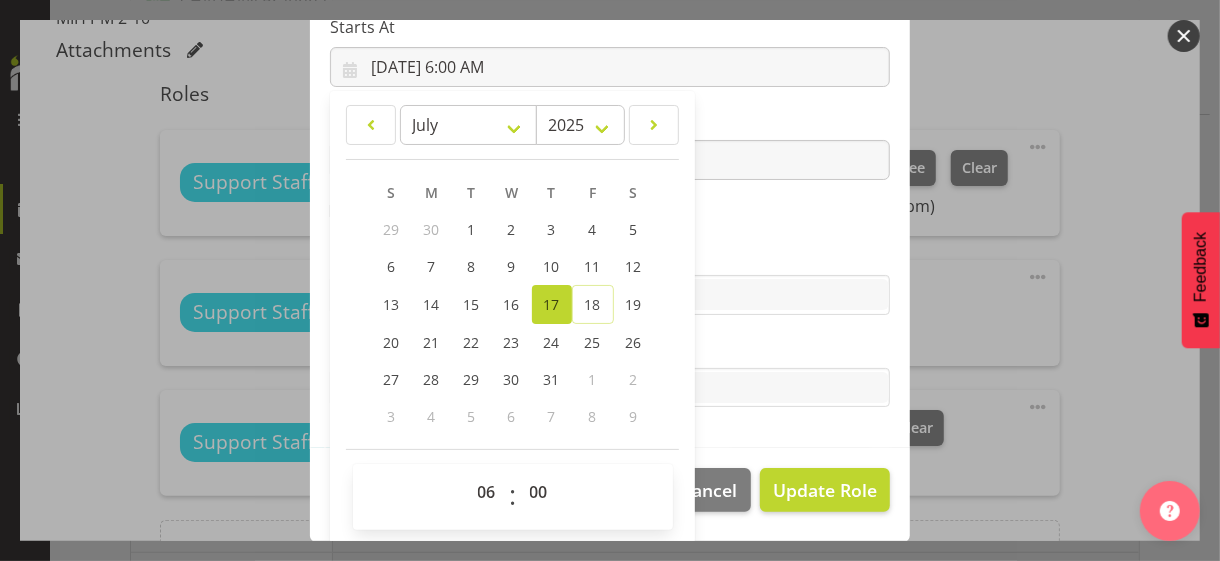 click on "Role CP House Leader Support Staff Wake   Role Name Support Staff 2
Starts At
[DATE] 6:00 AM  January   February   March   April   May   June   July   August   September   October   November   [DATE]   2034   2033   2032   2031   2030   2029   2028   2027   2026   2025   2024   2023   2022   2021   2020   2019   2018   2017   2016   2015   2014   2013   2012   2011   2010   2009   2008   2007   2006   2005   2004   2003   2002   2001   2000   1999   1998   1997   1996   1995   1994   1993   1992   1991   1990   1989   1988   1987   1986   1985   1984   1983   1982   1981   1980   1979   1978   1977   1976   1975   1974   1973   1972   1971   1970   1969   1968   1967   1966   1965   1964   1963   1962   1961   1960   1959   1958   1957   1956   1955   1954   1953   1952   1951   1950   1949   1948   1947   1946   1945   1944   1943   1942   1941   1940   1939   1938   1937   1936   1935   1934   1933   1932   1931   1930   1929   1928   1927   1926   1925  S M T W T F S 29 1" at bounding box center [610, 121] 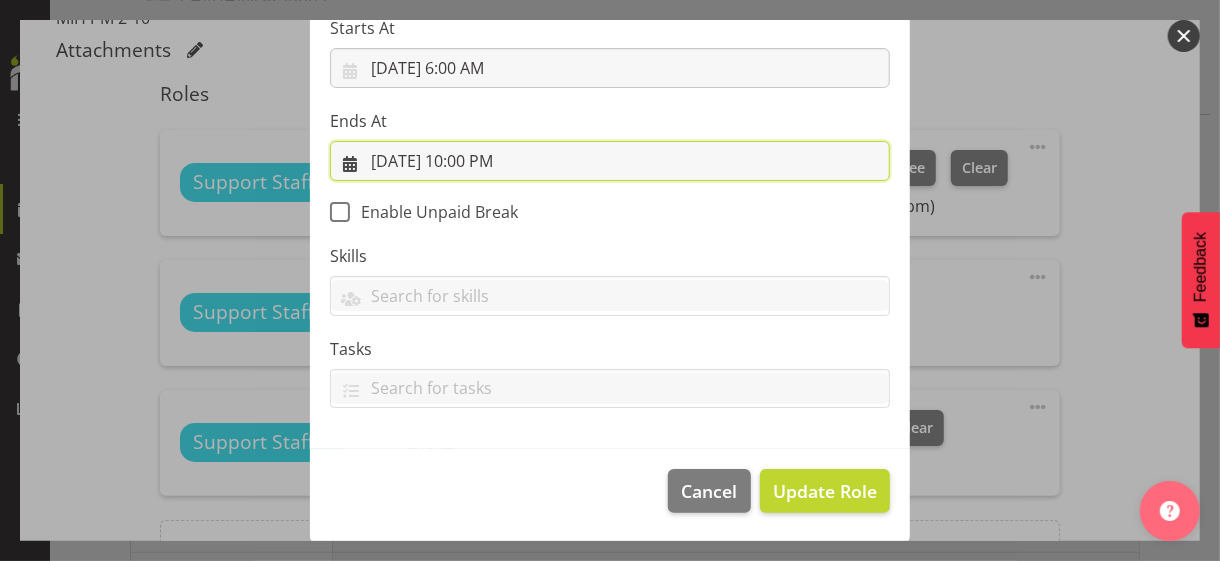 click on "[DATE] 10:00 PM" at bounding box center [610, 161] 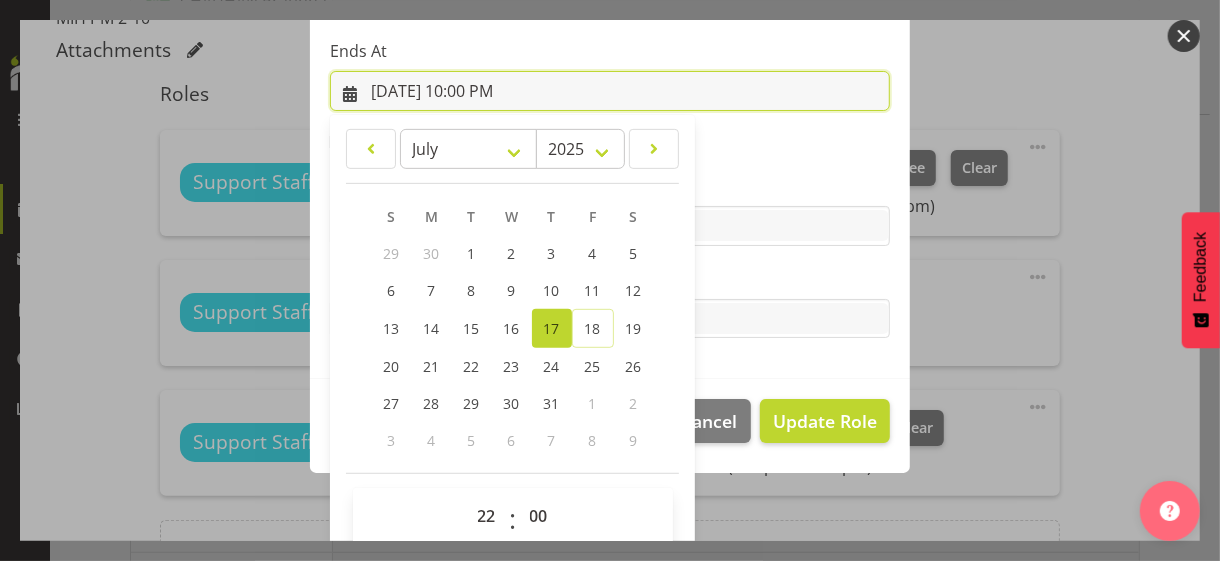 scroll, scrollTop: 441, scrollLeft: 0, axis: vertical 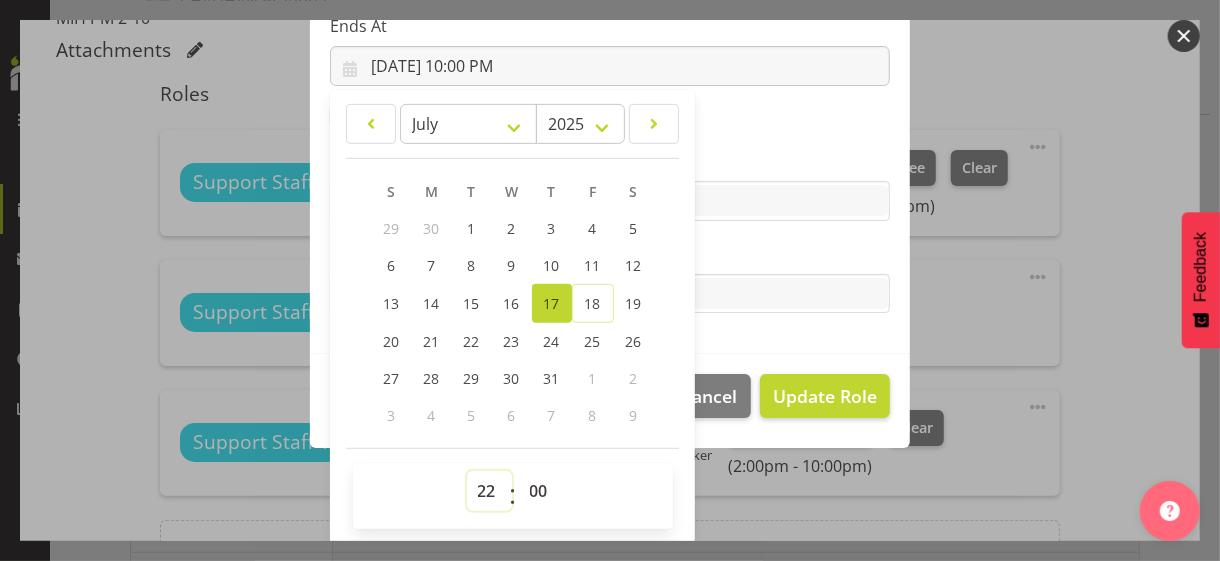 drag, startPoint x: 476, startPoint y: 484, endPoint x: 478, endPoint y: 472, distance: 12.165525 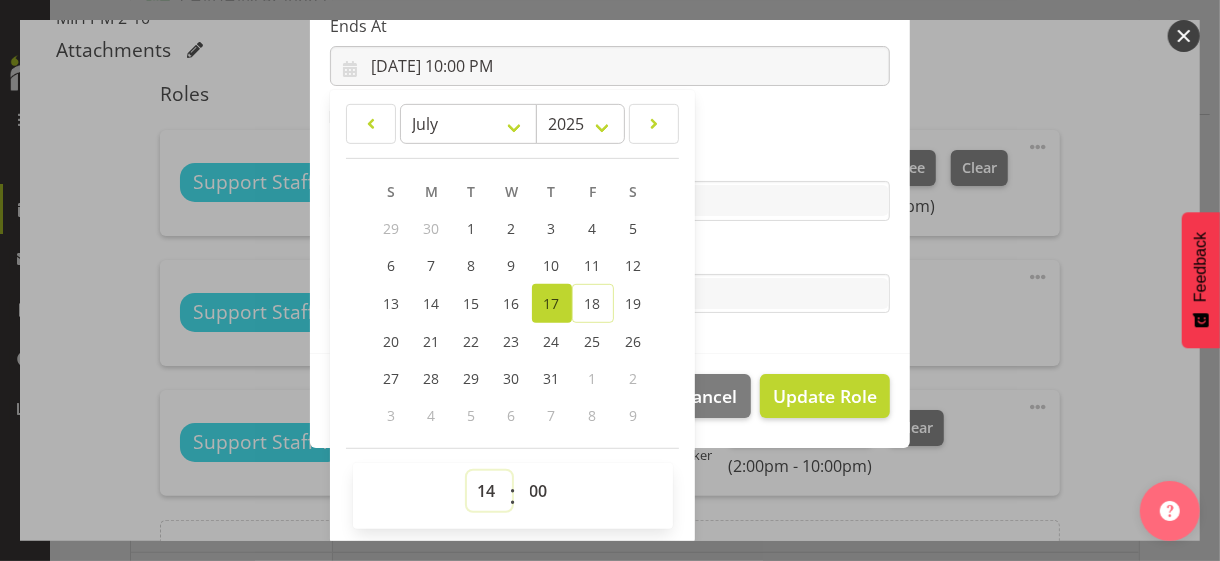 click on "00   01   02   03   04   05   06   07   08   09   10   11   12   13   14   15   16   17   18   19   20   21   22   23" at bounding box center [489, 491] 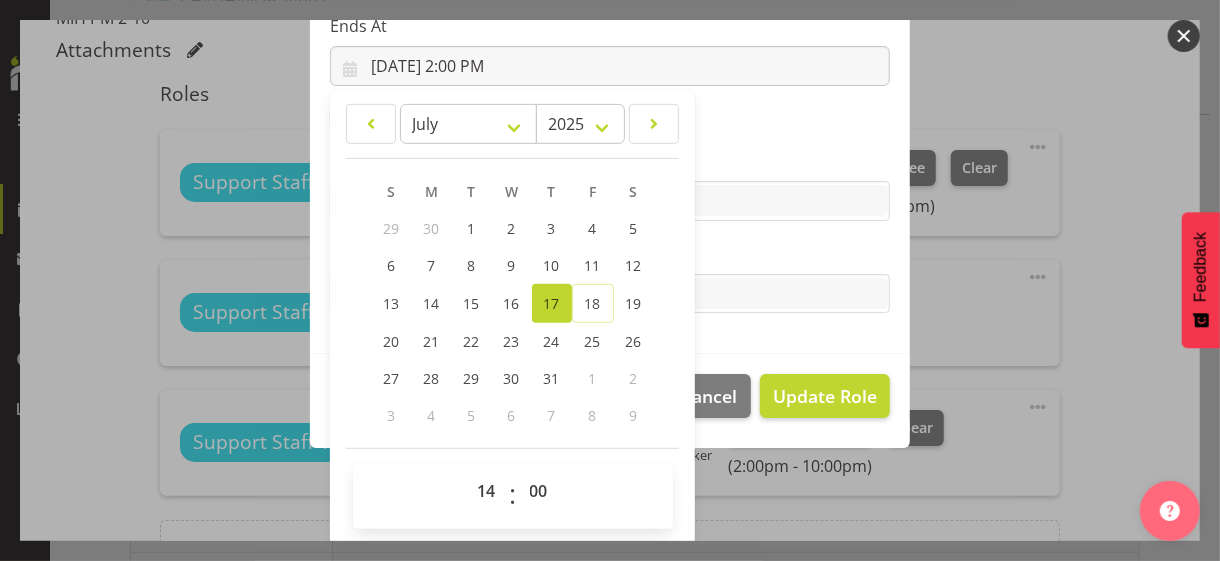 click on "Tasks" at bounding box center (610, 254) 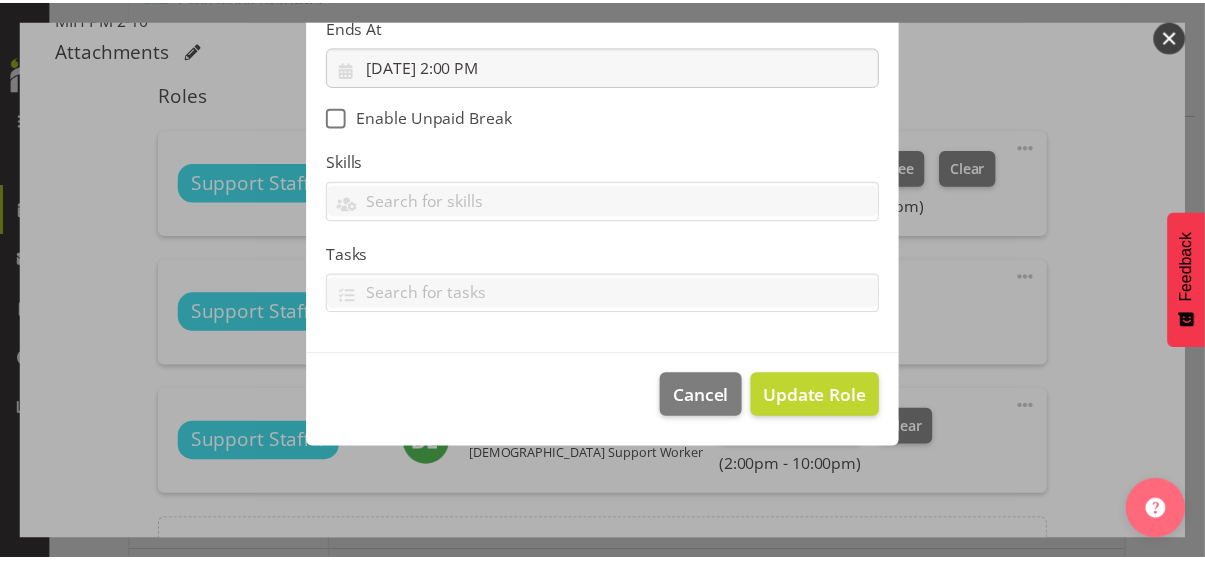 scroll, scrollTop: 346, scrollLeft: 0, axis: vertical 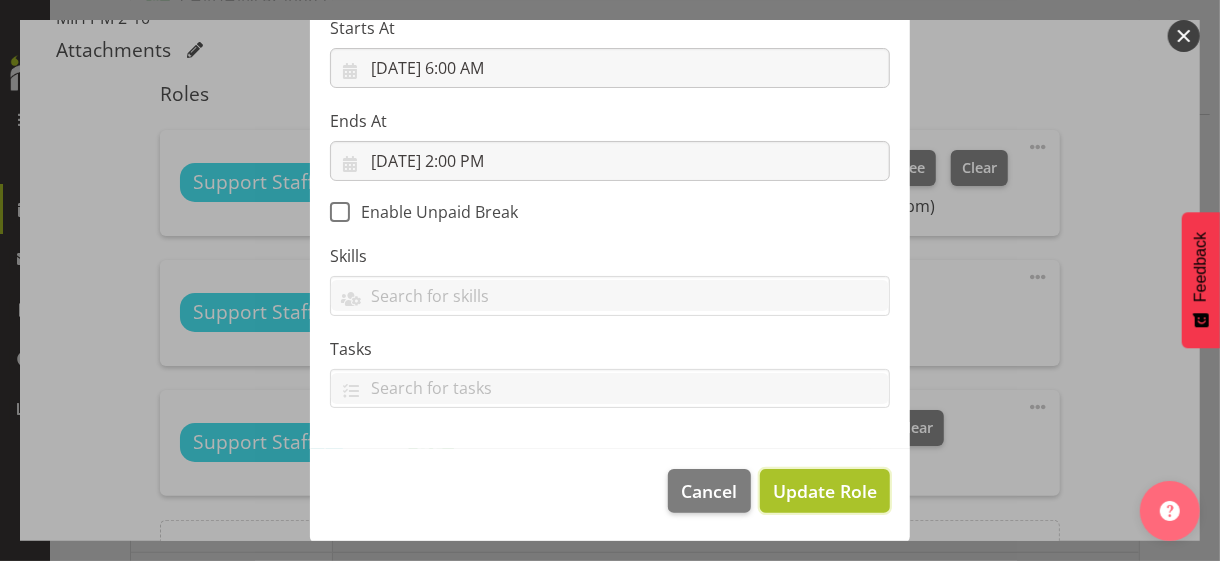click on "Update Role" at bounding box center (825, 491) 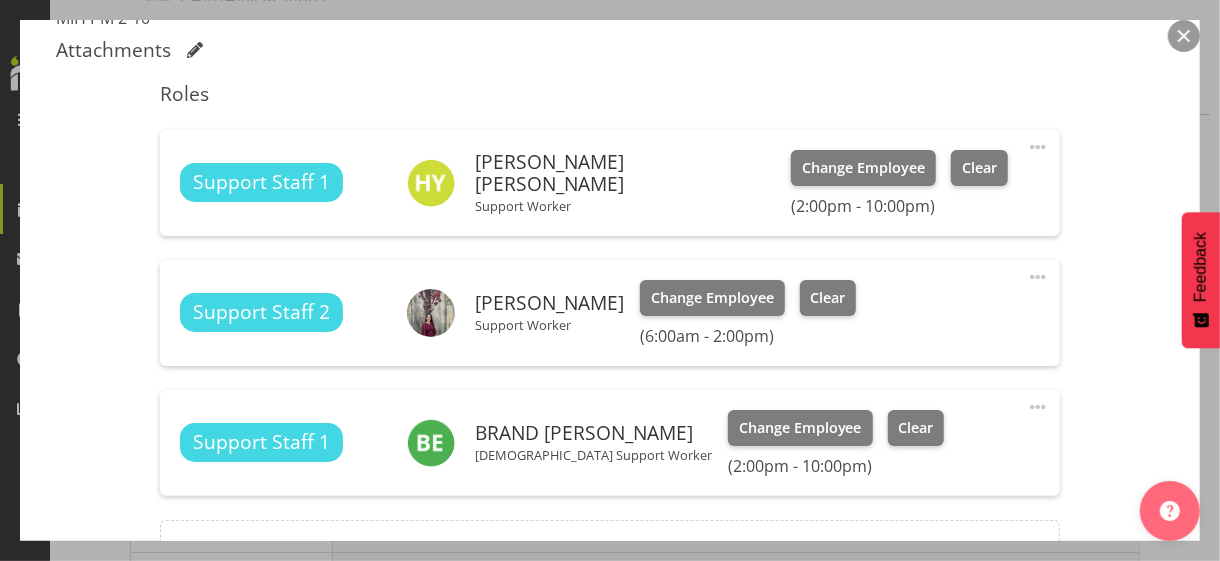 type 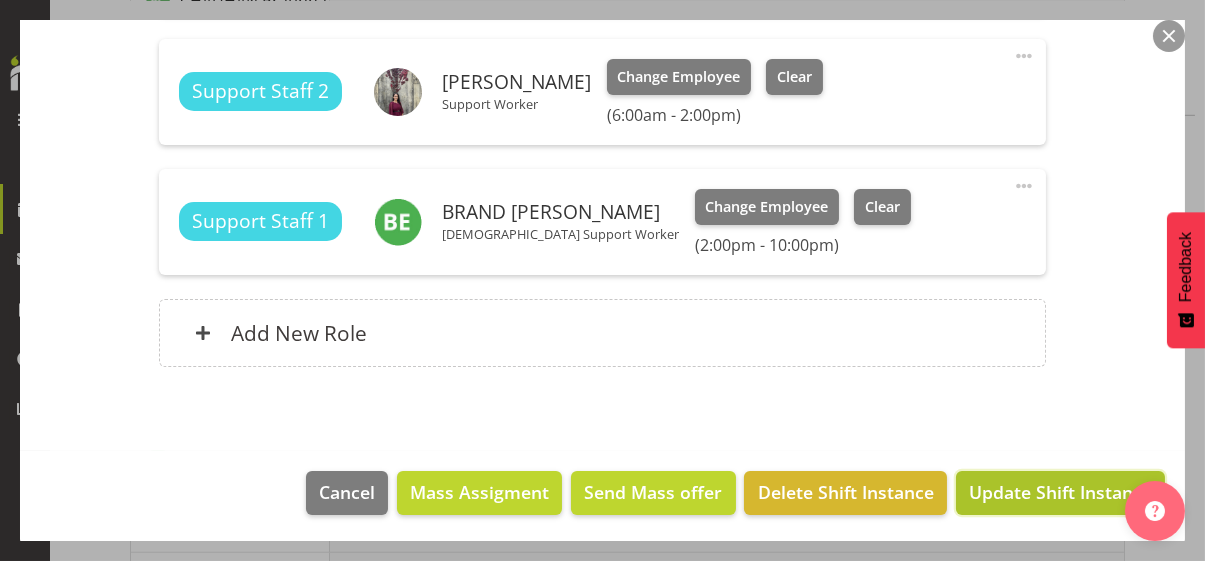 click on "Update Shift Instance" at bounding box center [1060, 492] 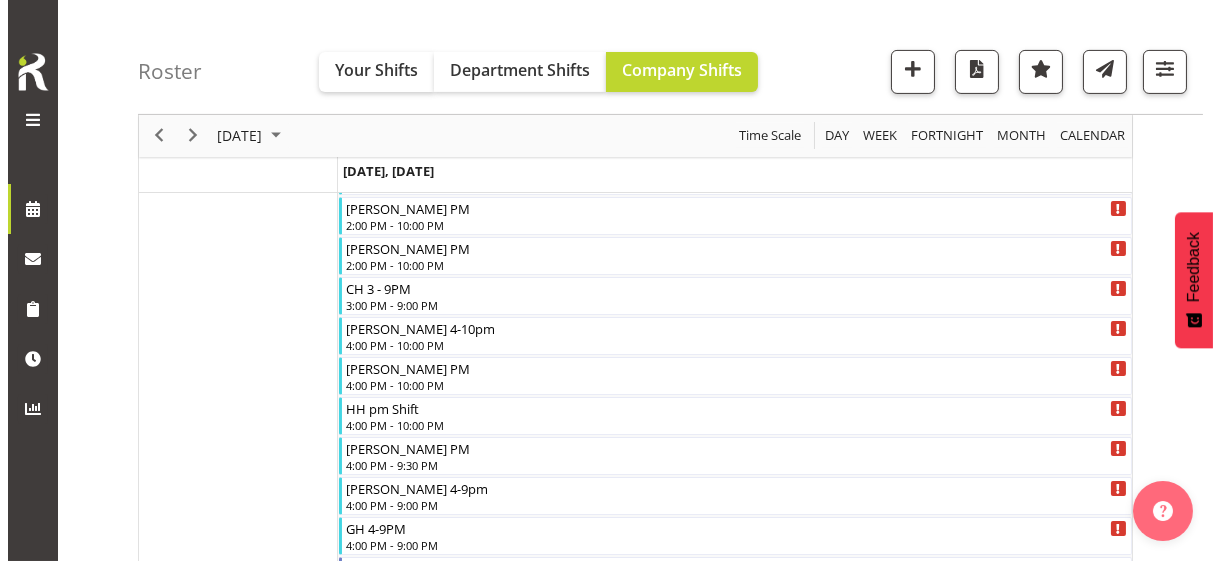 scroll, scrollTop: 2843, scrollLeft: 0, axis: vertical 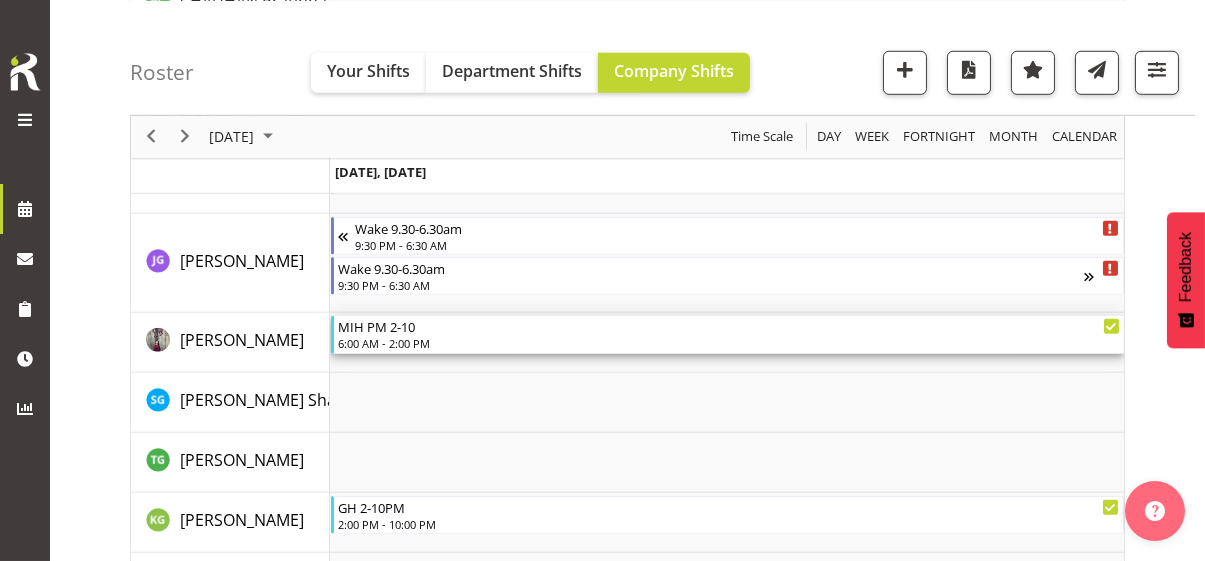 click on "6:00 AM - 2:00 PM" at bounding box center (729, 343) 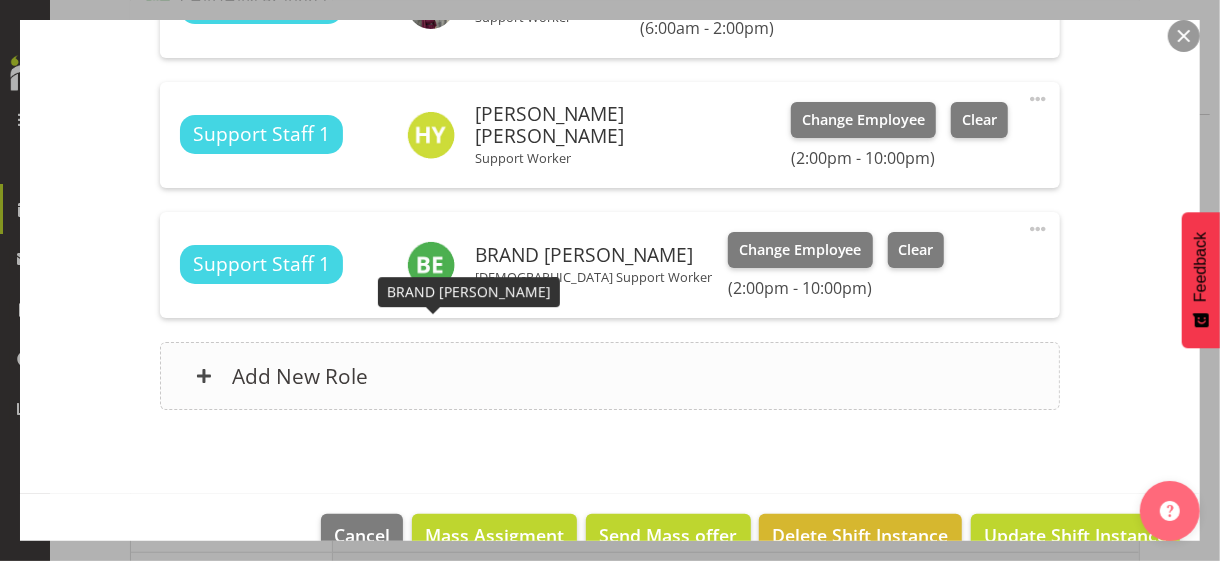 scroll, scrollTop: 821, scrollLeft: 0, axis: vertical 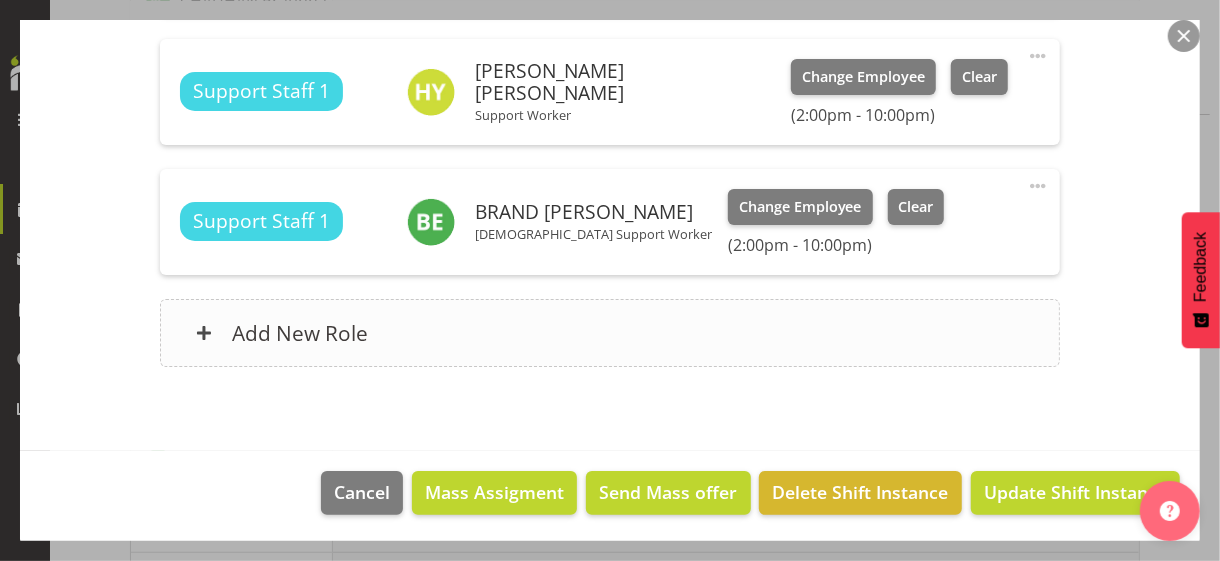 click on "Add New Role" at bounding box center (609, 333) 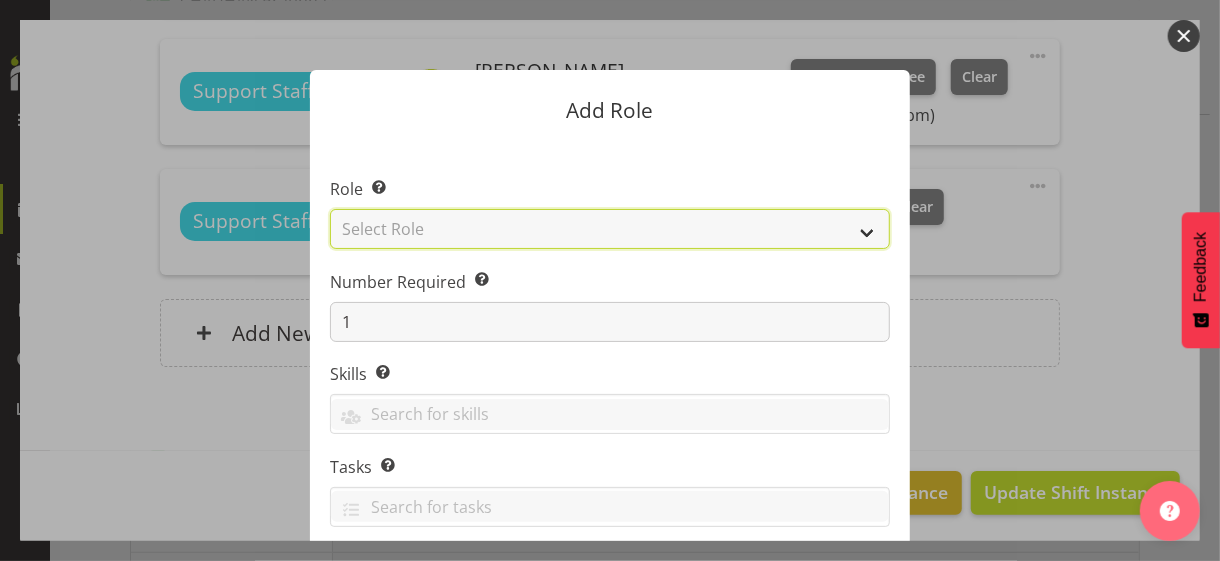 drag, startPoint x: 447, startPoint y: 230, endPoint x: 449, endPoint y: 244, distance: 14.142136 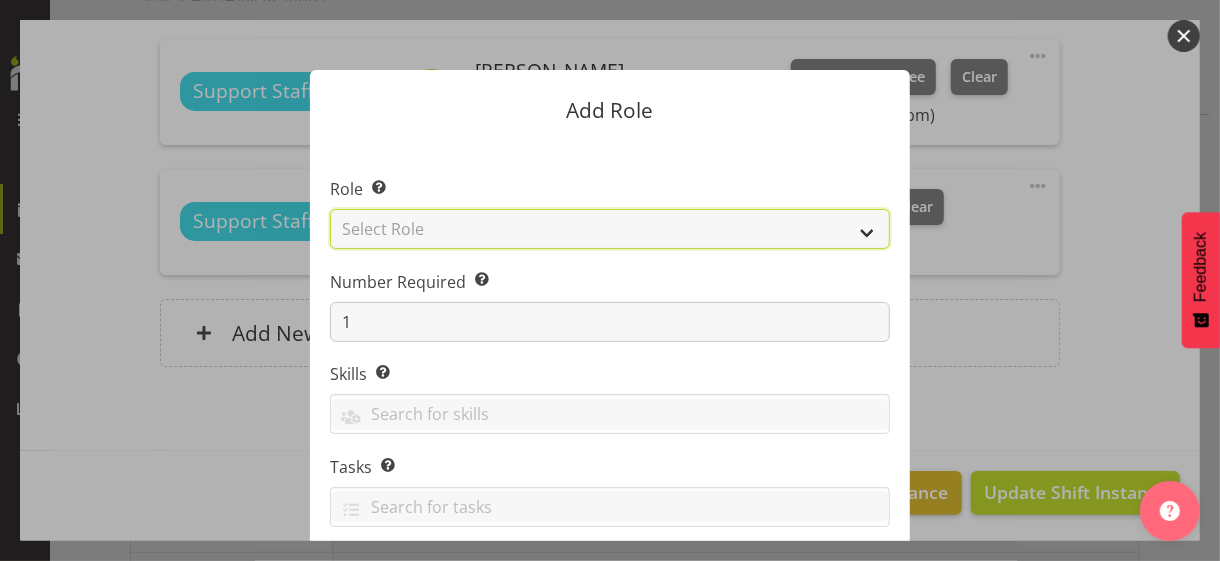 click on "Select Role  CP House Leader Support Staff Wake" at bounding box center (610, 229) 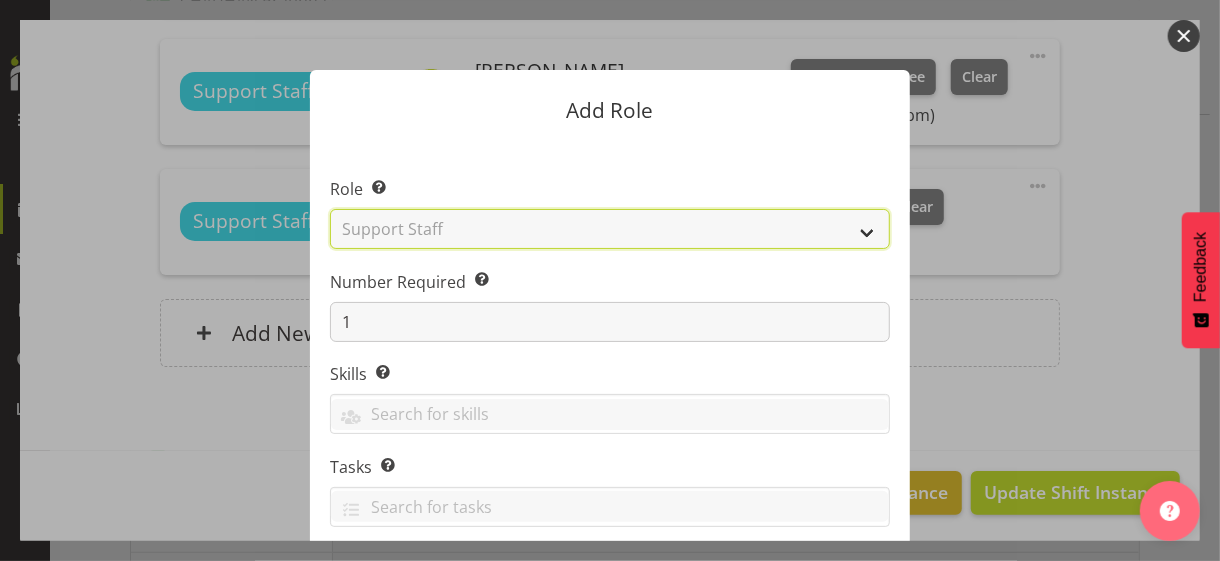 click on "Select Role  CP House Leader Support Staff Wake" at bounding box center [610, 229] 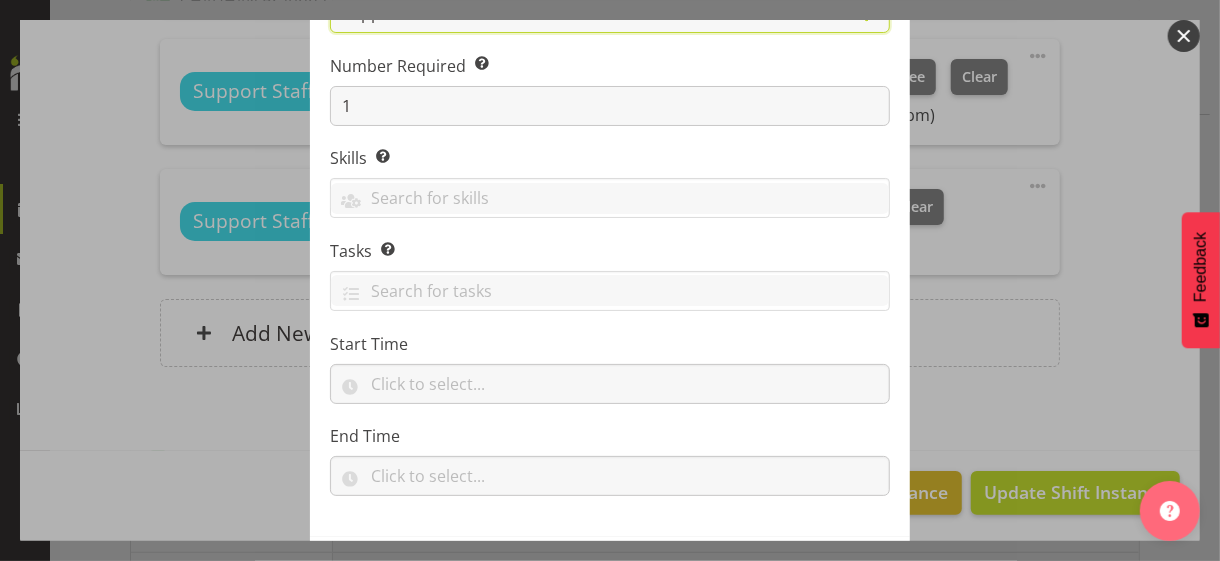scroll, scrollTop: 304, scrollLeft: 0, axis: vertical 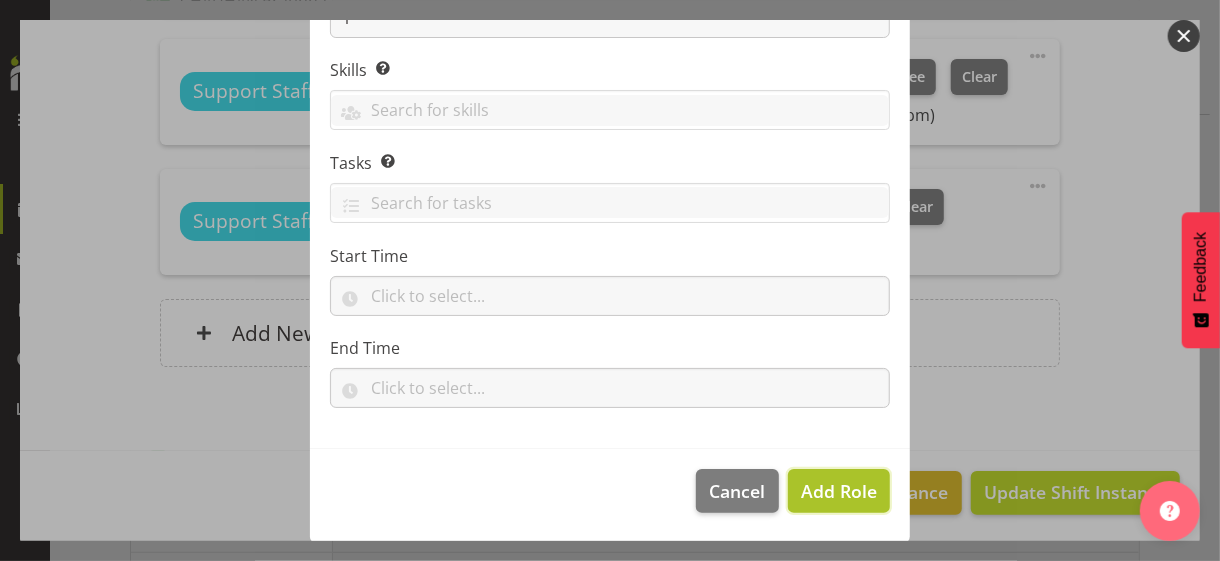 click on "Add Role" at bounding box center [839, 491] 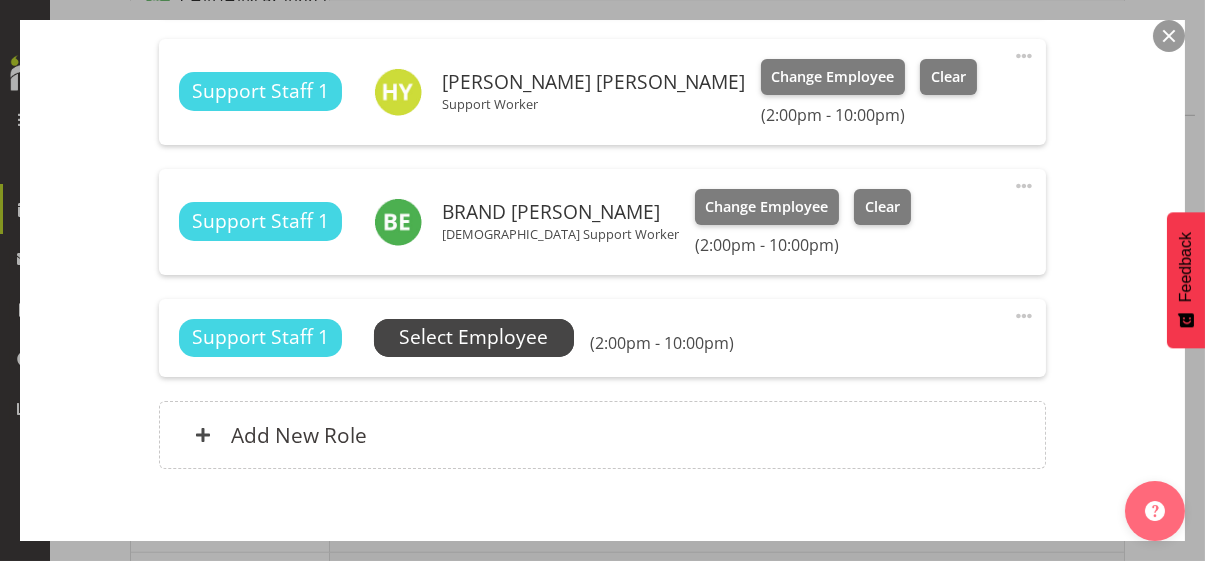 click on "Select Employee" at bounding box center [473, 337] 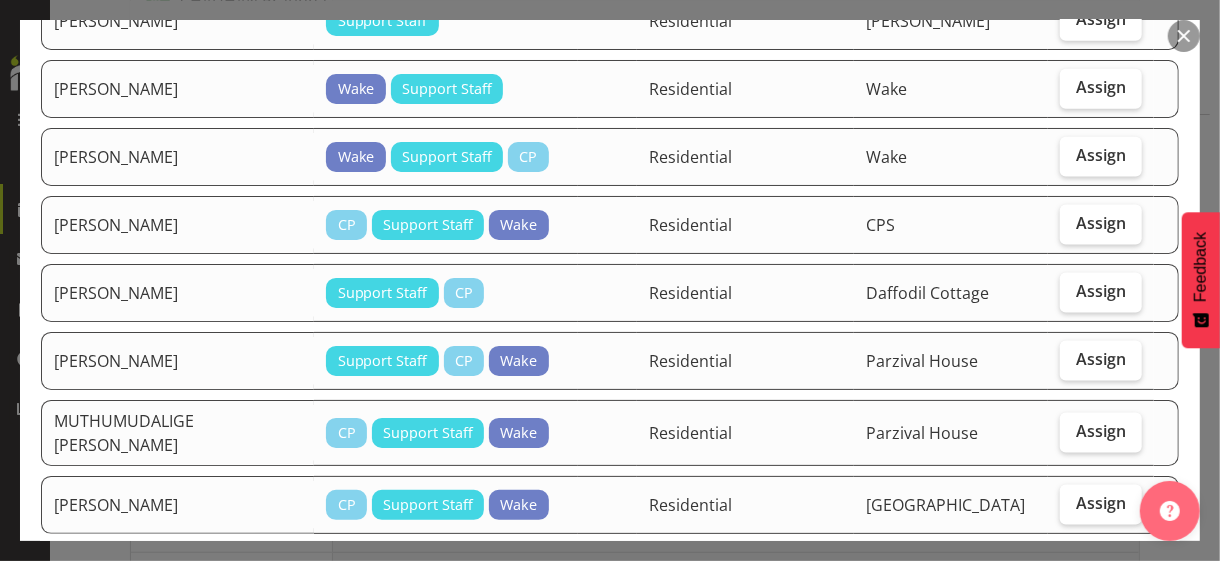 scroll, scrollTop: 1400, scrollLeft: 0, axis: vertical 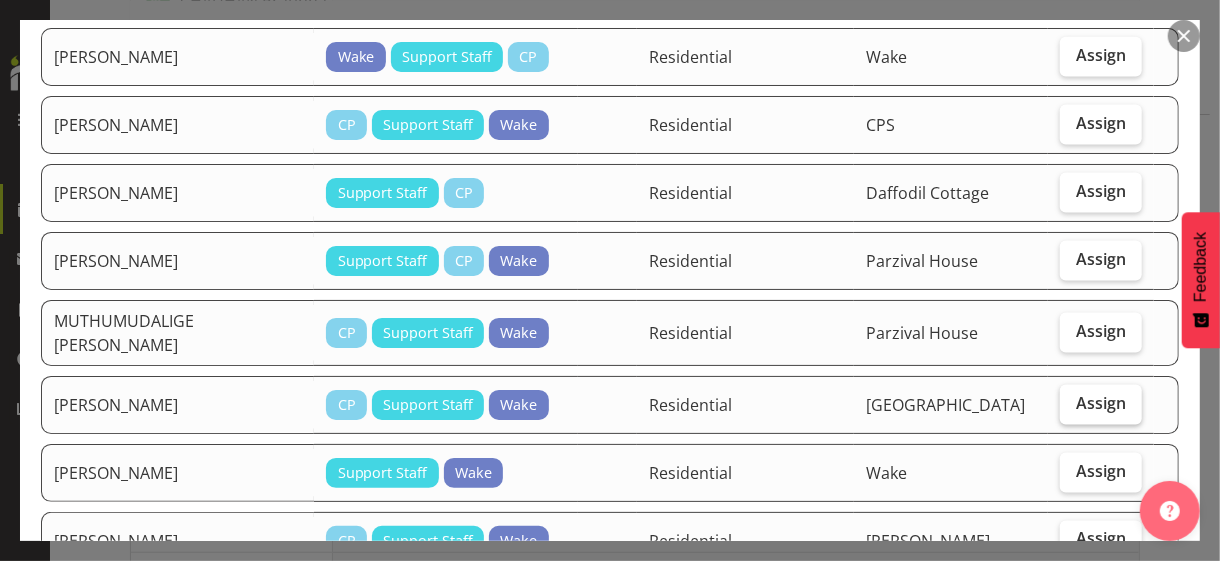 click on "Assign" at bounding box center [1101, 405] 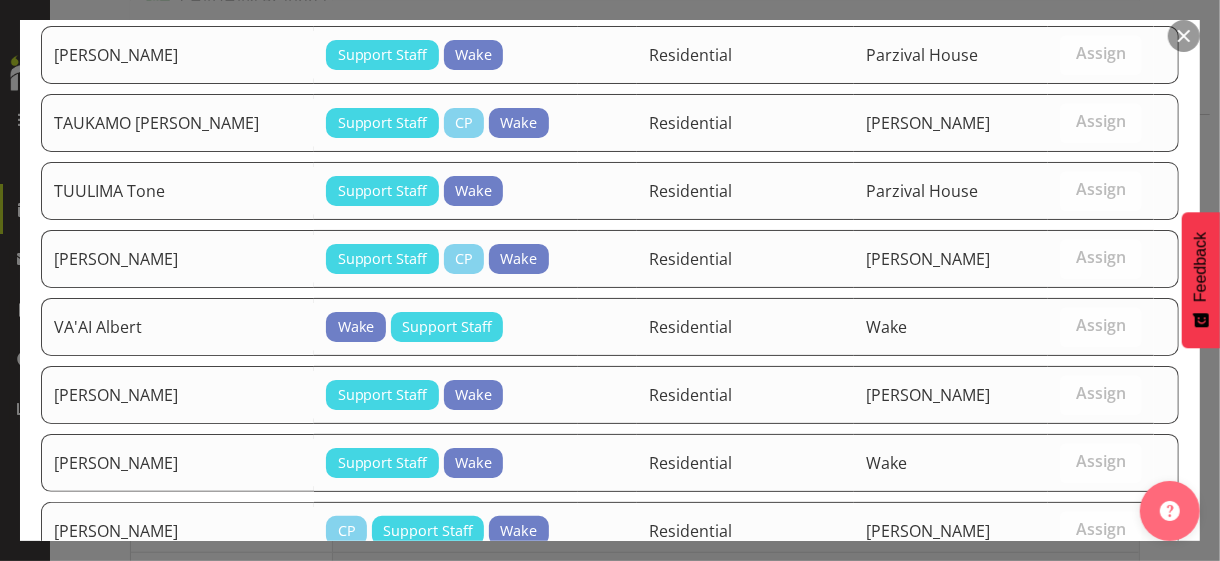 scroll, scrollTop: 2613, scrollLeft: 0, axis: vertical 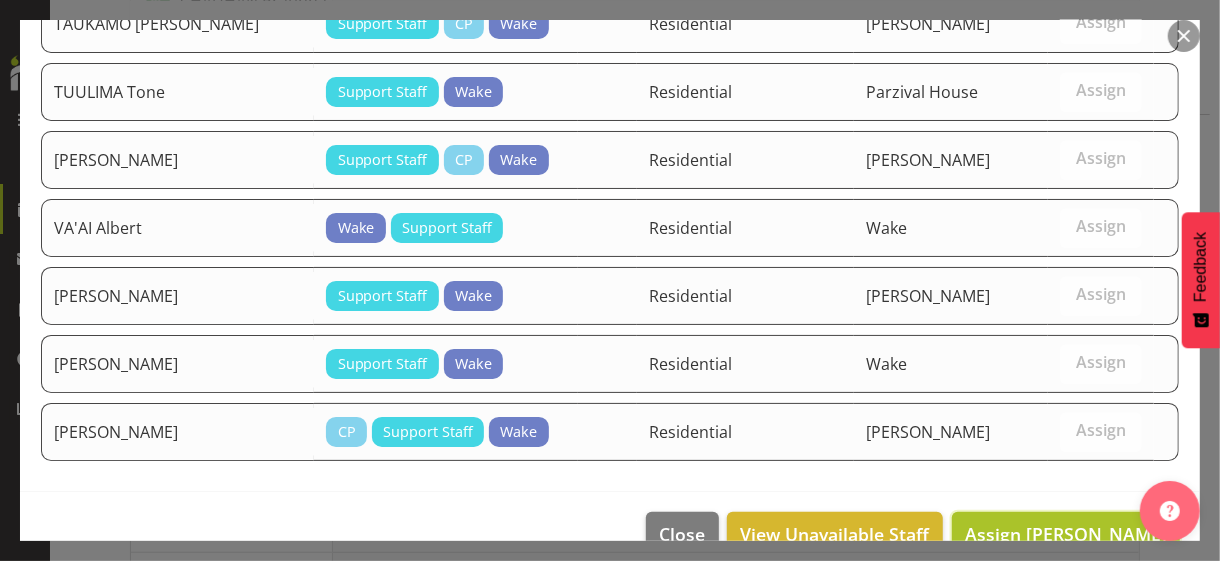 click on "Assign [PERSON_NAME]" at bounding box center (1066, 534) 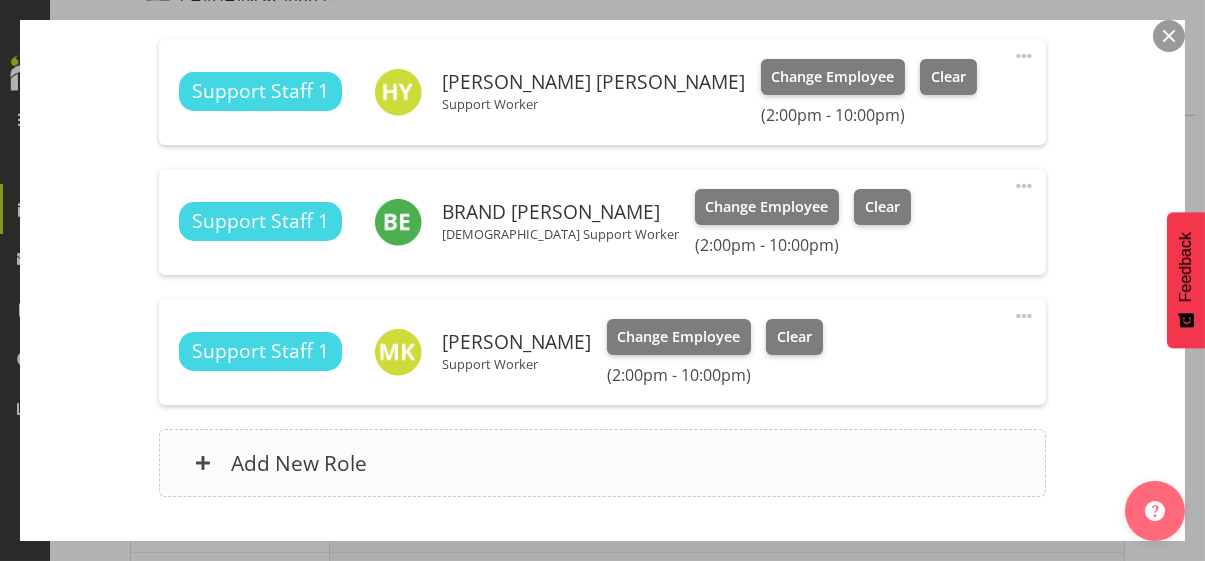 click on "Add New Role" at bounding box center [602, 463] 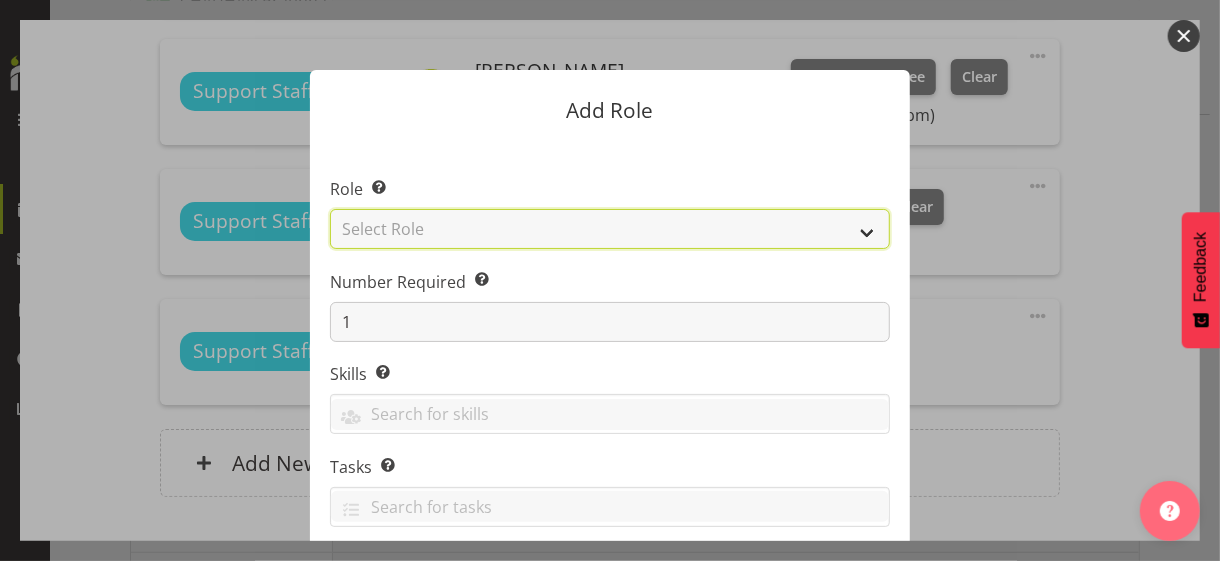 click on "Select Role  CP House Leader Support Staff Wake" at bounding box center (610, 229) 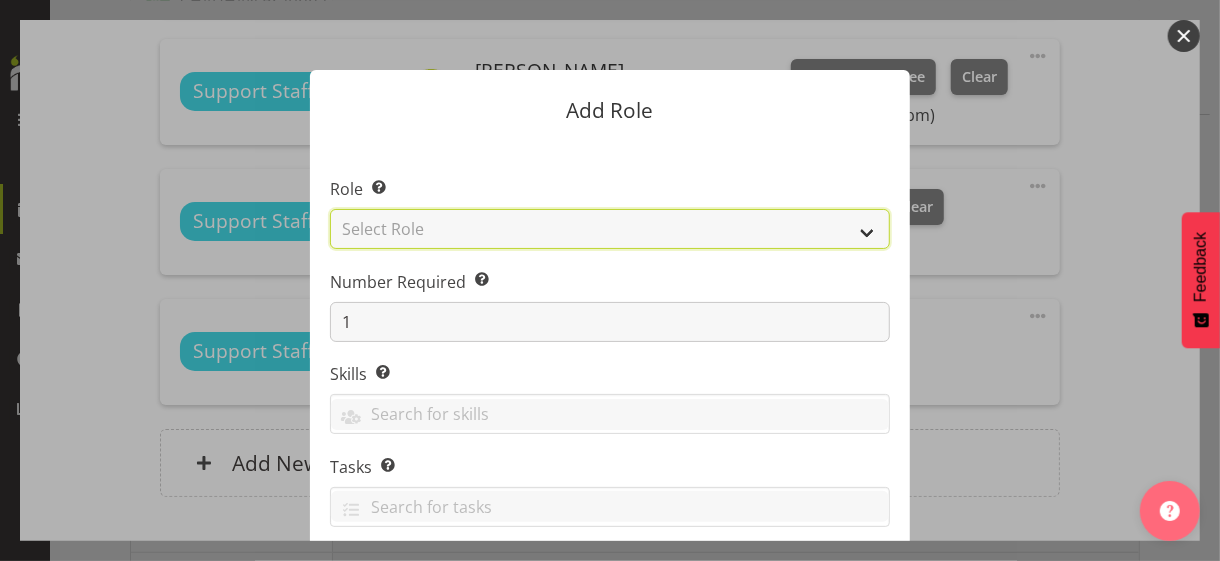 select on "1091" 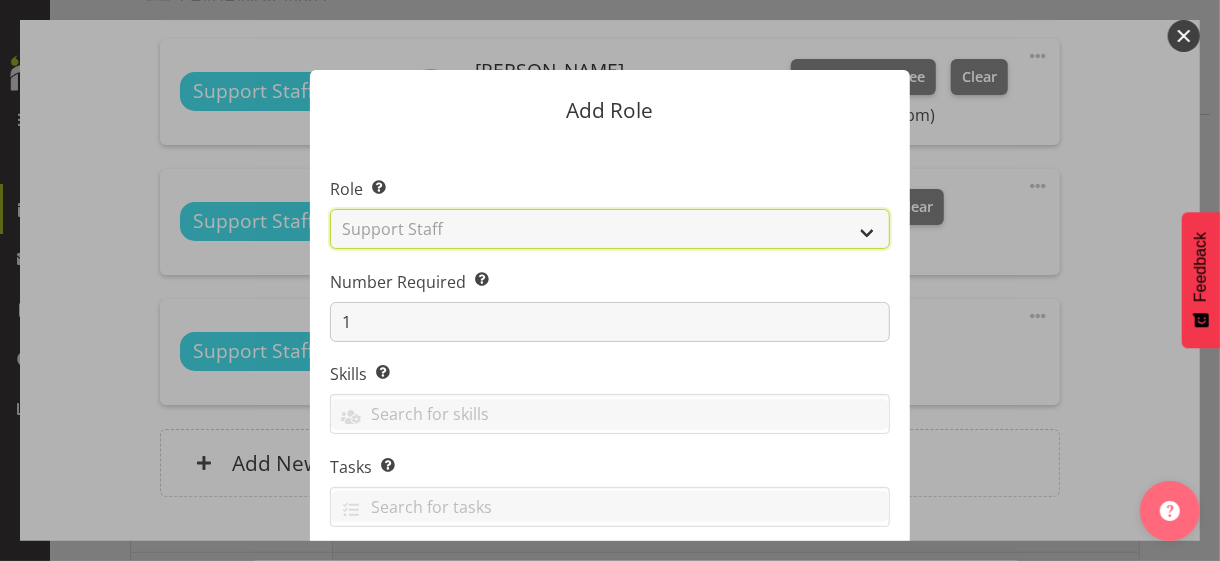 click on "Select Role  CP House Leader Support Staff Wake" at bounding box center (610, 229) 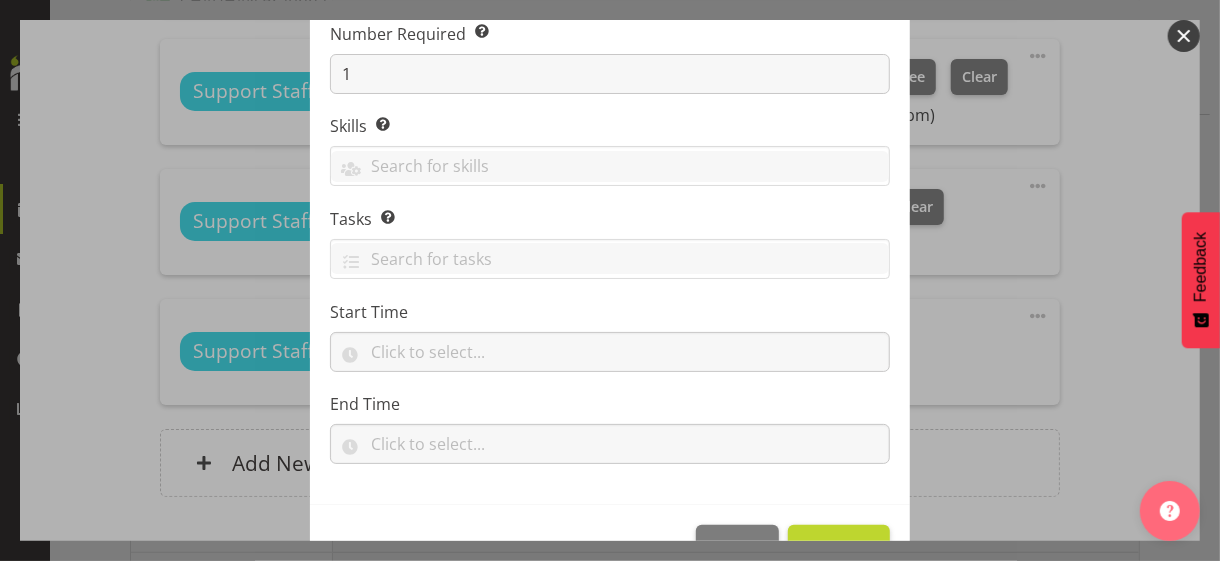 scroll, scrollTop: 304, scrollLeft: 0, axis: vertical 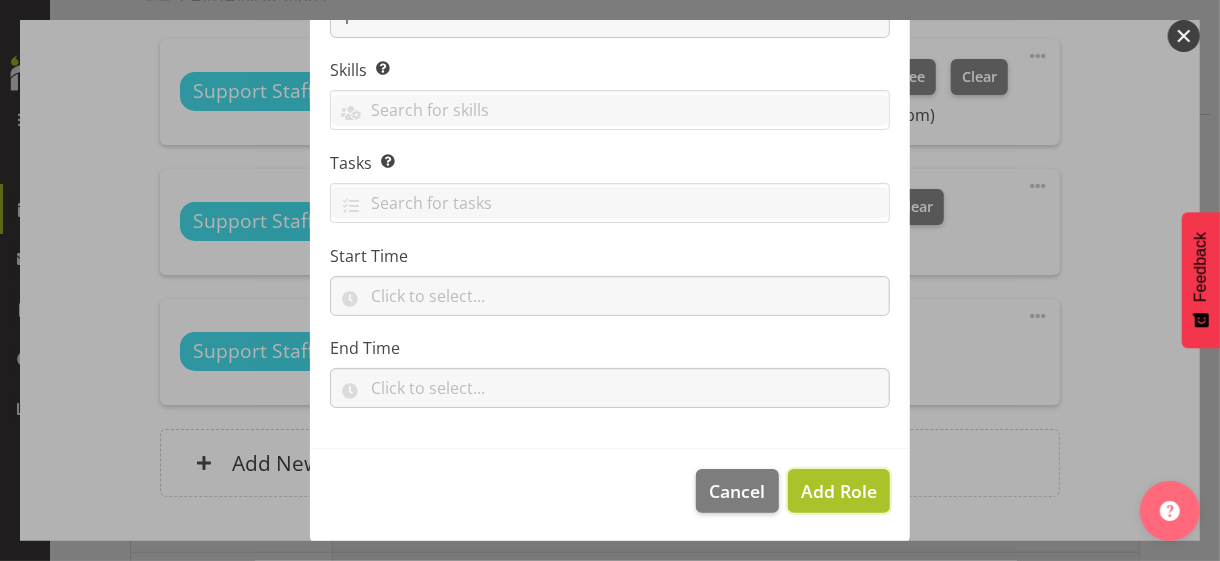 click on "Add Role" at bounding box center [839, 491] 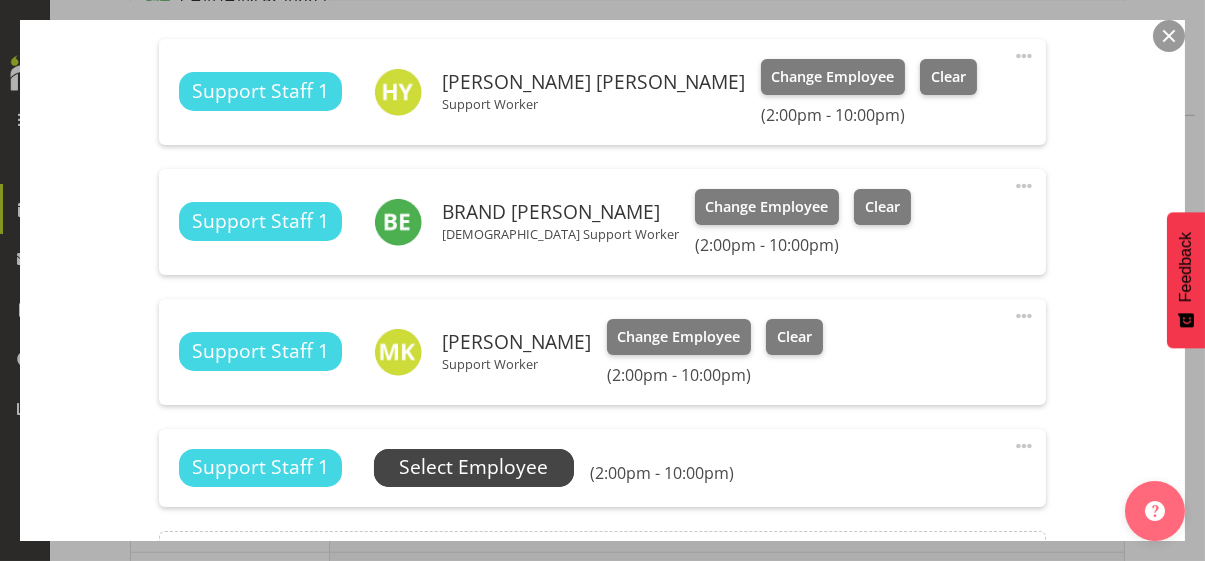 click on "Select Employee" at bounding box center (473, 467) 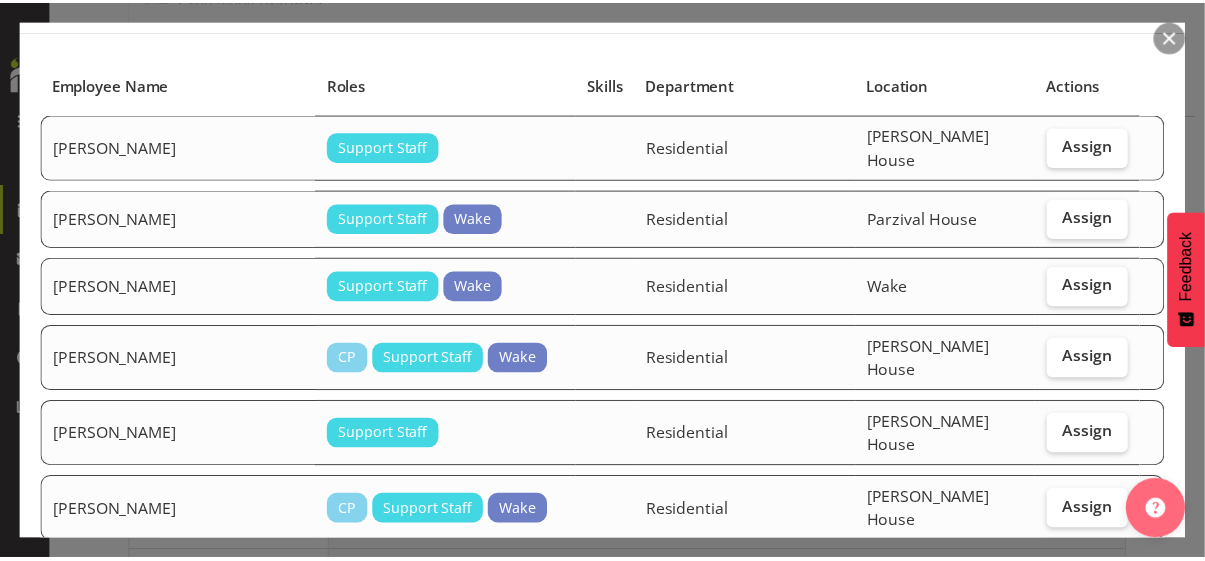 scroll, scrollTop: 0, scrollLeft: 0, axis: both 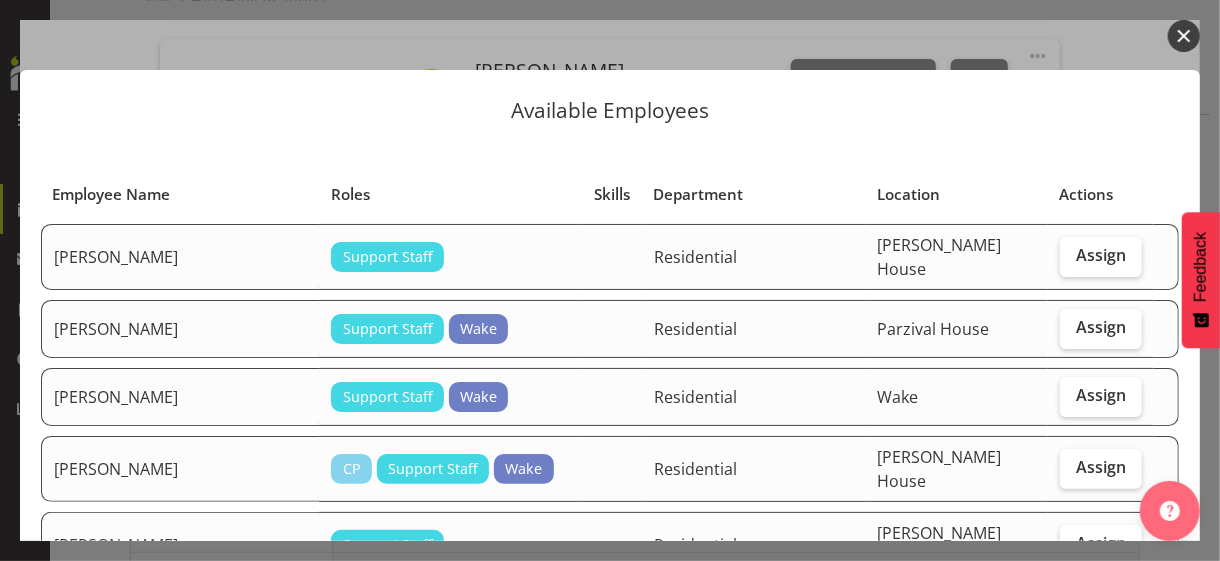 click at bounding box center (1184, 36) 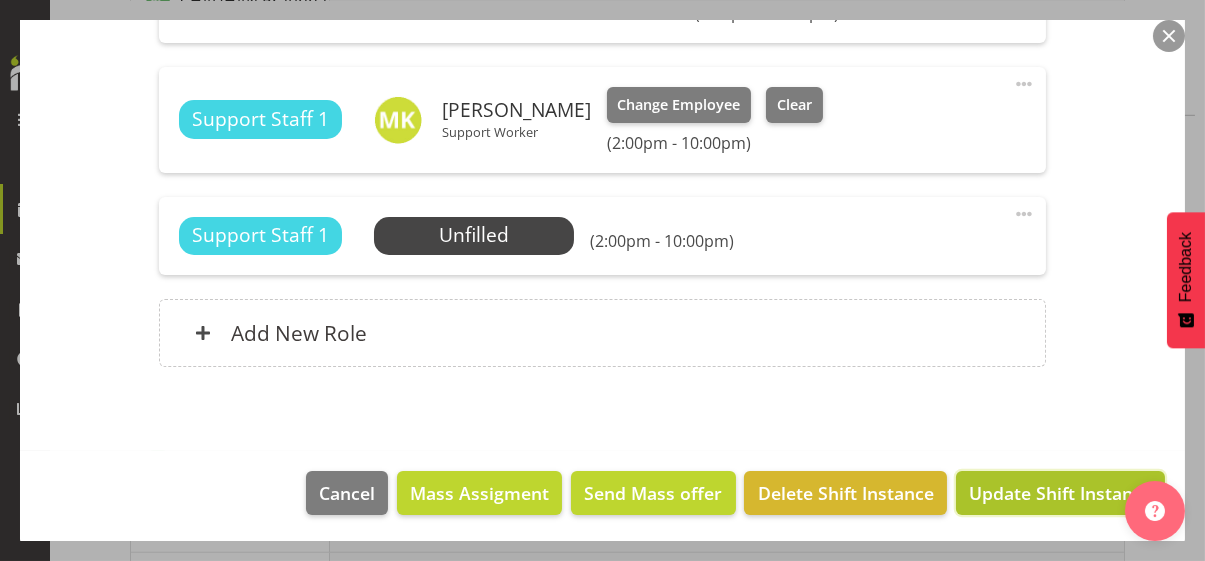 click on "Update Shift Instance" at bounding box center (1060, 493) 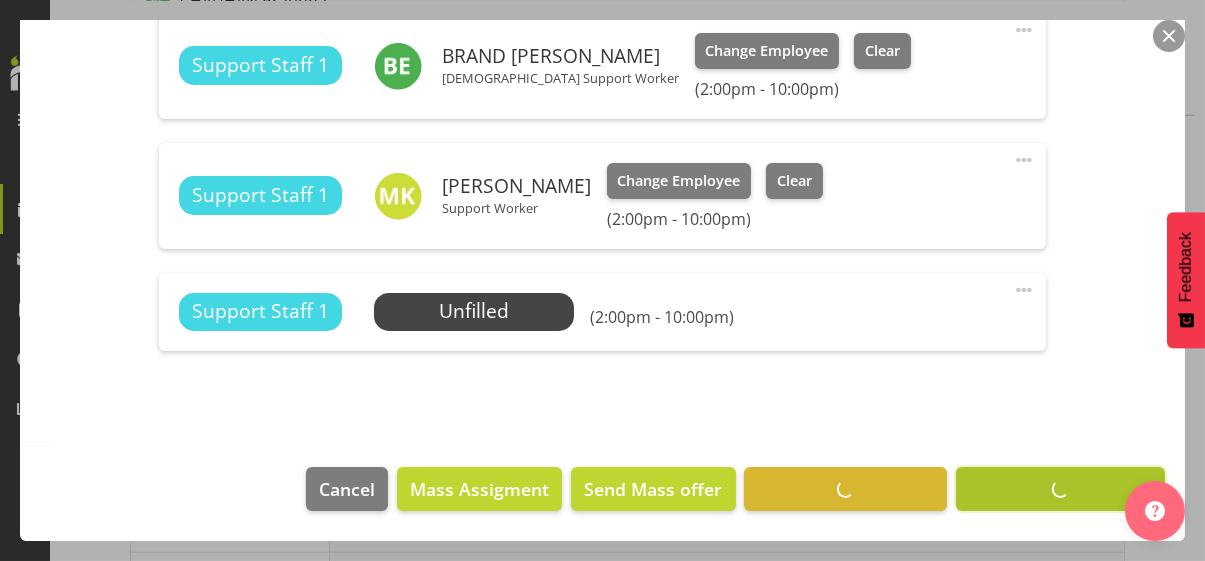 scroll, scrollTop: 975, scrollLeft: 0, axis: vertical 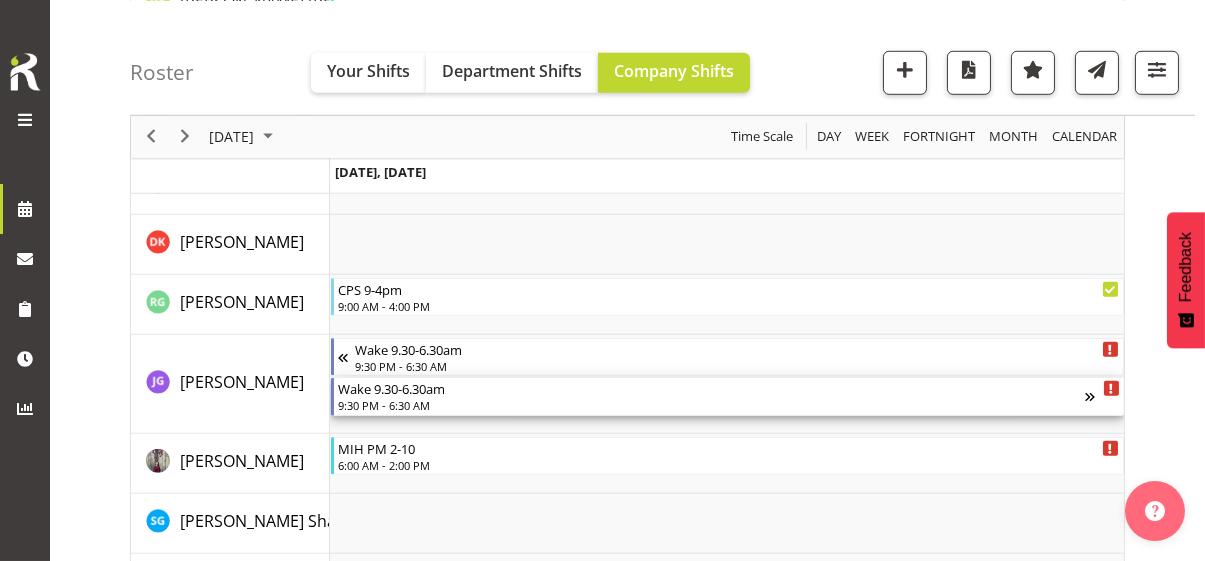 click on "9:30 PM - 6:30 AM" at bounding box center (711, 405) 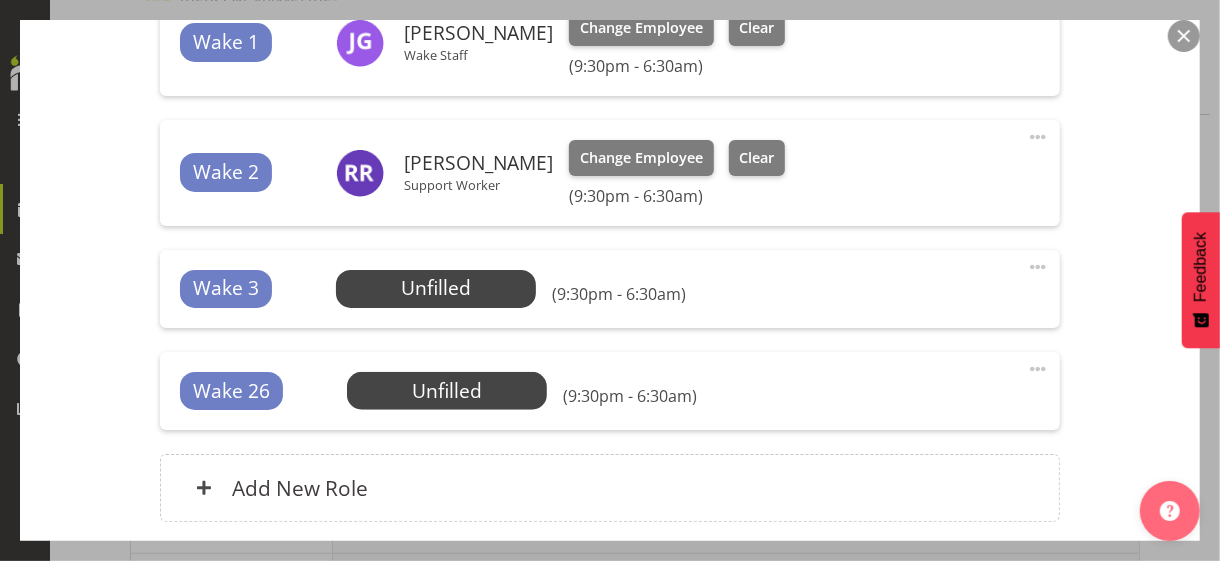 scroll, scrollTop: 700, scrollLeft: 0, axis: vertical 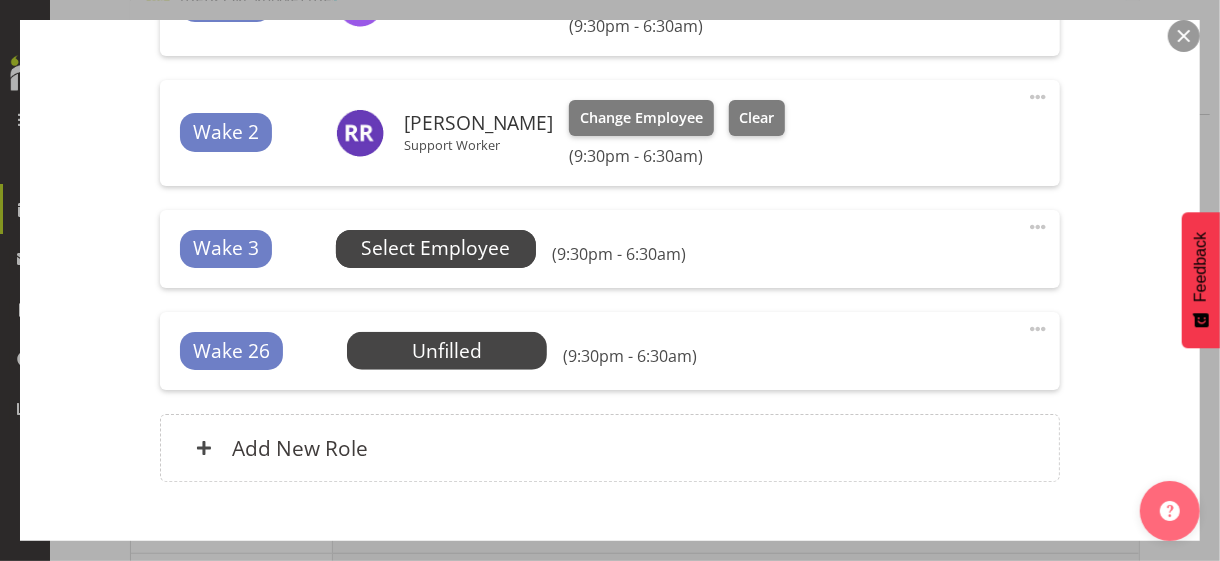 click on "Select Employee" at bounding box center [435, 248] 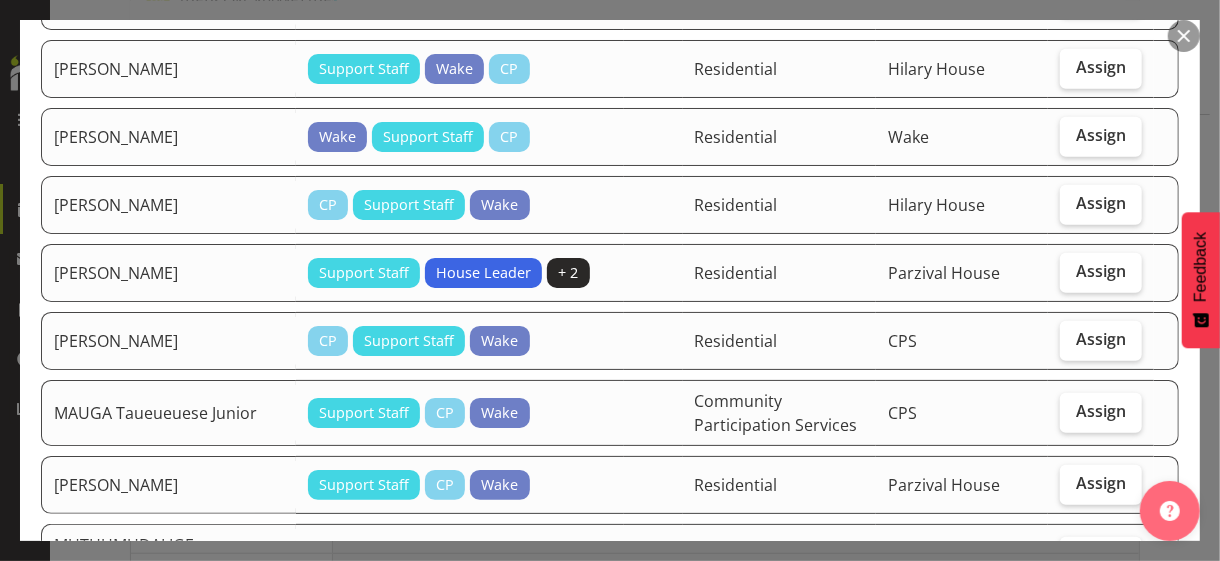 scroll, scrollTop: 1300, scrollLeft: 0, axis: vertical 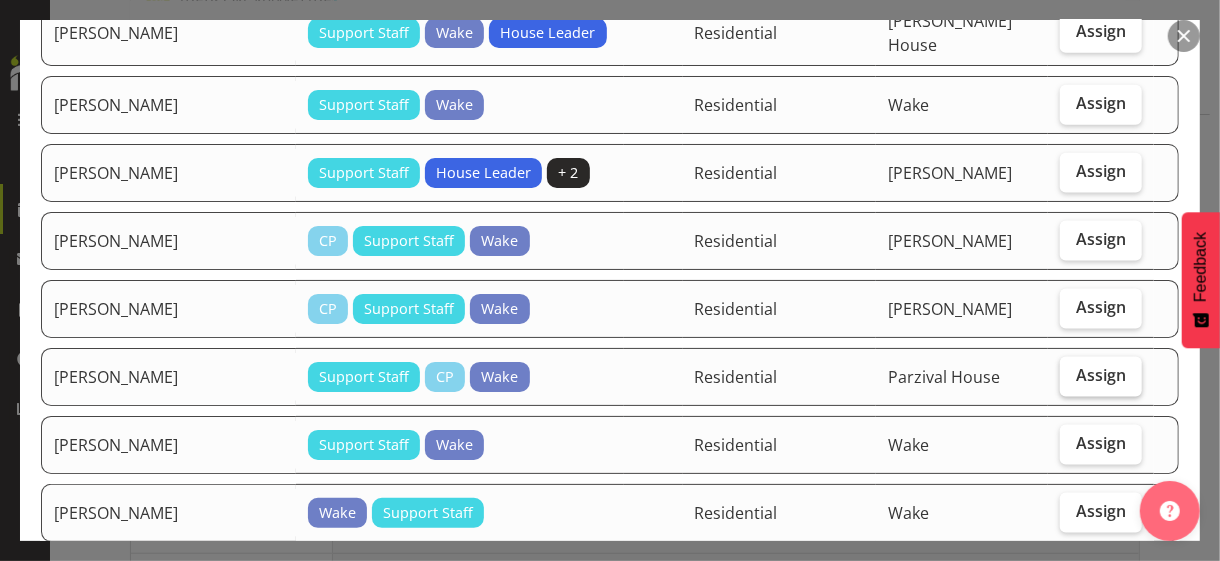 click on "Assign" at bounding box center [1101, 375] 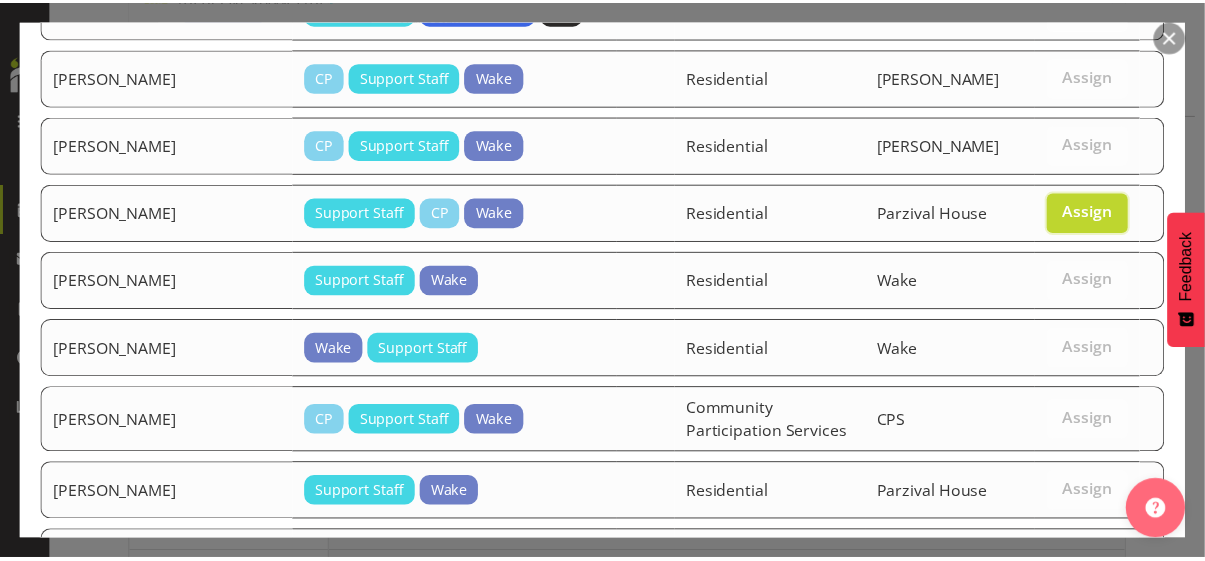 scroll, scrollTop: 1804, scrollLeft: 0, axis: vertical 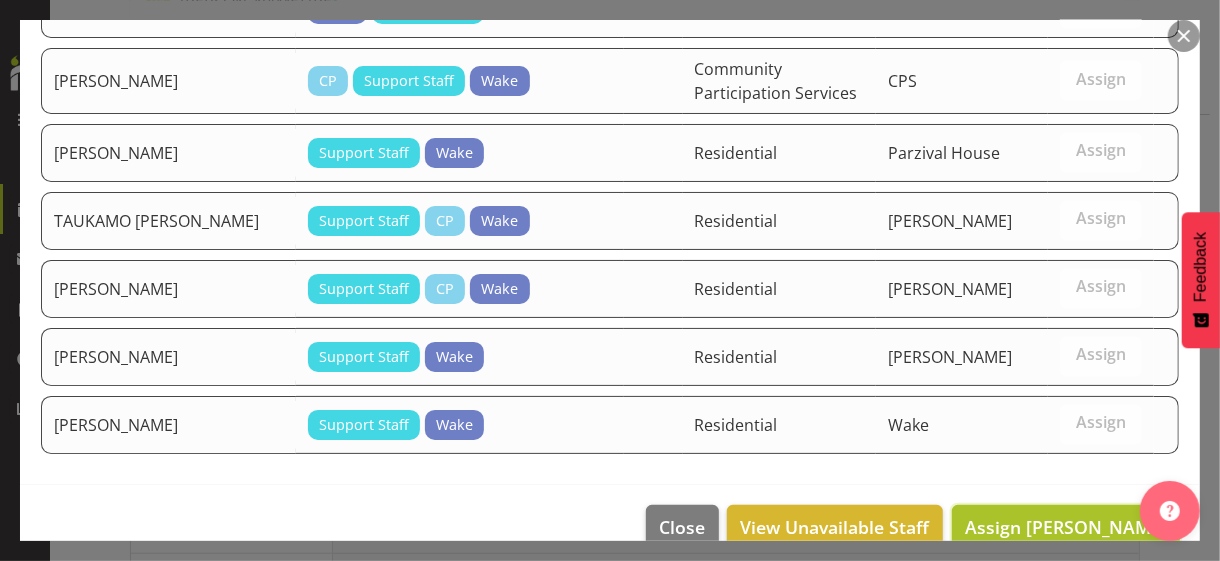 click on "Assign [PERSON_NAME]" at bounding box center (1066, 527) 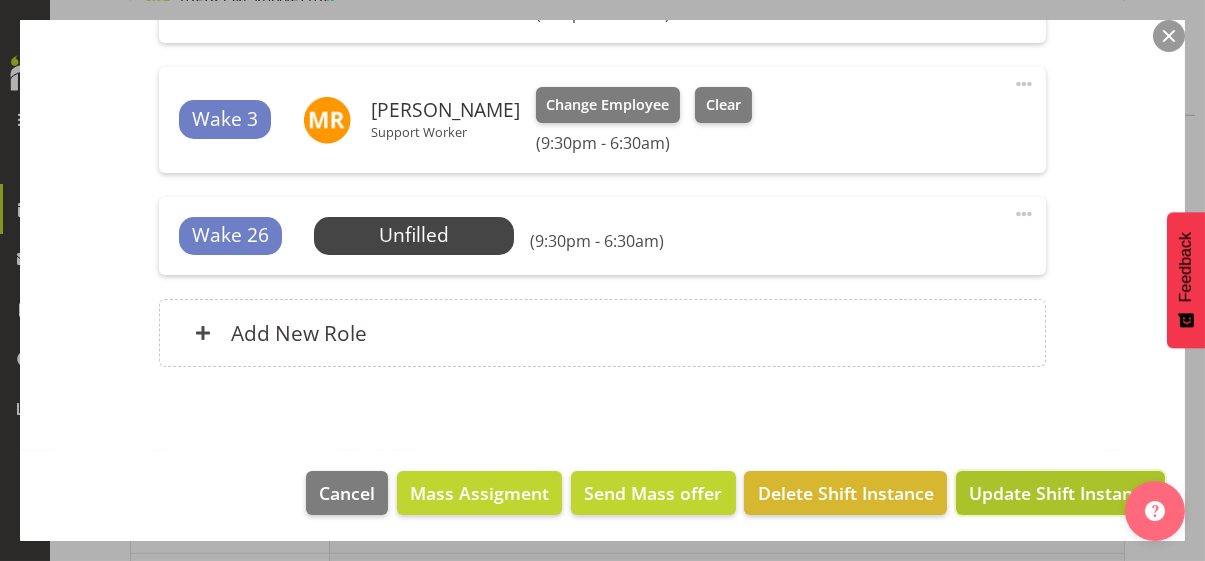 click on "Update Shift Instance" at bounding box center (1060, 493) 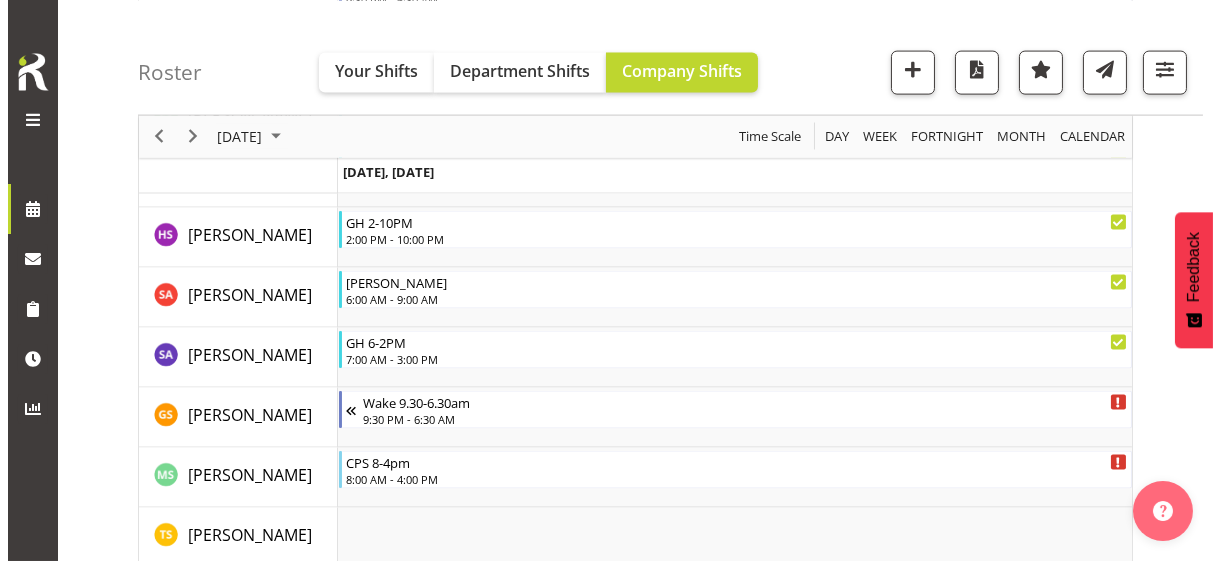 scroll, scrollTop: 5822, scrollLeft: 0, axis: vertical 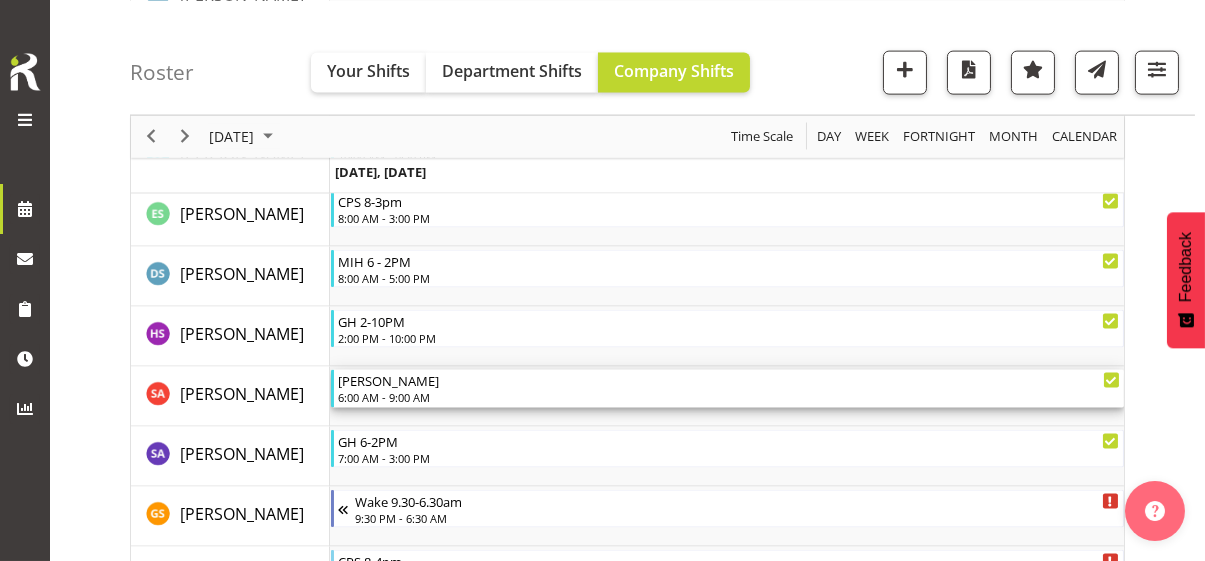 click on "6:00 AM - 9:00 AM" at bounding box center (729, 397) 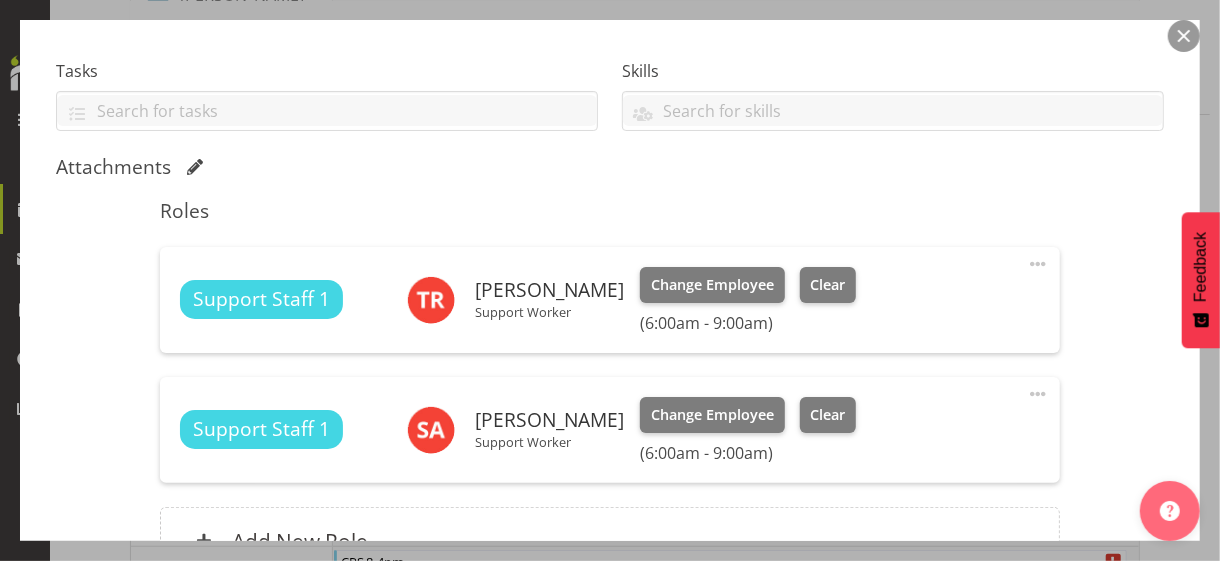 scroll, scrollTop: 600, scrollLeft: 0, axis: vertical 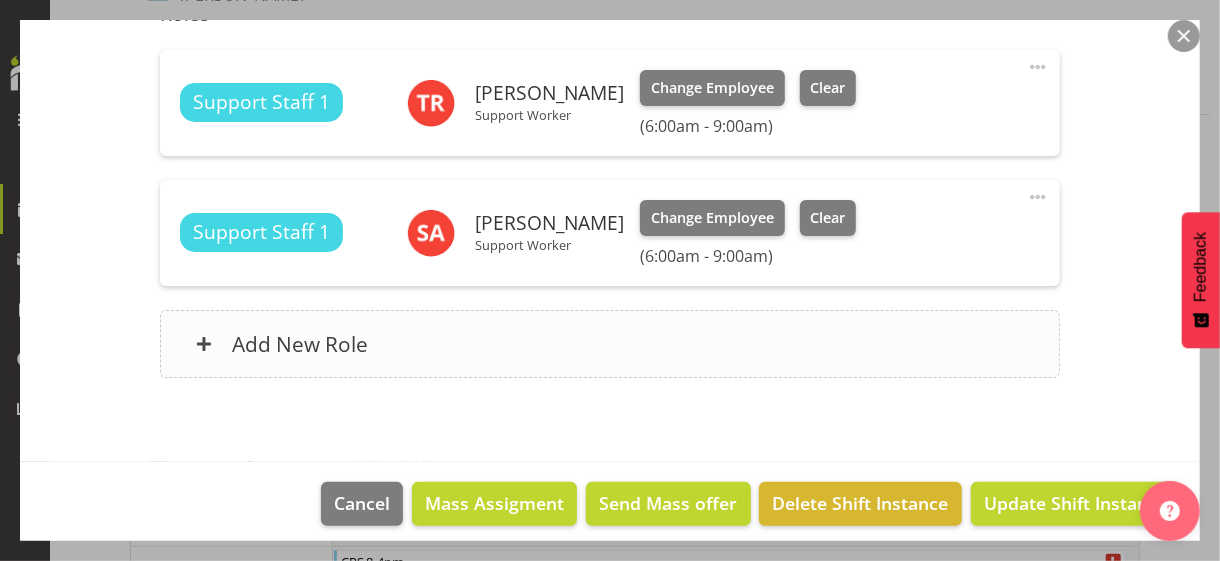 drag, startPoint x: 478, startPoint y: 349, endPoint x: 462, endPoint y: 360, distance: 19.416489 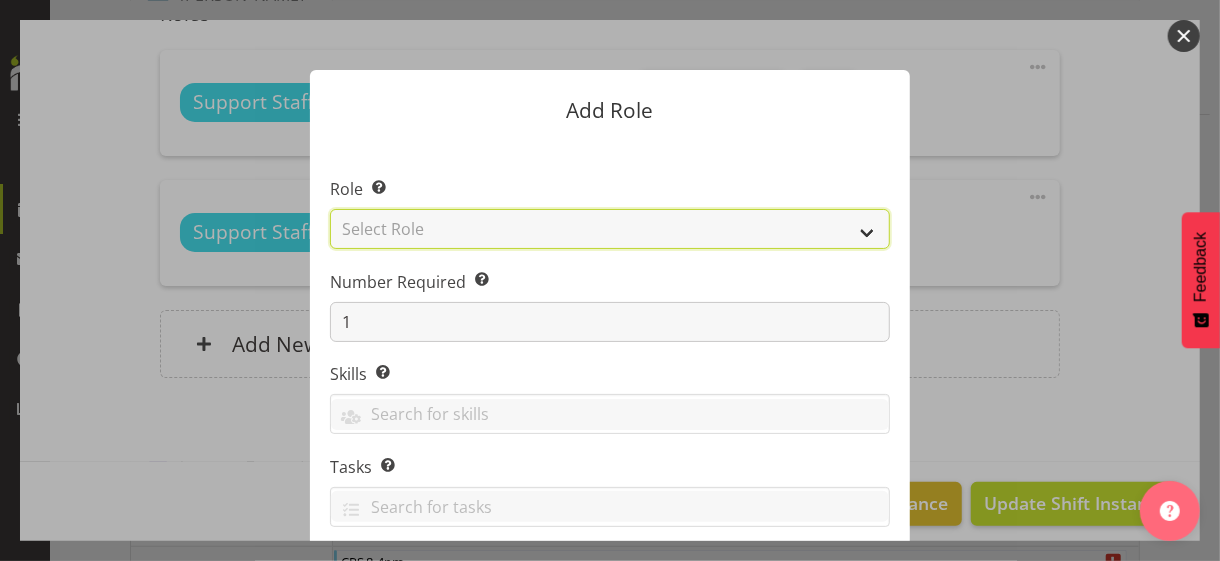 click on "Select Role  CP House Leader Support Staff Wake" at bounding box center [610, 229] 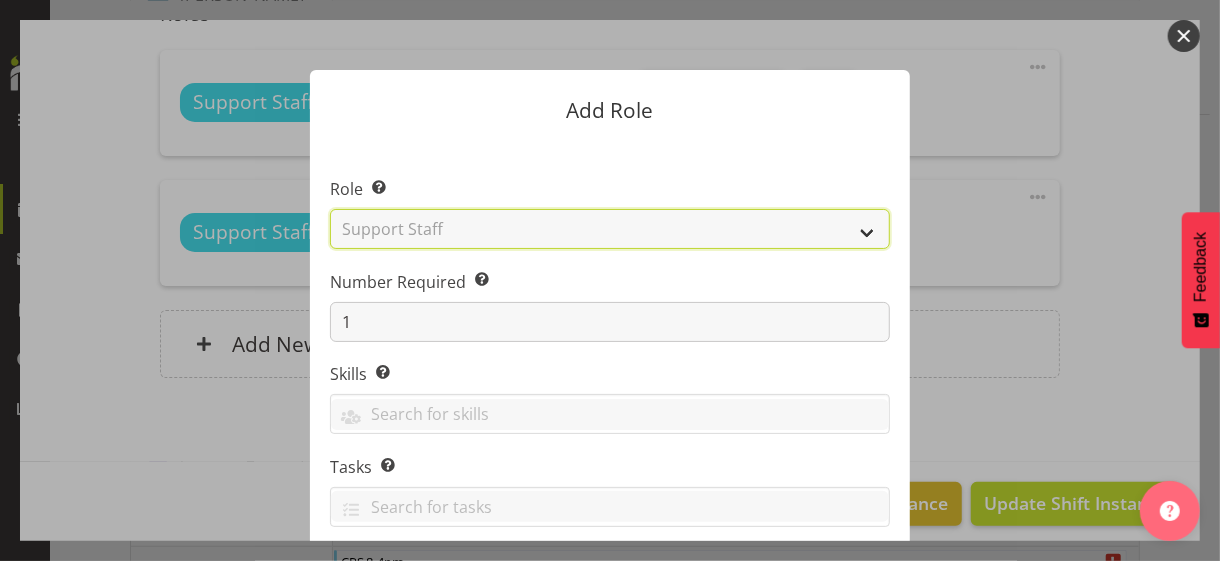click on "Select Role  CP House Leader Support Staff Wake" at bounding box center [610, 229] 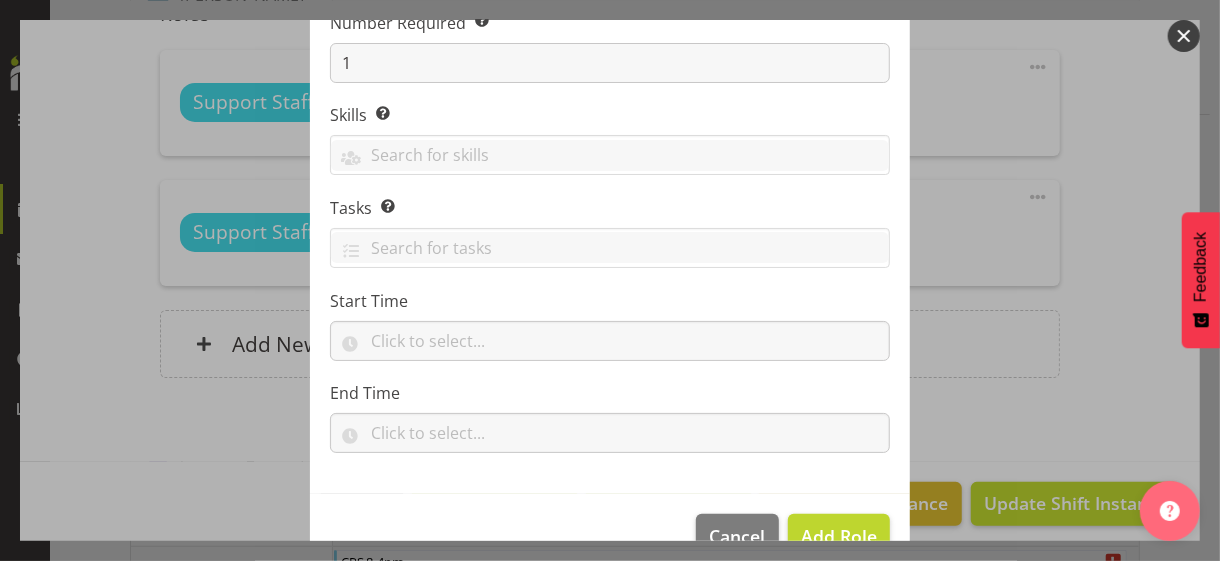 scroll, scrollTop: 304, scrollLeft: 0, axis: vertical 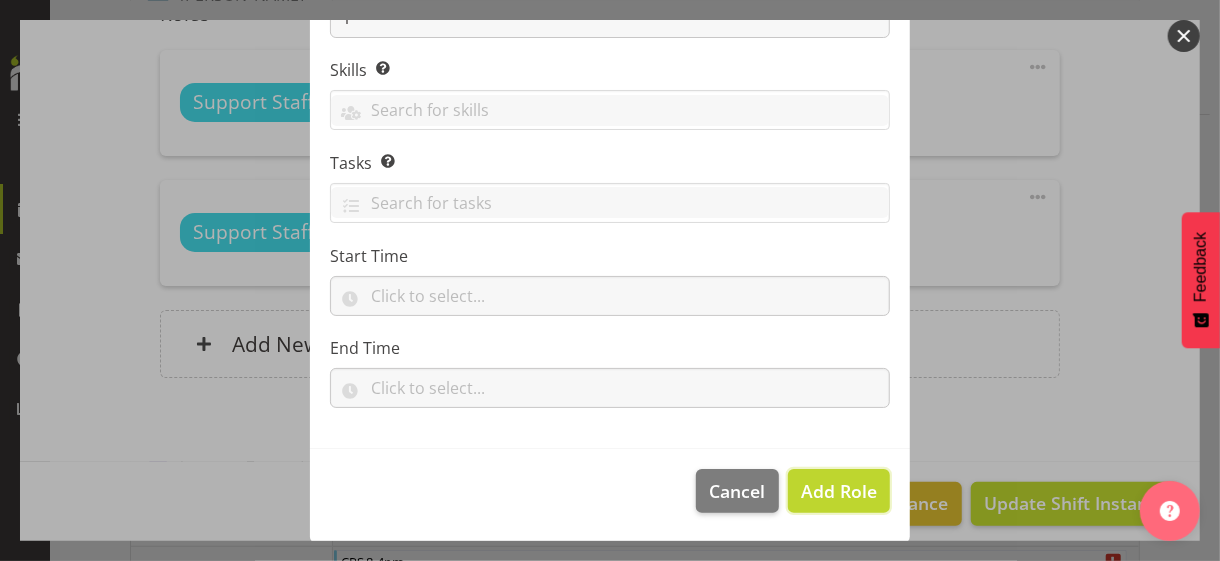 click on "Add Role" at bounding box center (839, 491) 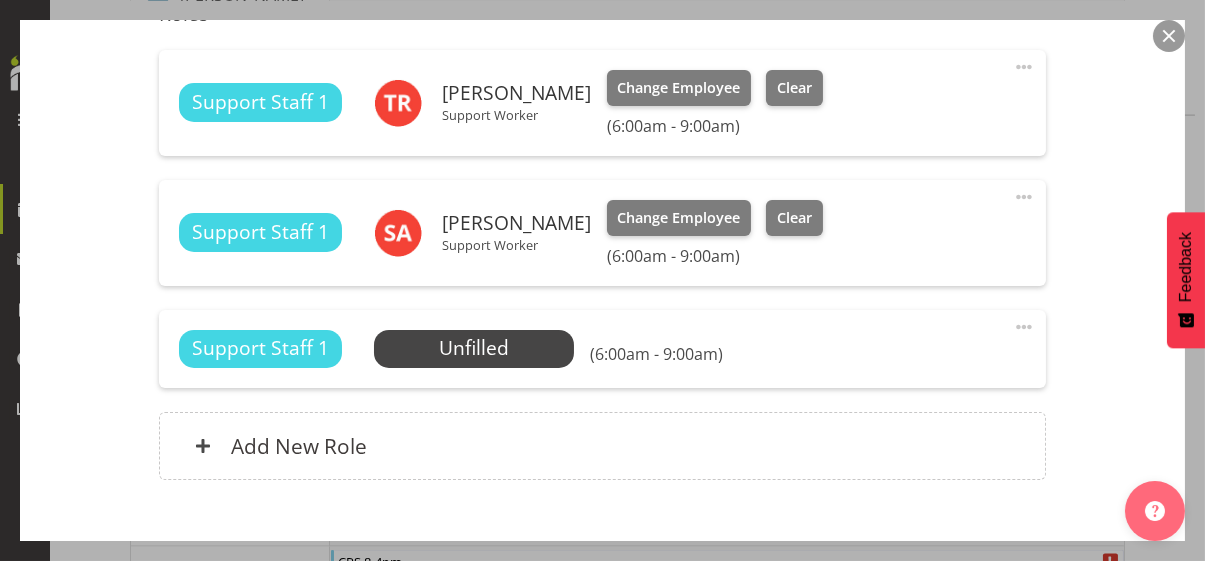 click at bounding box center [1024, 327] 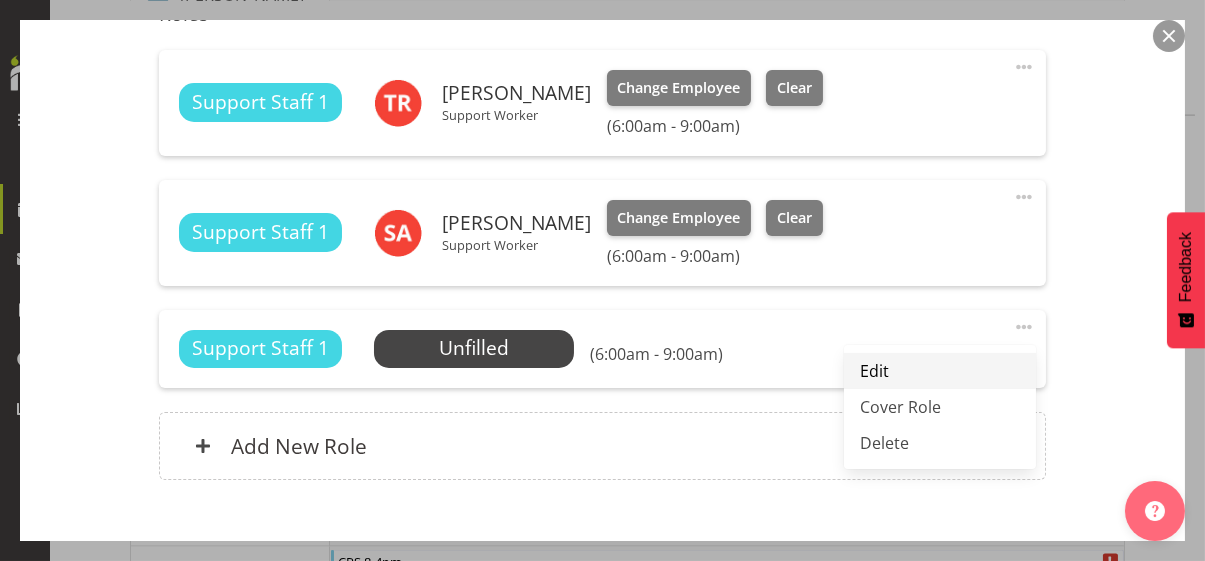 click on "Edit" at bounding box center (940, 371) 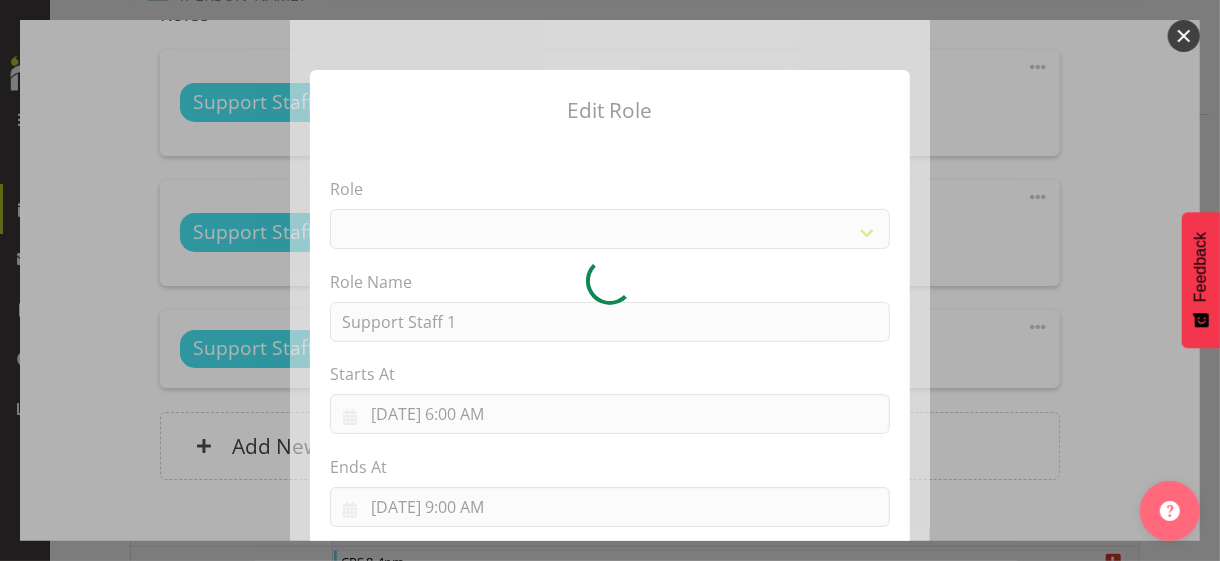 select on "1091" 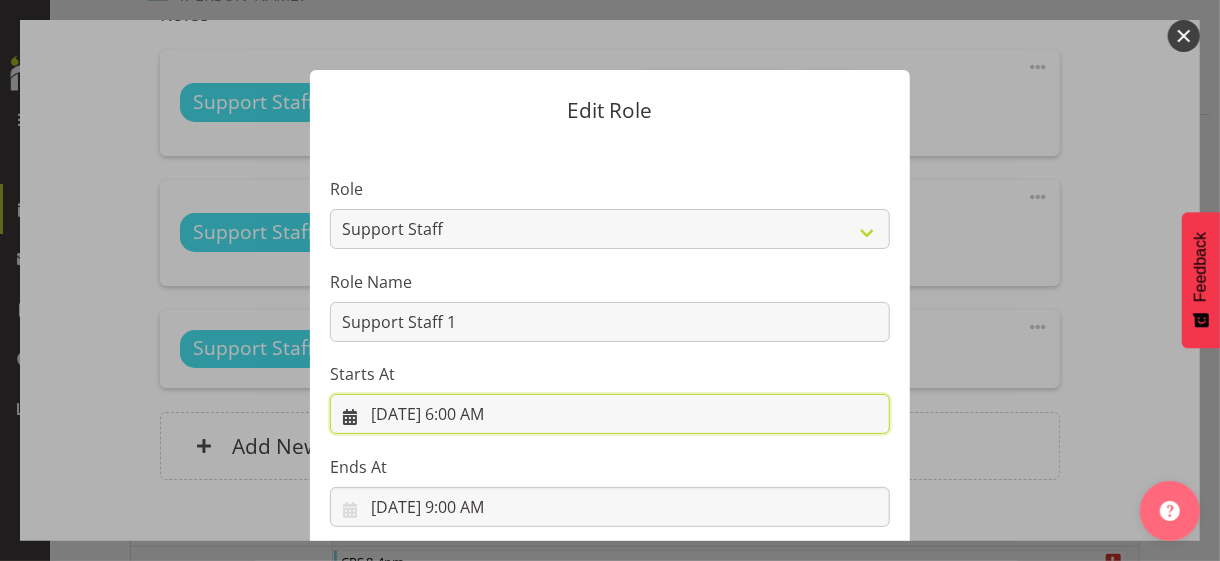 click on "[DATE] 6:00 AM" at bounding box center (610, 414) 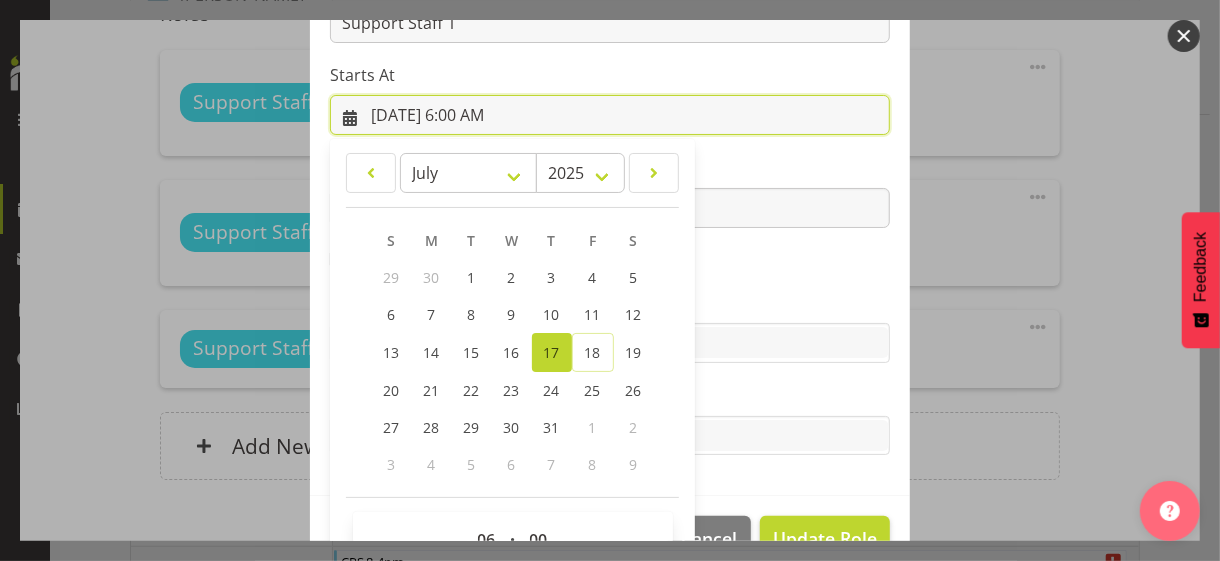 scroll, scrollTop: 347, scrollLeft: 0, axis: vertical 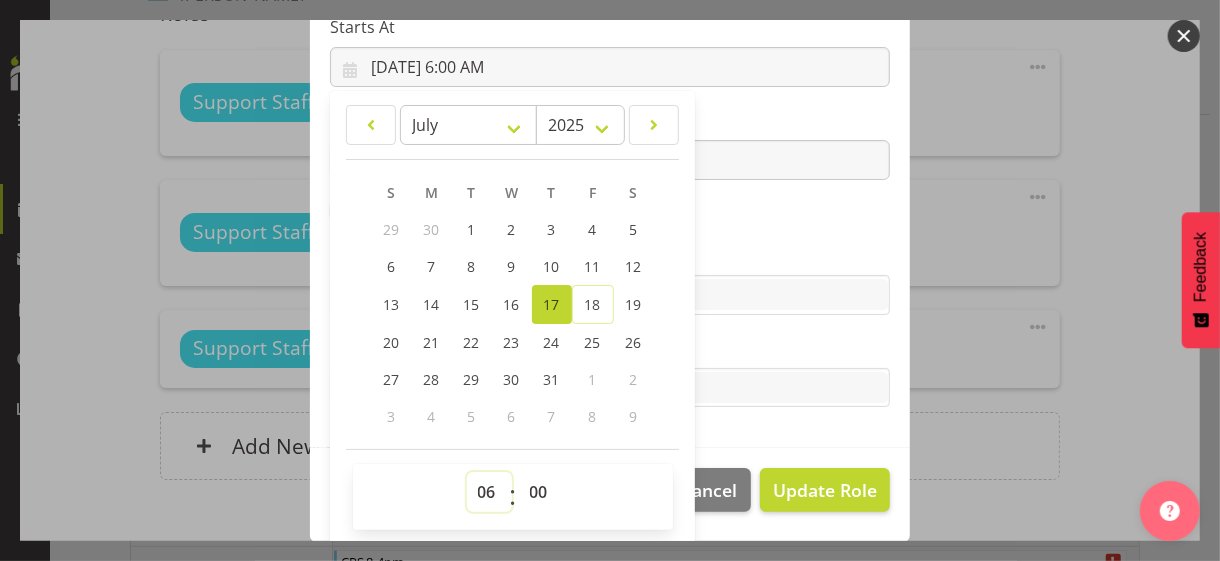click on "00   01   02   03   04   05   06   07   08   09   10   11   12   13   14   15   16   17   18   19   20   21   22   23" at bounding box center (489, 492) 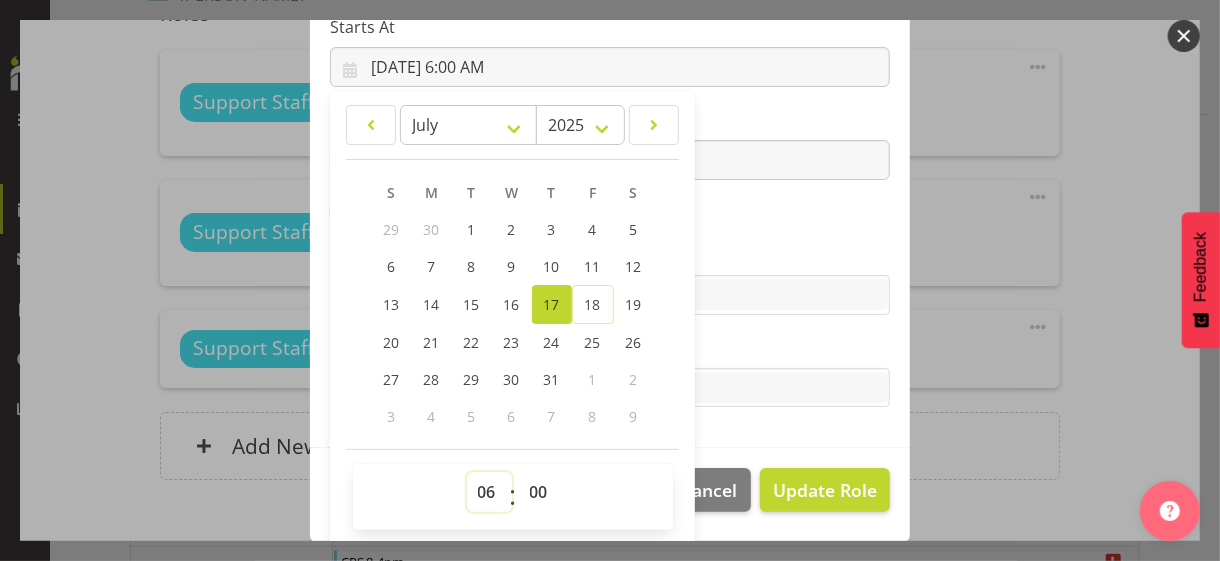 select on "7" 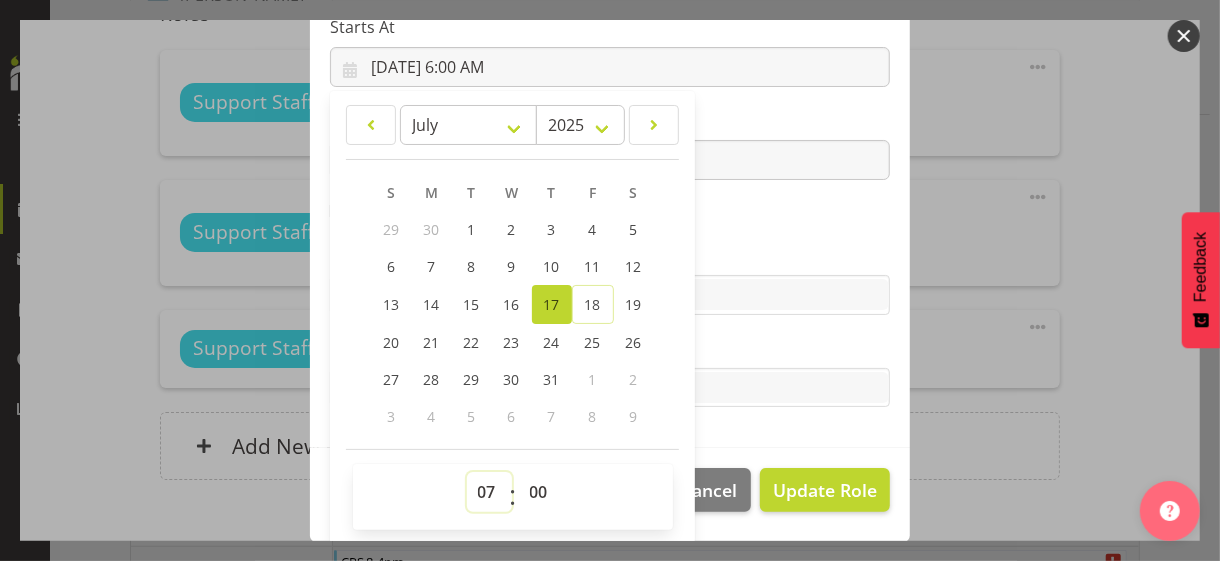 click on "00   01   02   03   04   05   06   07   08   09   10   11   12   13   14   15   16   17   18   19   20   21   22   23" at bounding box center [489, 492] 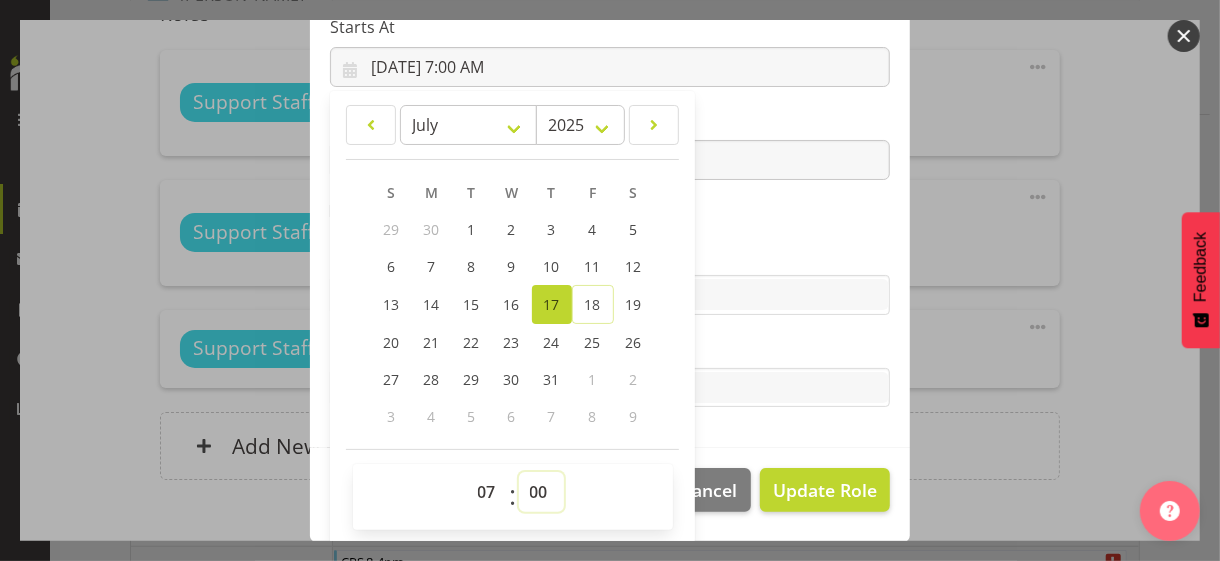 click on "00   01   02   03   04   05   06   07   08   09   10   11   12   13   14   15   16   17   18   19   20   21   22   23   24   25   26   27   28   29   30   31   32   33   34   35   36   37   38   39   40   41   42   43   44   45   46   47   48   49   50   51   52   53   54   55   56   57   58   59" at bounding box center (541, 492) 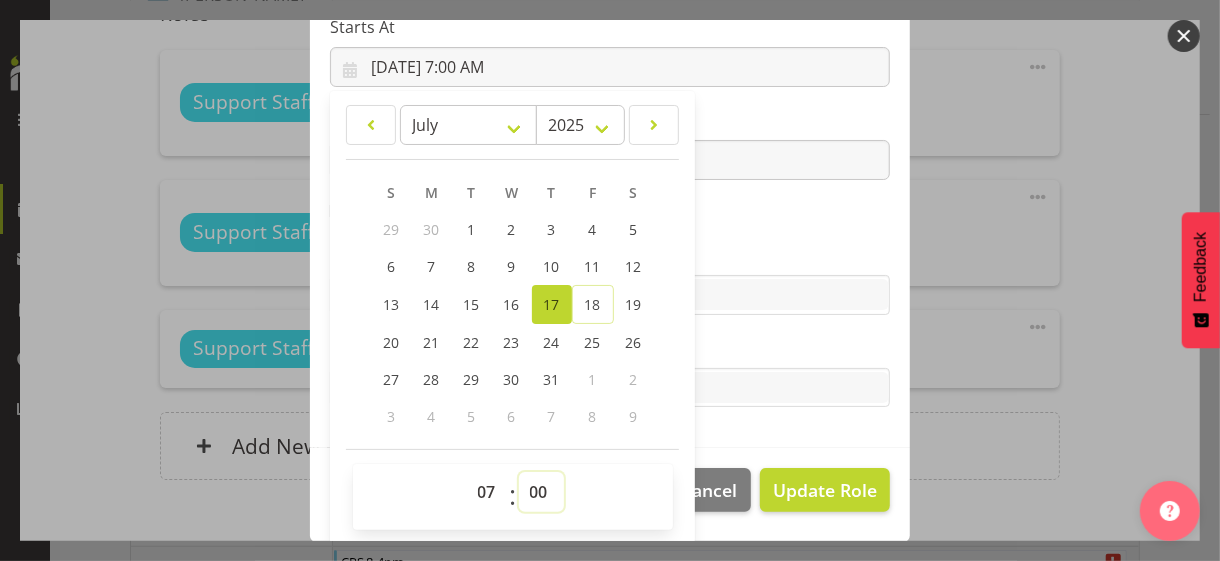 select on "30" 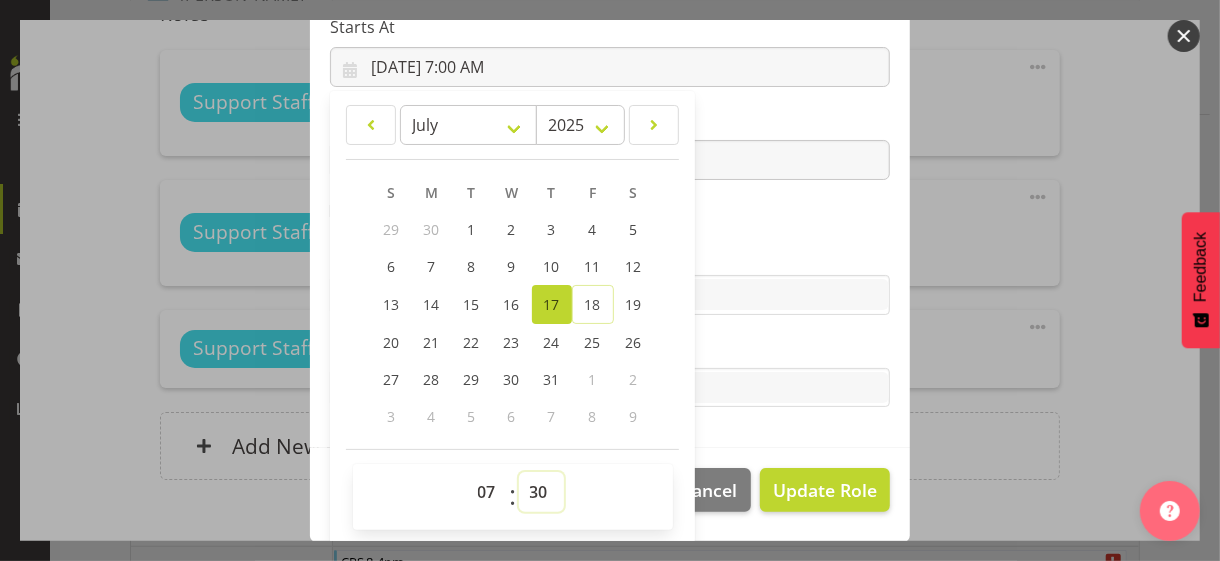 click on "00   01   02   03   04   05   06   07   08   09   10   11   12   13   14   15   16   17   18   19   20   21   22   23   24   25   26   27   28   29   30   31   32   33   34   35   36   37   38   39   40   41   42   43   44   45   46   47   48   49   50   51   52   53   54   55   56   57   58   59" at bounding box center (541, 492) 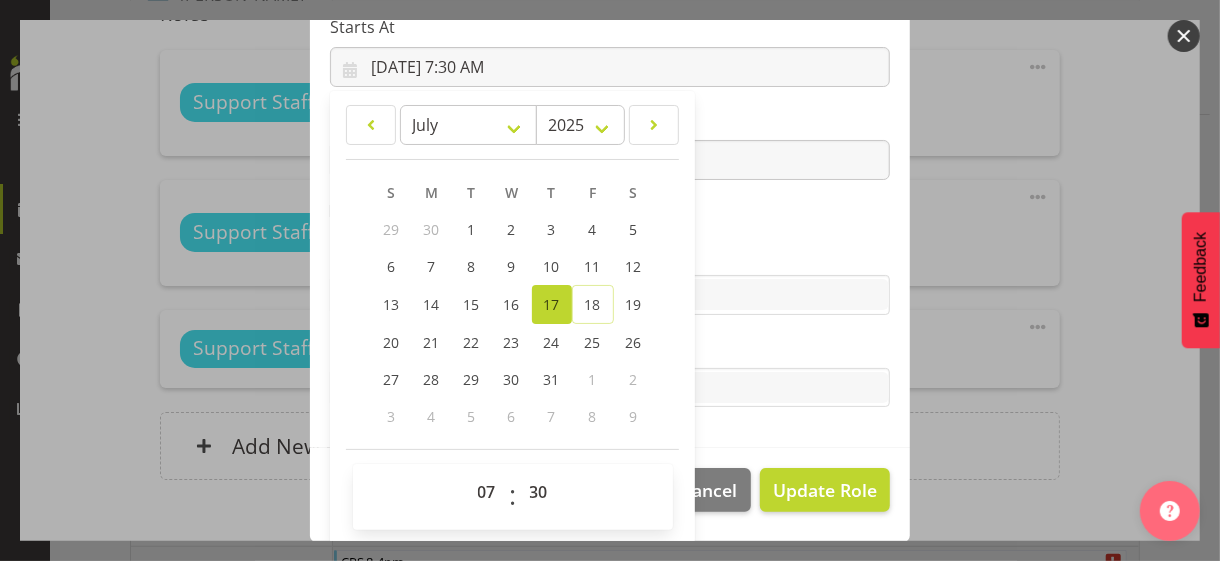click on "Skills" at bounding box center [610, 255] 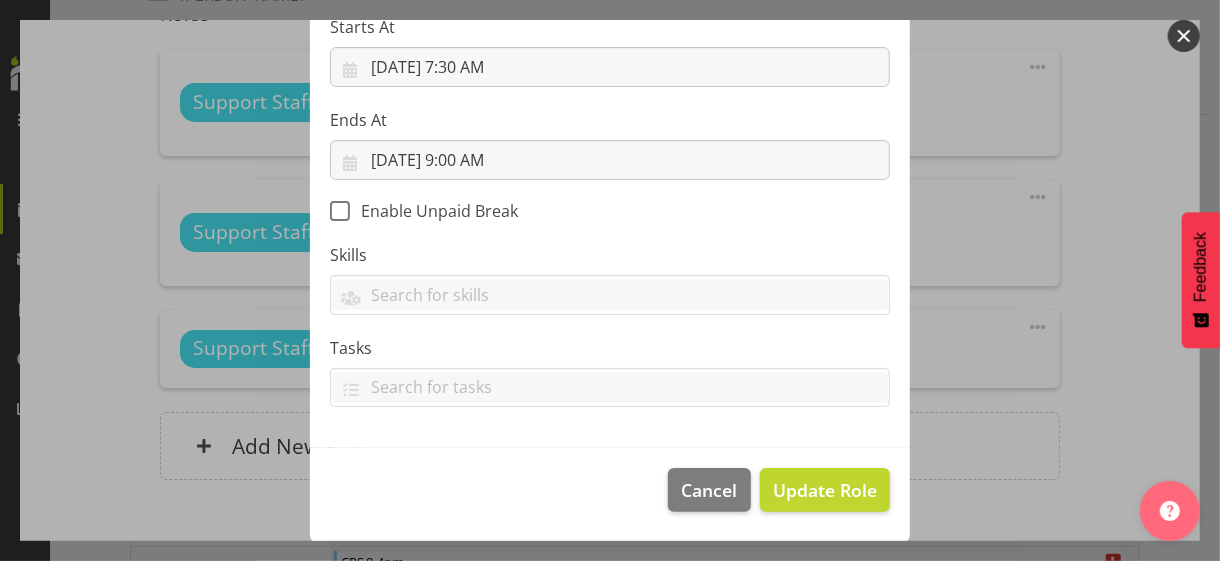 scroll, scrollTop: 346, scrollLeft: 0, axis: vertical 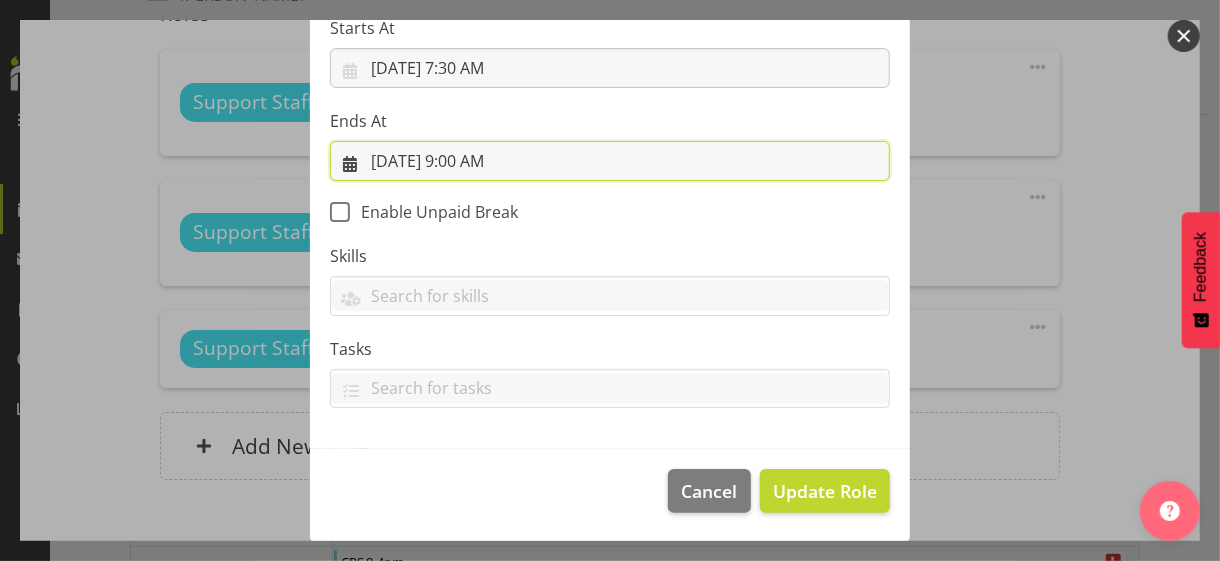 click on "[DATE] 9:00 AM" at bounding box center (610, 161) 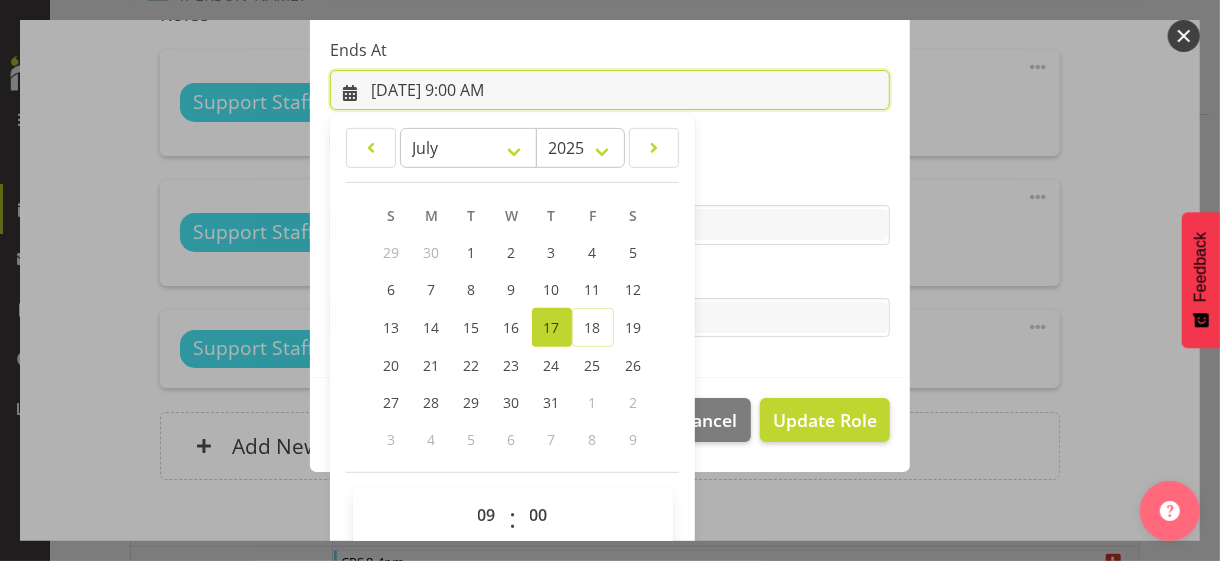 scroll, scrollTop: 441, scrollLeft: 0, axis: vertical 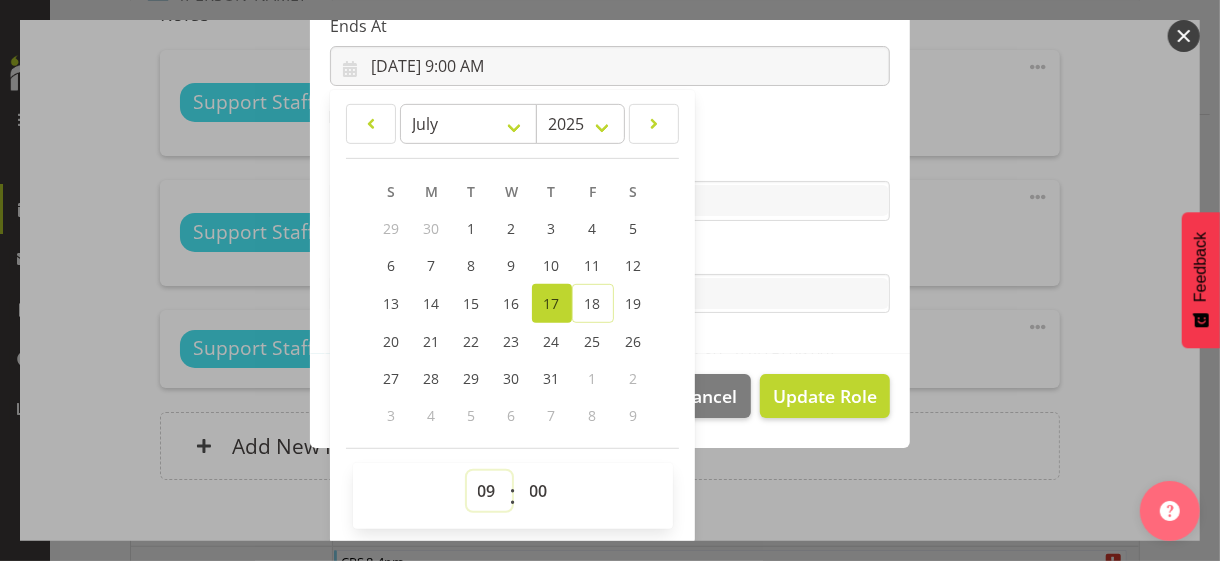 click on "00   01   02   03   04   05   06   07   08   09   10   11   12   13   14   15   16   17   18   19   20   21   22   23" at bounding box center (489, 491) 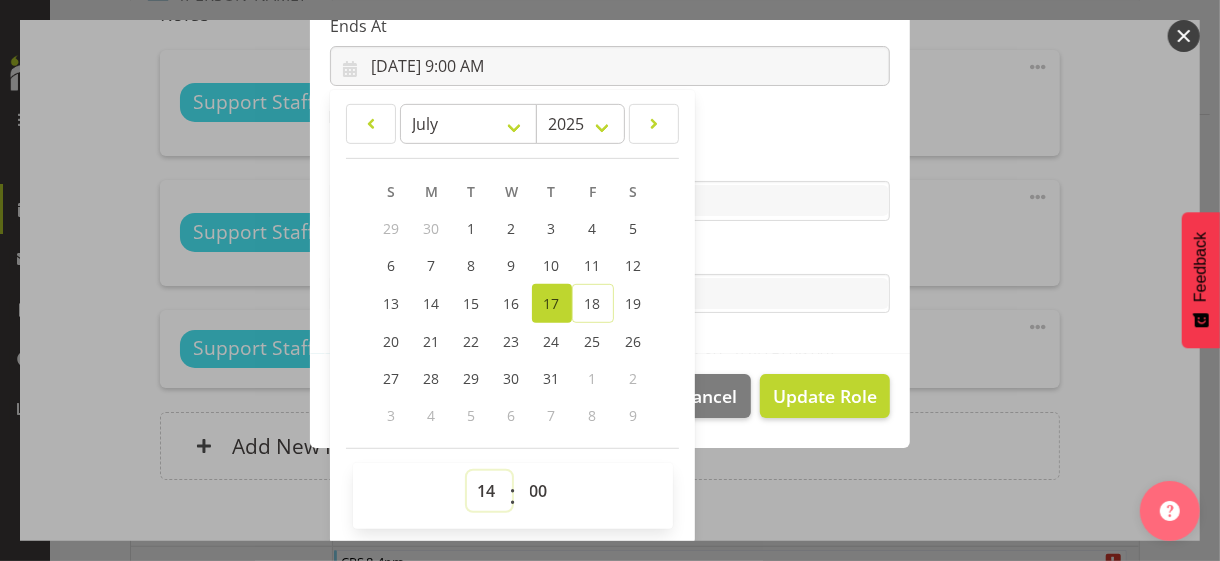 click on "00   01   02   03   04   05   06   07   08   09   10   11   12   13   14   15   16   17   18   19   20   21   22   23" at bounding box center (489, 491) 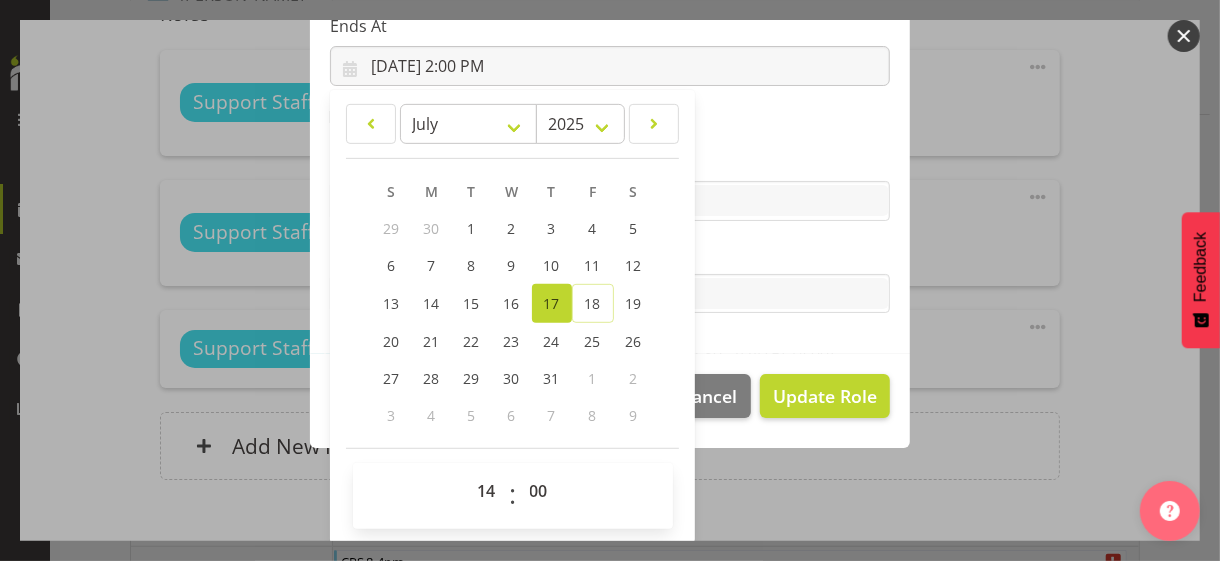 click on "Tasks" at bounding box center [610, 278] 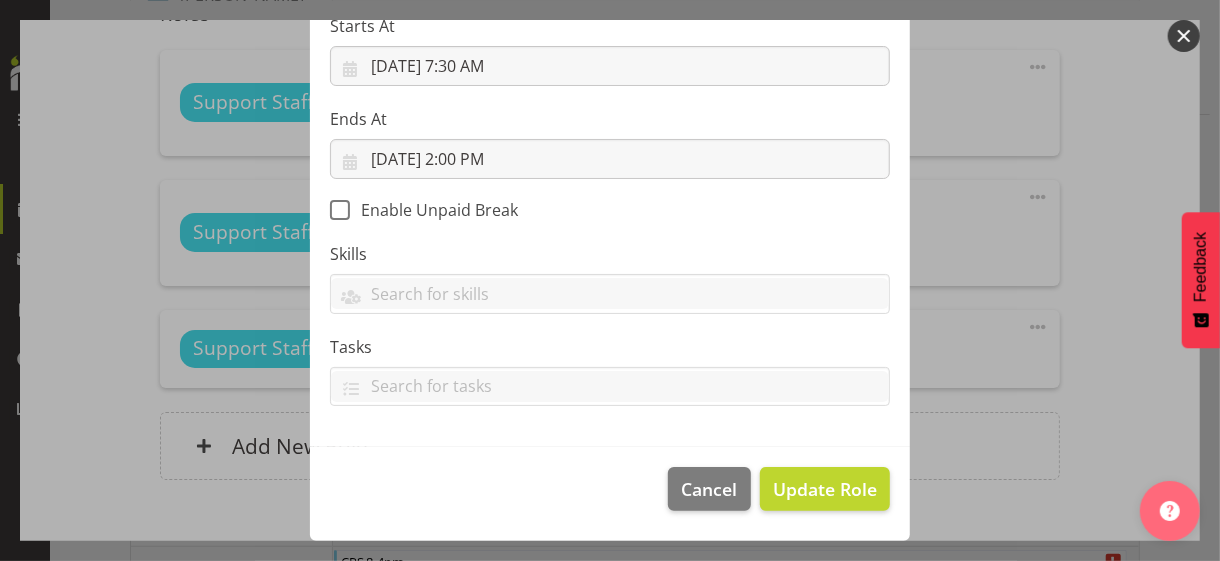 scroll, scrollTop: 346, scrollLeft: 0, axis: vertical 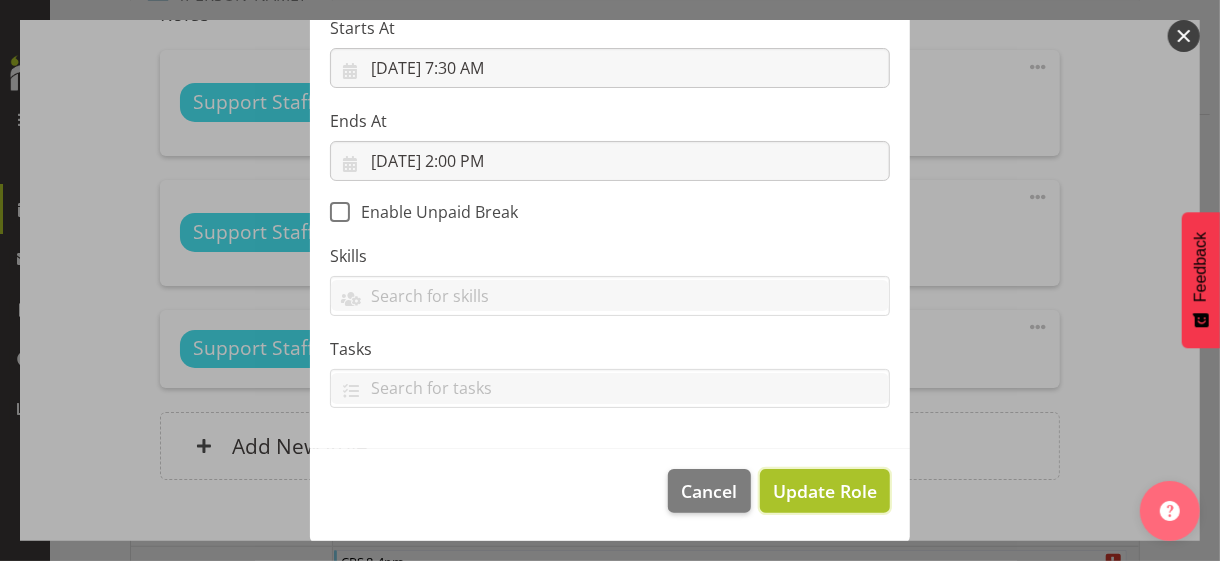 click on "Update Role" at bounding box center [825, 491] 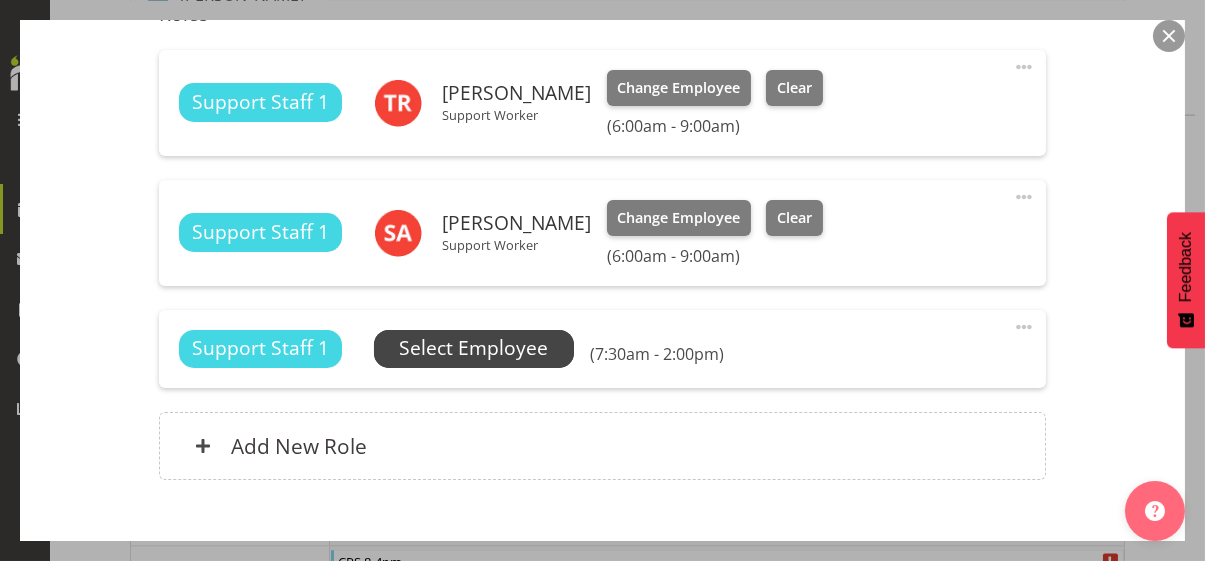 click on "Select Employee" at bounding box center (473, 348) 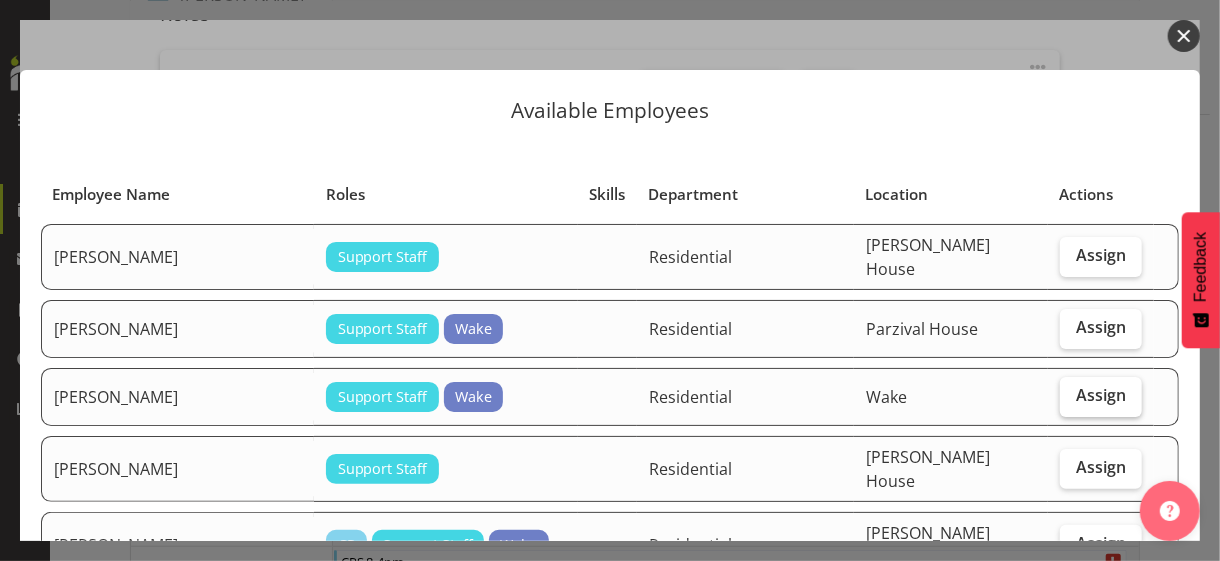 click on "Assign" at bounding box center (1101, 395) 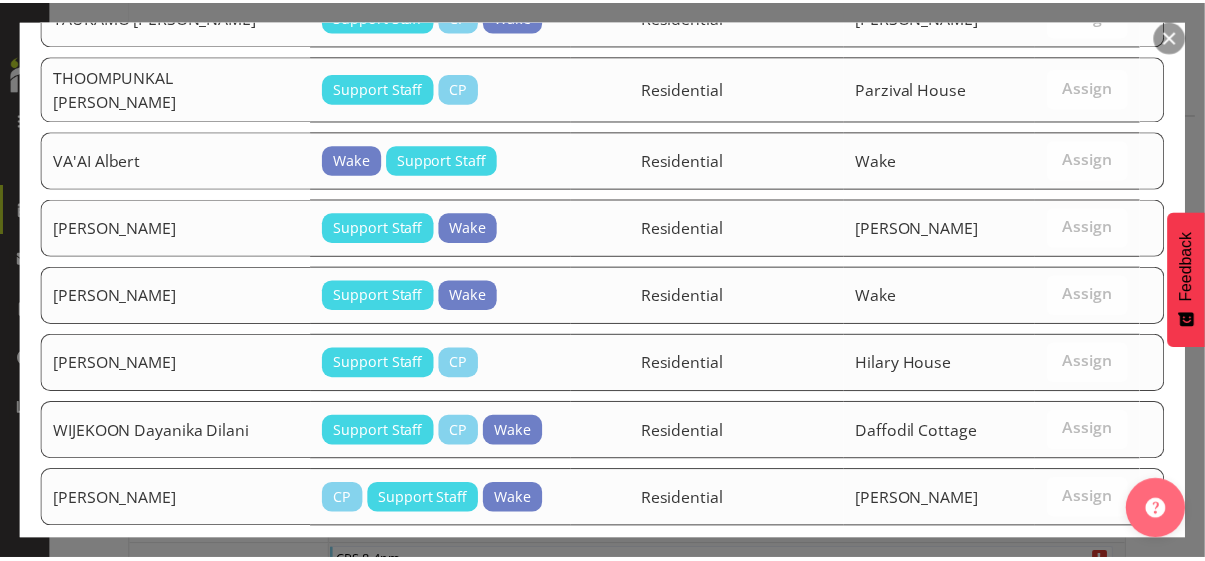 scroll, scrollTop: 2939, scrollLeft: 0, axis: vertical 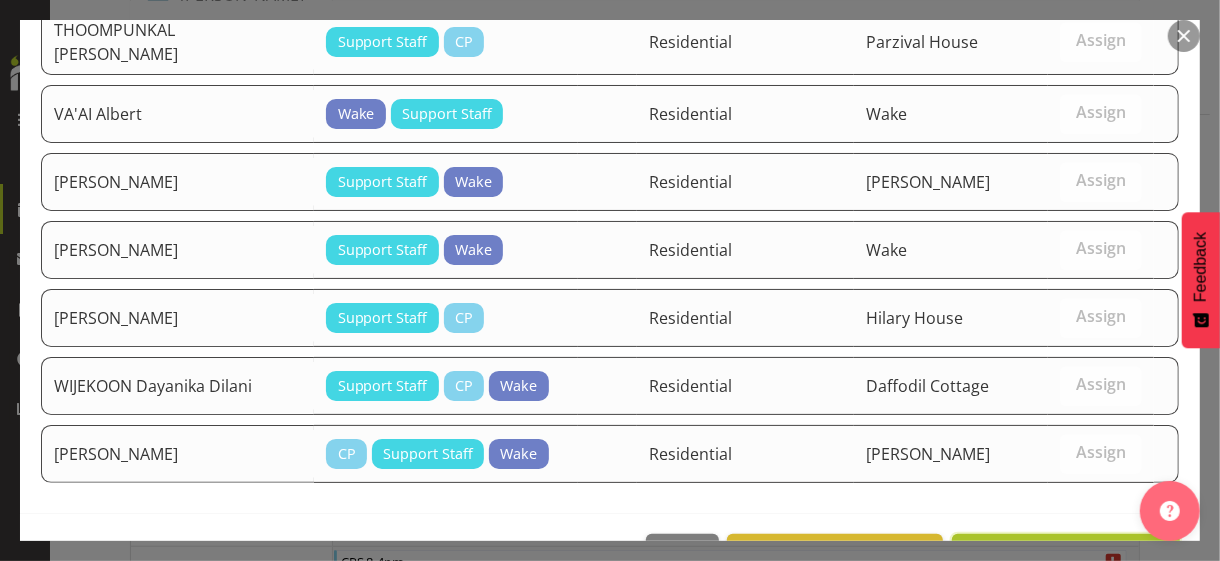 click on "Assign [PERSON_NAME]" at bounding box center (1066, 556) 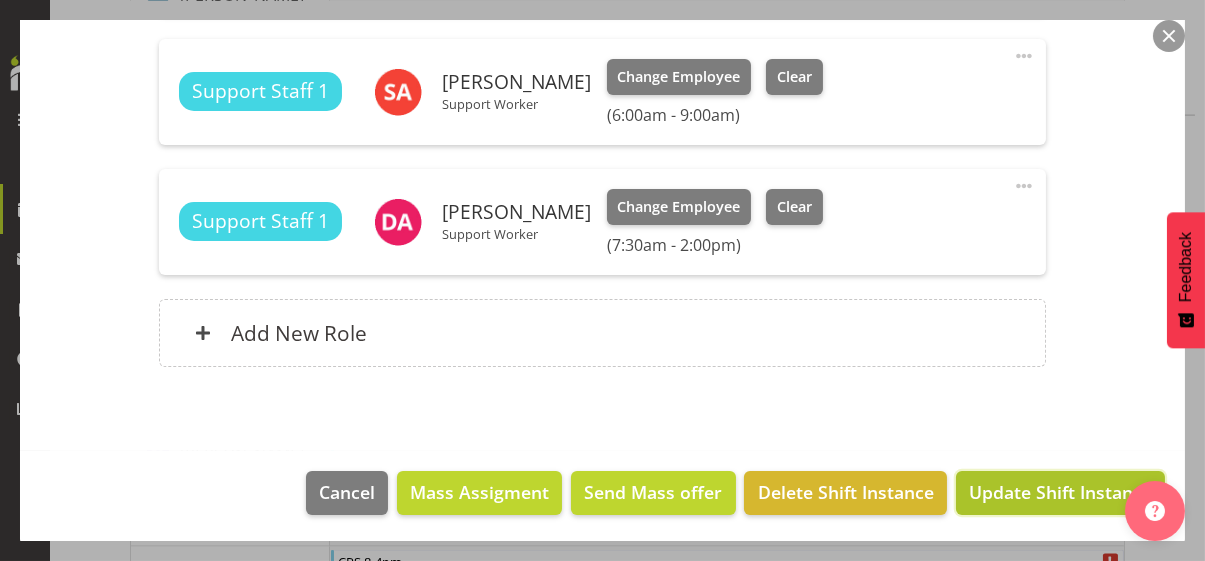 click on "Update Shift Instance" at bounding box center (1060, 492) 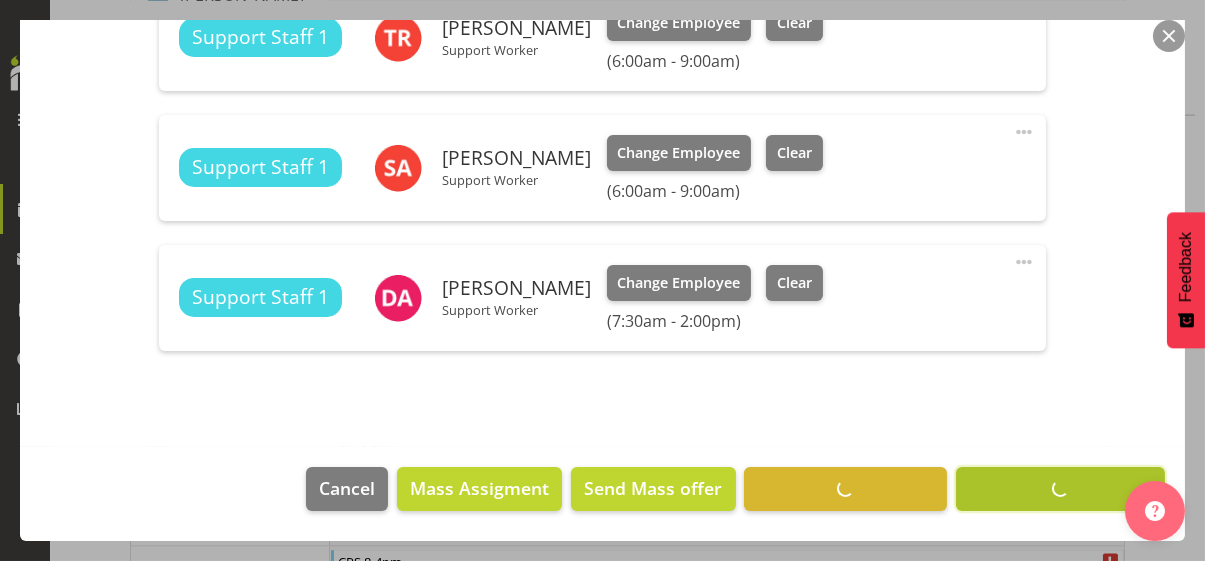 scroll, scrollTop: 662, scrollLeft: 0, axis: vertical 